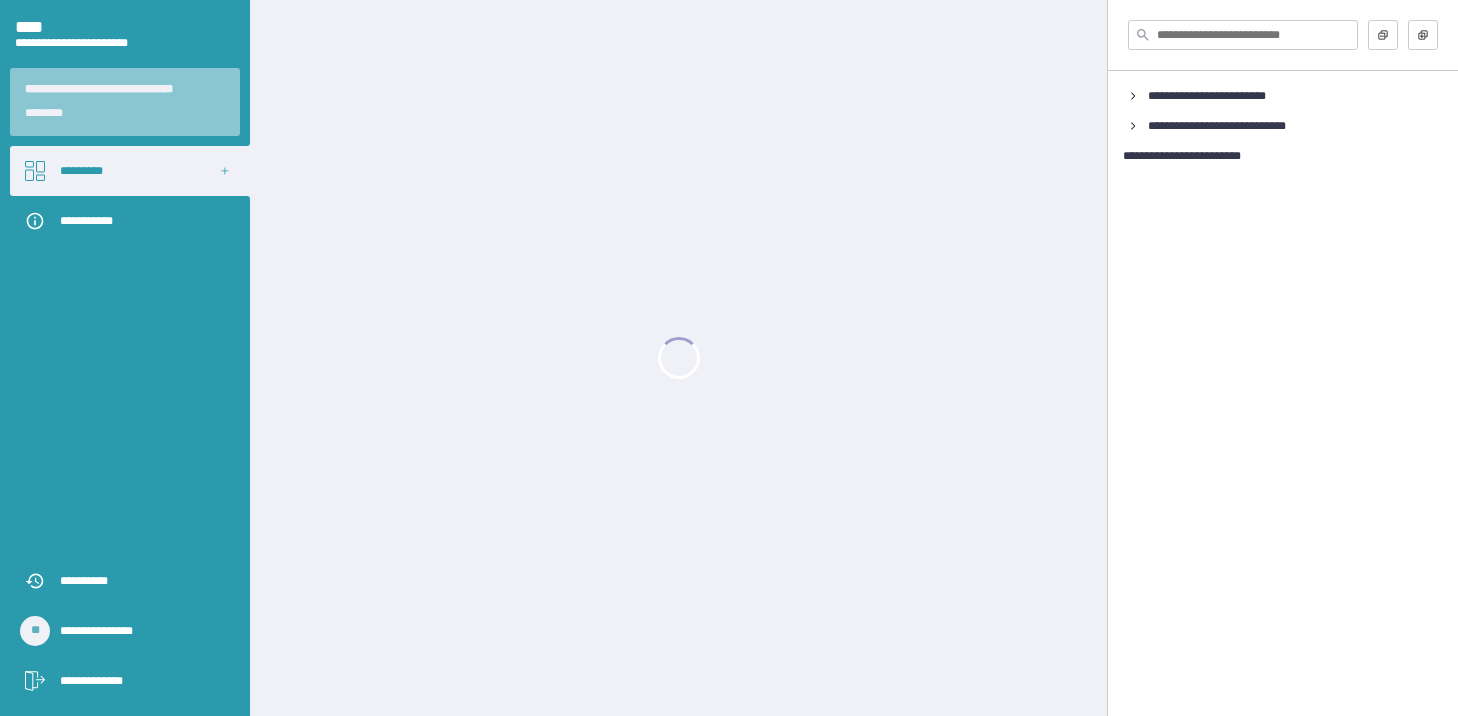 scroll, scrollTop: 0, scrollLeft: 0, axis: both 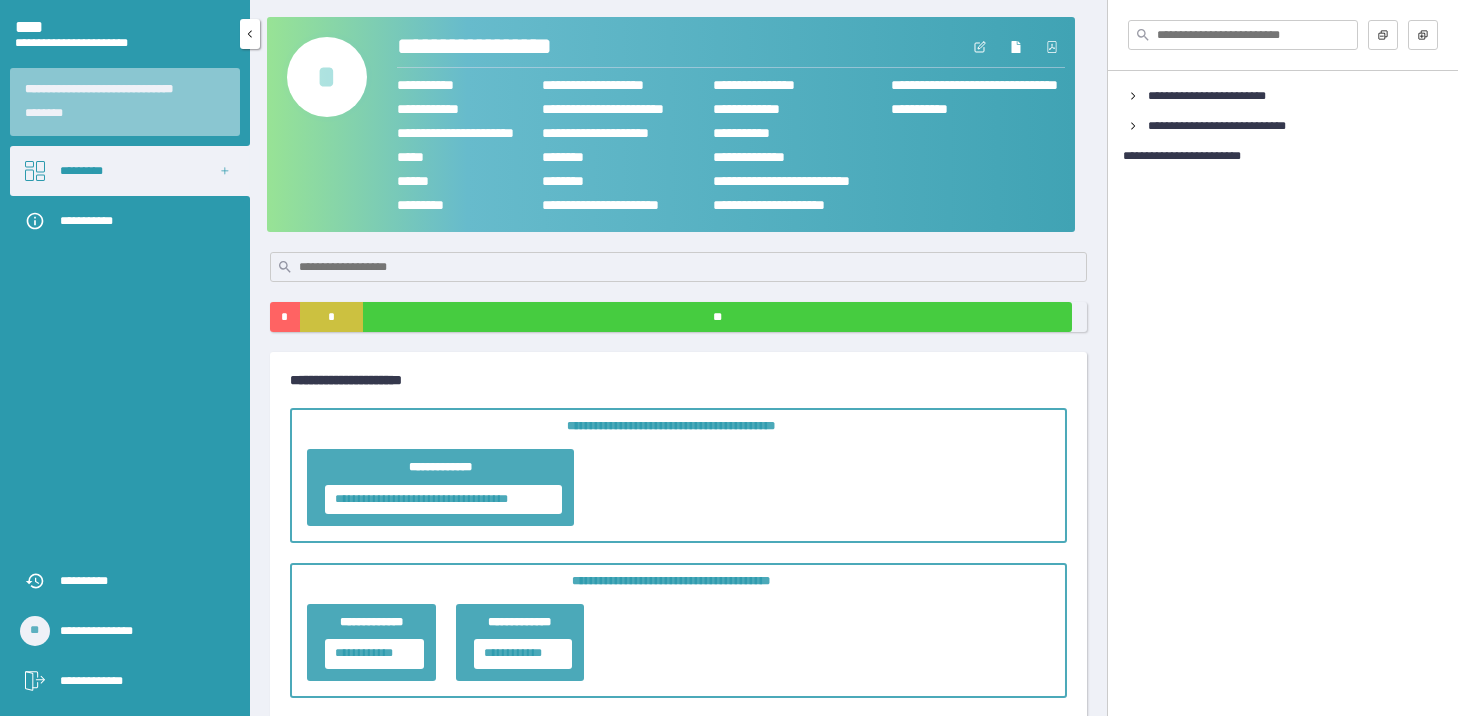 click on "*********" at bounding box center (130, 171) 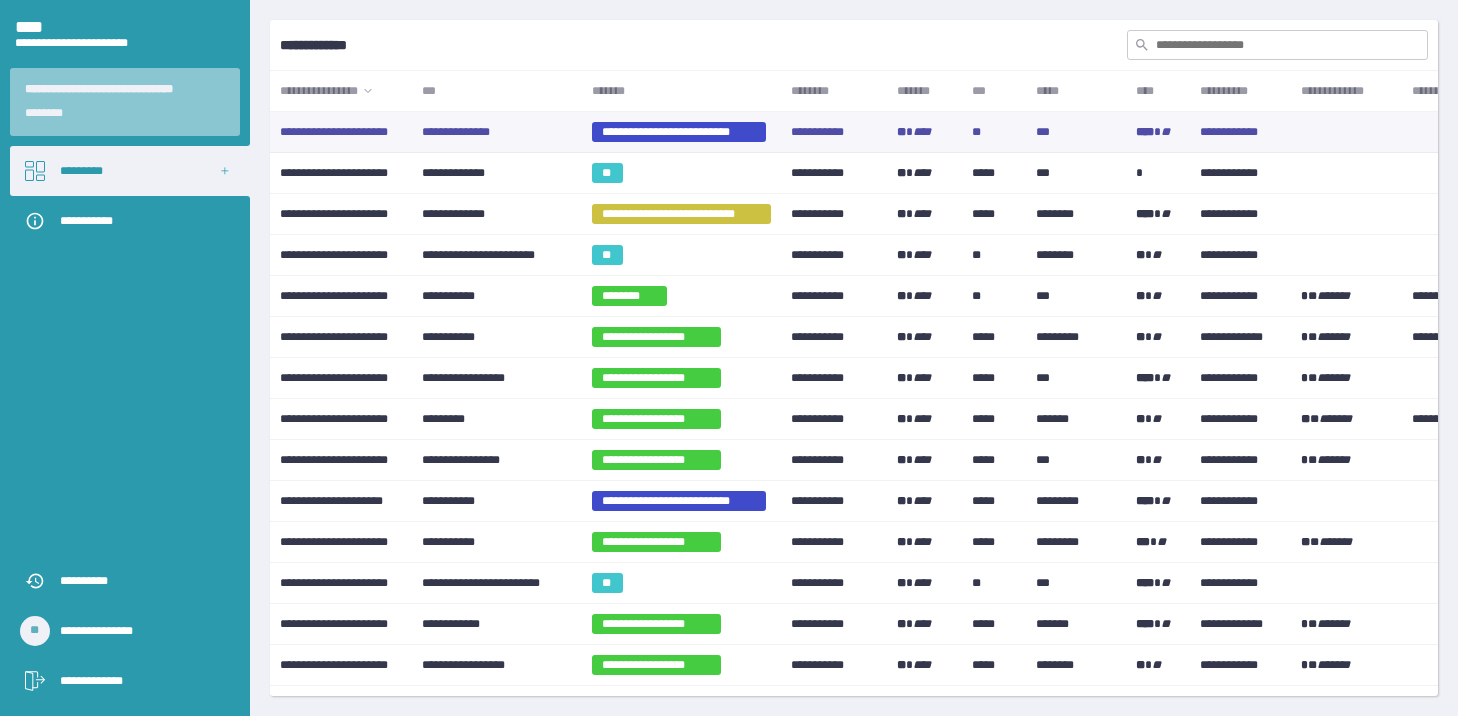 click on "**********" at bounding box center (679, 132) 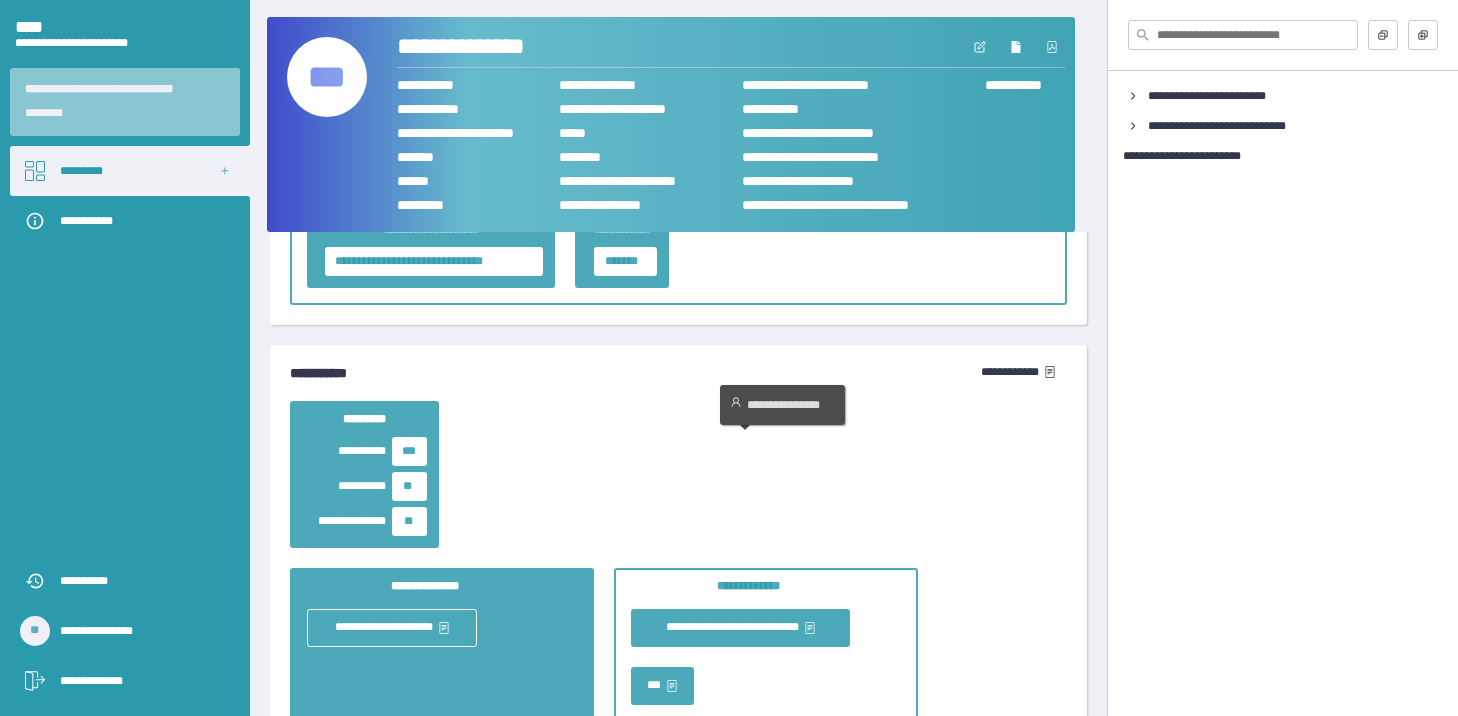 scroll, scrollTop: 3325, scrollLeft: 0, axis: vertical 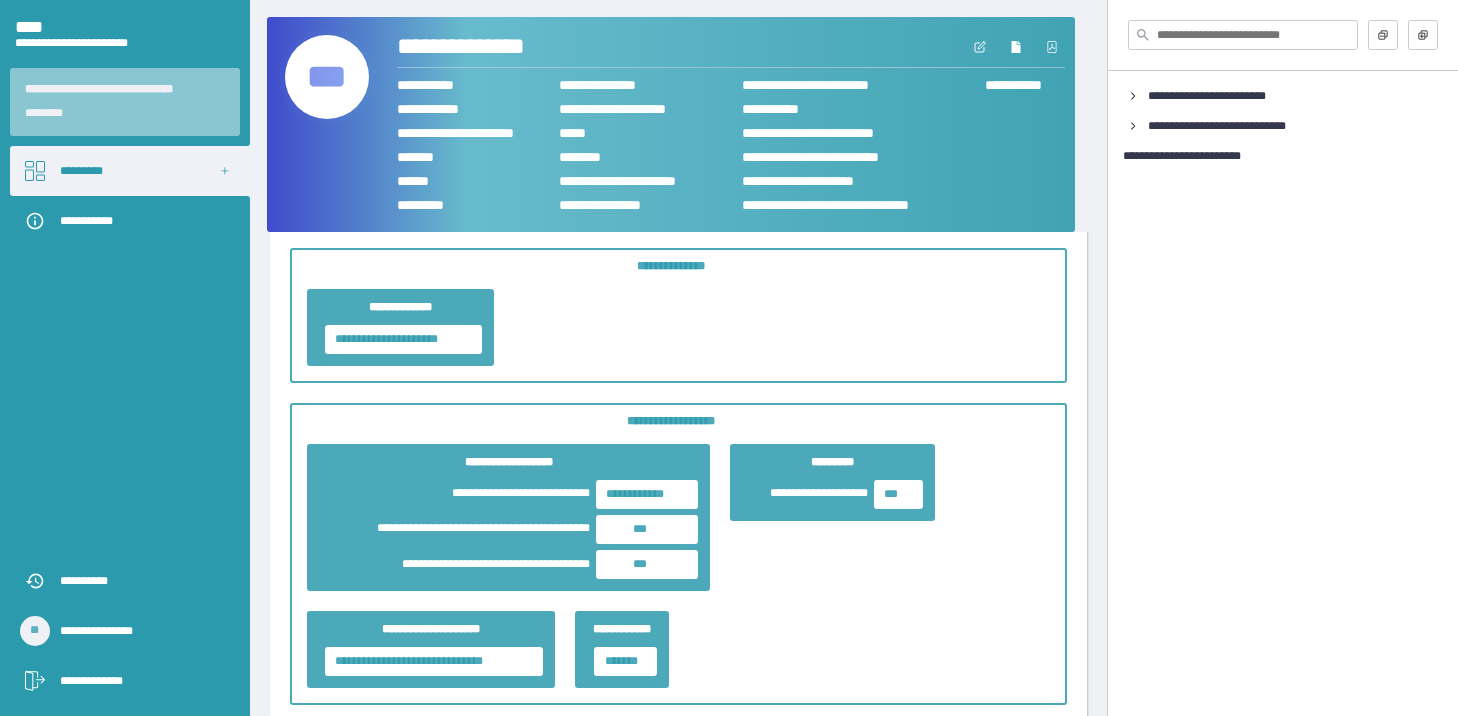 click on "***" at bounding box center (327, 77) 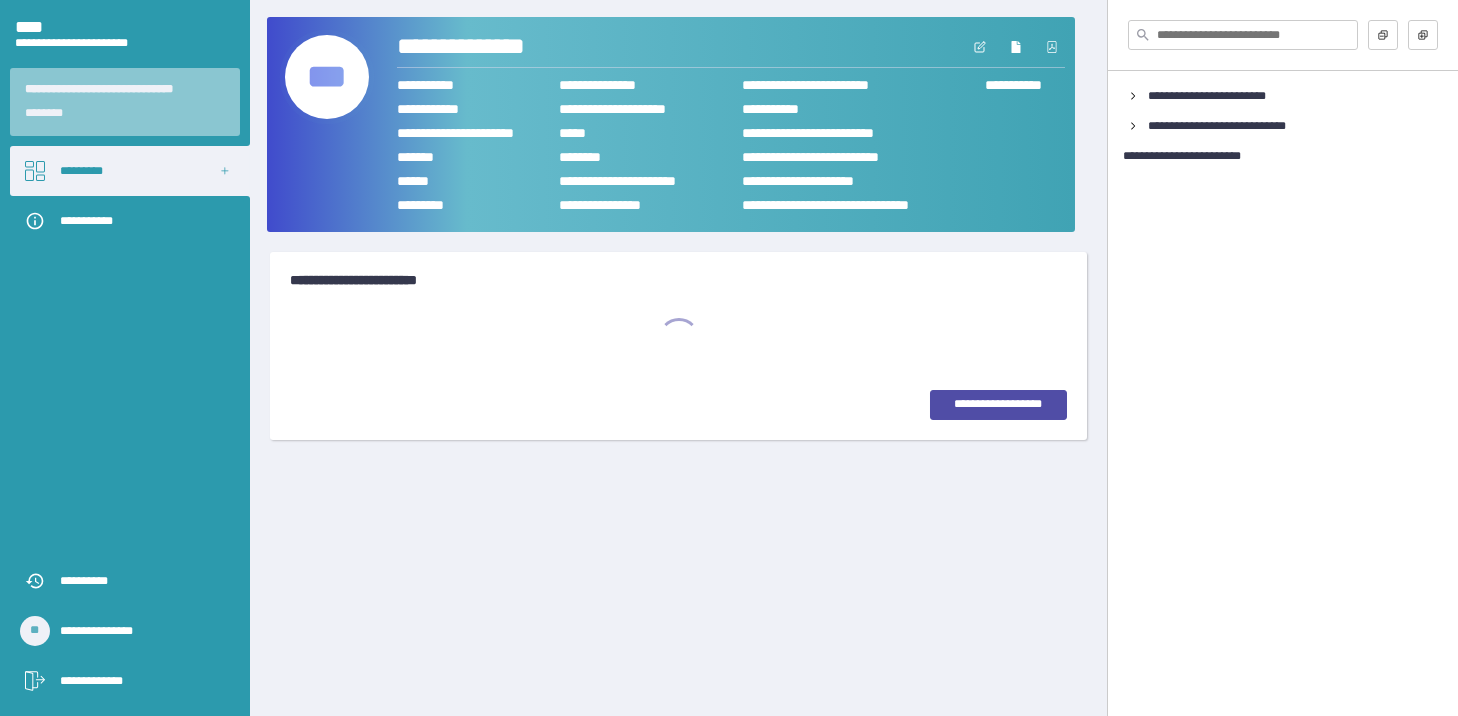 scroll, scrollTop: 0, scrollLeft: 0, axis: both 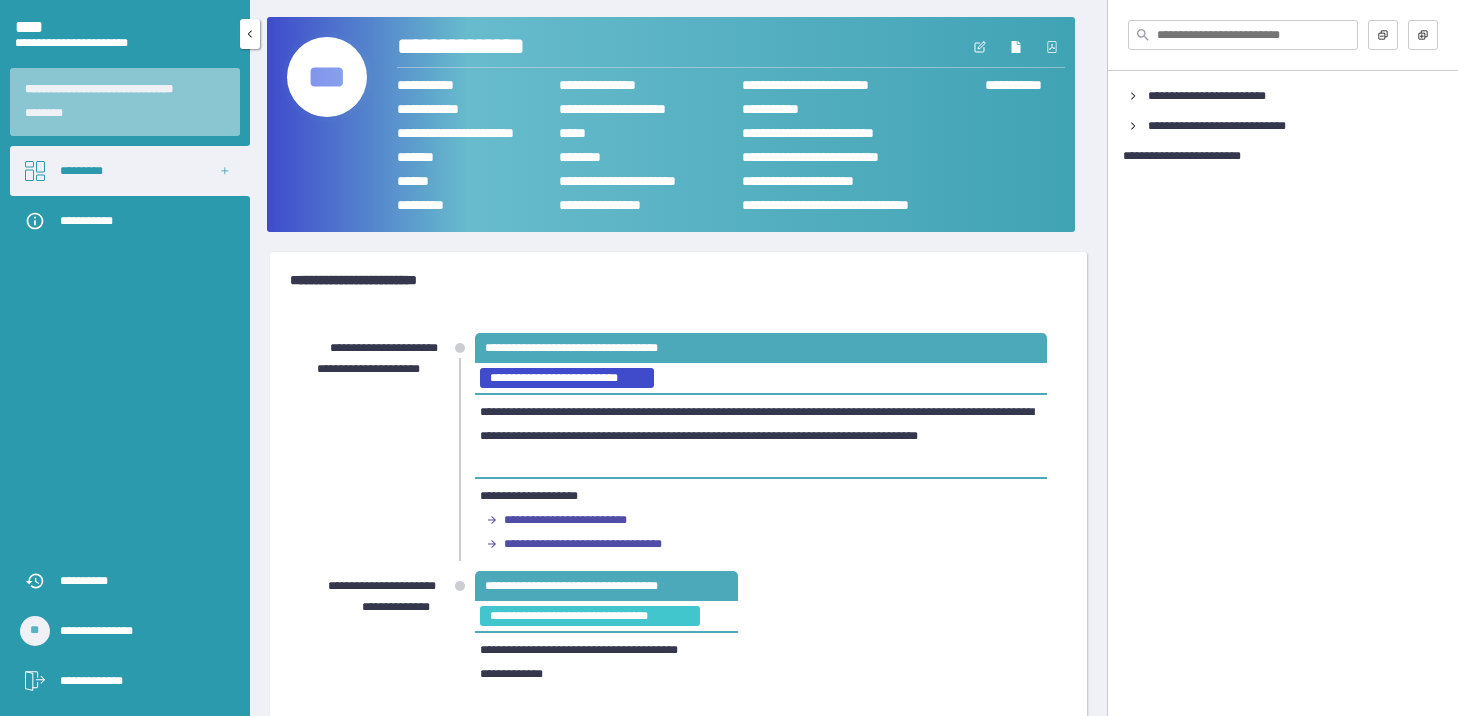 click on "*********" at bounding box center (130, 171) 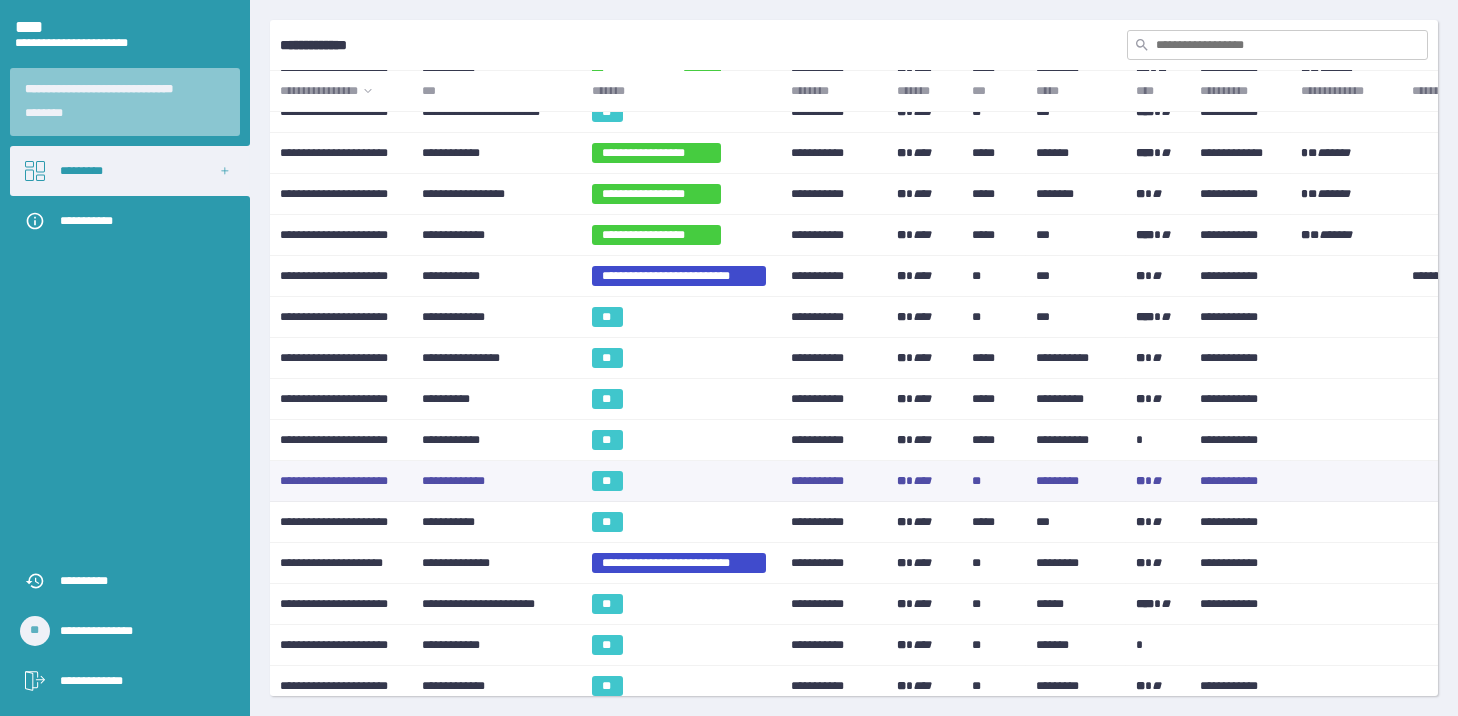scroll, scrollTop: 490, scrollLeft: 0, axis: vertical 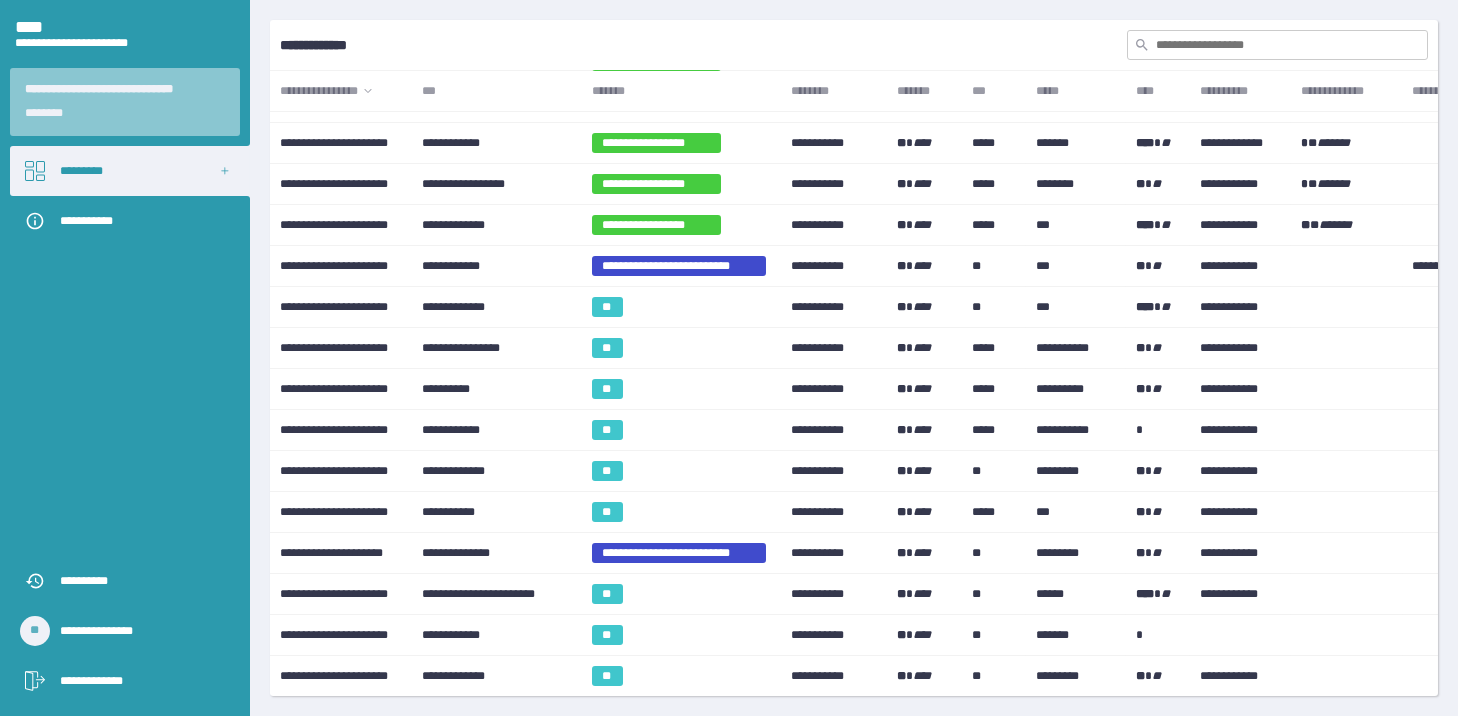 click on "***" at bounding box center [497, 91] 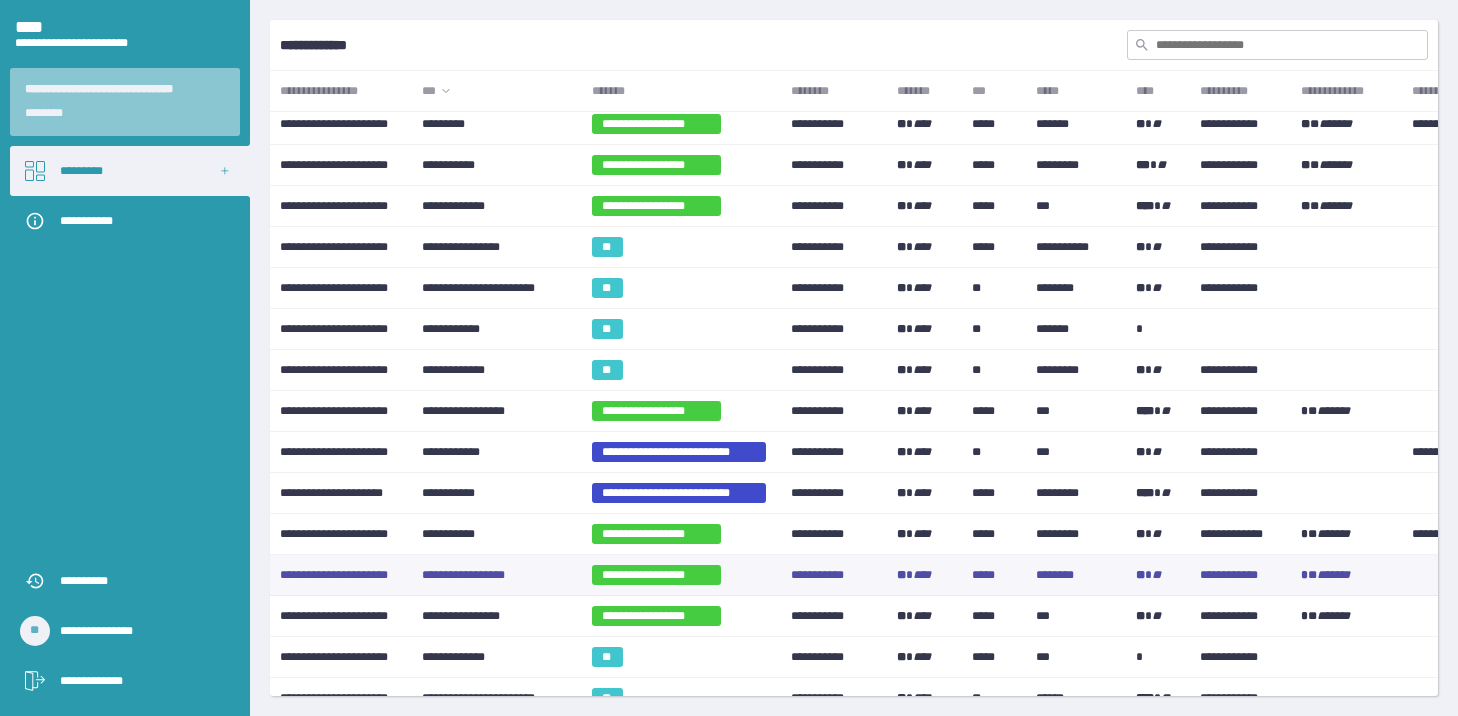 scroll, scrollTop: 0, scrollLeft: 0, axis: both 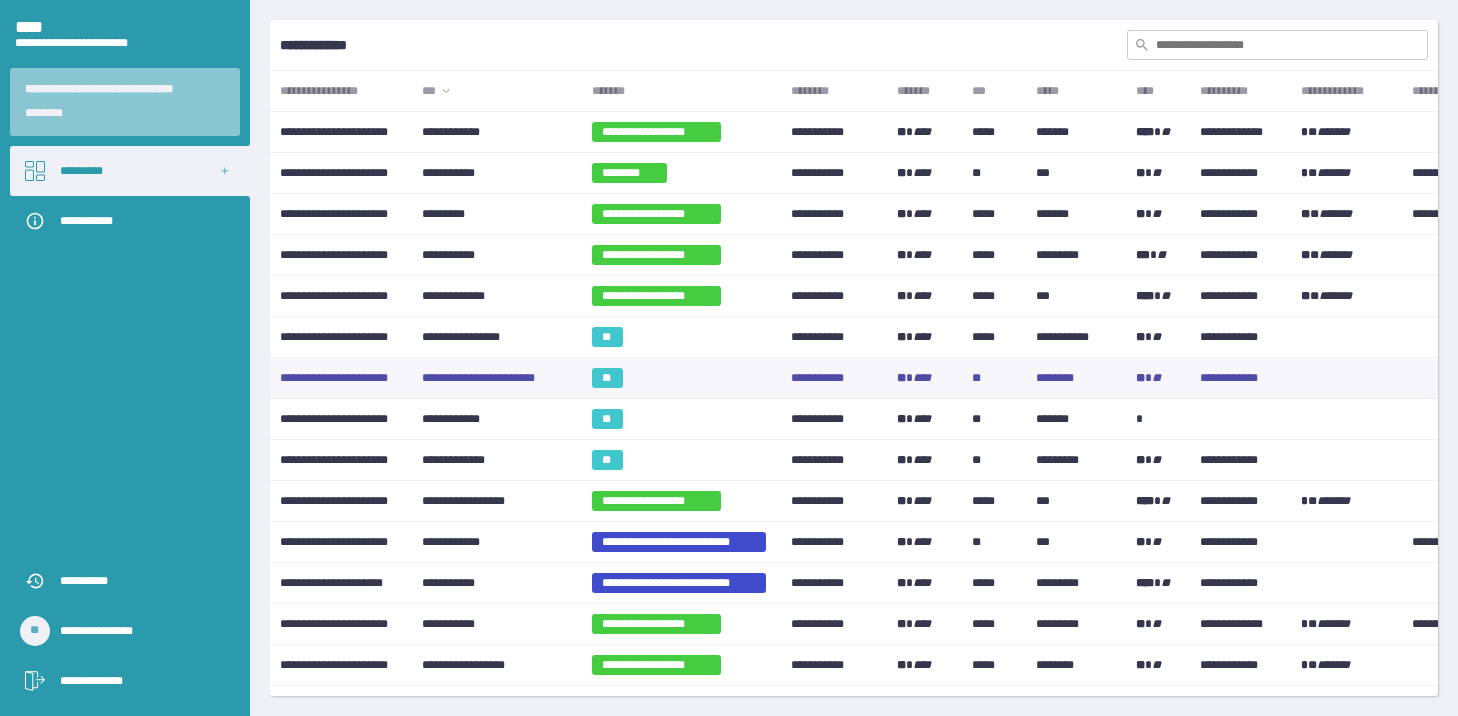 click on "**********" at bounding box center (497, 378) 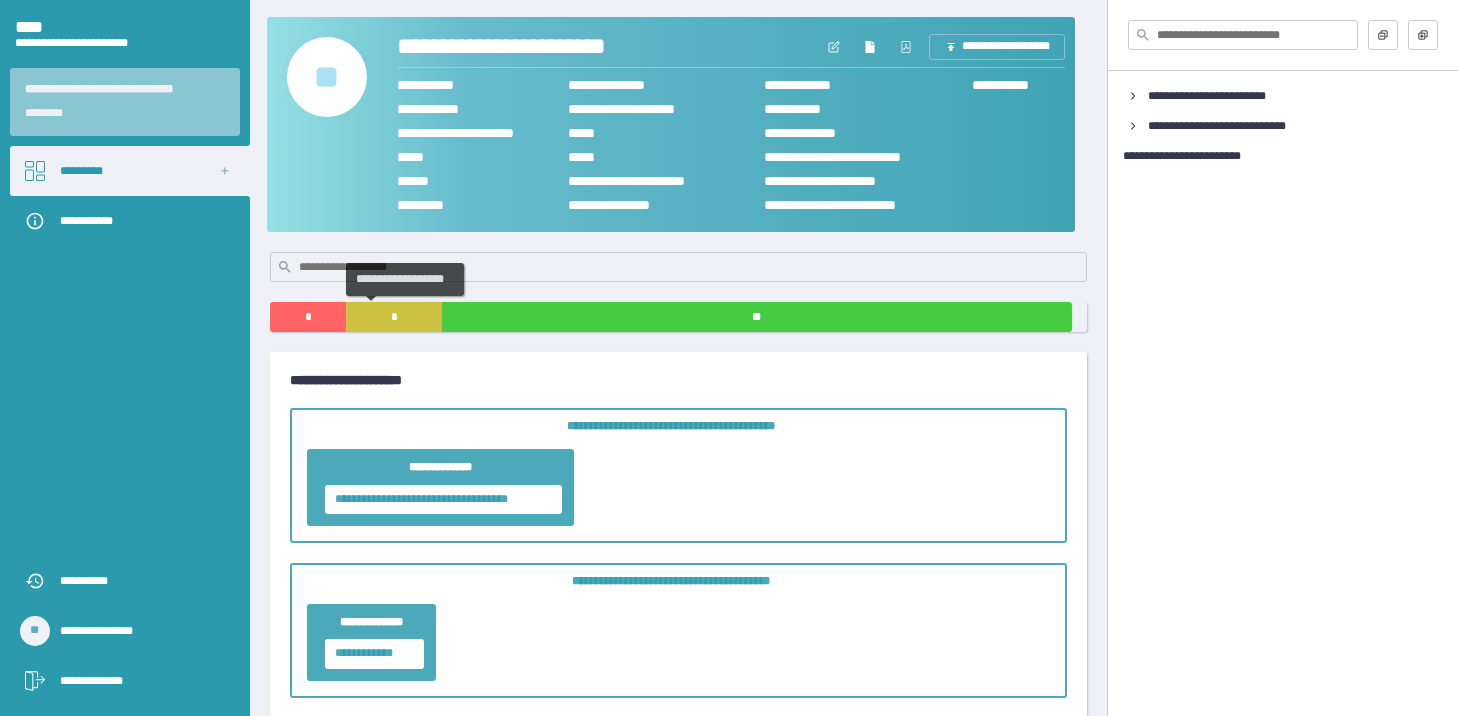 click on "*" at bounding box center [393, 317] 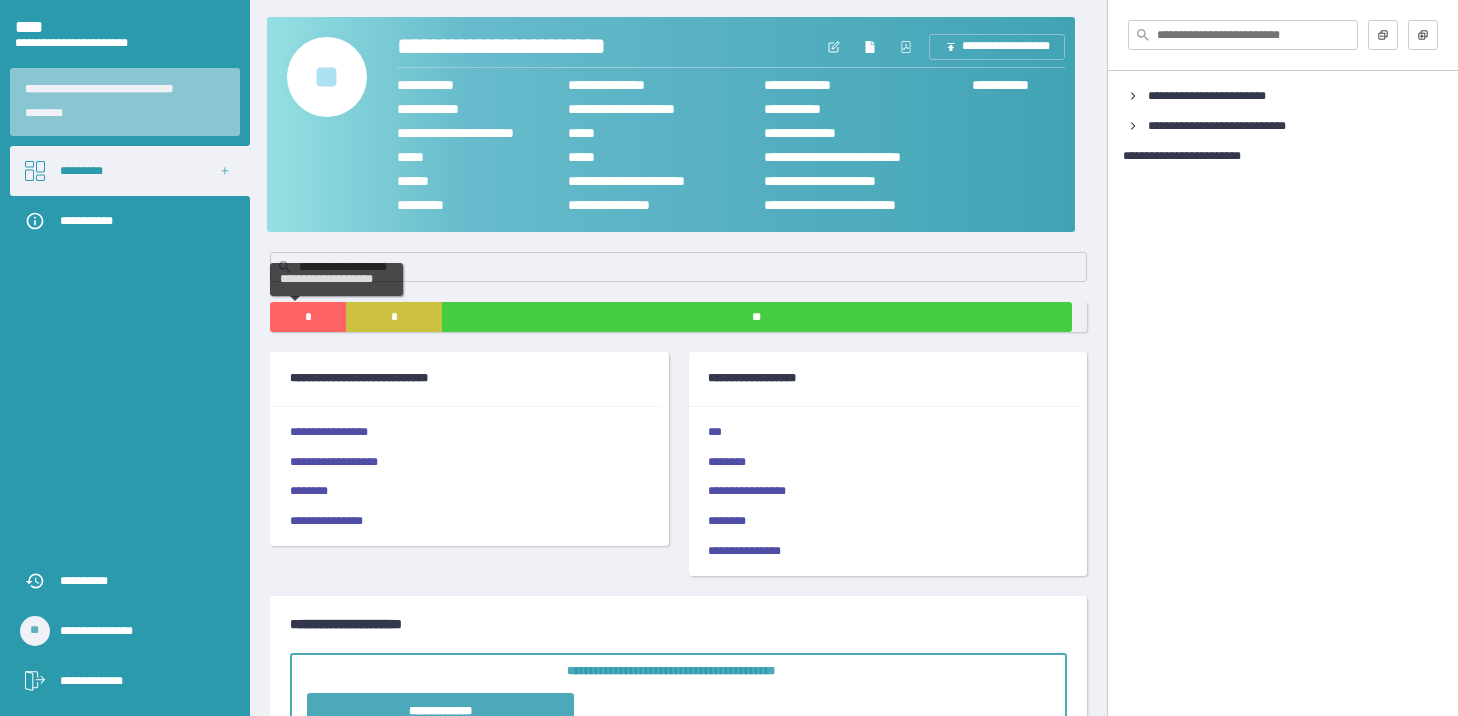 click on "*" at bounding box center (308, 317) 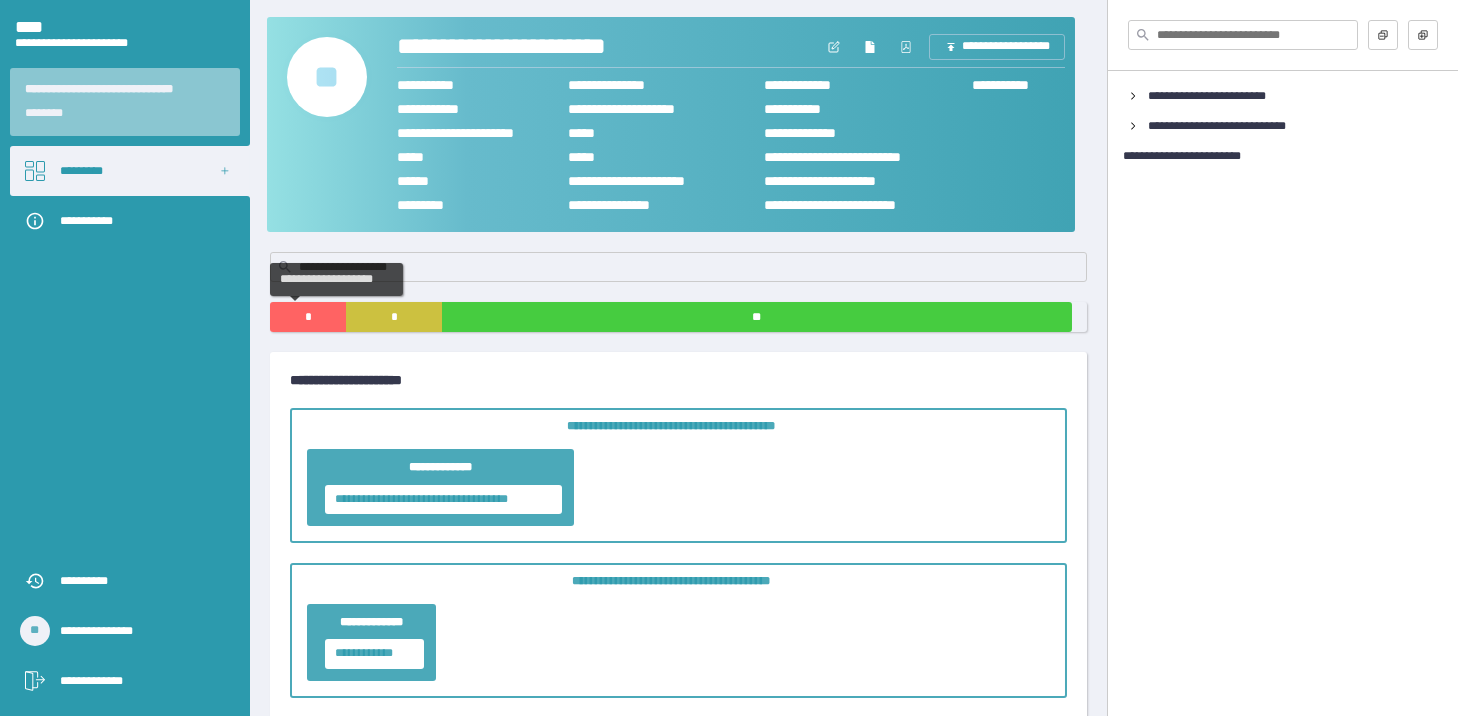 click on "*" at bounding box center [308, 317] 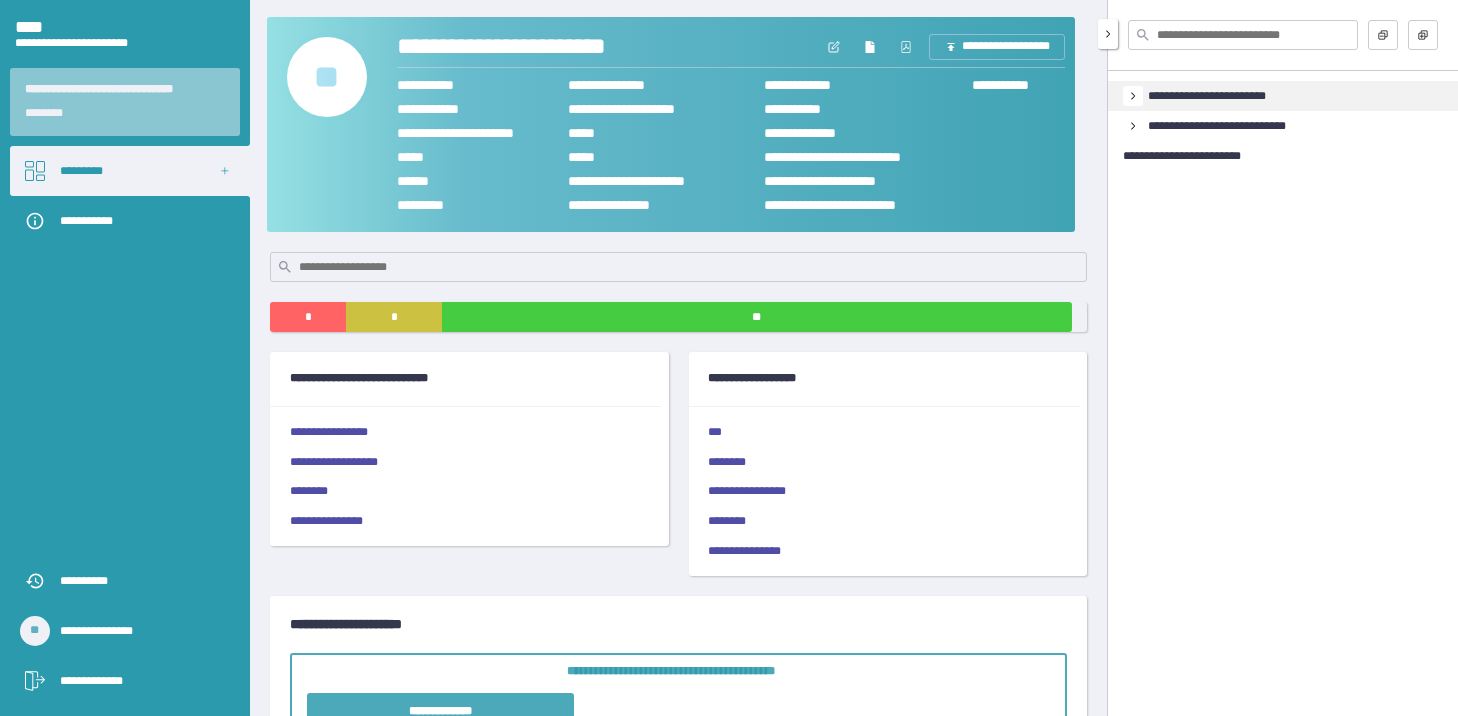 click 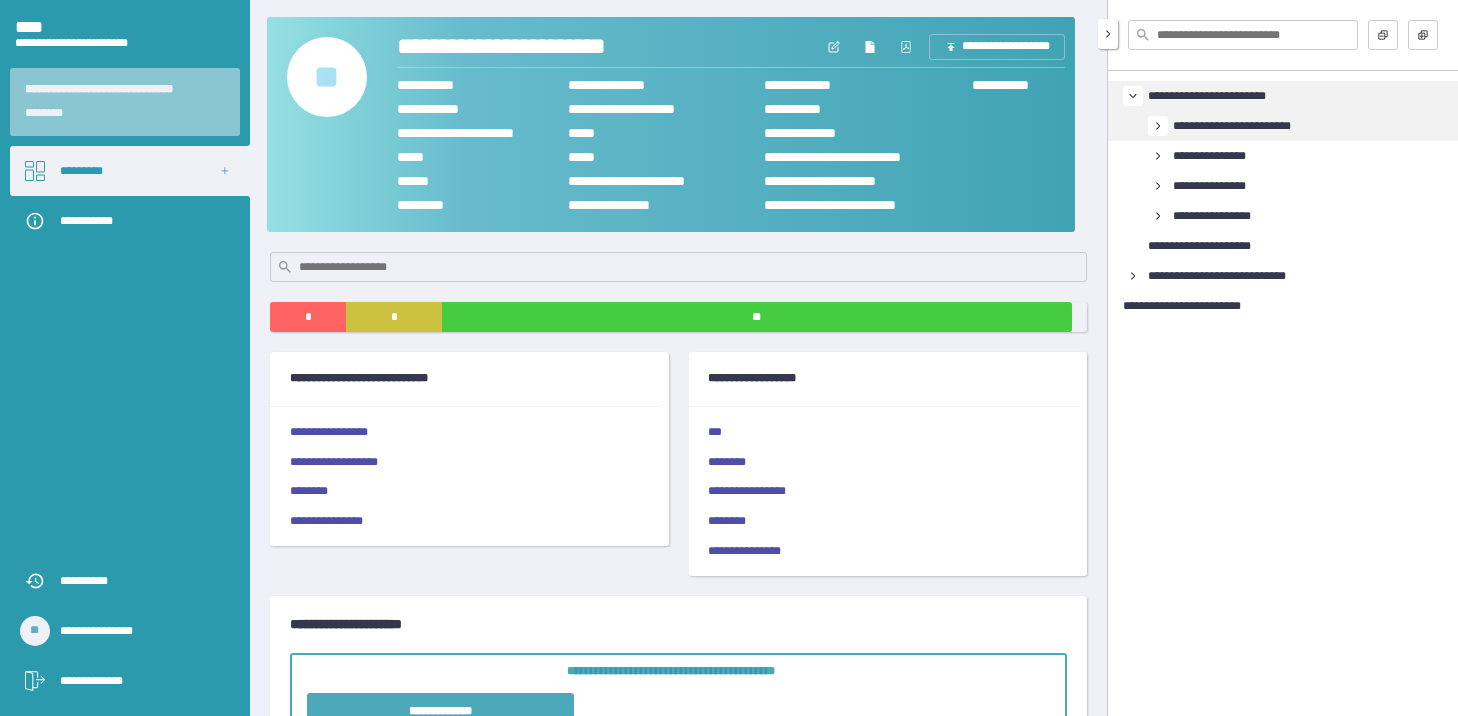 click 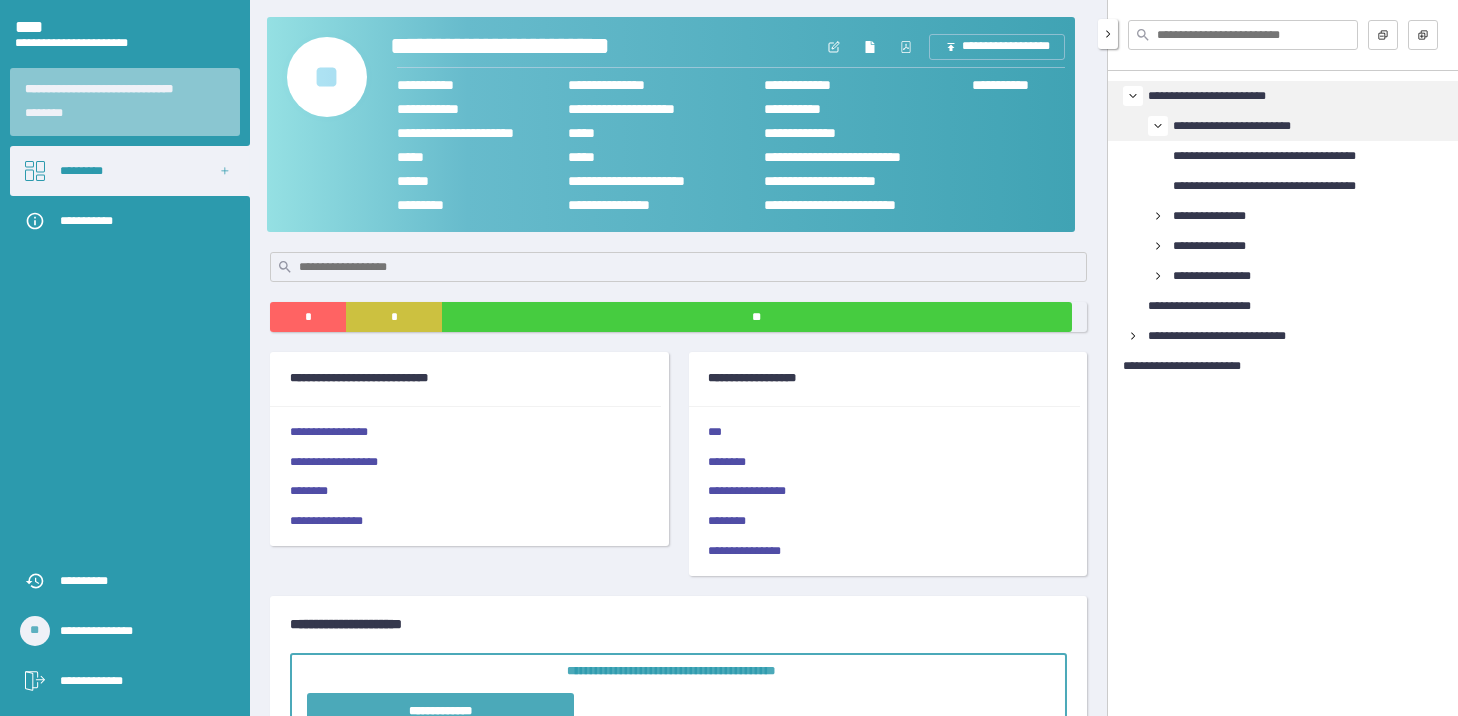 click on "**********" at bounding box center [532, 47] 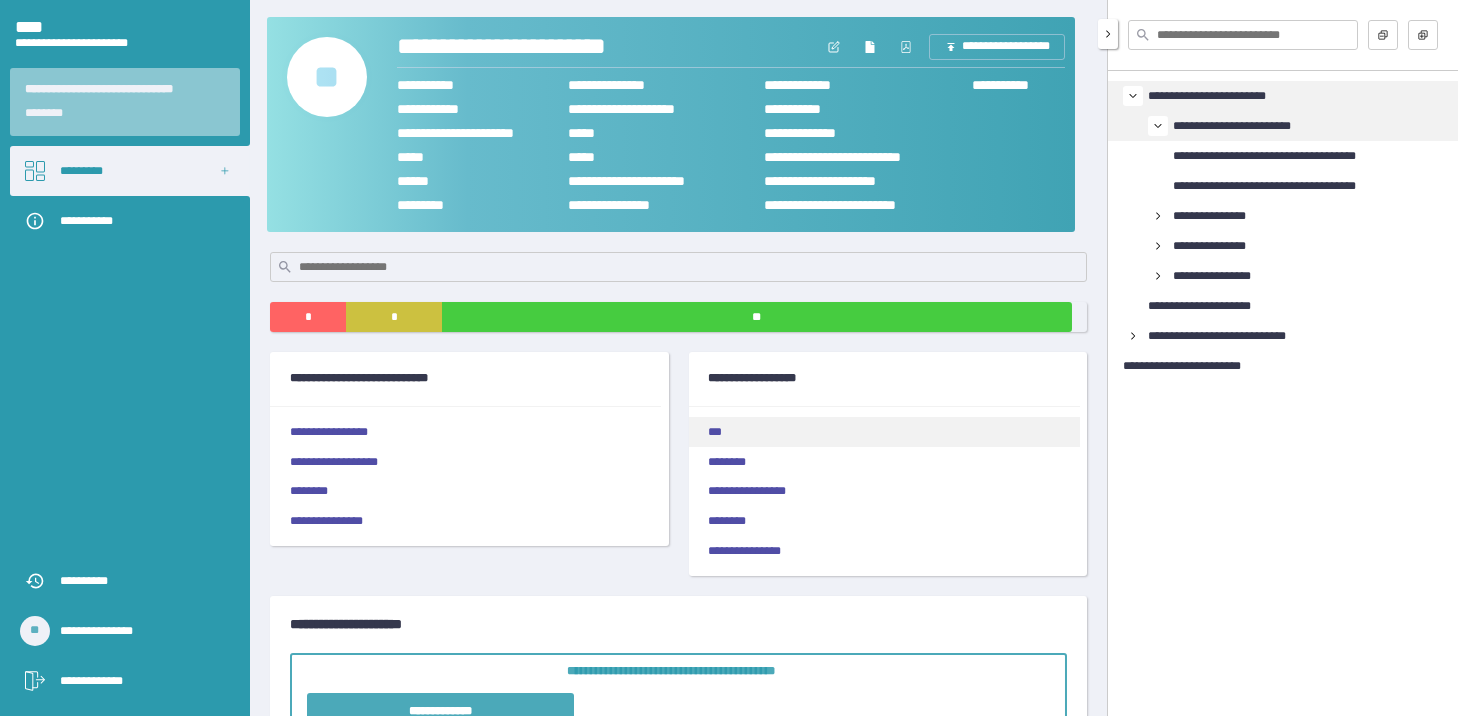 click on "***" at bounding box center (884, 432) 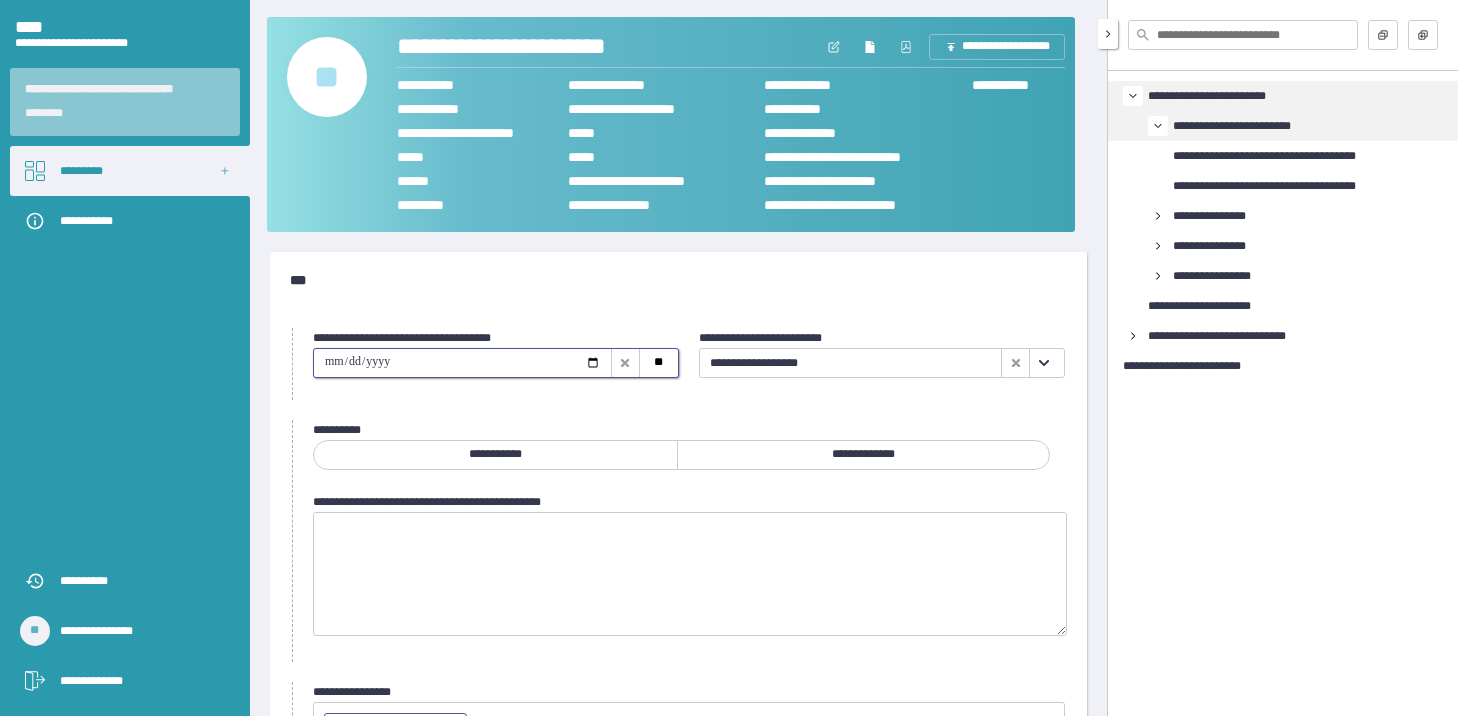click at bounding box center [462, 363] 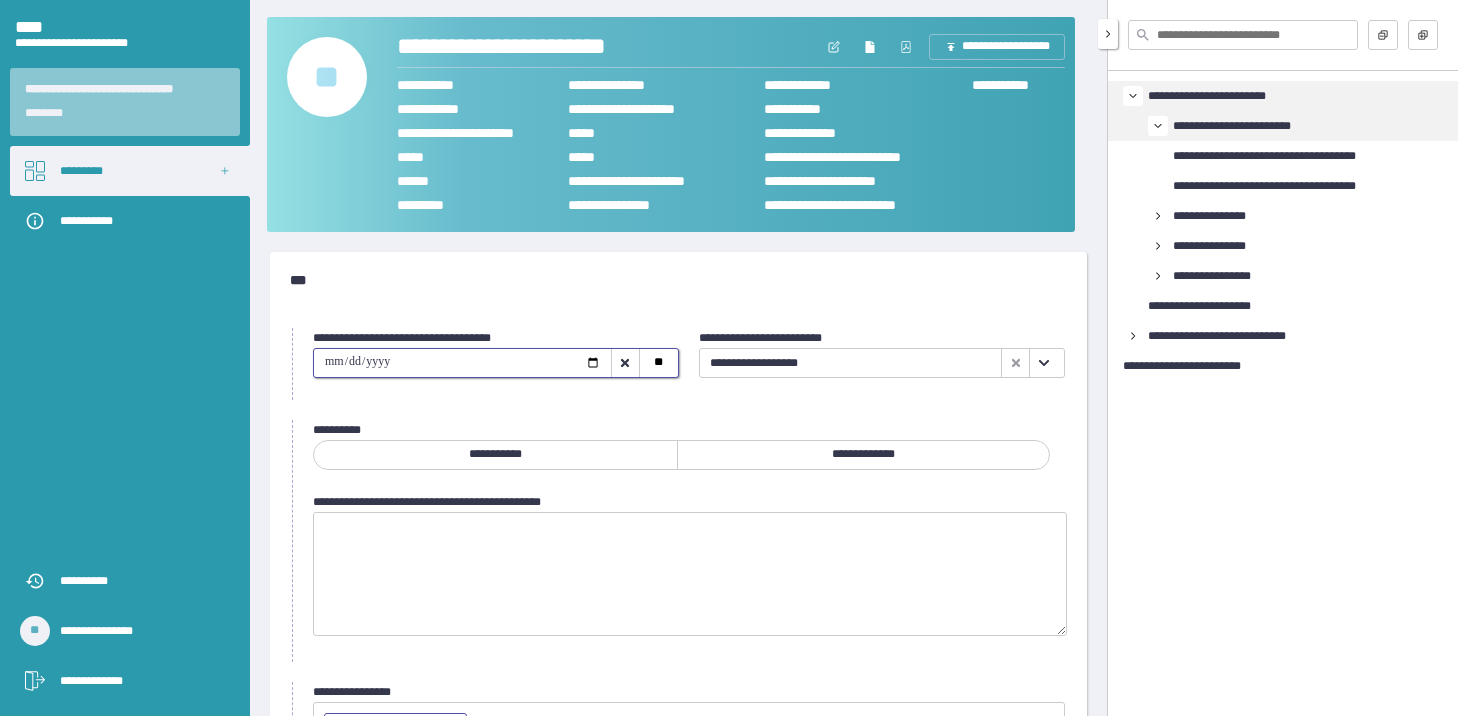 type on "**********" 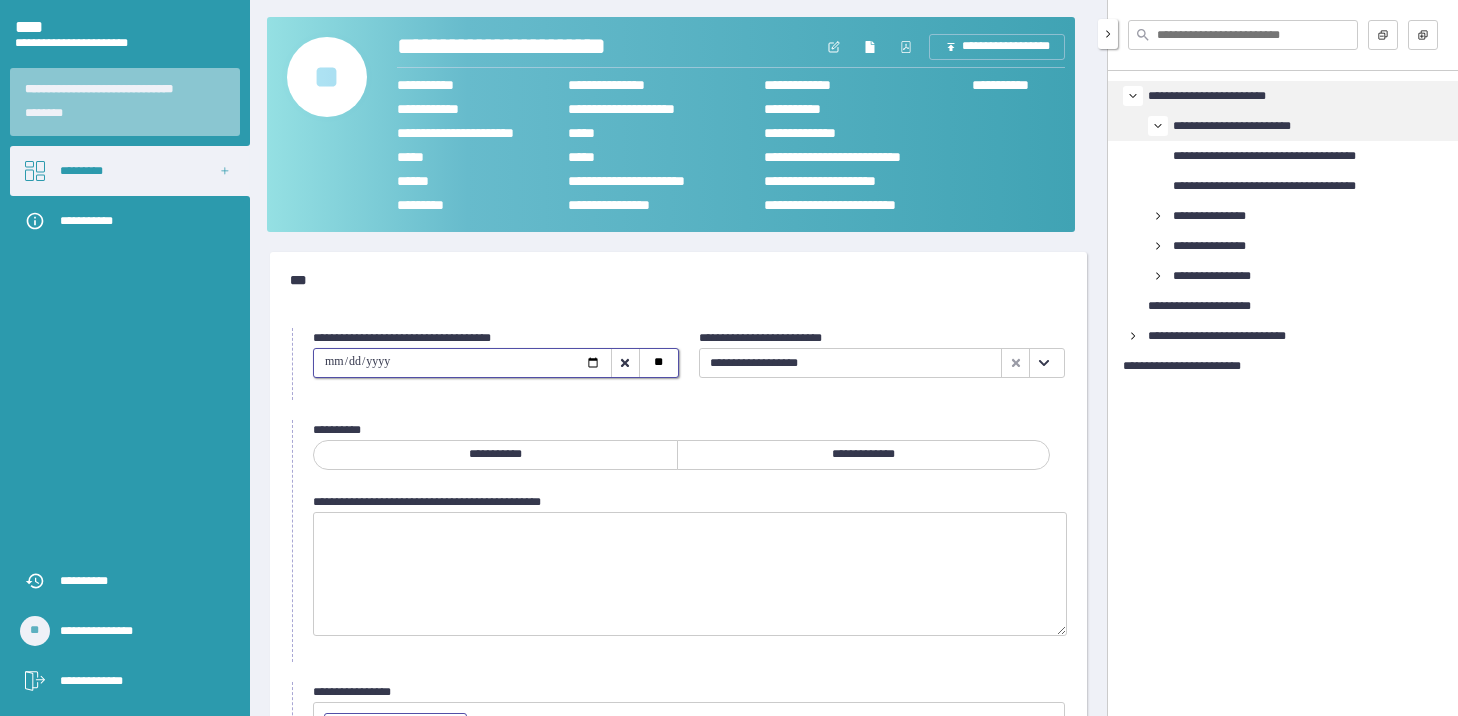 click on "**********" at bounding box center (864, 455) 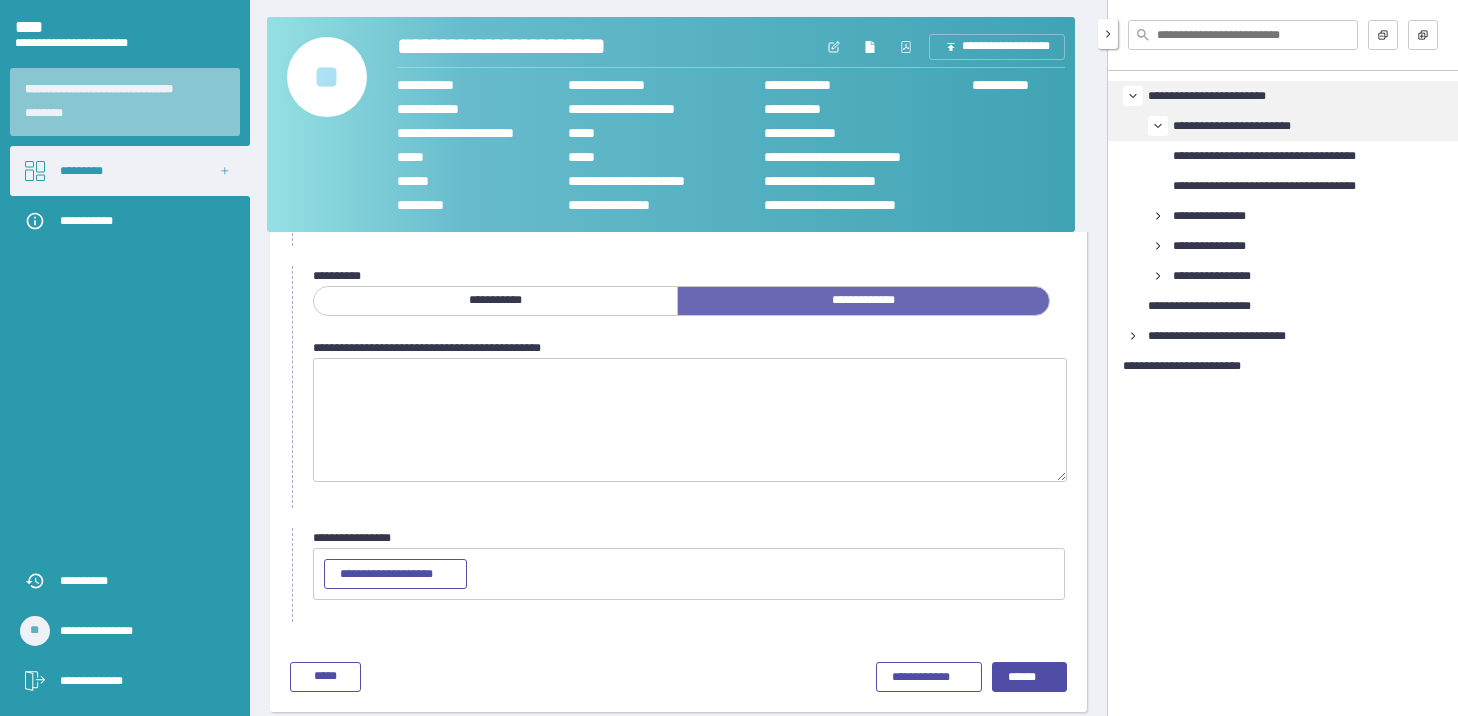 scroll, scrollTop: 167, scrollLeft: 0, axis: vertical 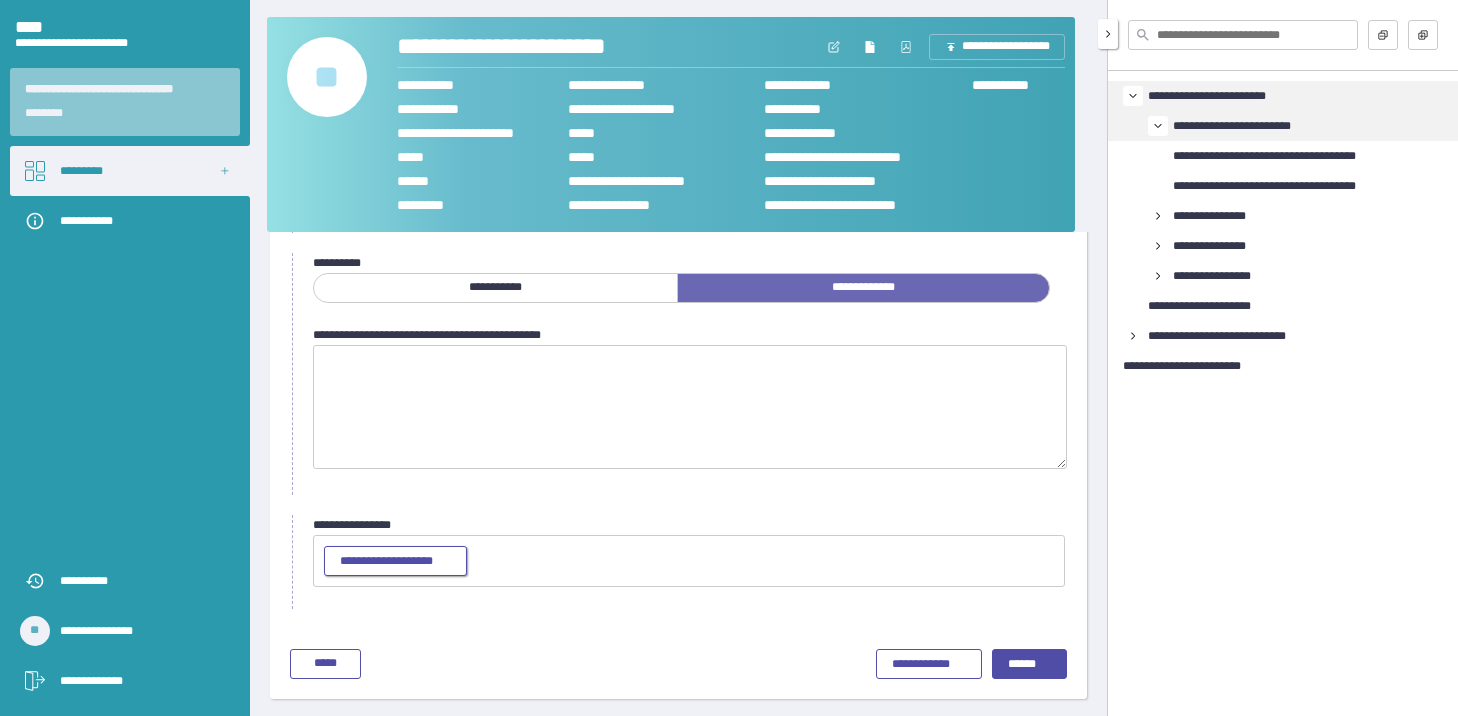 click on "**********" at bounding box center [395, 562] 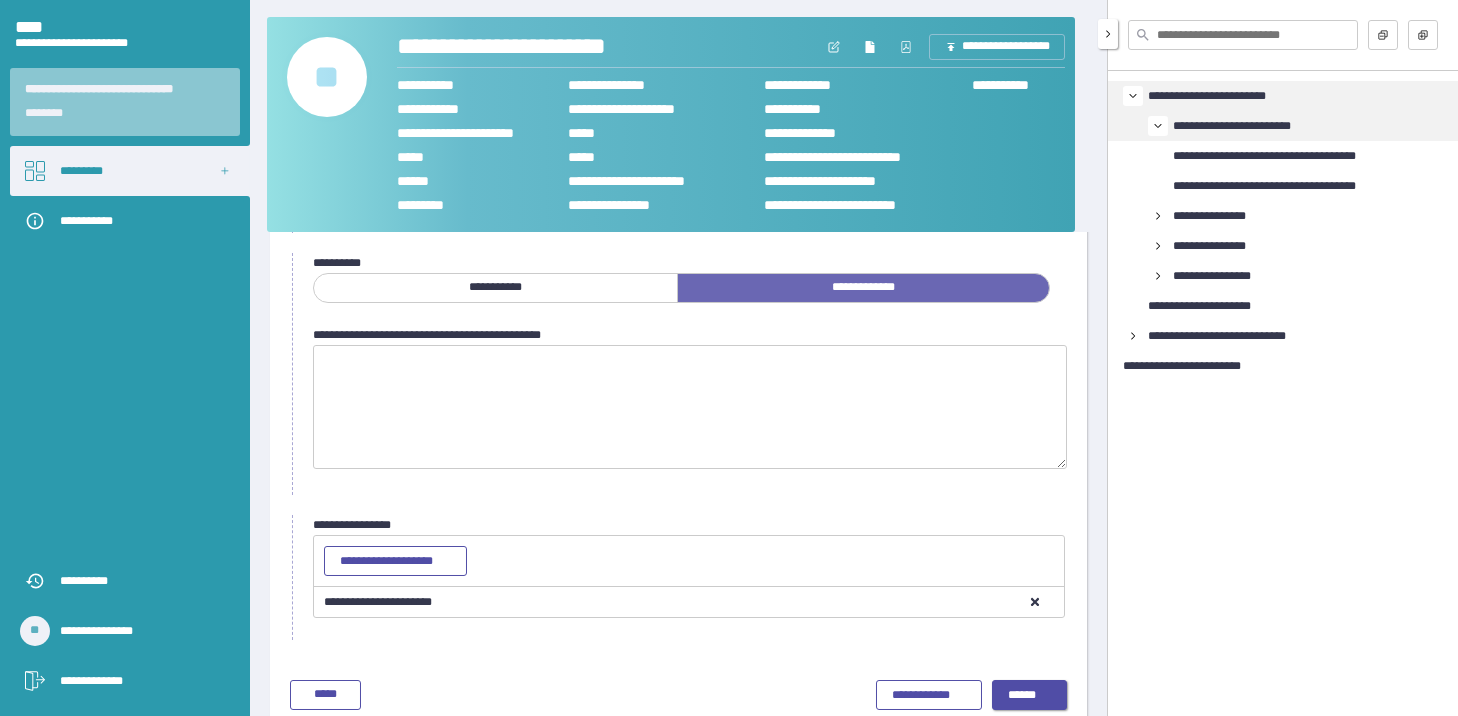 click on "******" at bounding box center (1029, 696) 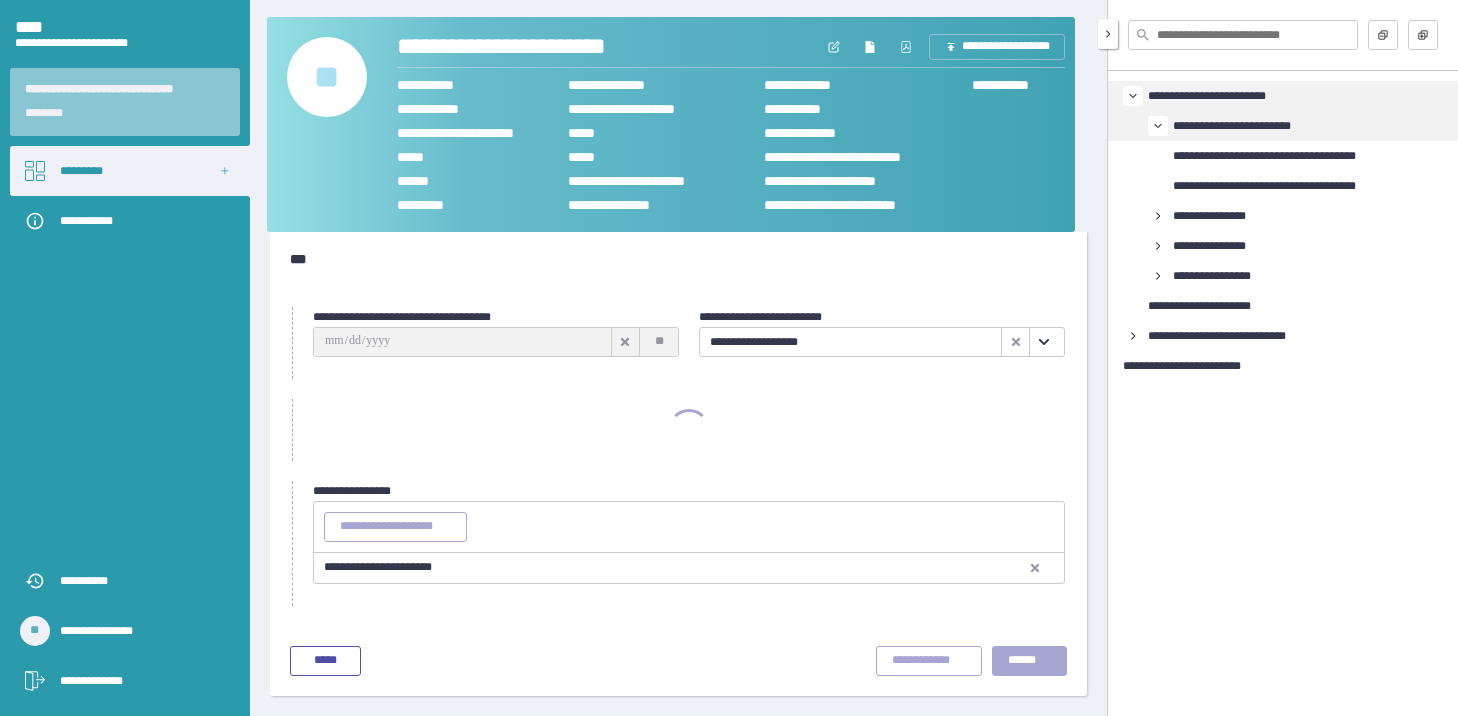scroll, scrollTop: 18, scrollLeft: 0, axis: vertical 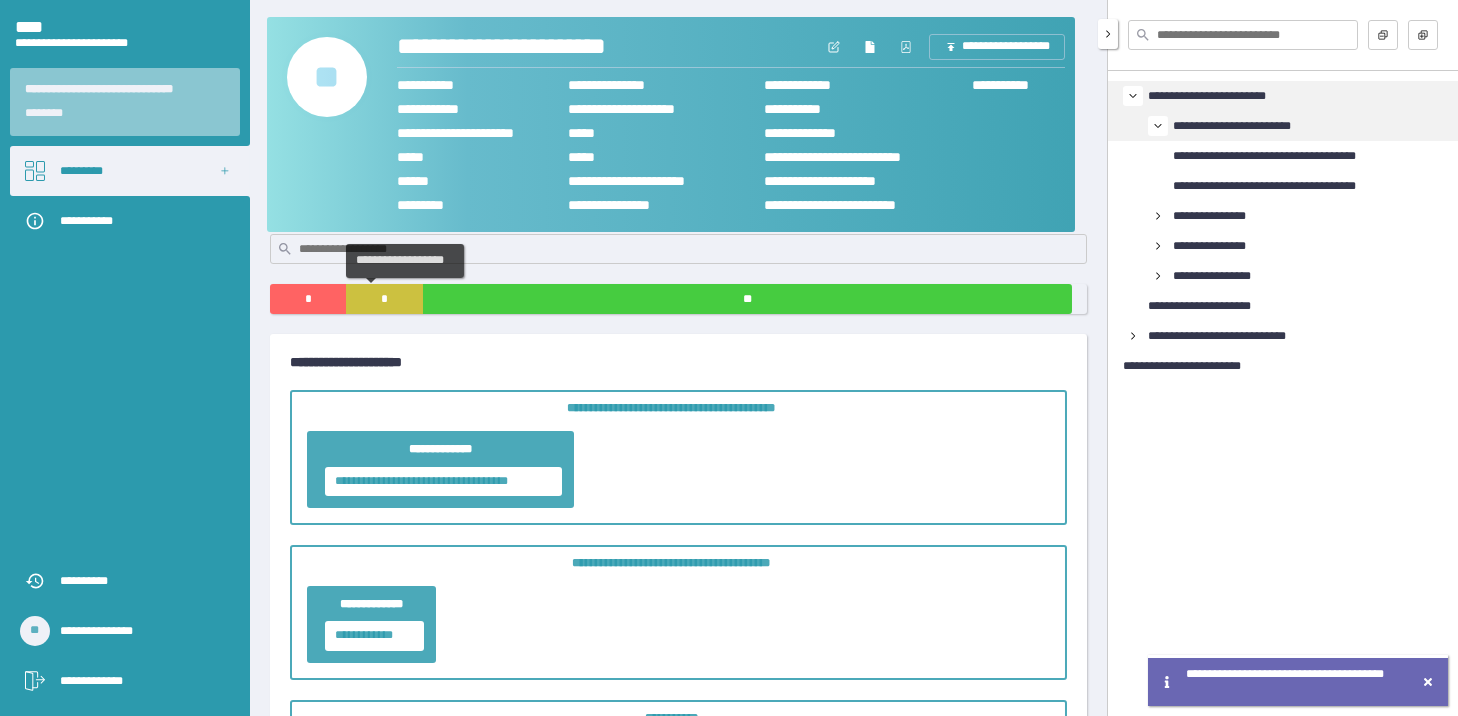 click on "*" at bounding box center [384, 299] 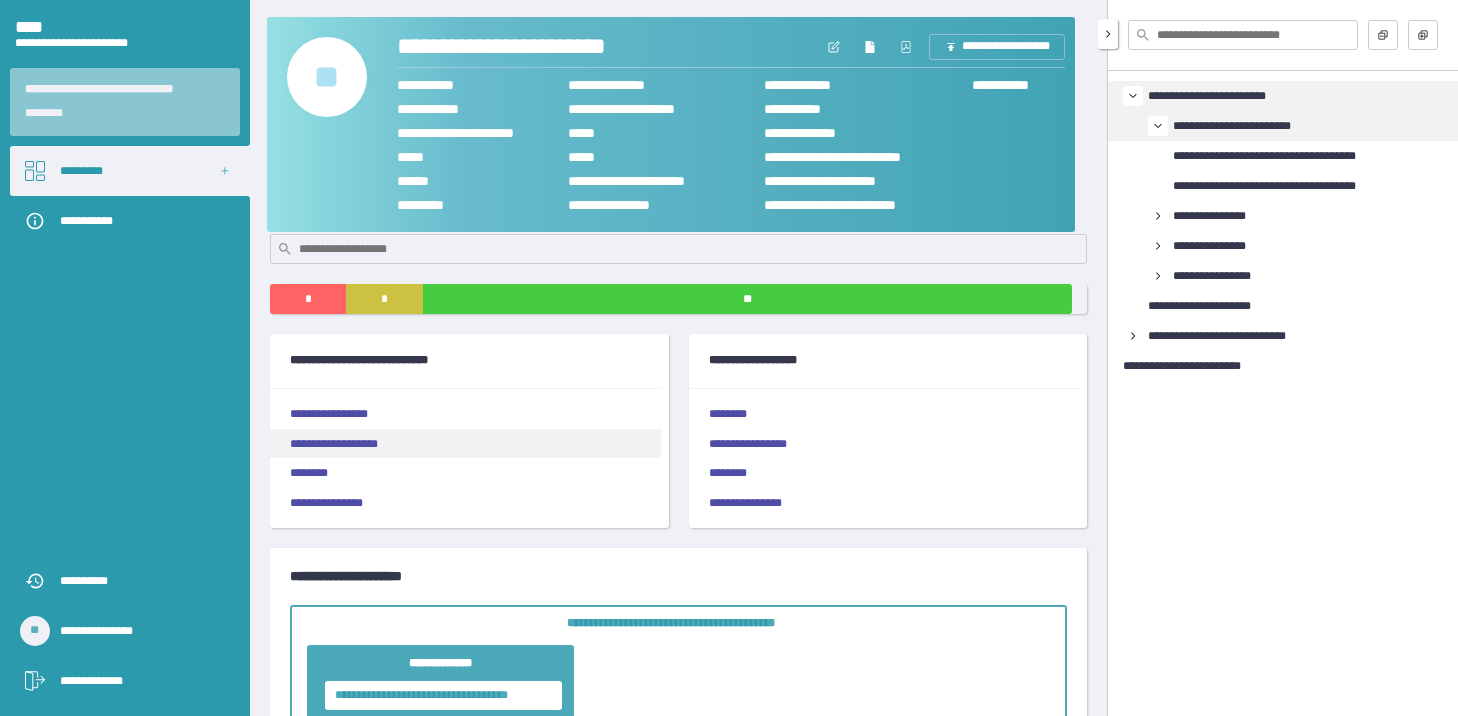 click on "**********" at bounding box center (465, 444) 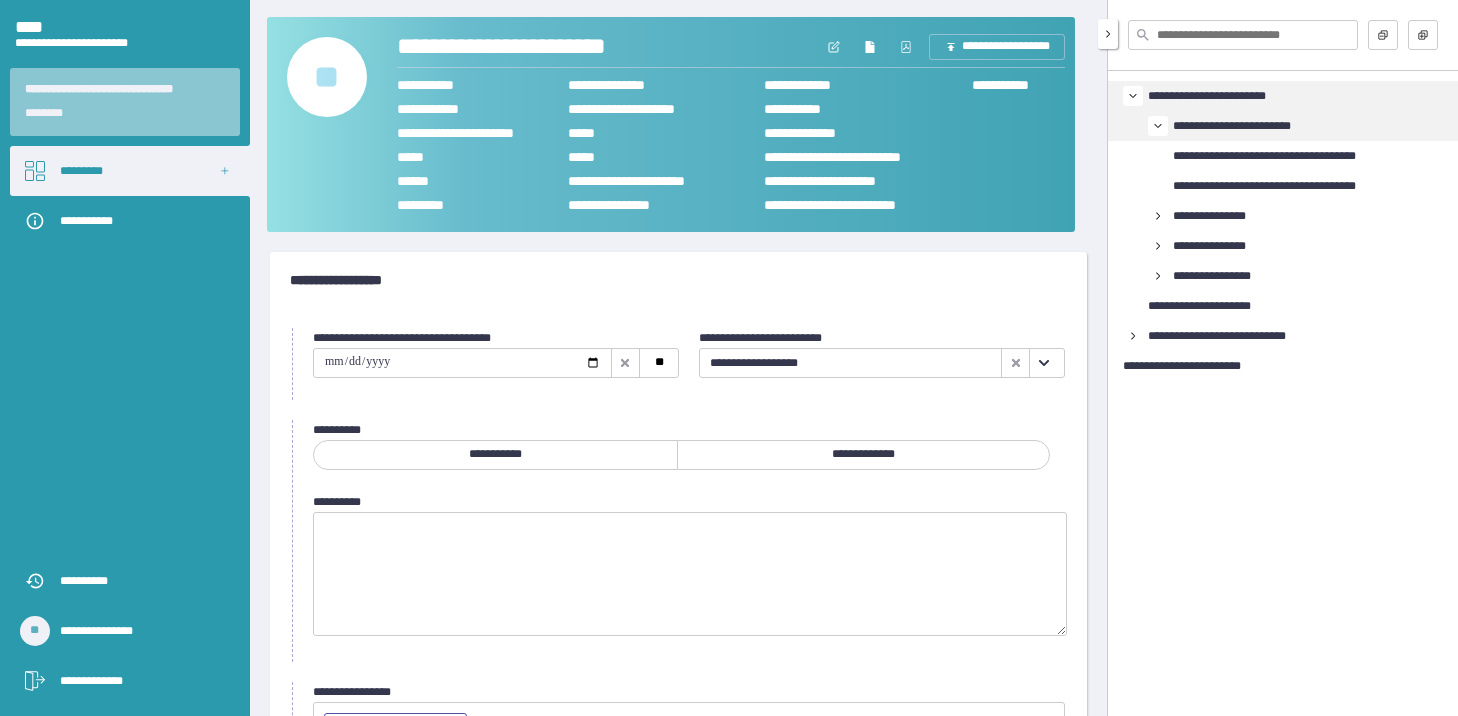 click at bounding box center [462, 363] 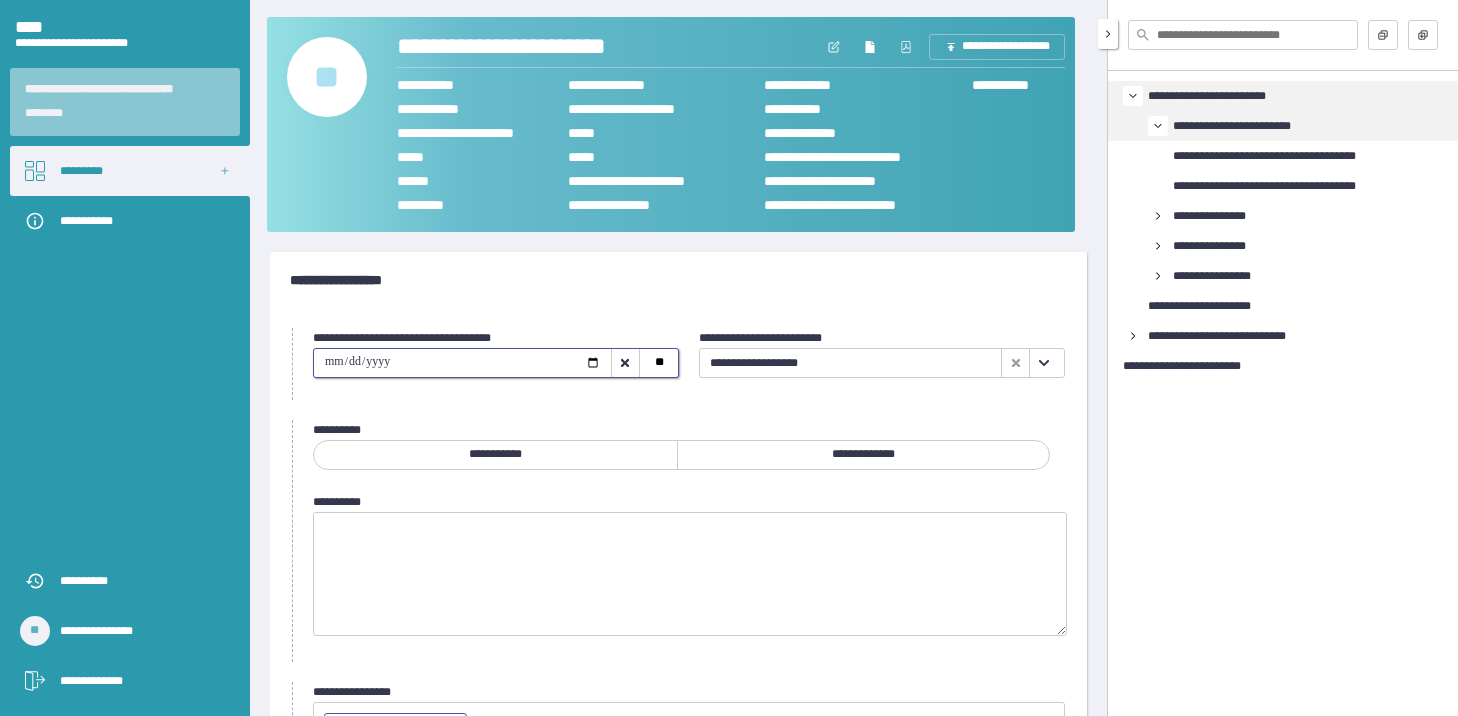 type on "**********" 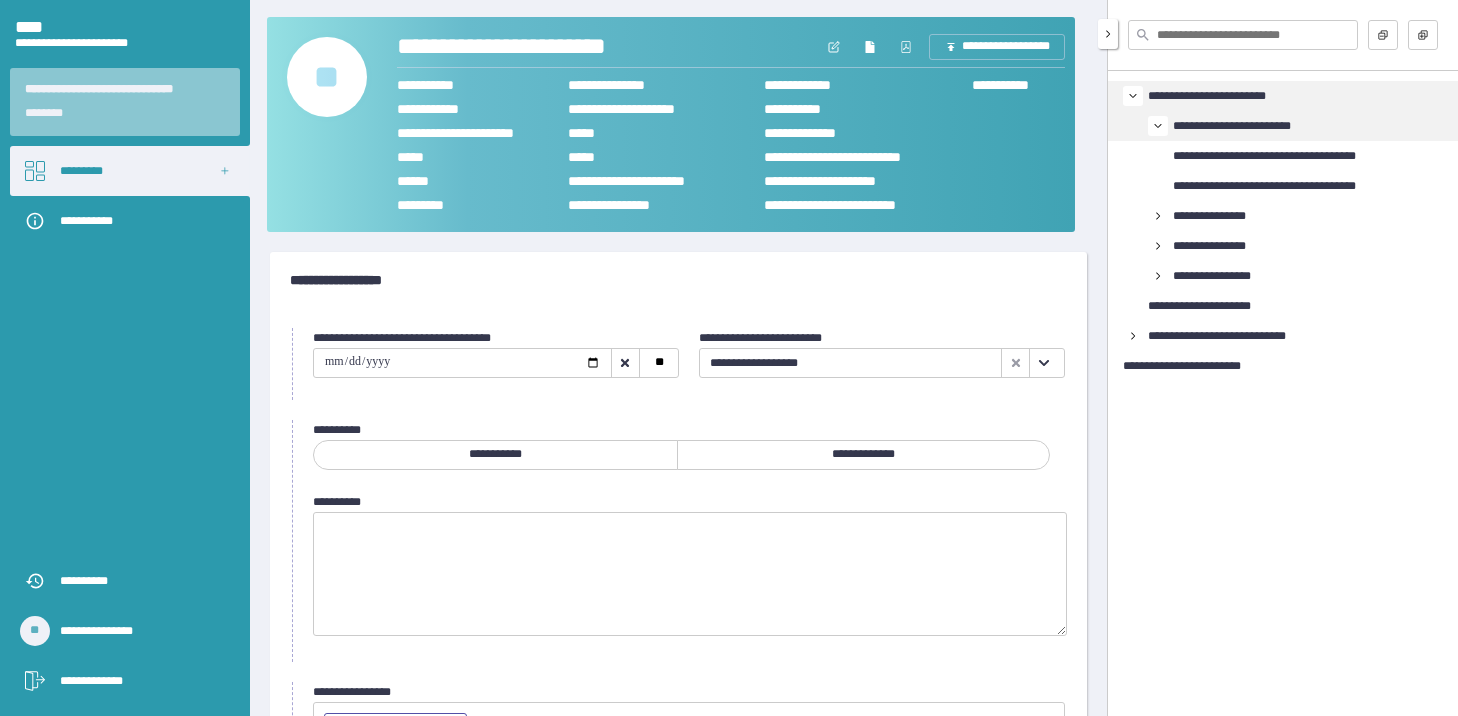 click on "**********" at bounding box center [864, 455] 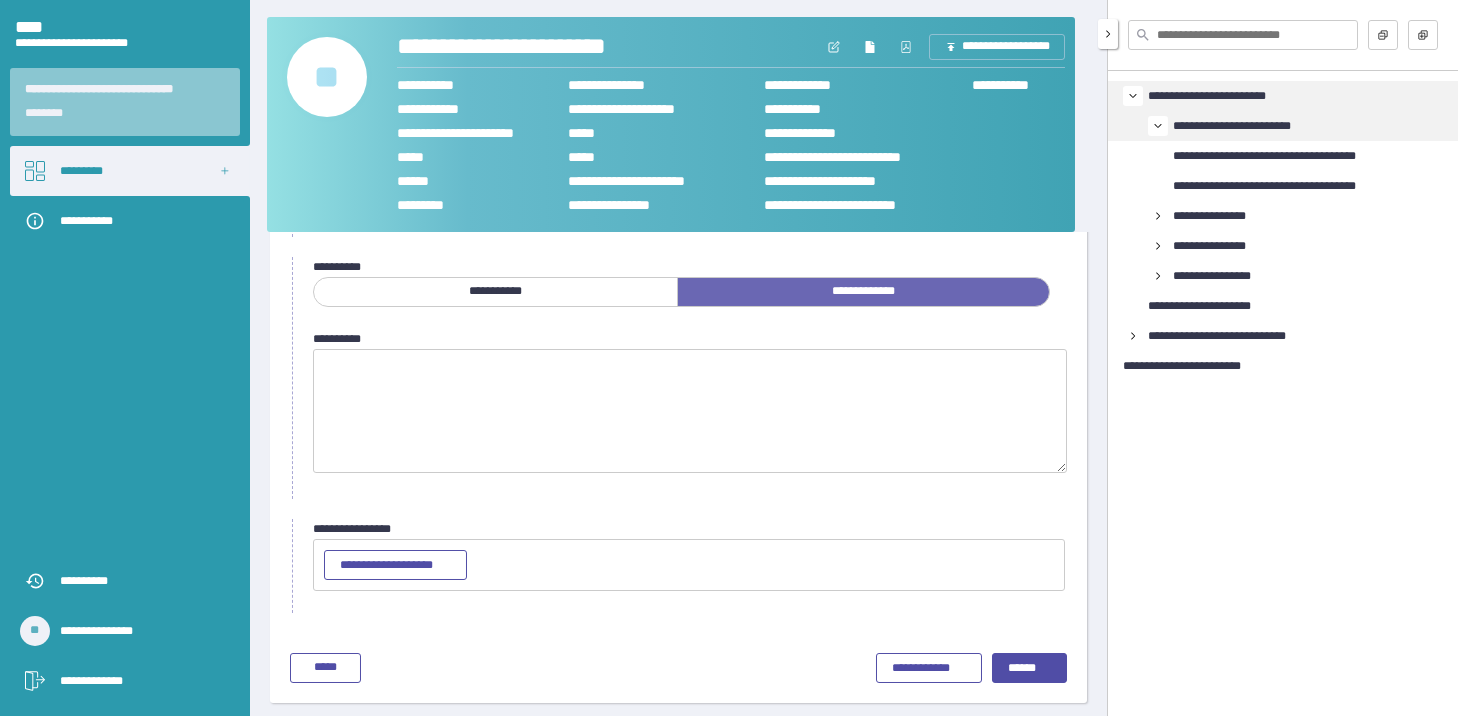 scroll, scrollTop: 167, scrollLeft: 0, axis: vertical 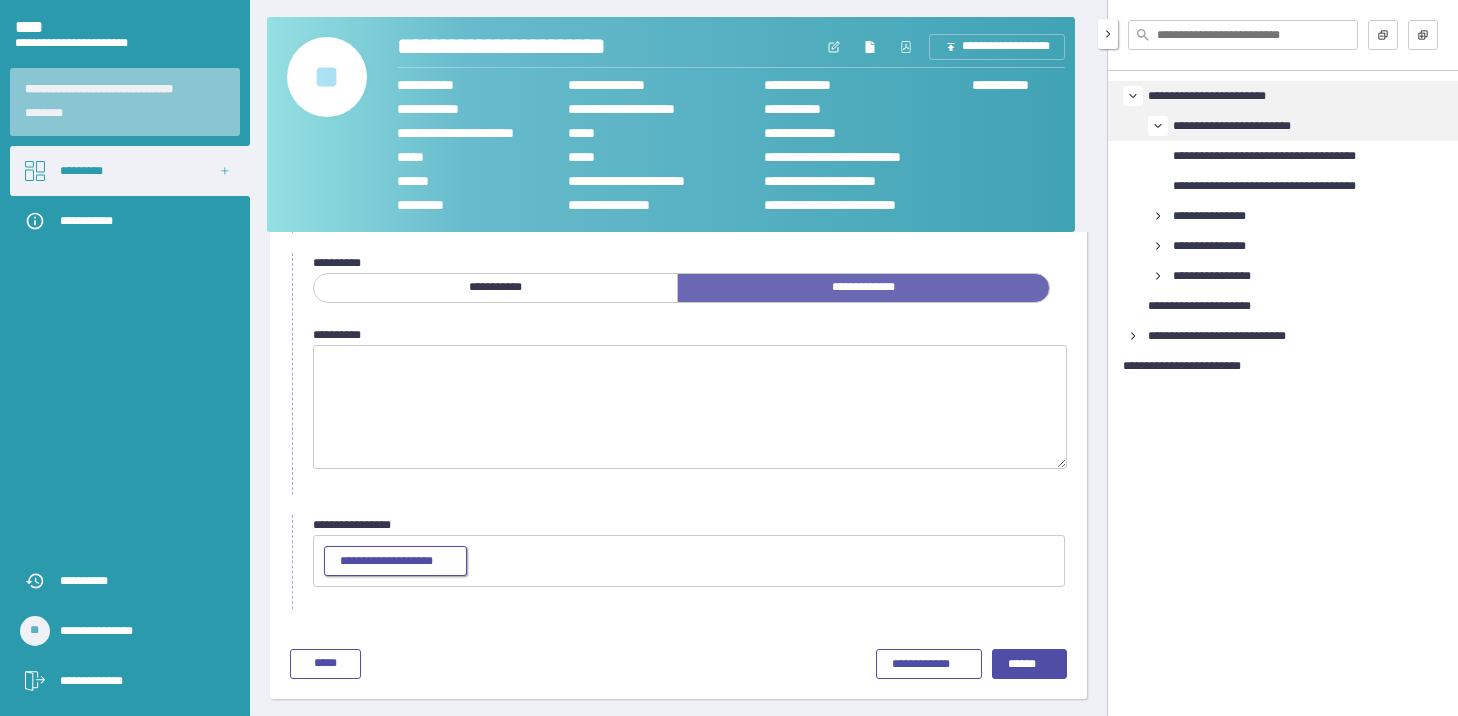 click on "**********" at bounding box center (395, 562) 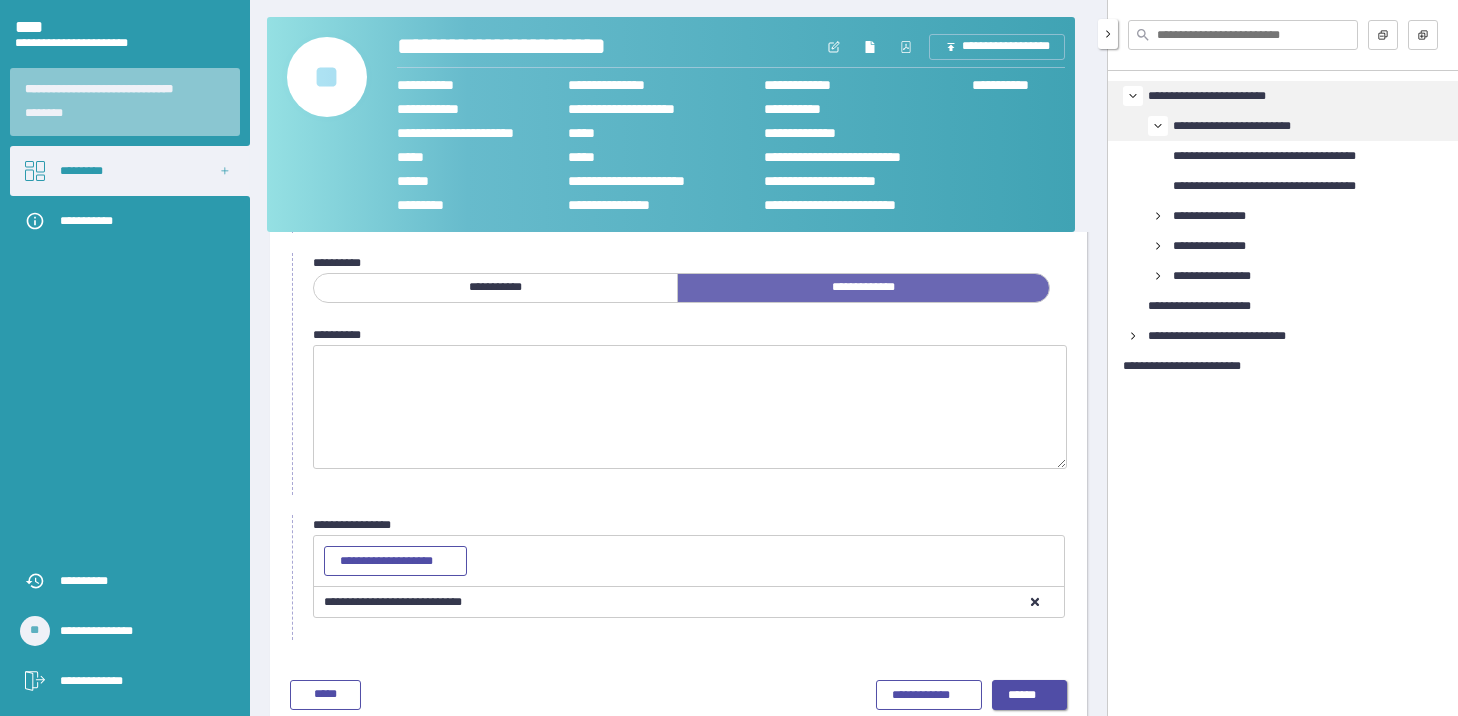 click on "******" at bounding box center (1029, 696) 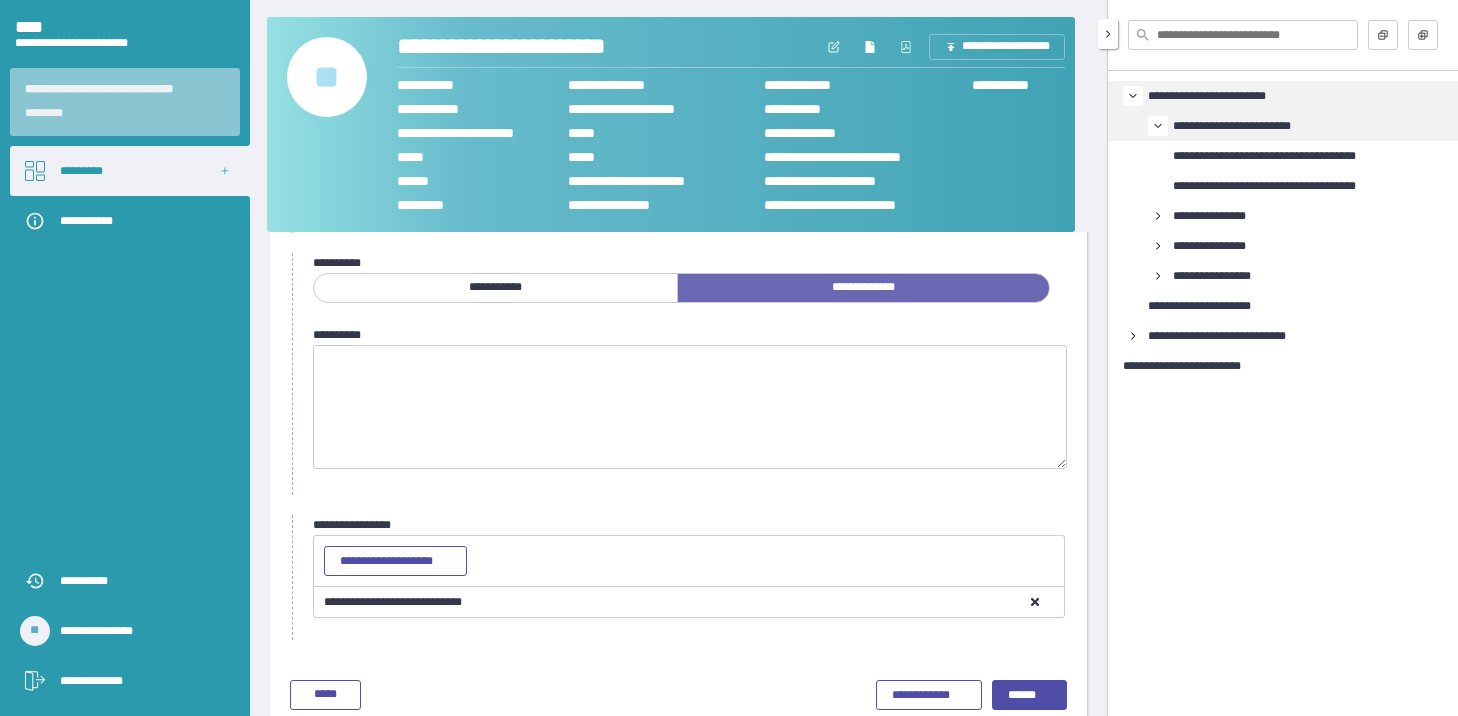 scroll, scrollTop: 18, scrollLeft: 0, axis: vertical 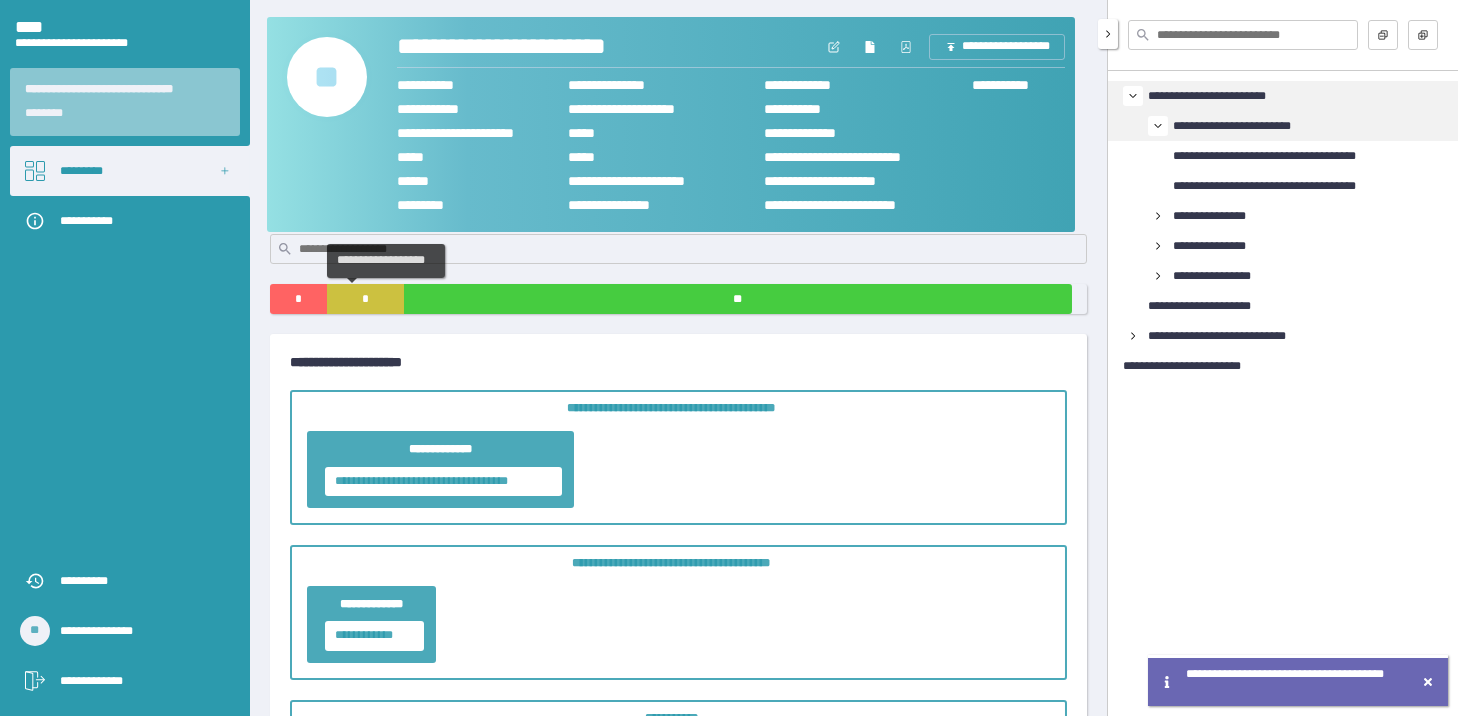 click on "*" at bounding box center (365, 299) 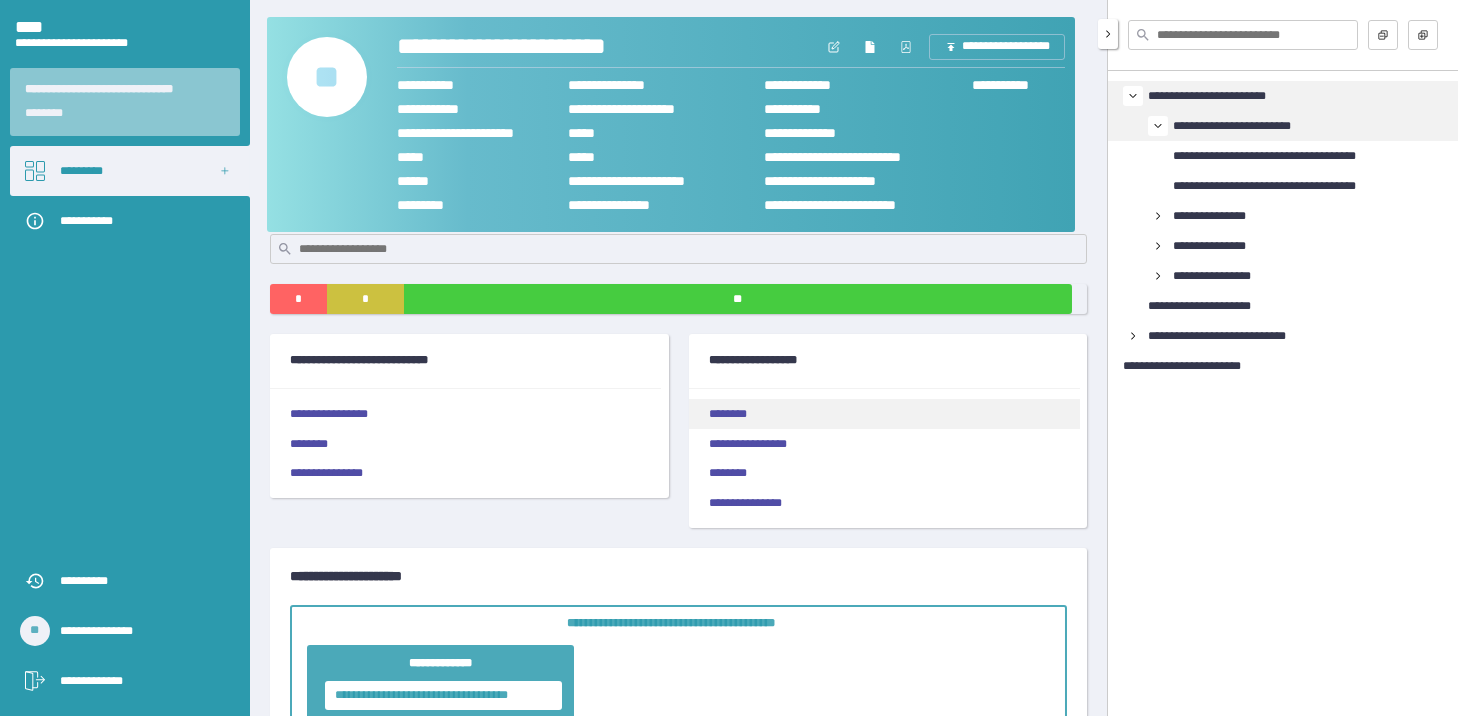 click on "********" at bounding box center [884, 414] 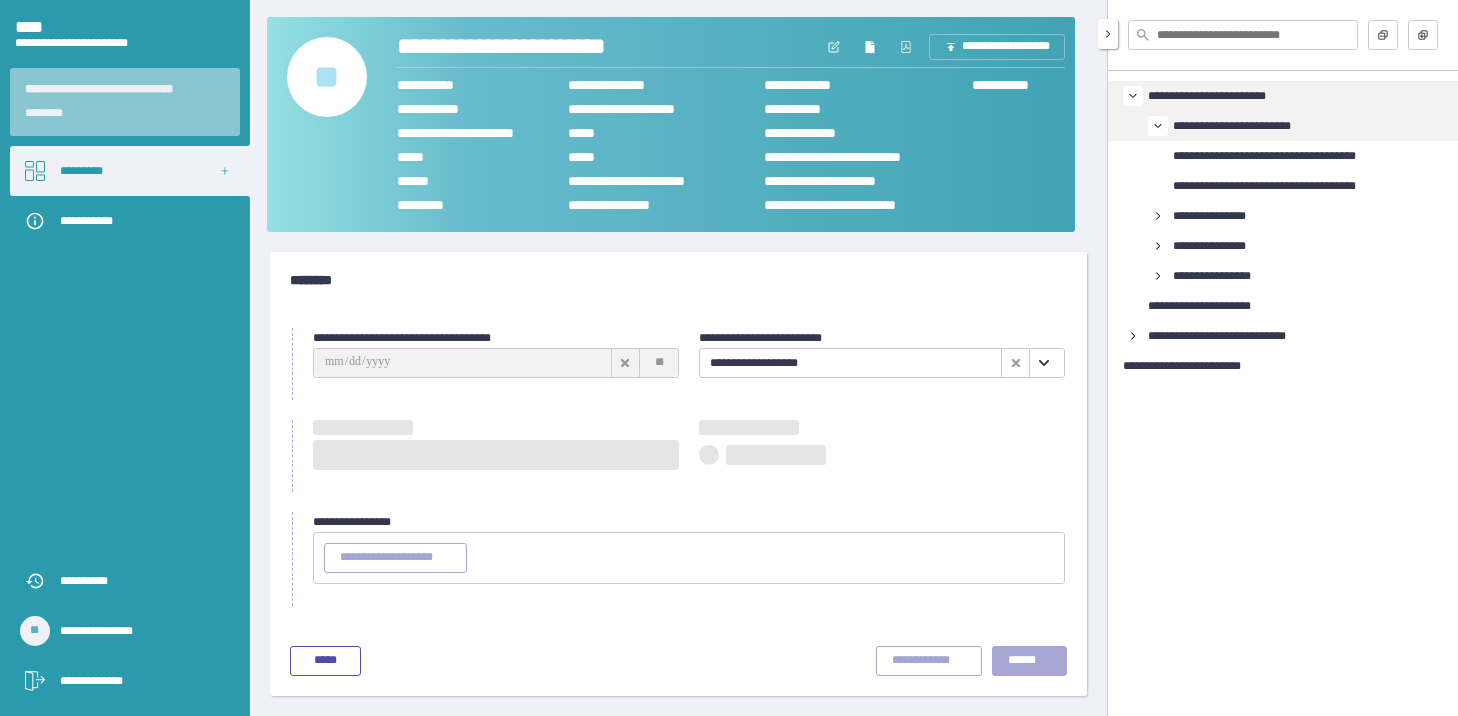 scroll, scrollTop: 0, scrollLeft: 0, axis: both 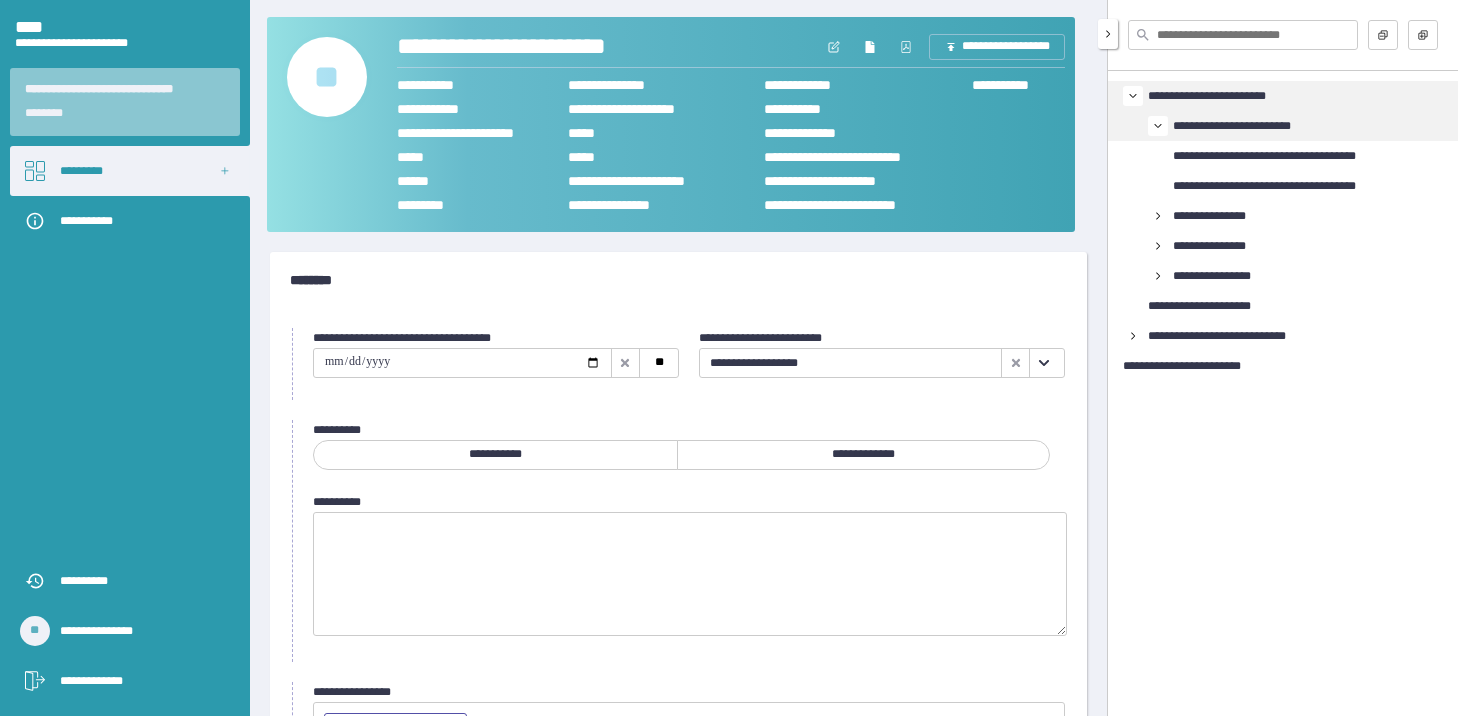 click at bounding box center (462, 363) 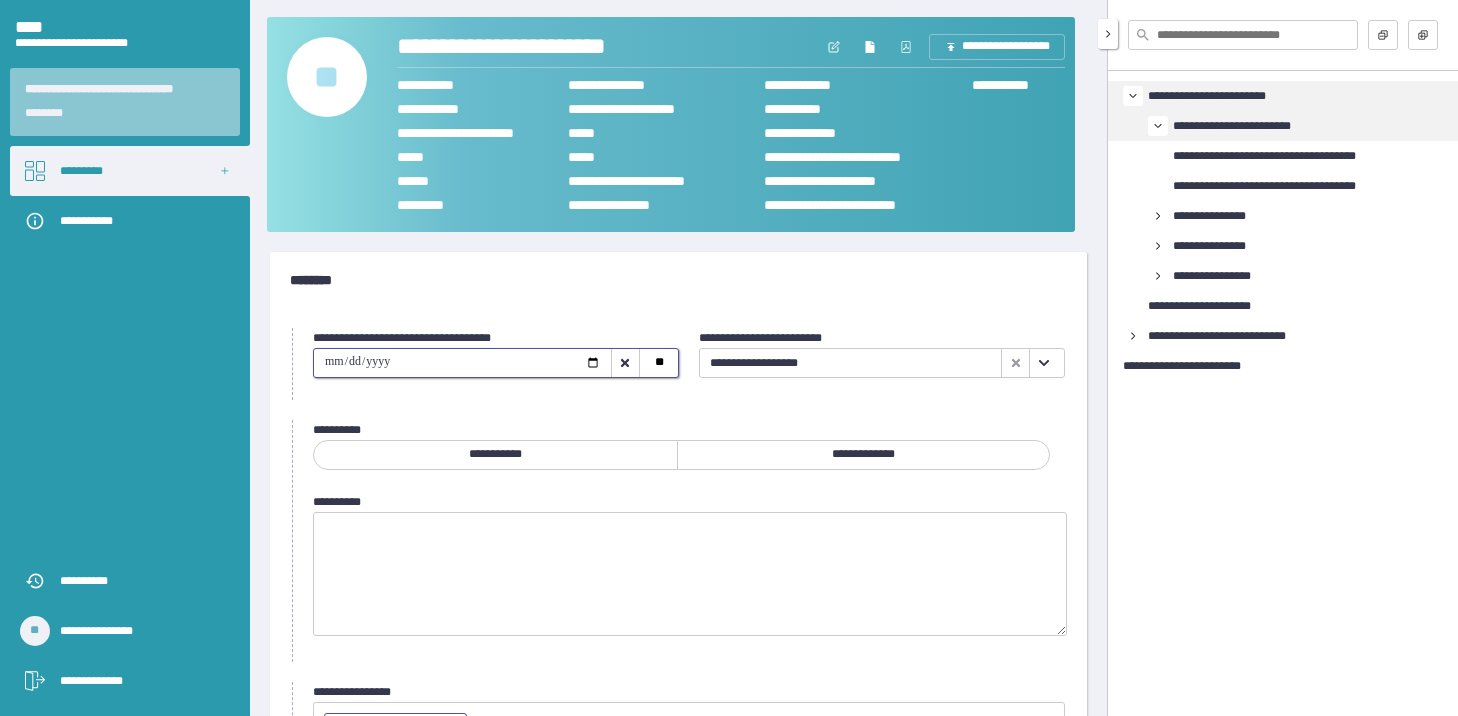 type on "**********" 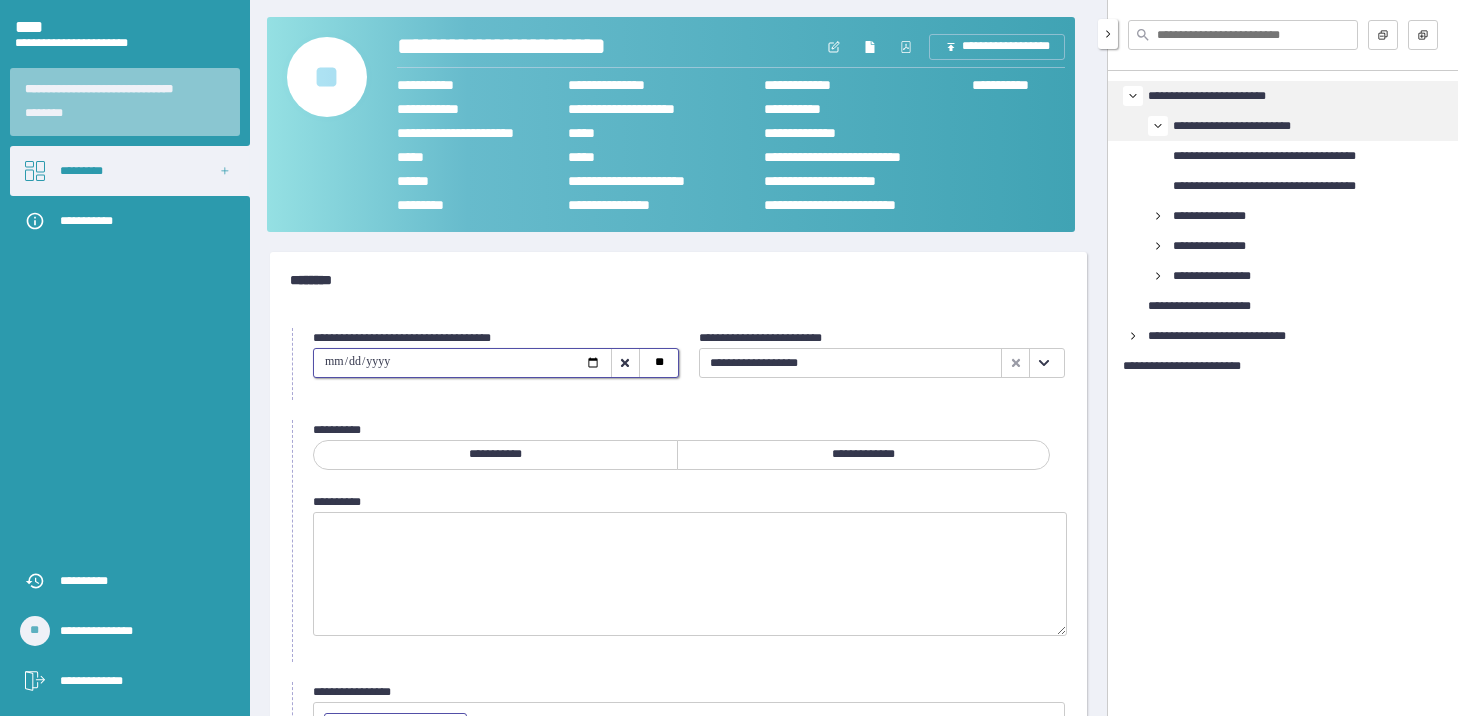 click on "**********" at bounding box center (864, 455) 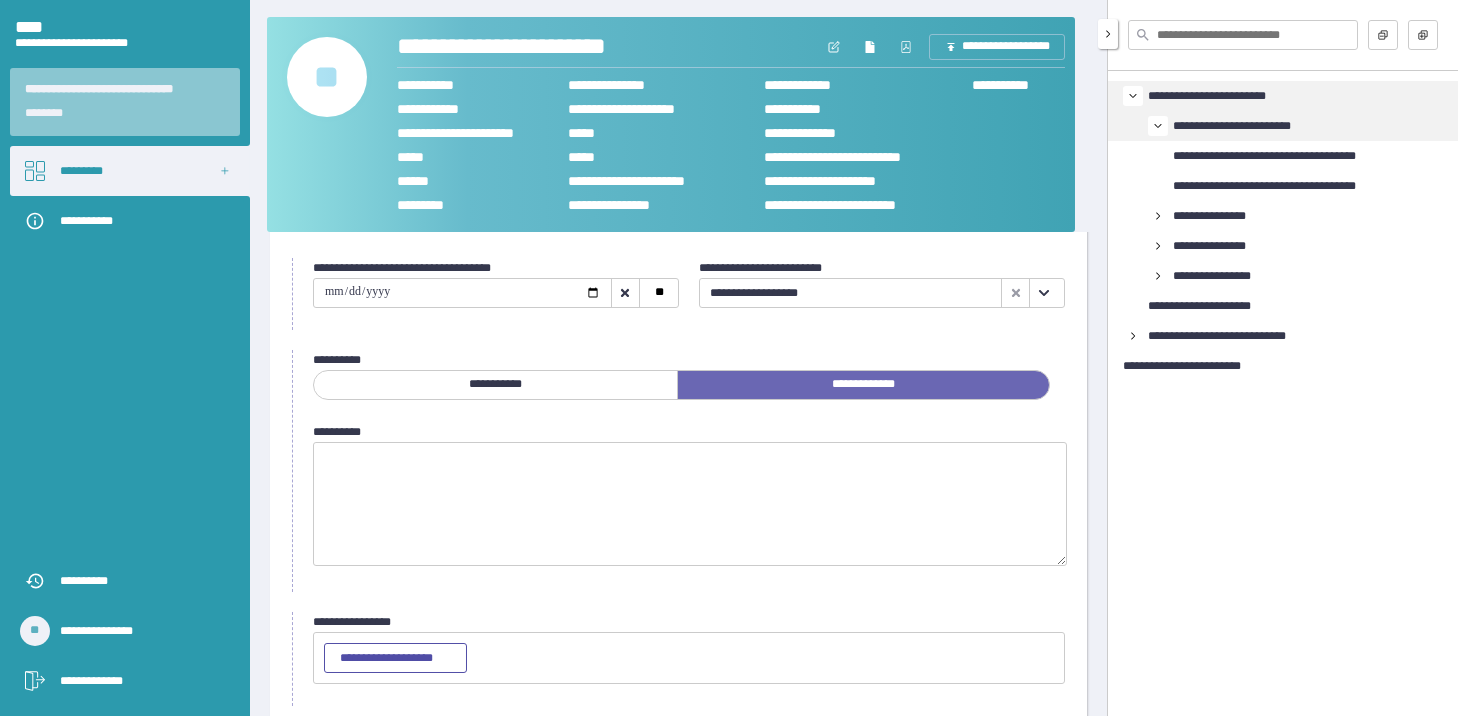 scroll, scrollTop: 167, scrollLeft: 0, axis: vertical 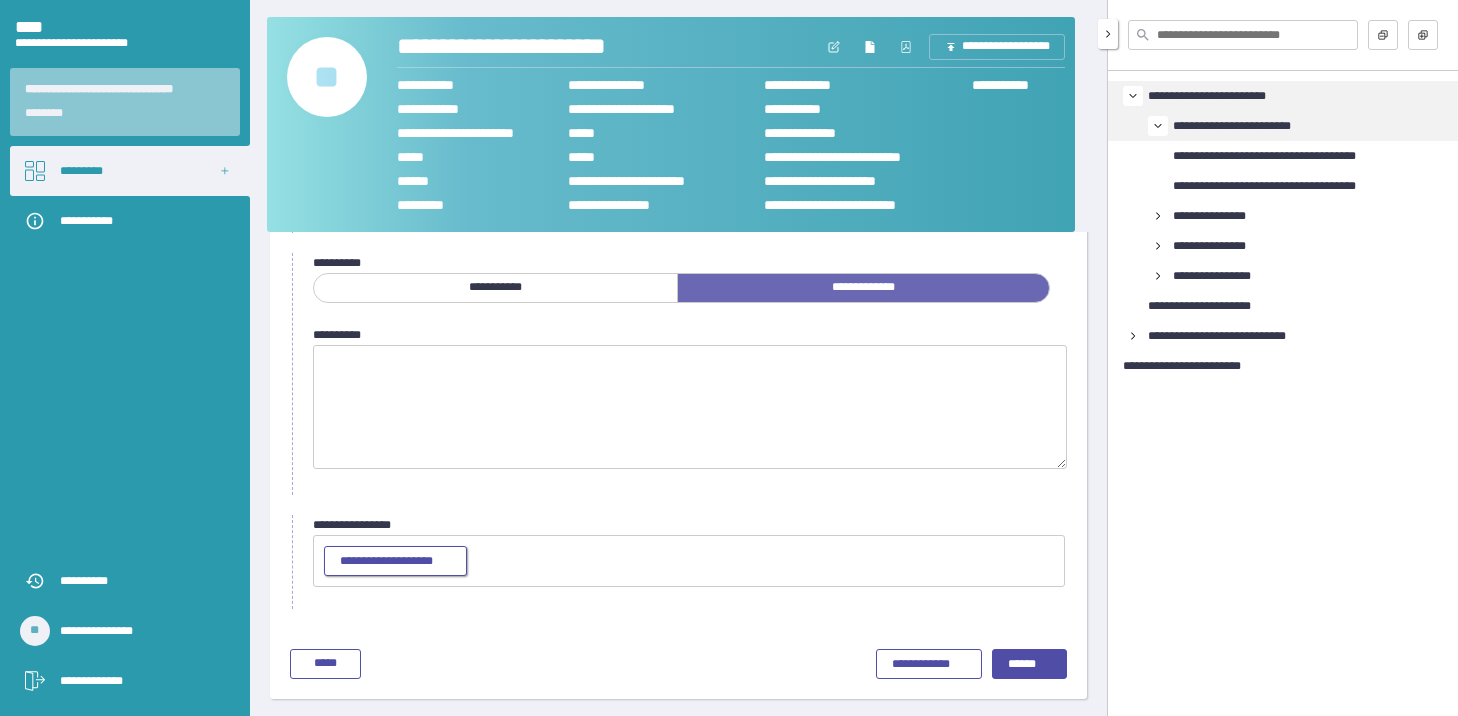 click on "**********" at bounding box center (395, 562) 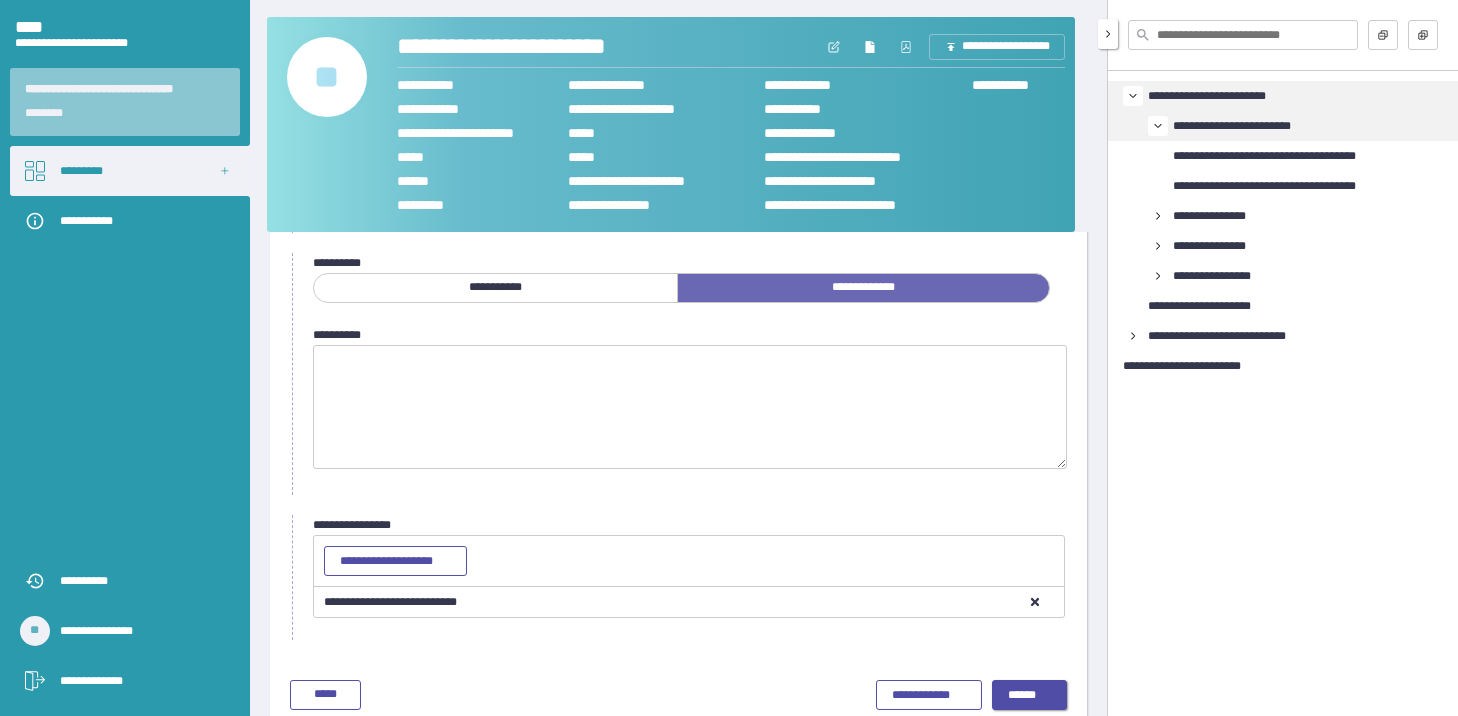 click on "******" at bounding box center (1029, 696) 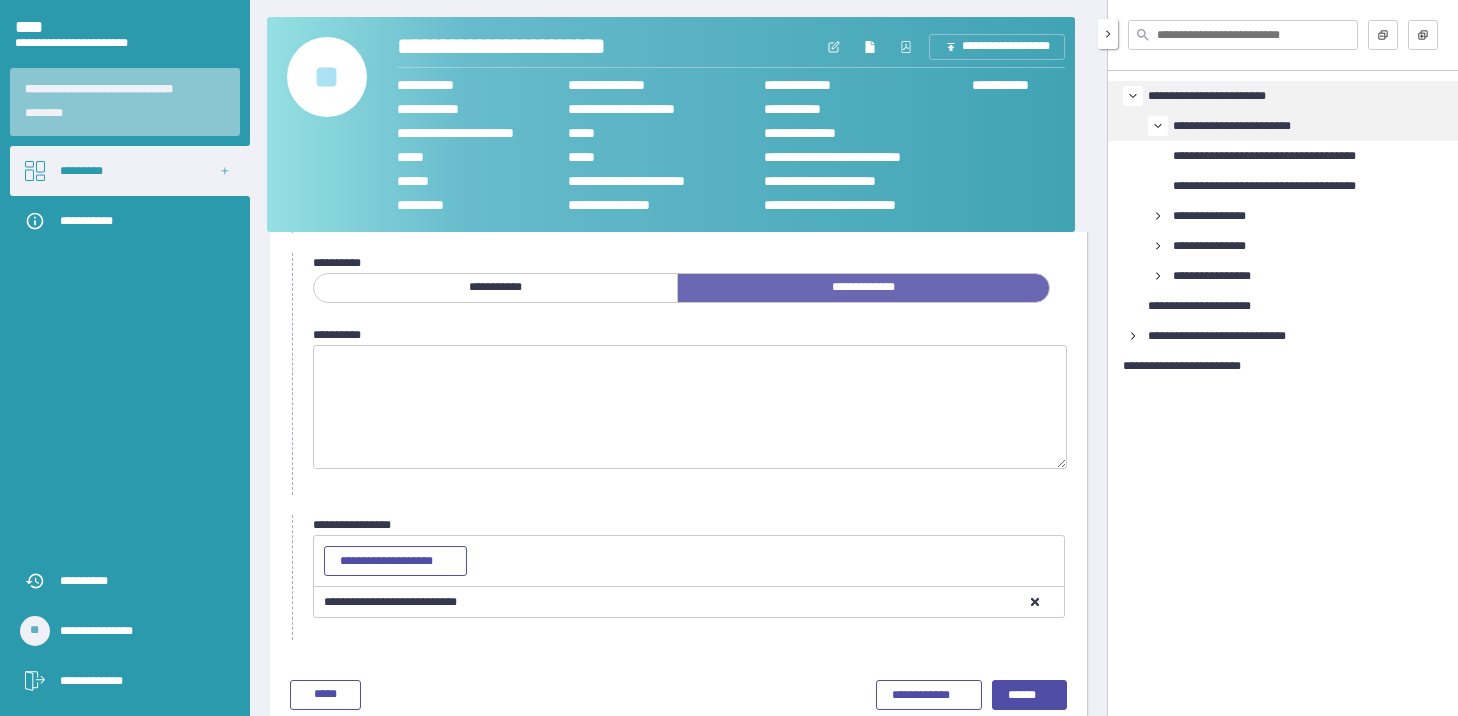 scroll, scrollTop: 18, scrollLeft: 0, axis: vertical 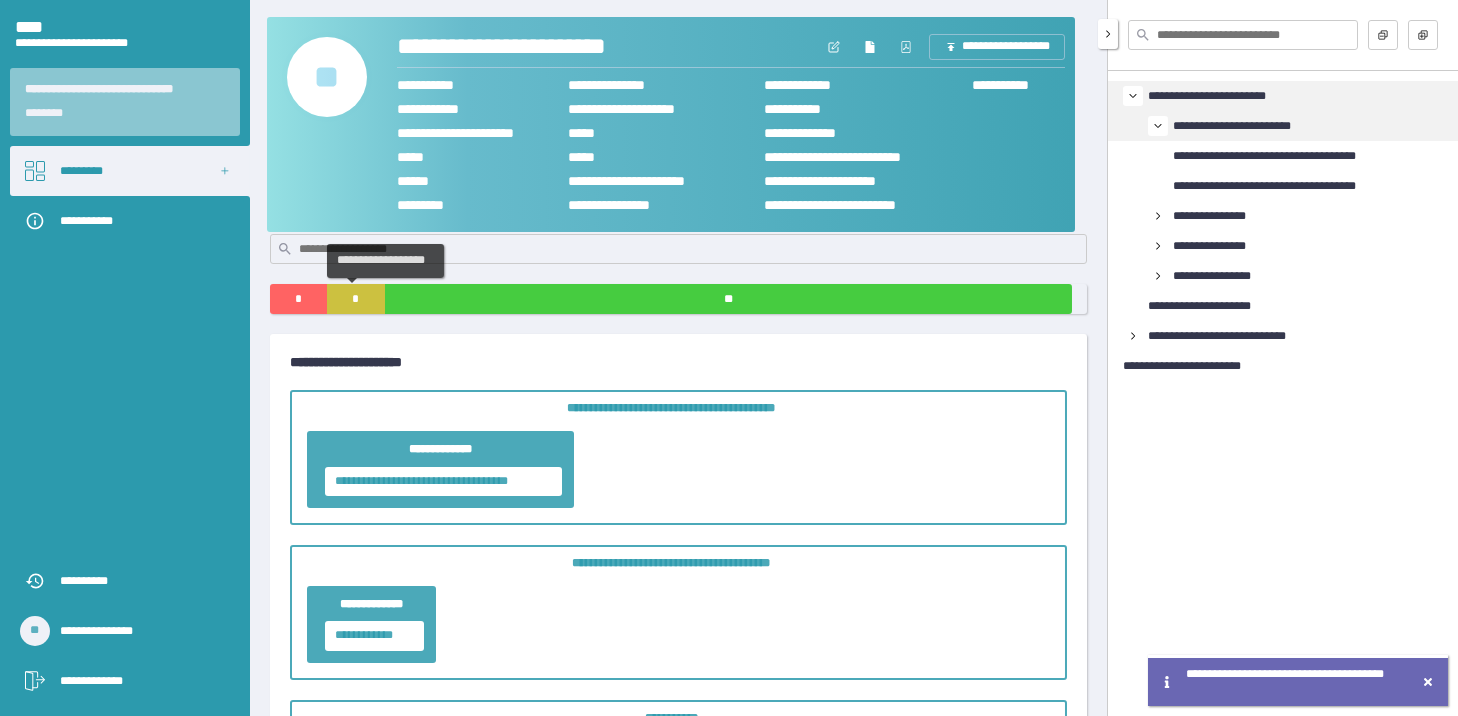 click on "*" at bounding box center (355, 299) 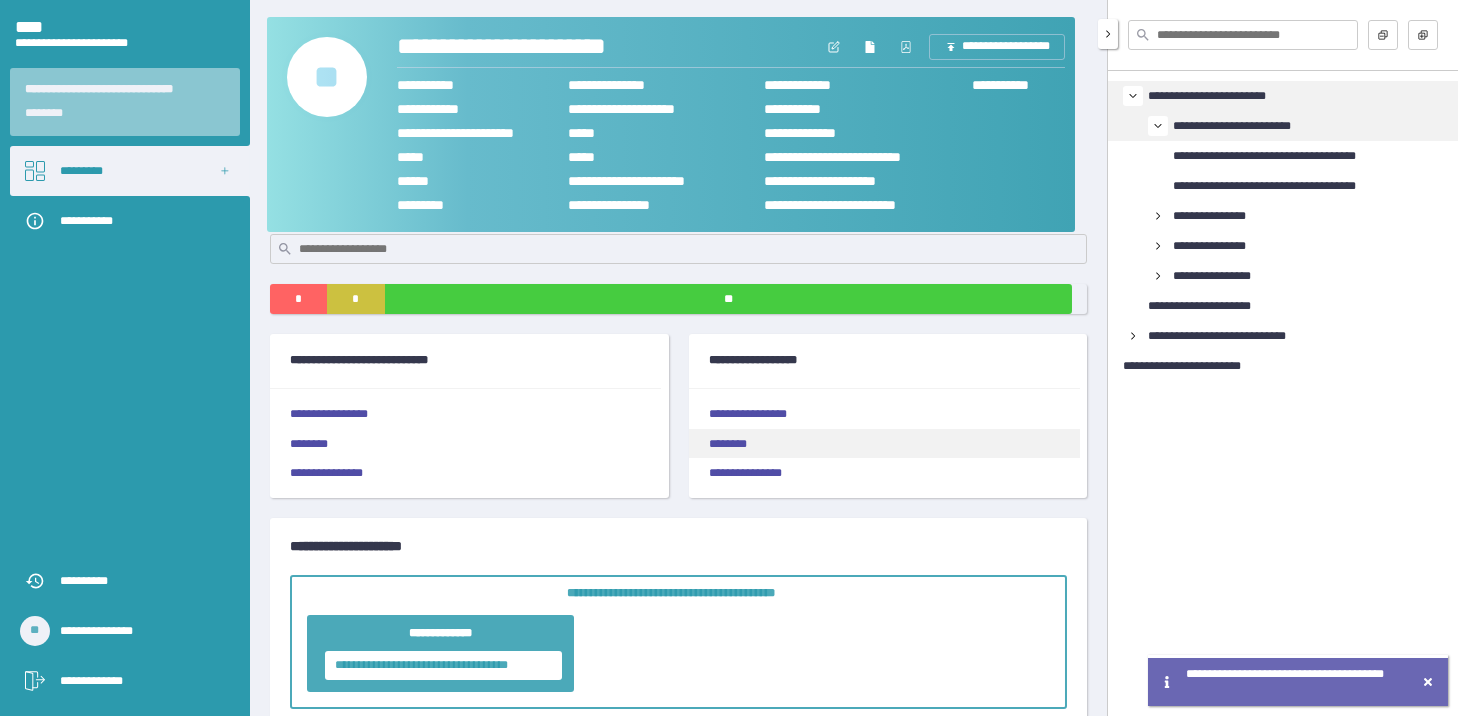 click on "********" at bounding box center (884, 444) 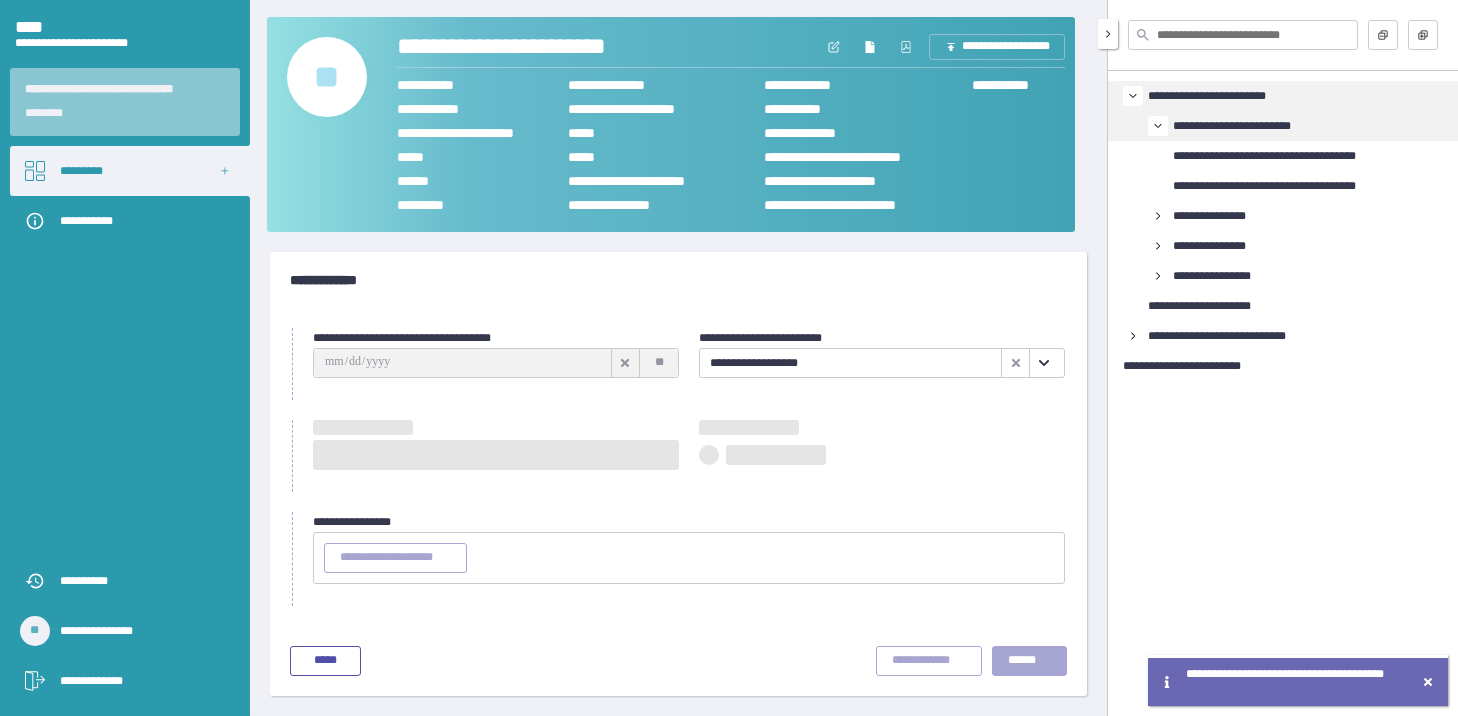 scroll, scrollTop: 0, scrollLeft: 0, axis: both 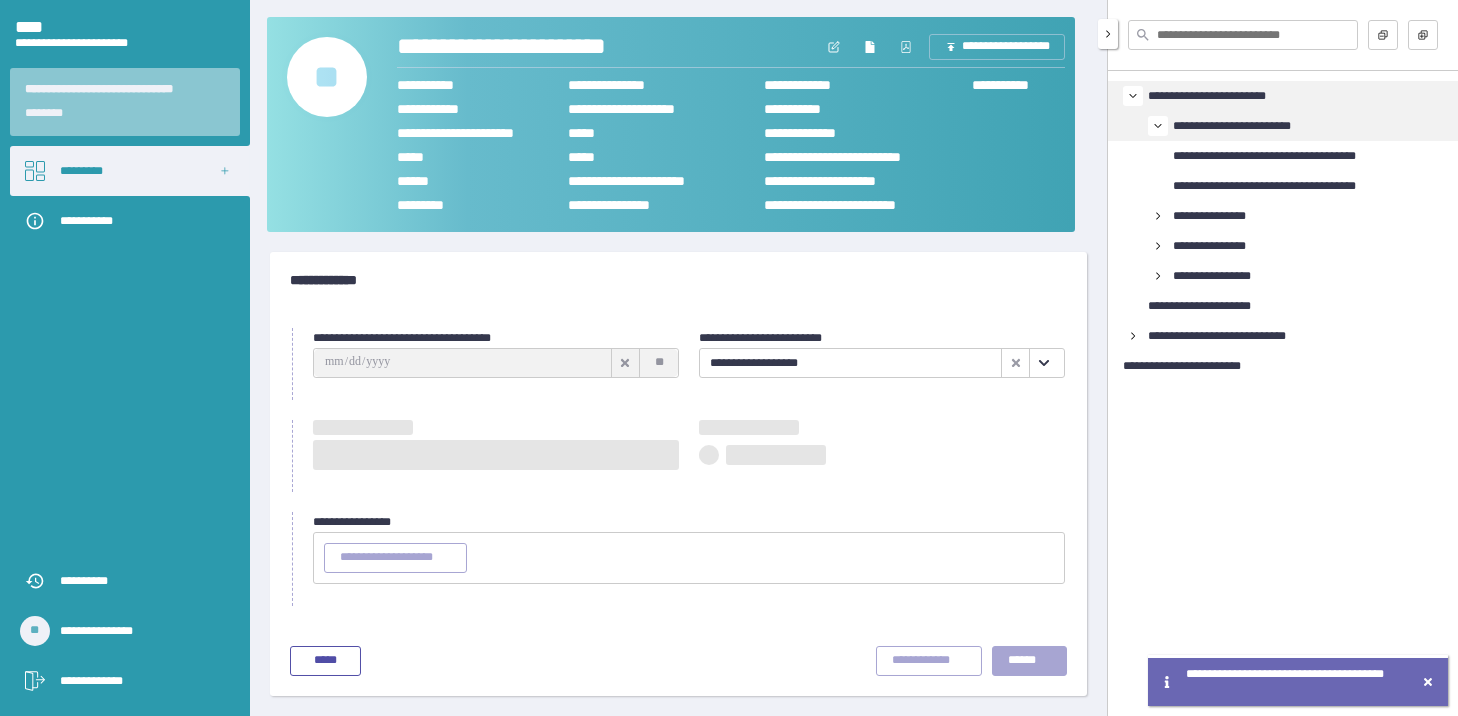 type on "**********" 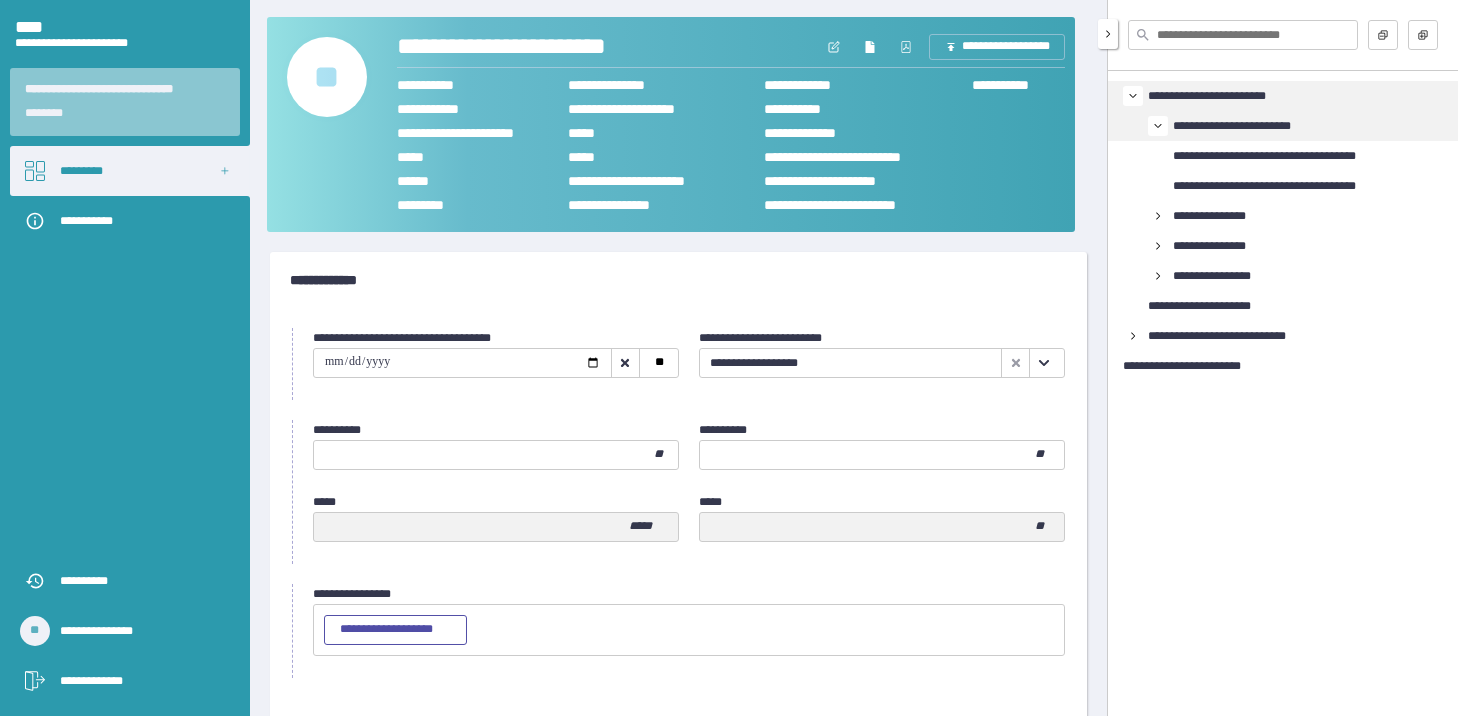 click at bounding box center [484, 455] 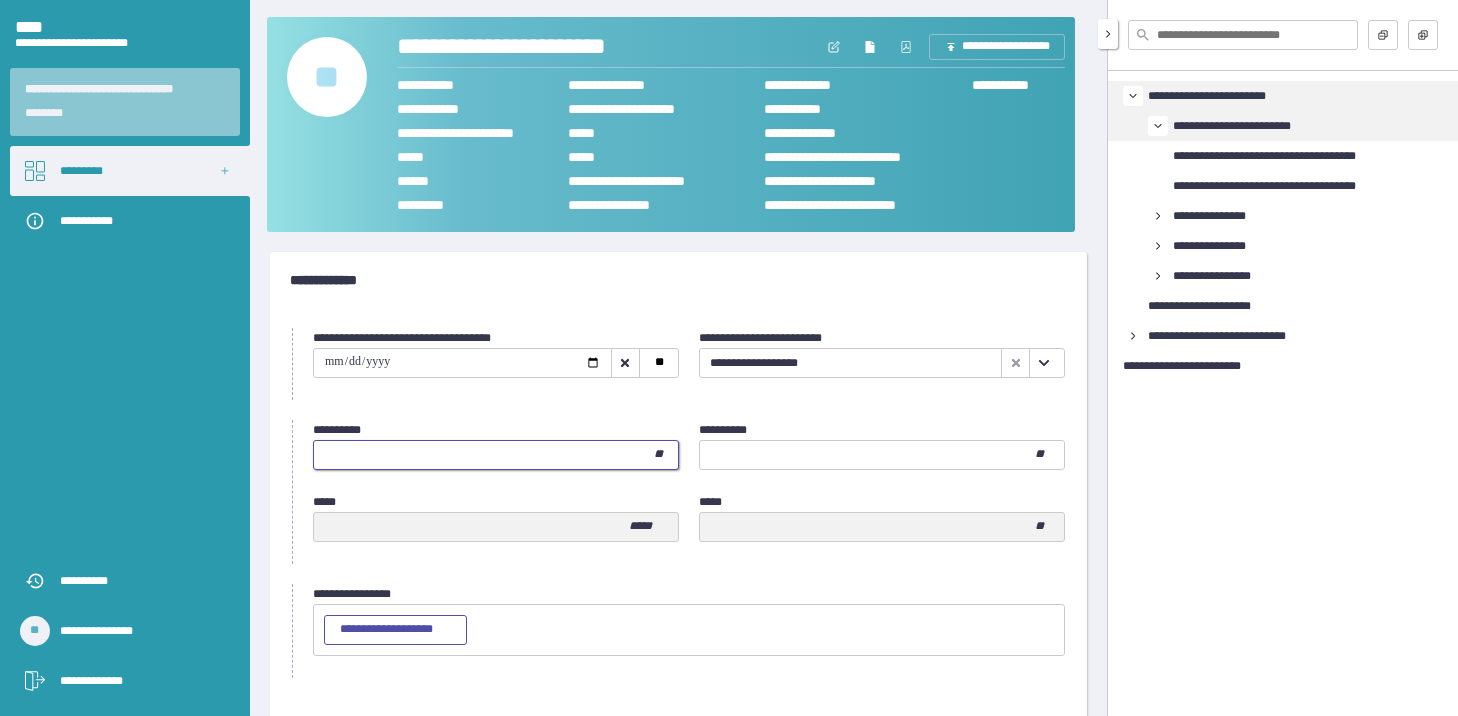 type on "**" 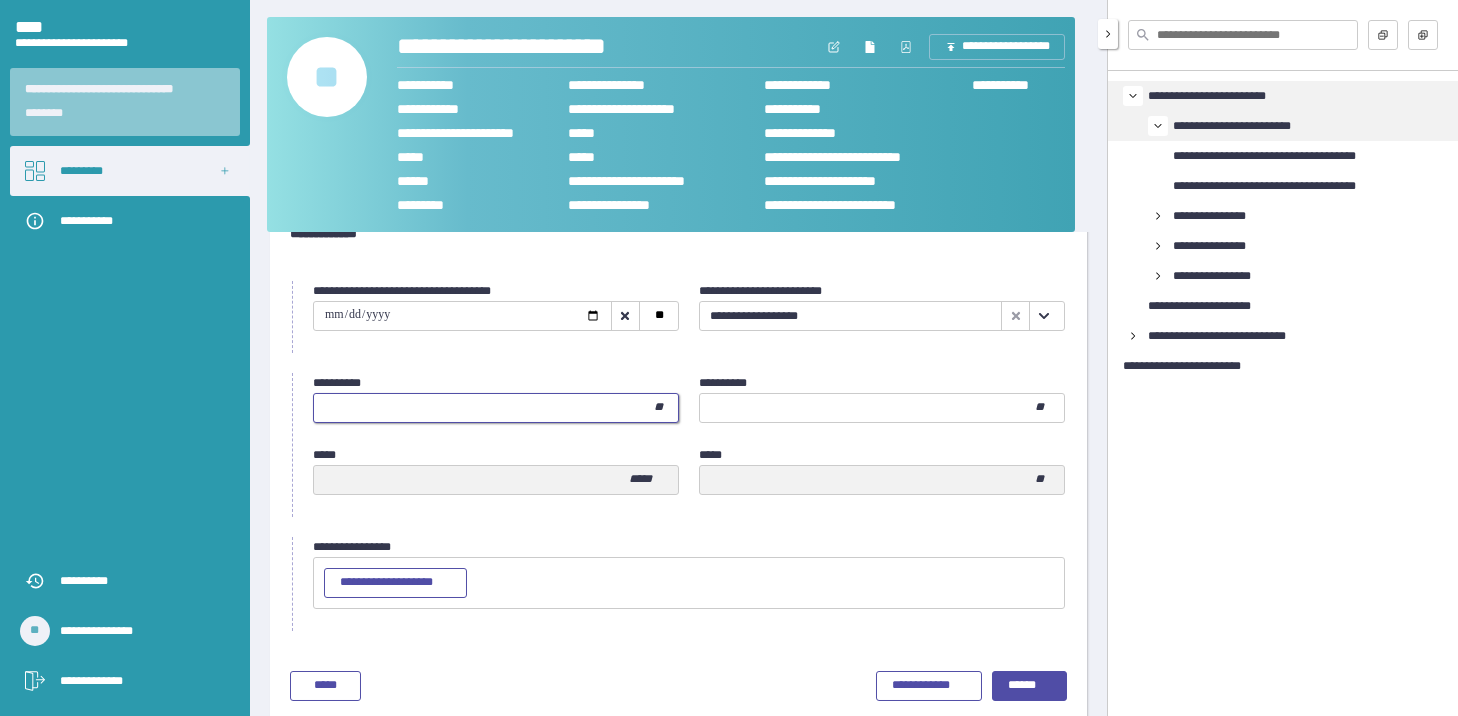 scroll, scrollTop: 70, scrollLeft: 0, axis: vertical 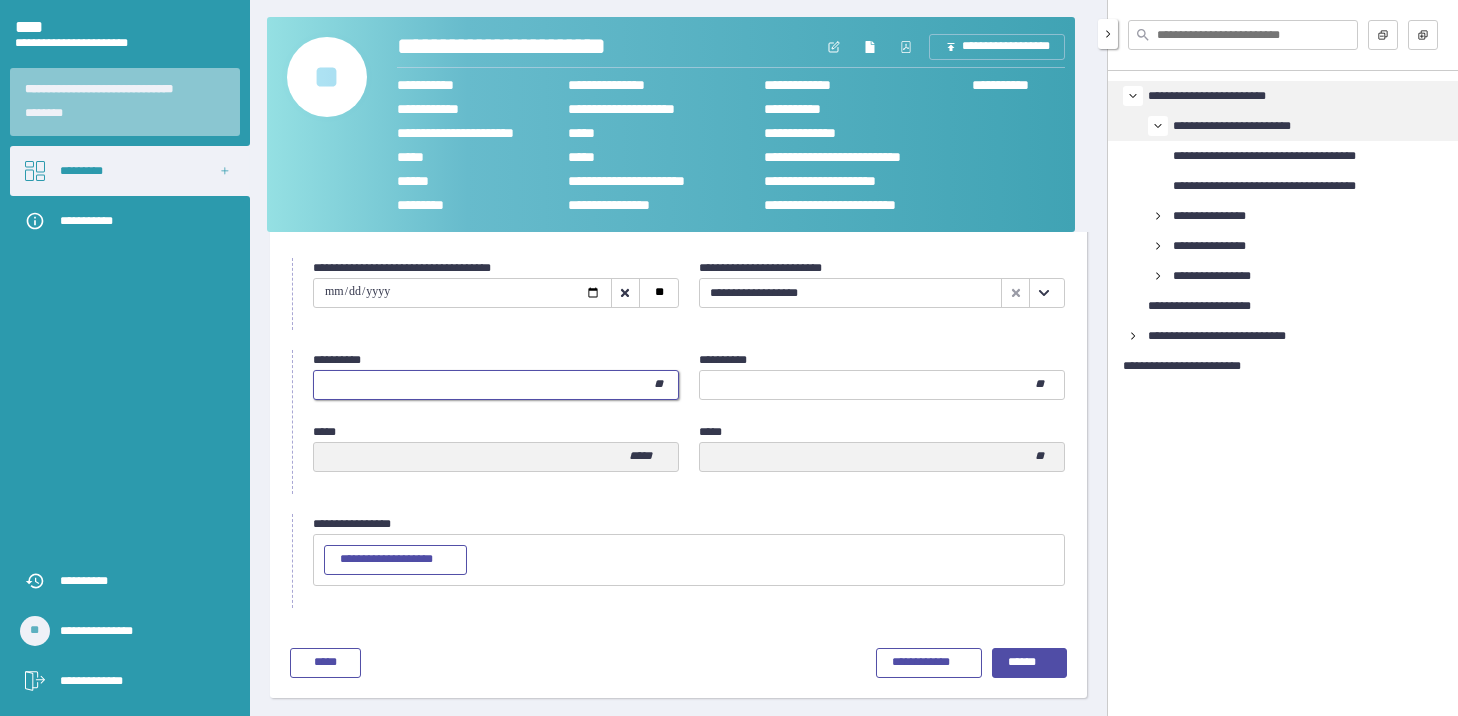type on "**" 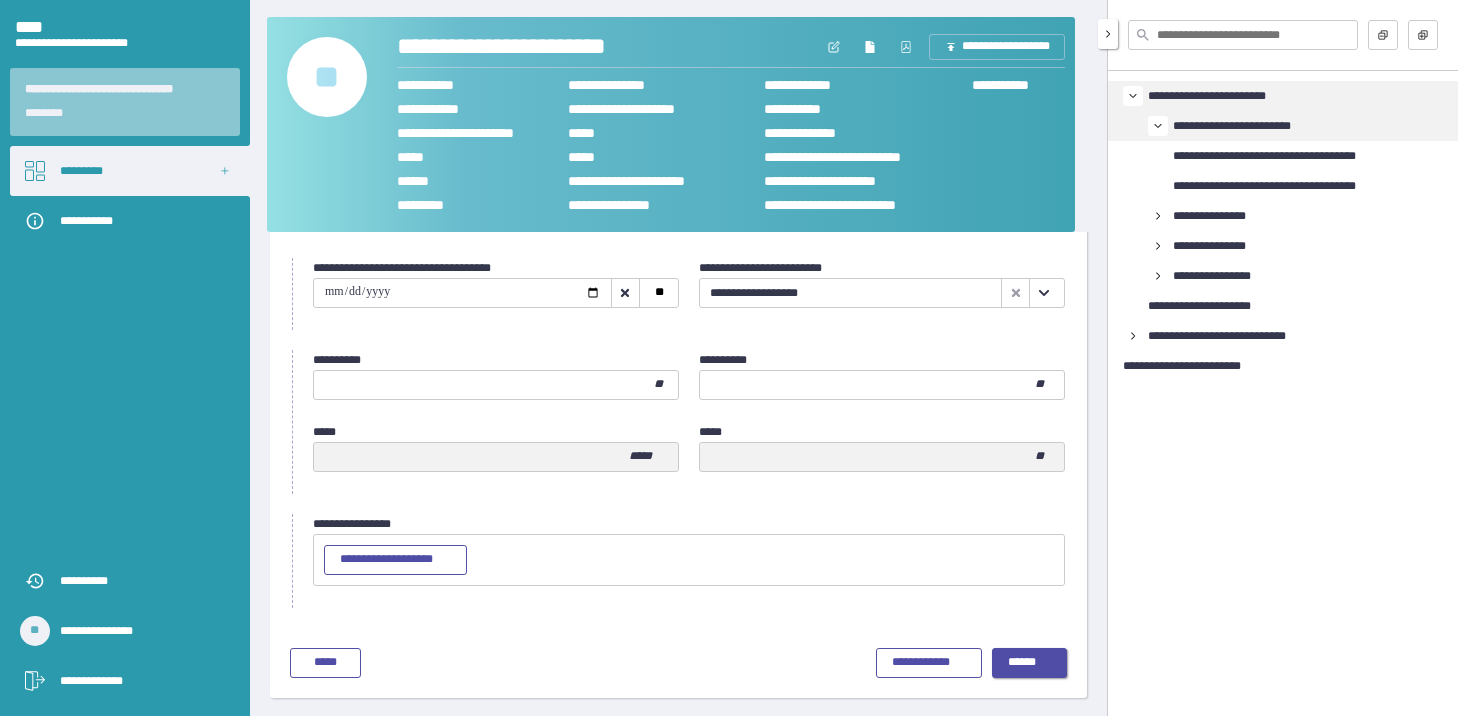 click on "******" at bounding box center (1029, 663) 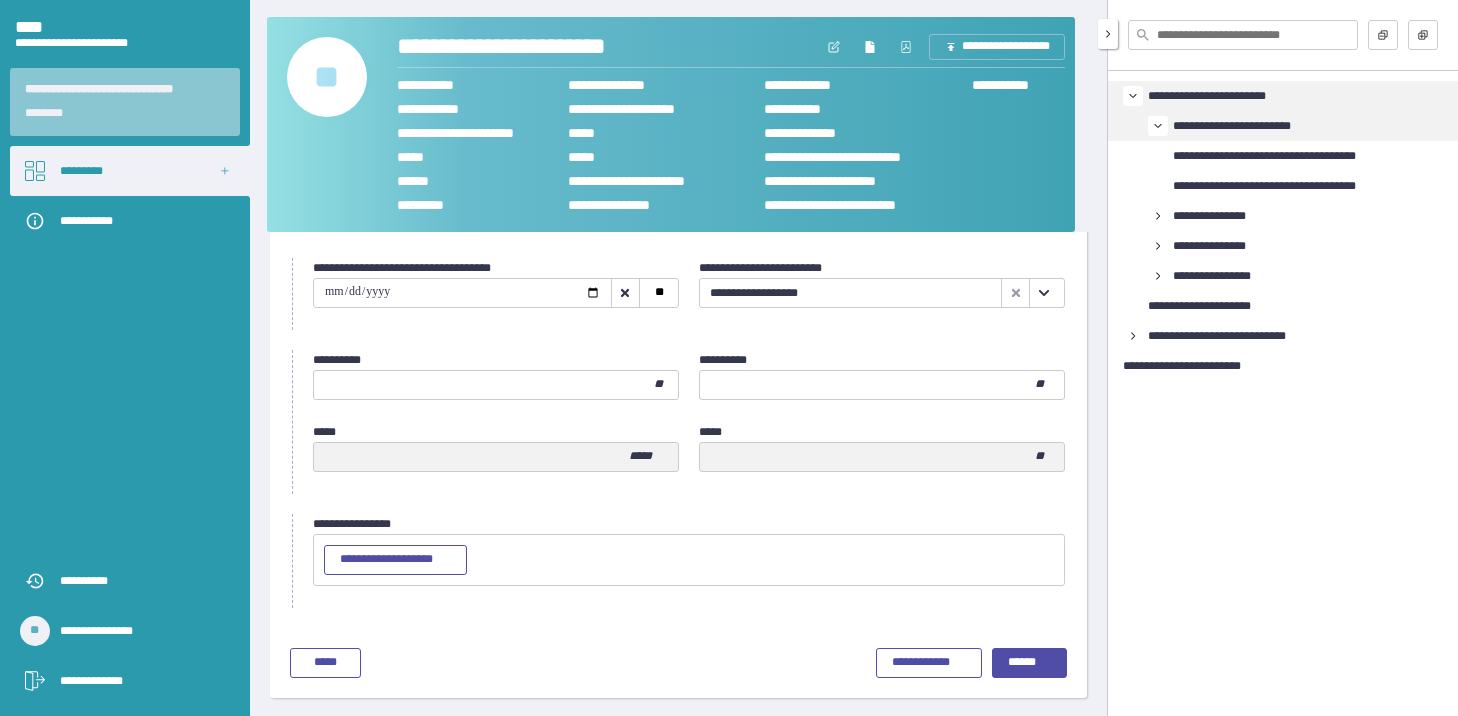 scroll, scrollTop: 0, scrollLeft: 0, axis: both 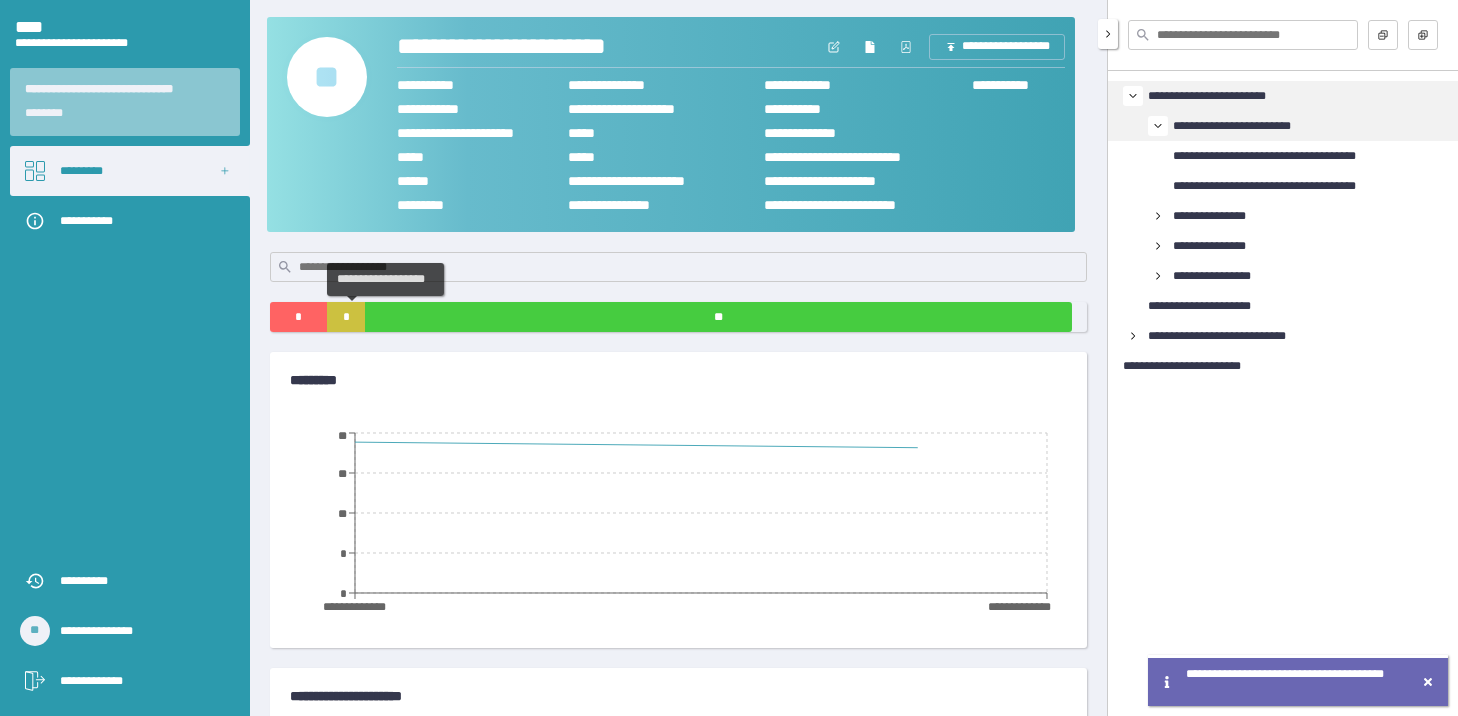 click on "*" at bounding box center [346, 317] 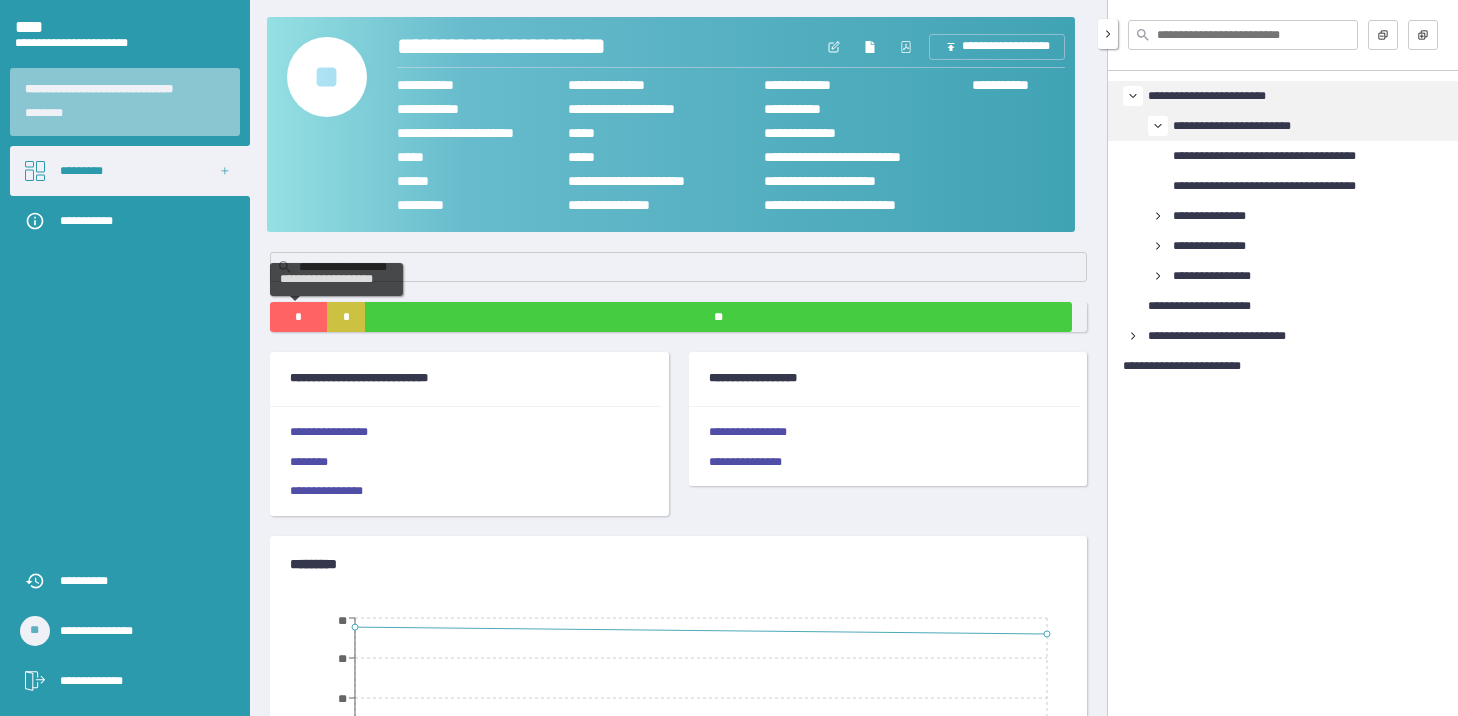 click on "*" at bounding box center (298, 317) 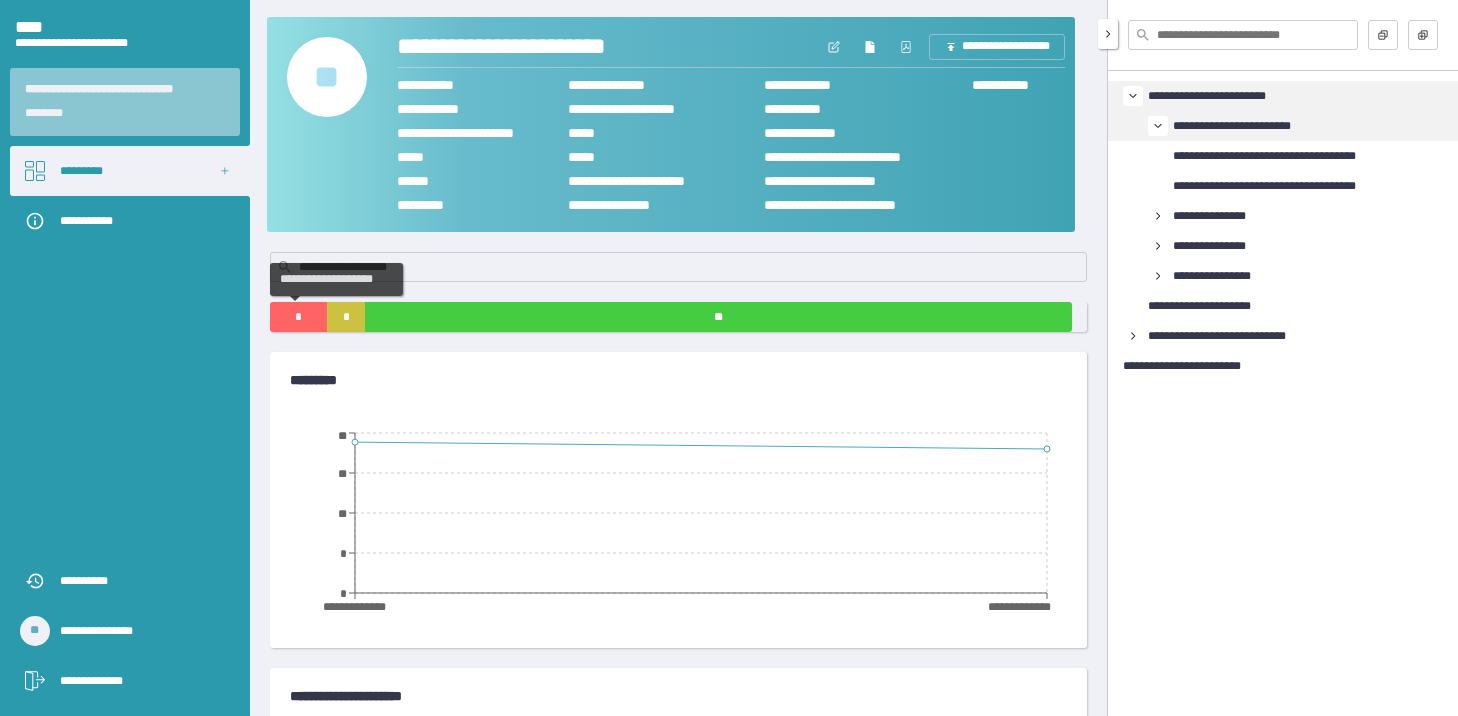 click on "*" at bounding box center [298, 317] 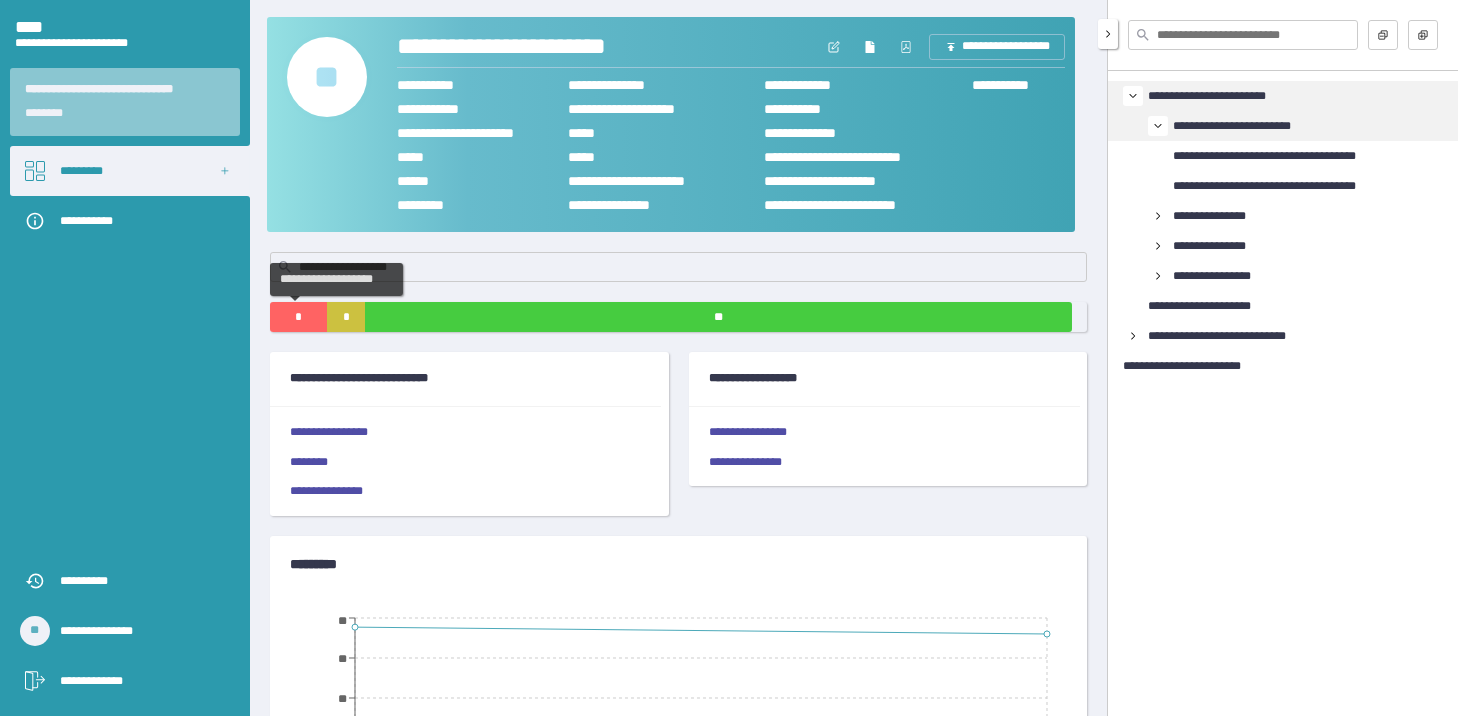 click on "*" at bounding box center (298, 317) 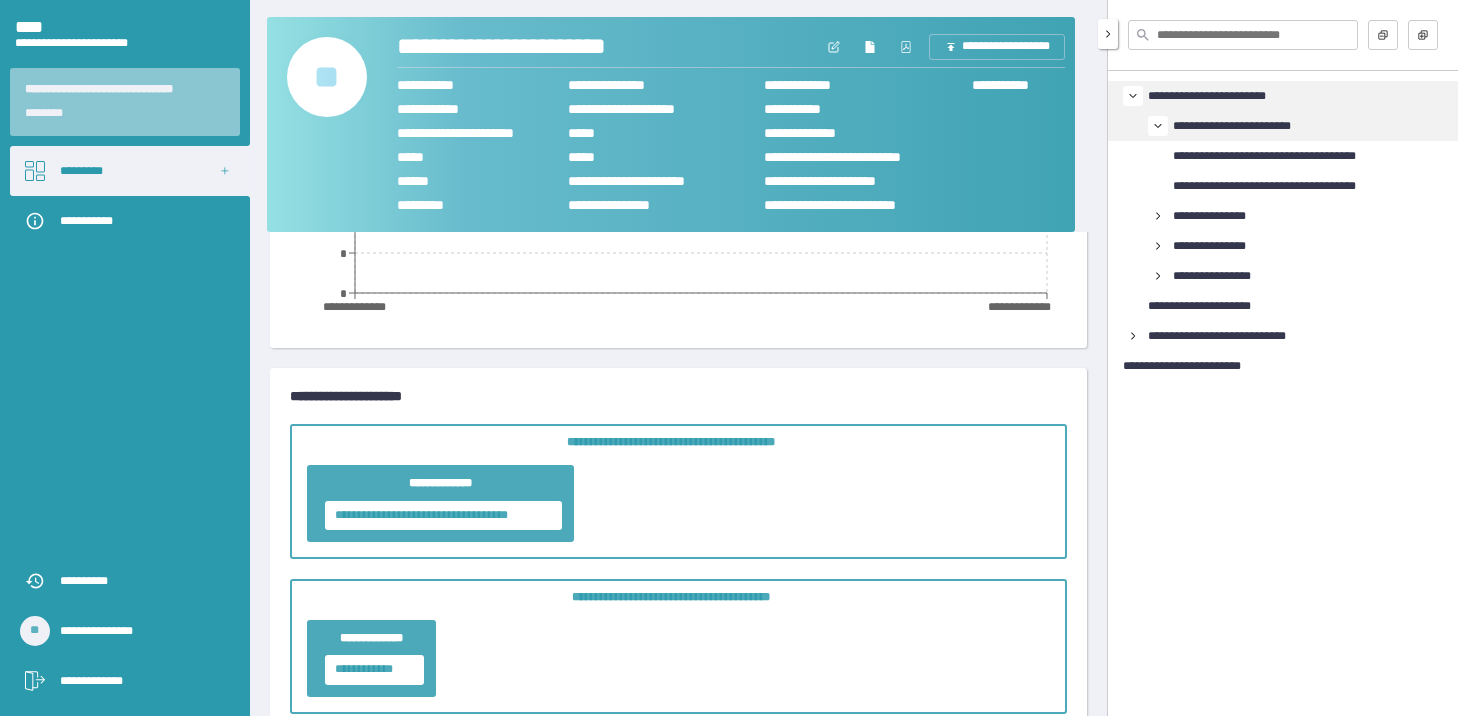 scroll, scrollTop: 0, scrollLeft: 0, axis: both 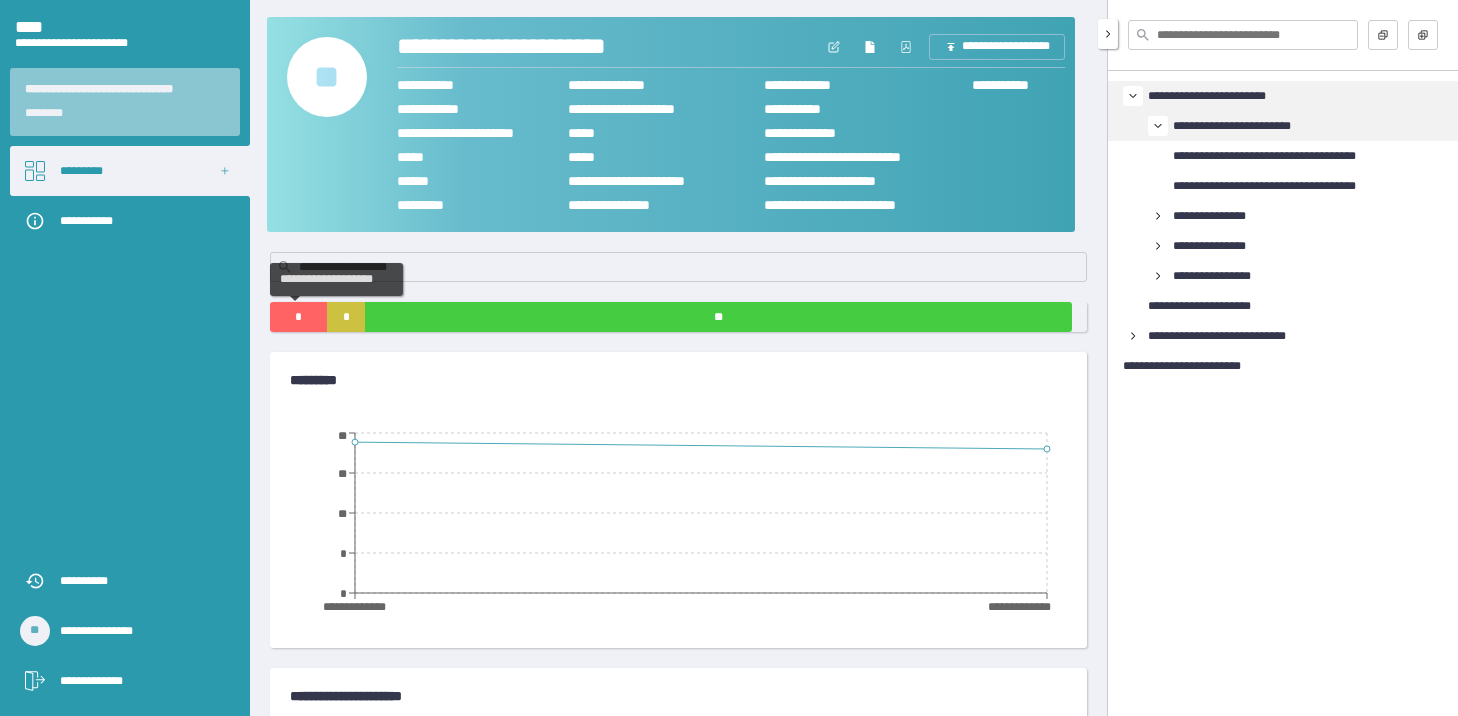 click on "*" at bounding box center (298, 317) 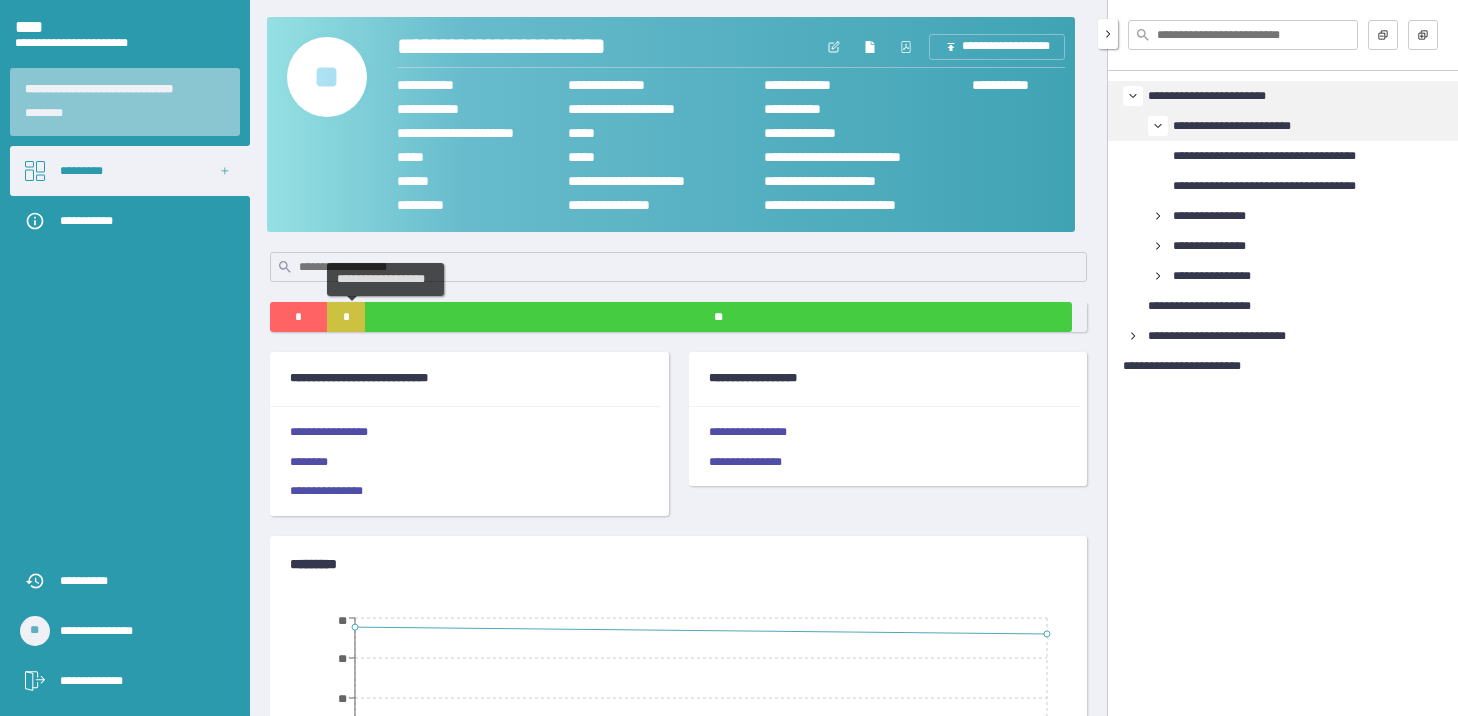 click on "*" at bounding box center [346, 317] 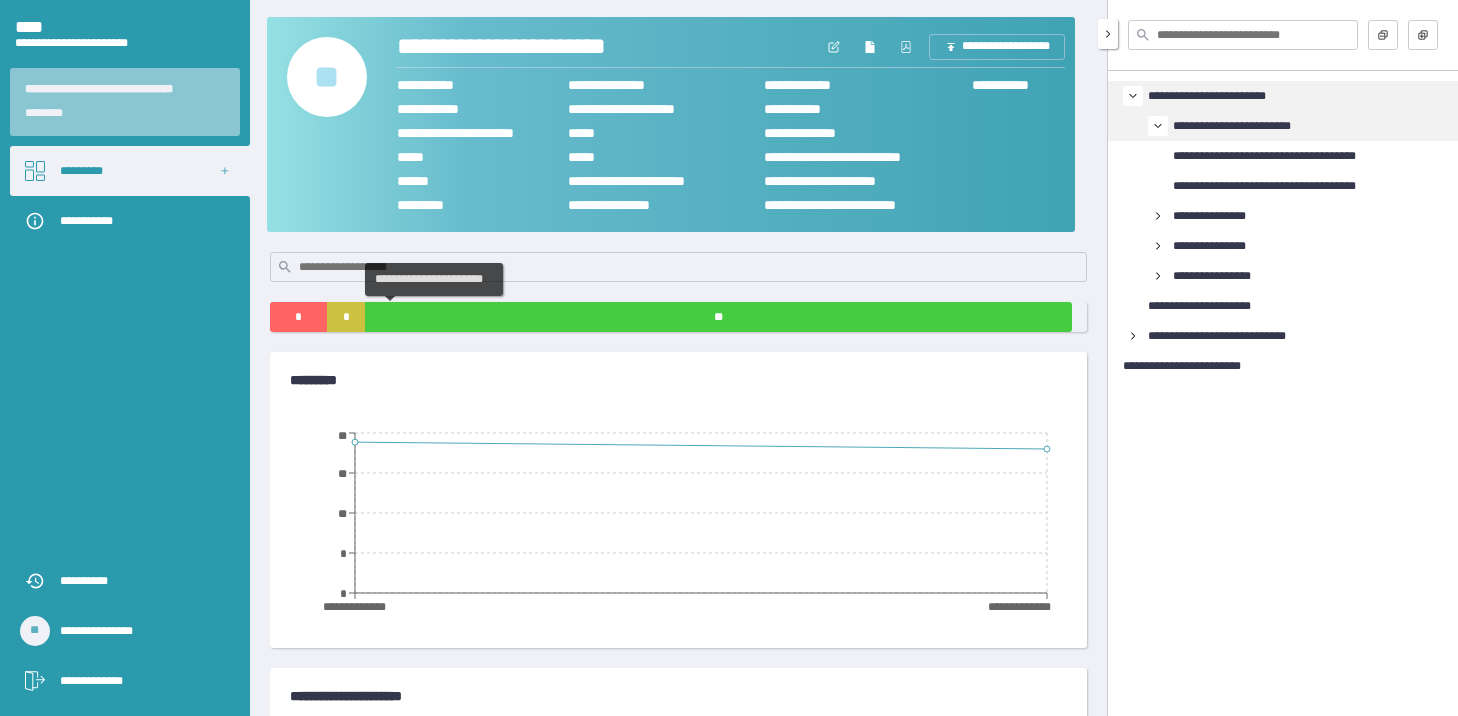 click on "**" at bounding box center (718, 317) 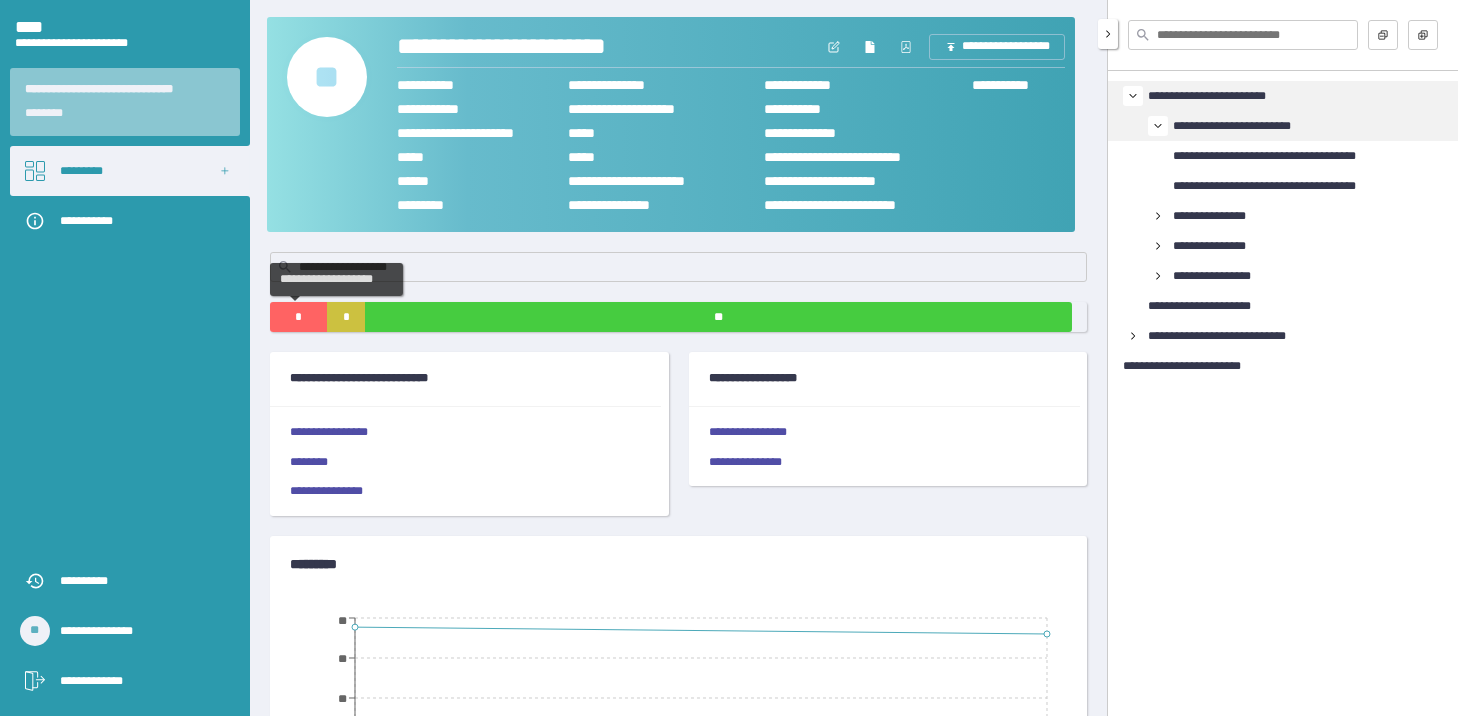 click on "*" at bounding box center (298, 317) 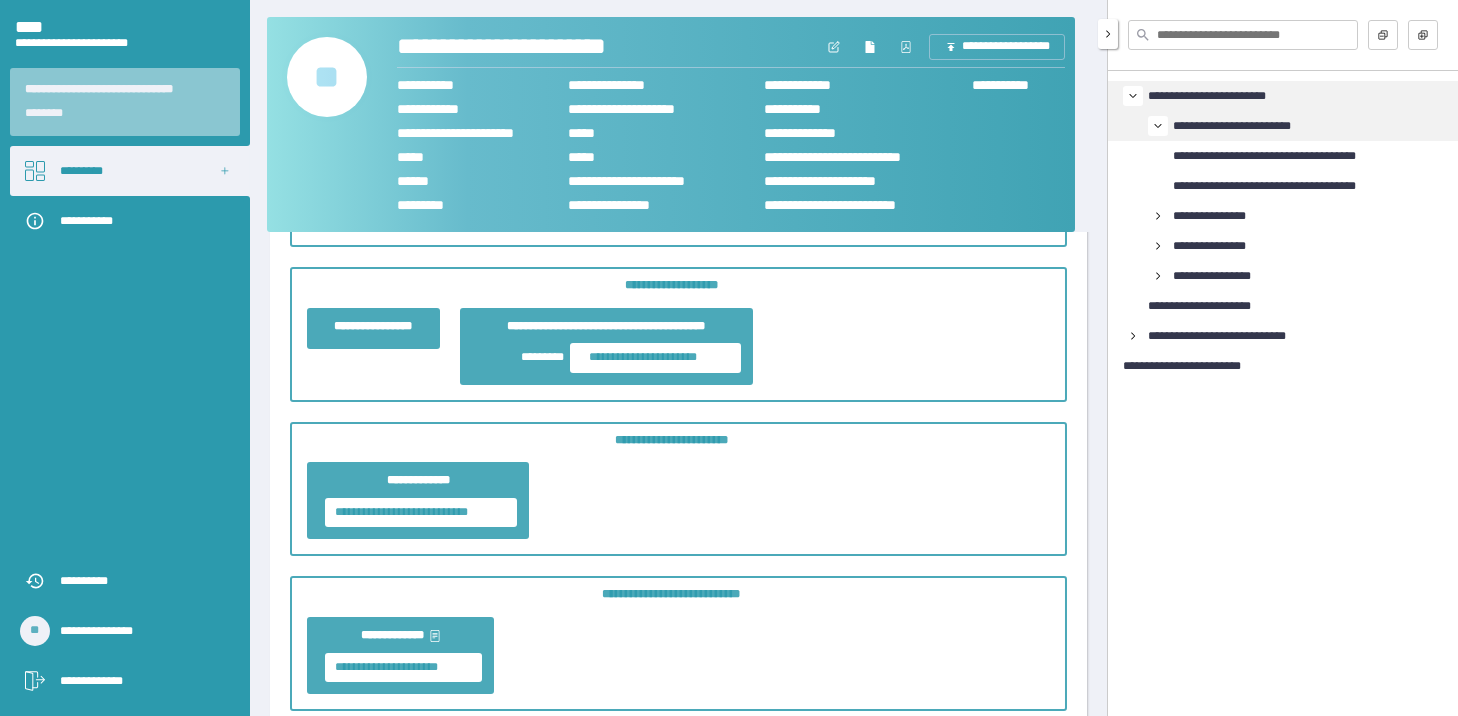 scroll, scrollTop: 2400, scrollLeft: 0, axis: vertical 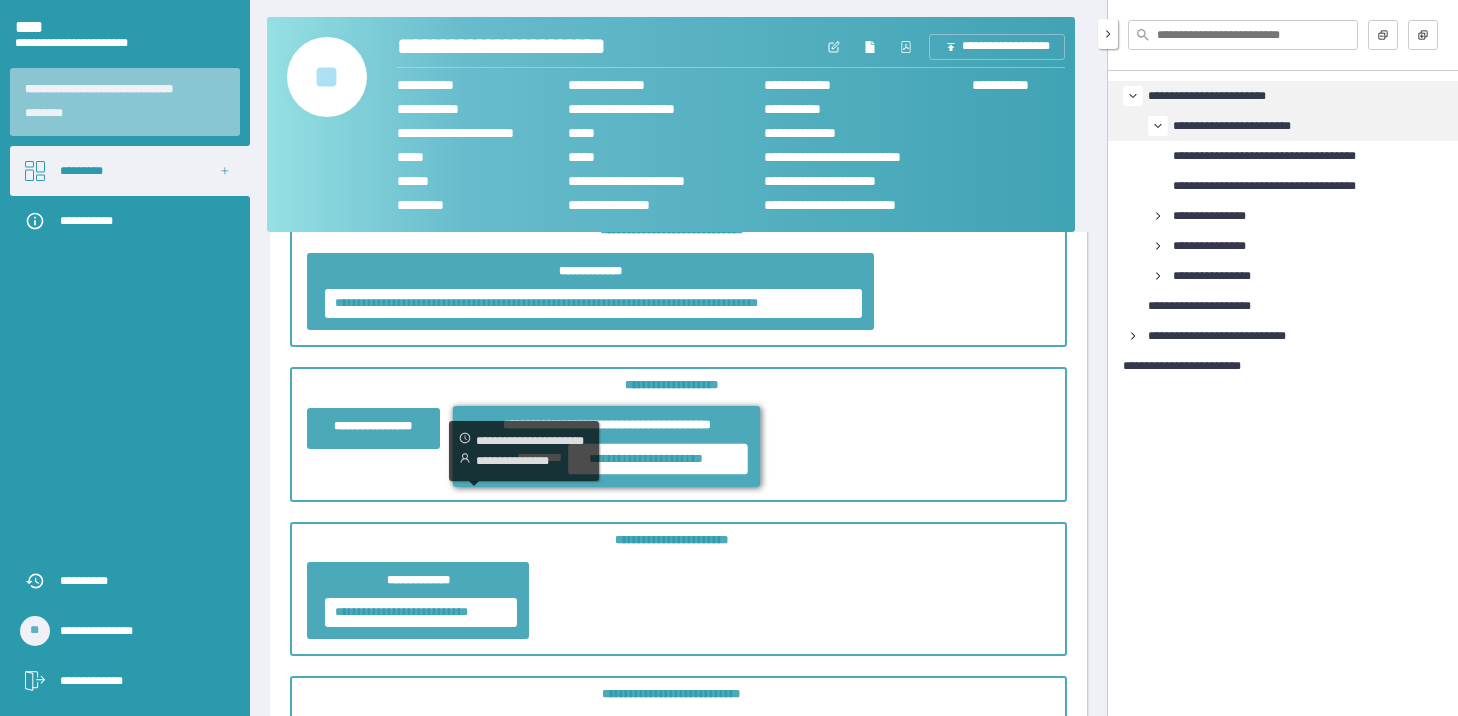click on "**********" at bounding box center [606, 425] 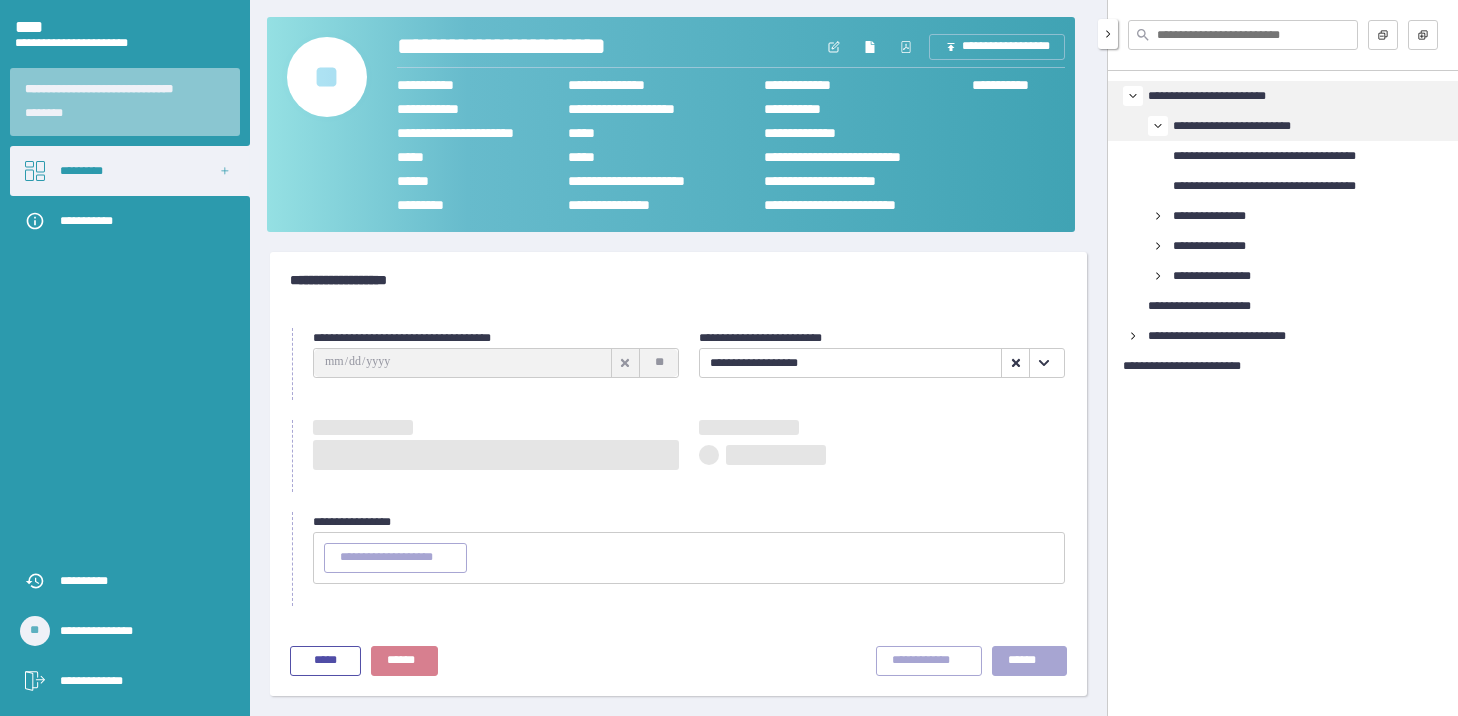type on "**********" 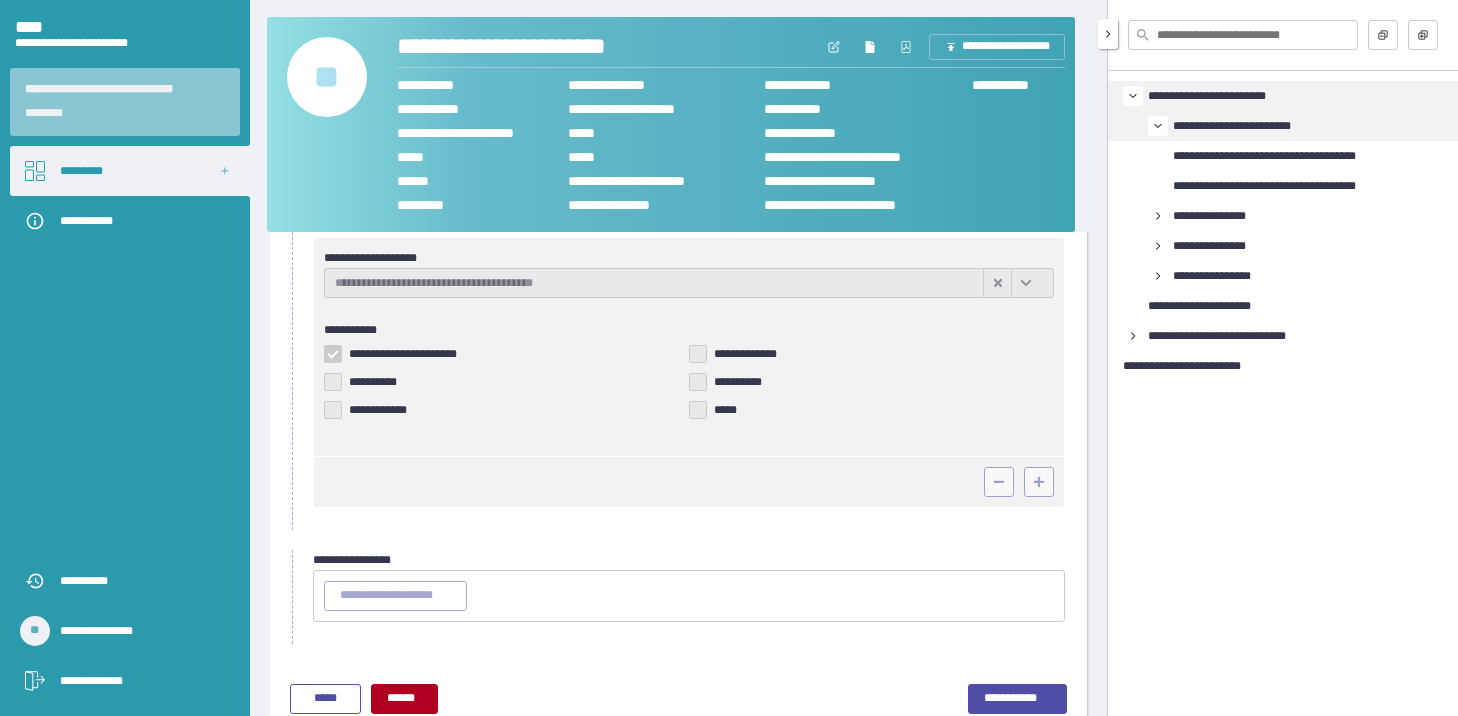 scroll, scrollTop: 372, scrollLeft: 0, axis: vertical 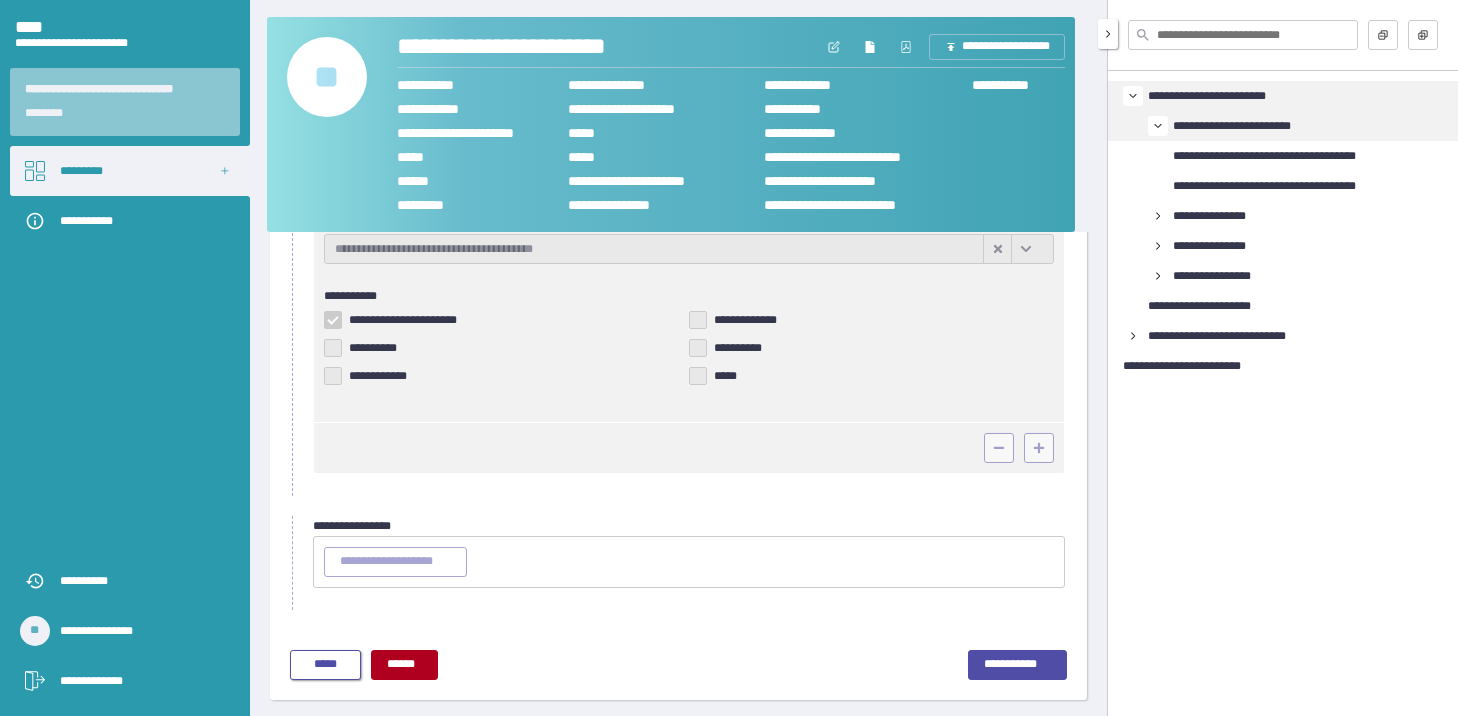 click on "*****" at bounding box center [325, 665] 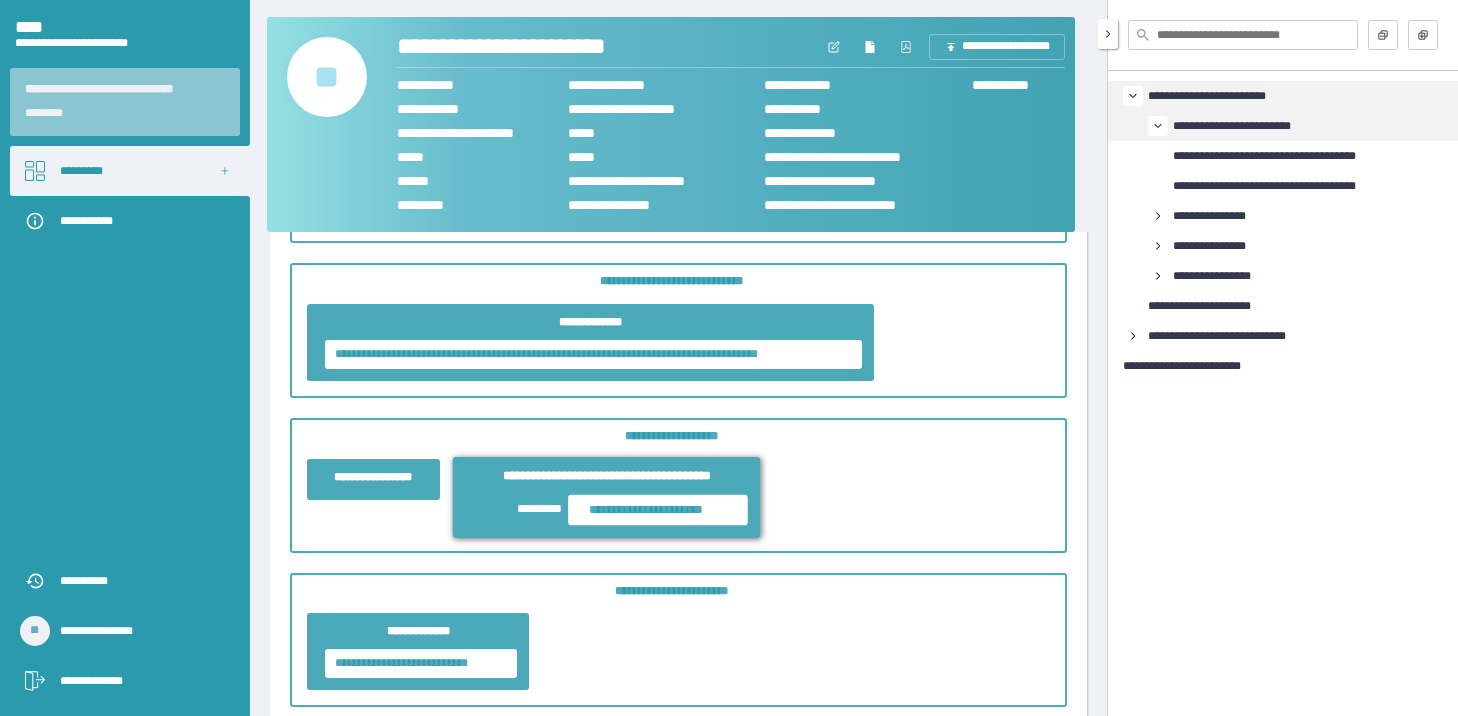 scroll, scrollTop: 2372, scrollLeft: 0, axis: vertical 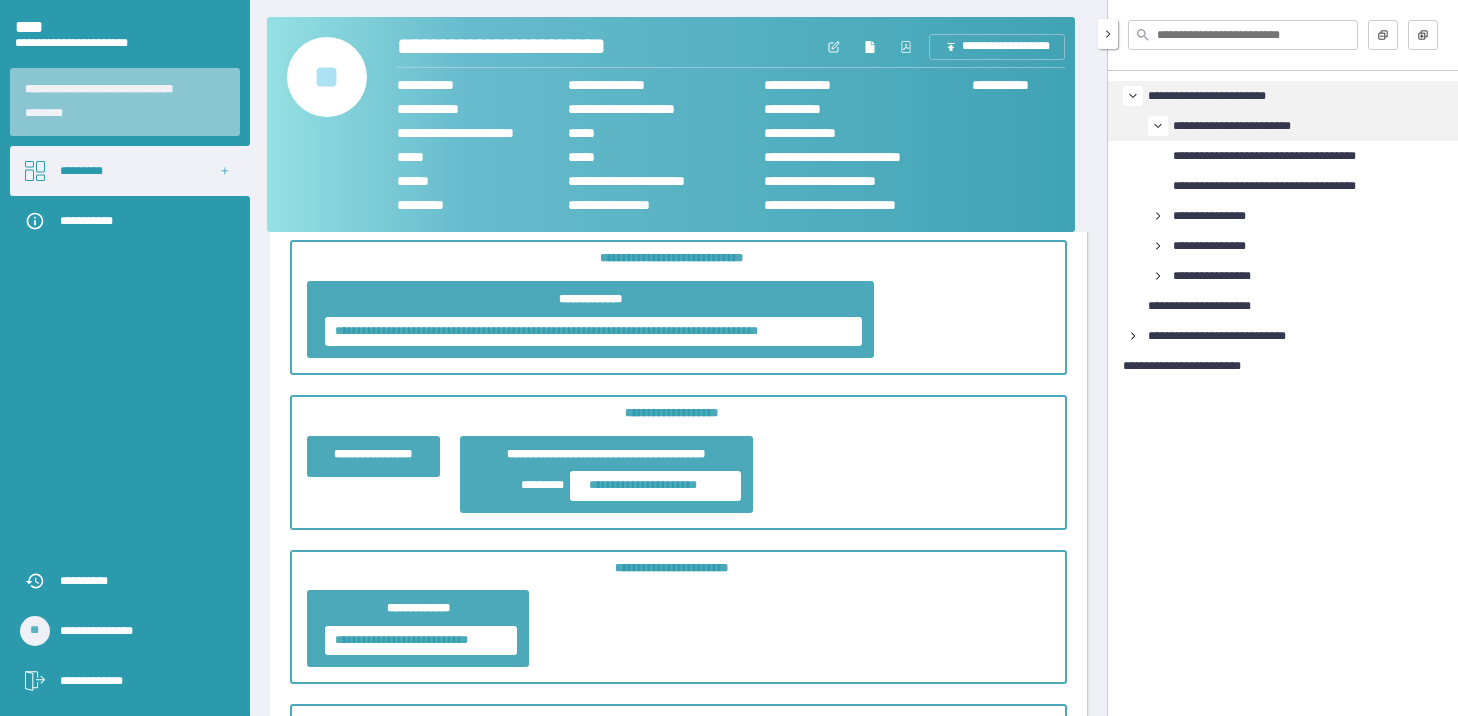 click on "**********" at bounding box center (678, 474) 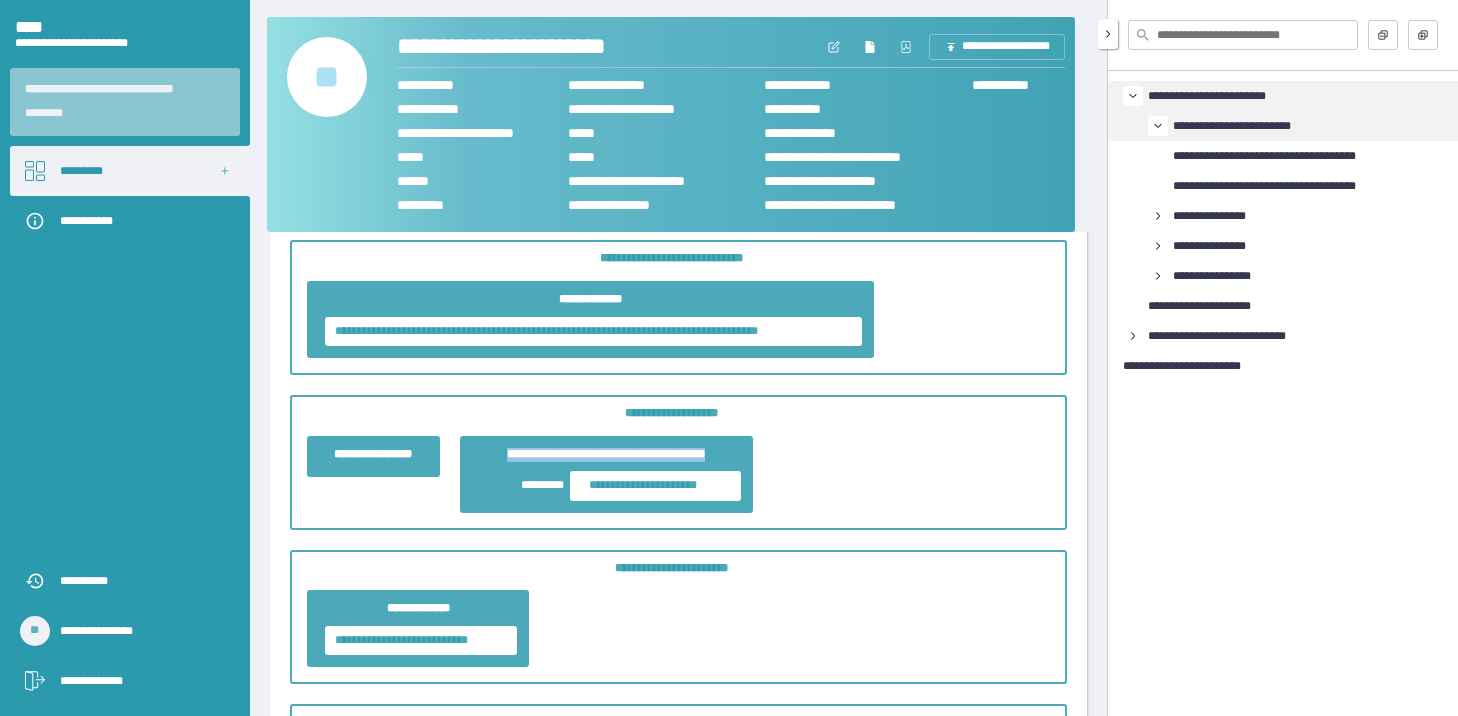 click on "**********" at bounding box center (678, 474) 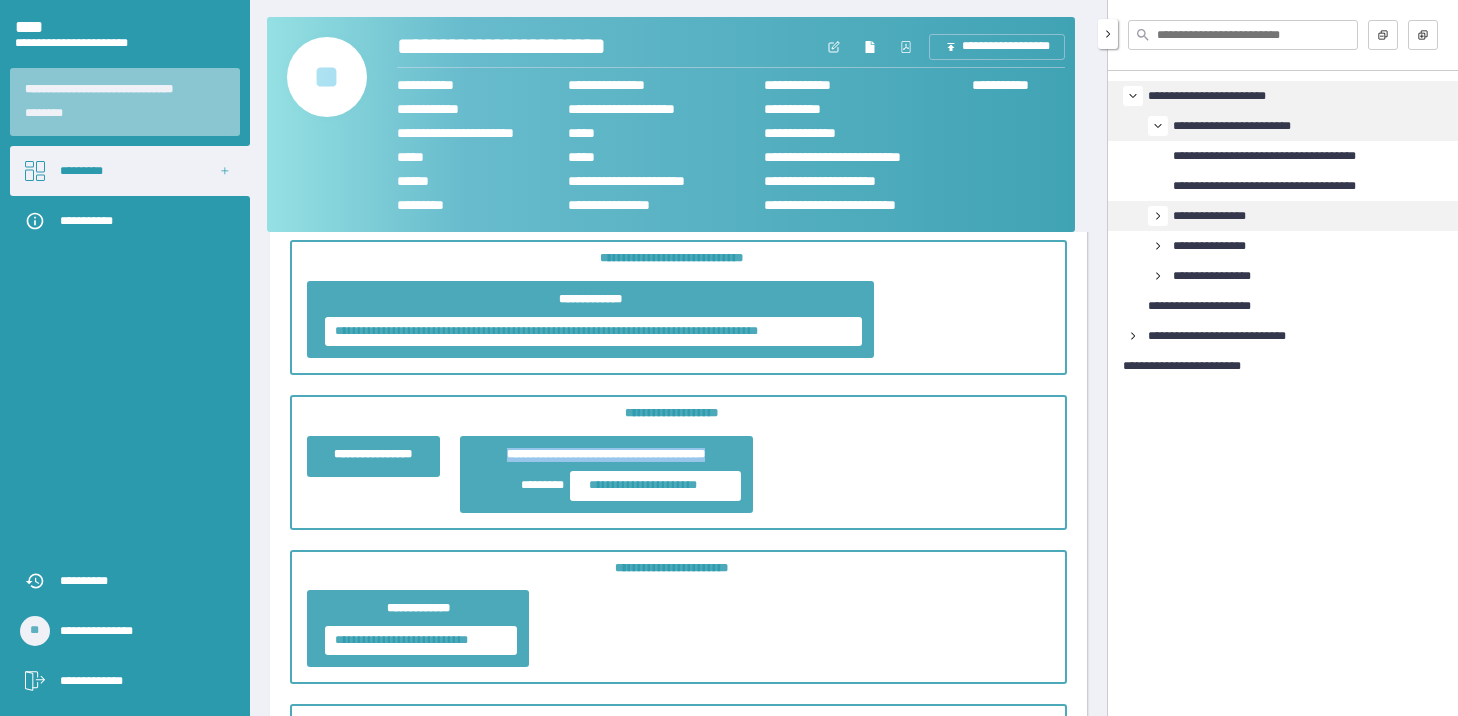 click at bounding box center (1158, 216) 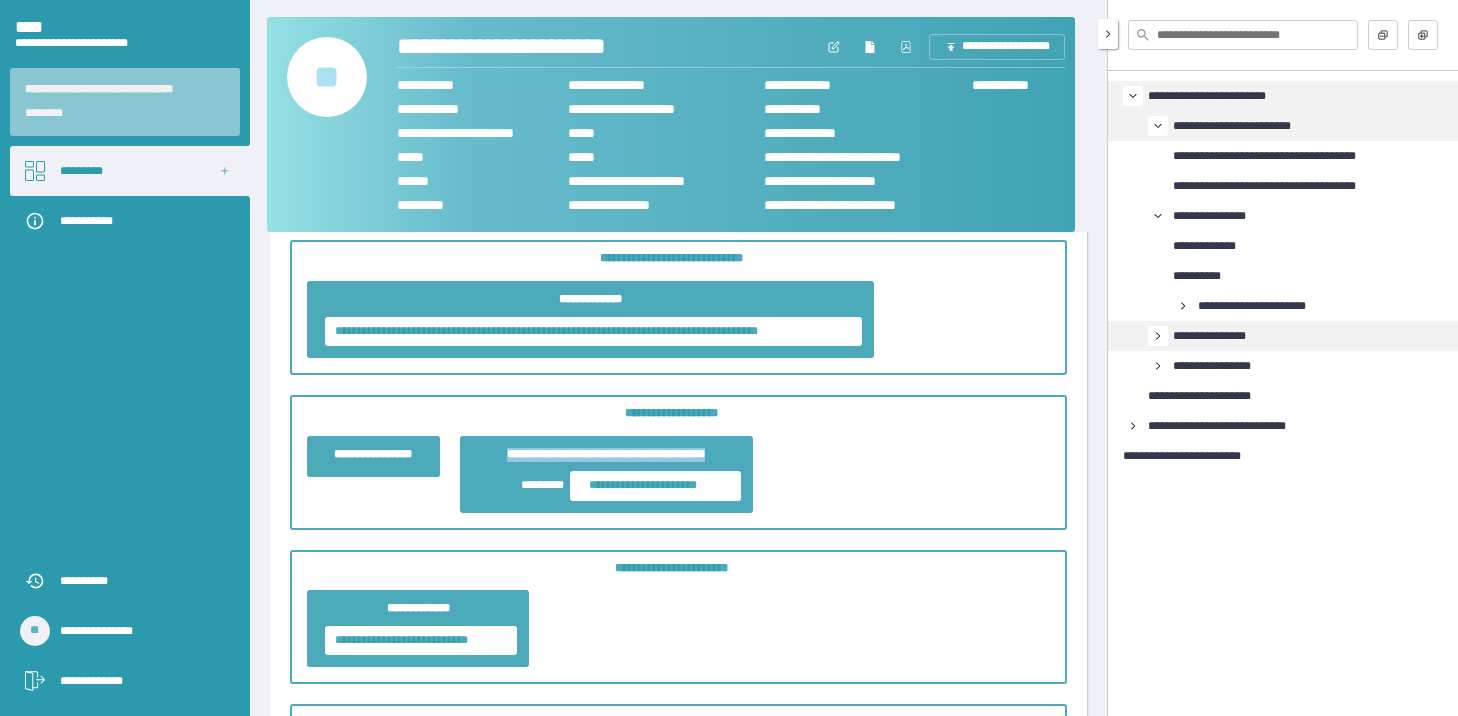 click 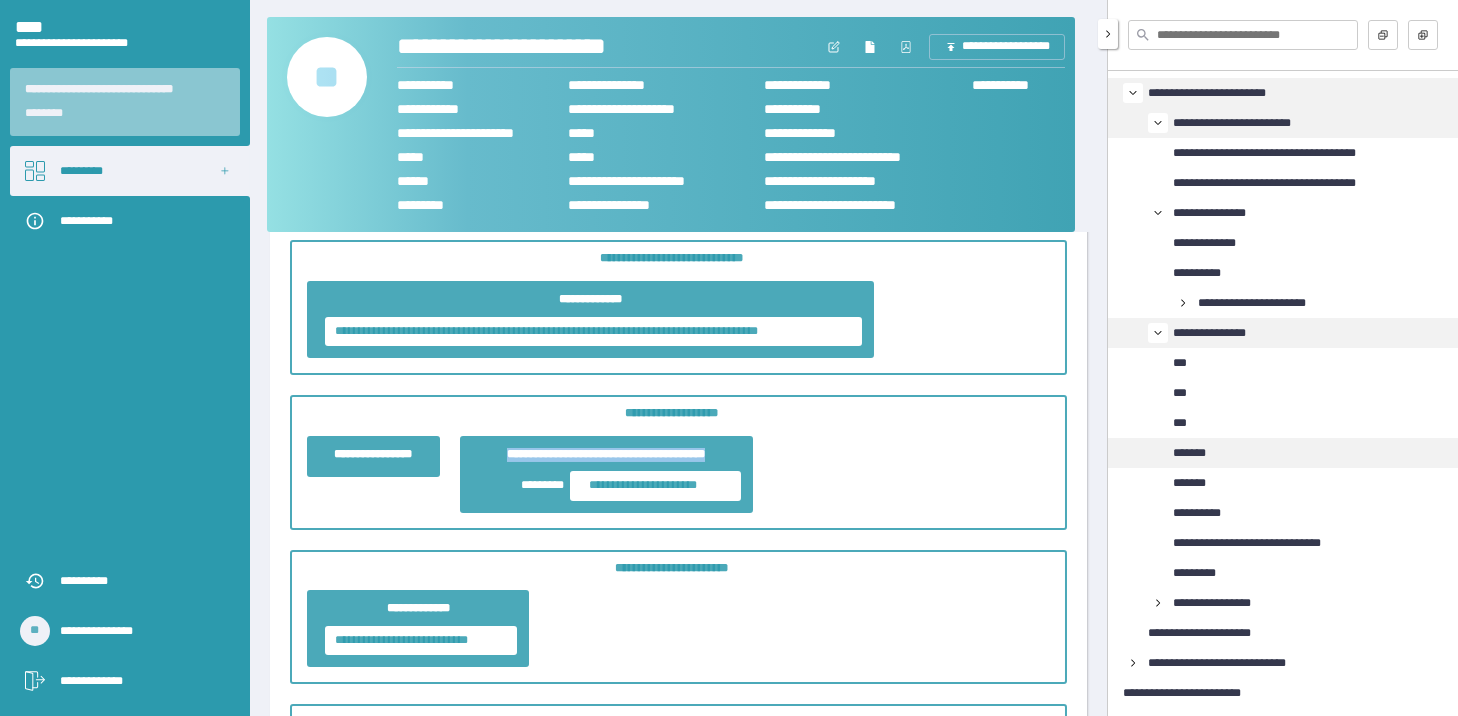 scroll, scrollTop: 4, scrollLeft: 0, axis: vertical 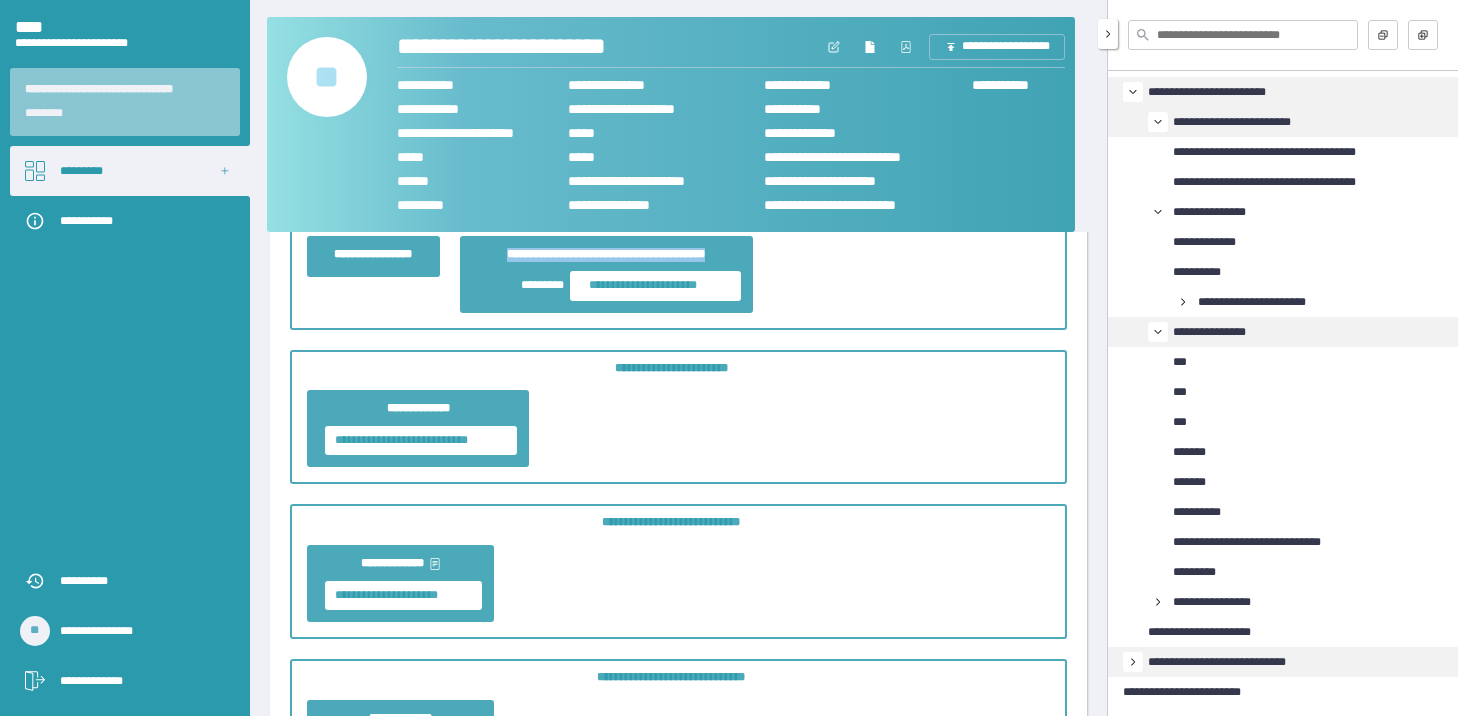 click 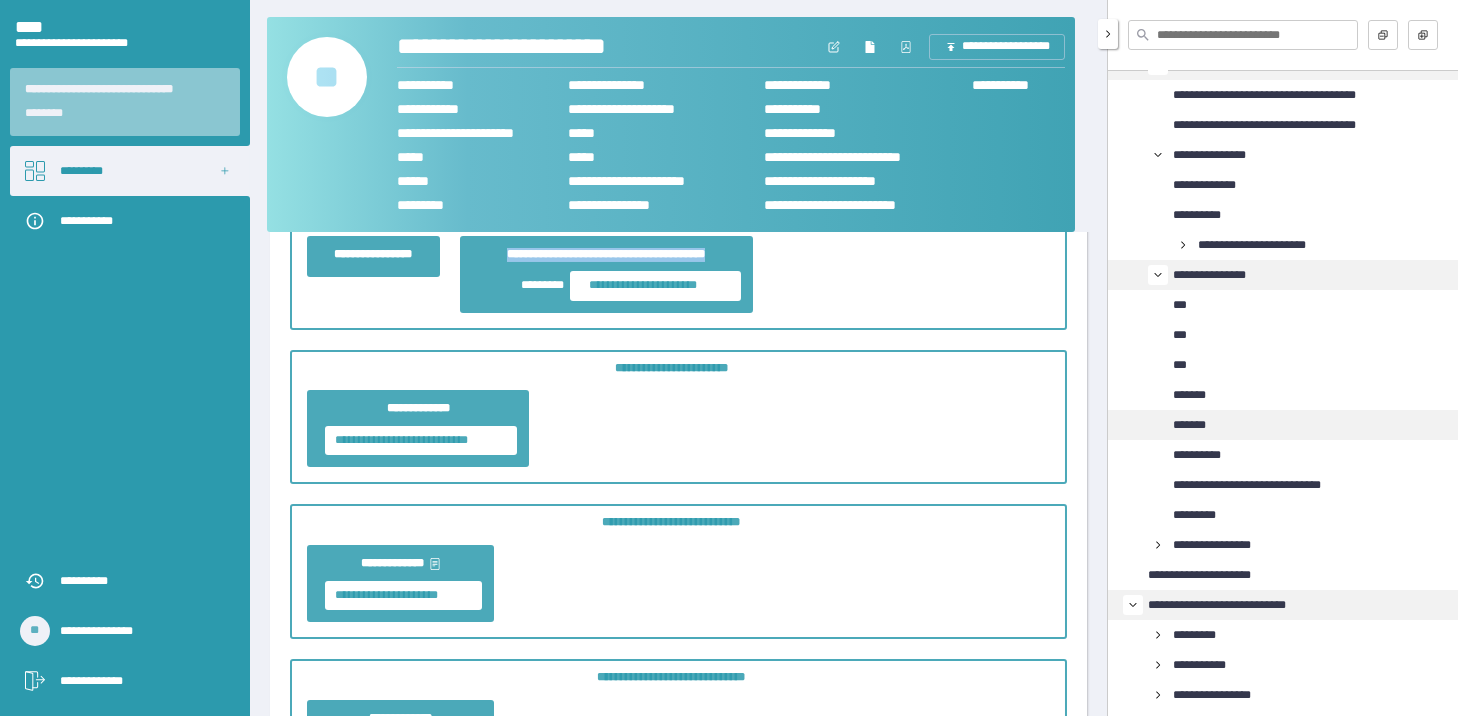 scroll, scrollTop: 184, scrollLeft: 0, axis: vertical 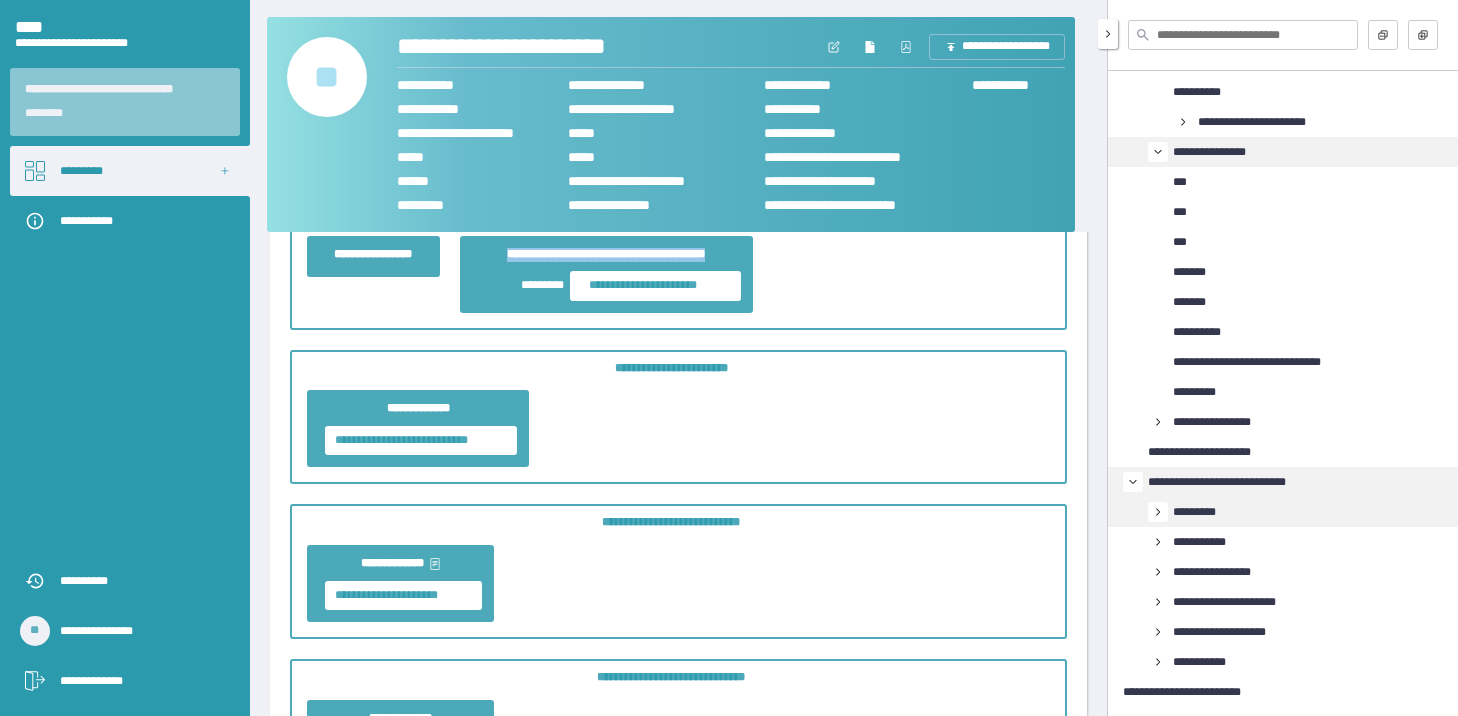 click 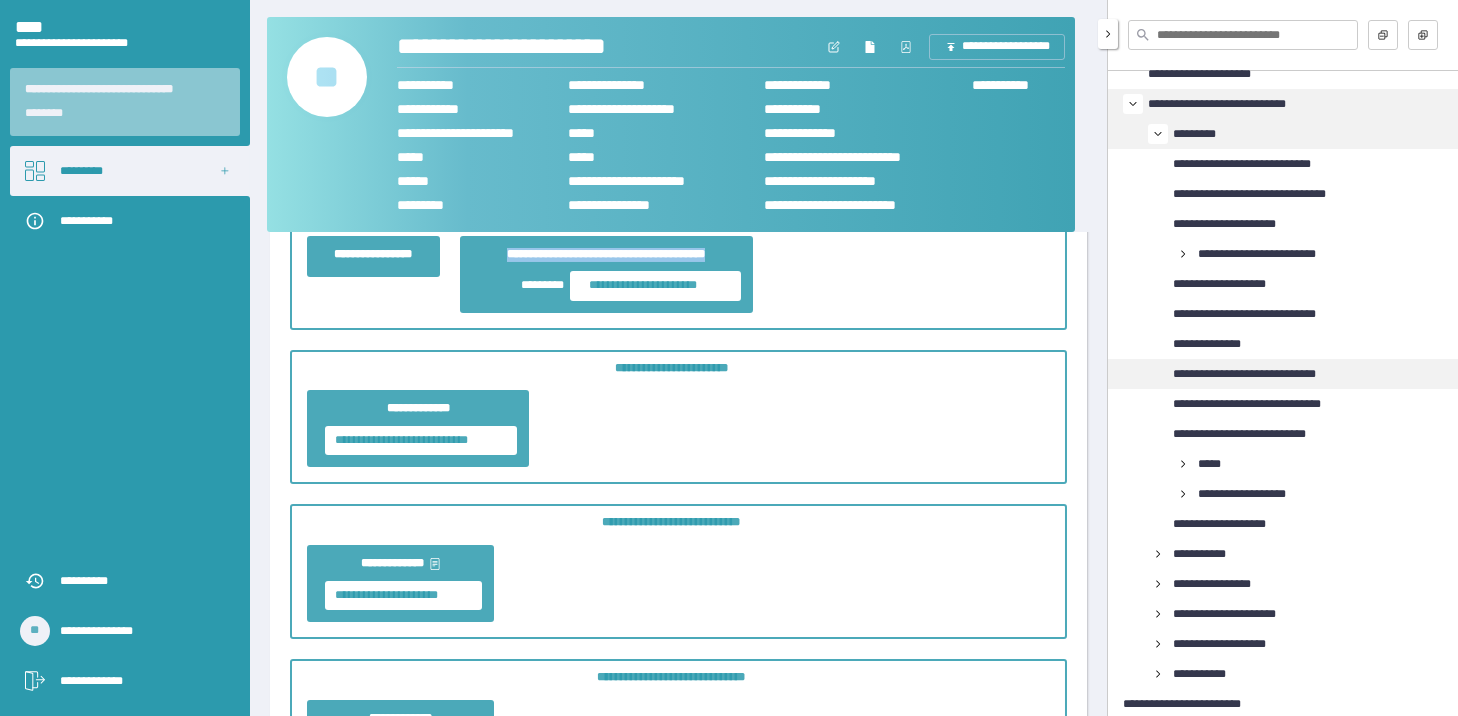 scroll, scrollTop: 574, scrollLeft: 0, axis: vertical 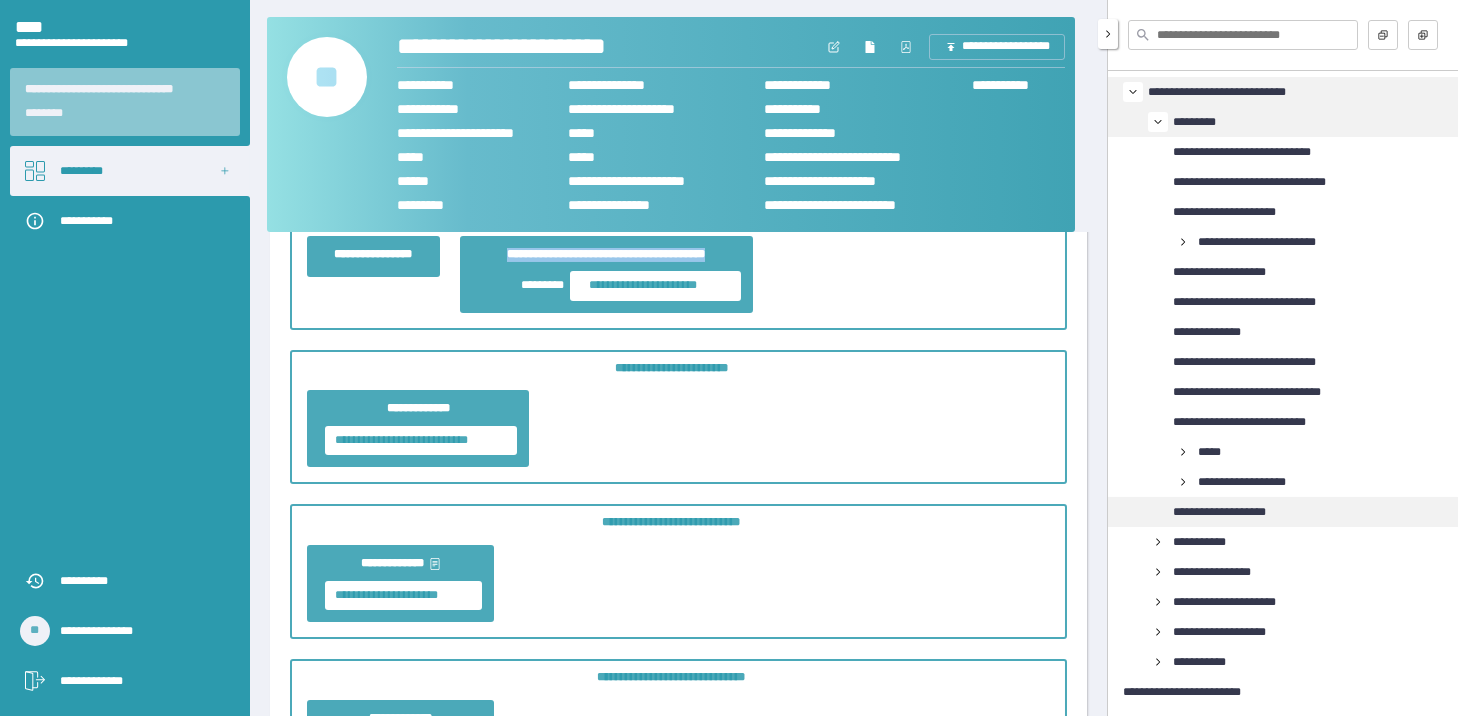 click on "**********" at bounding box center [1234, 512] 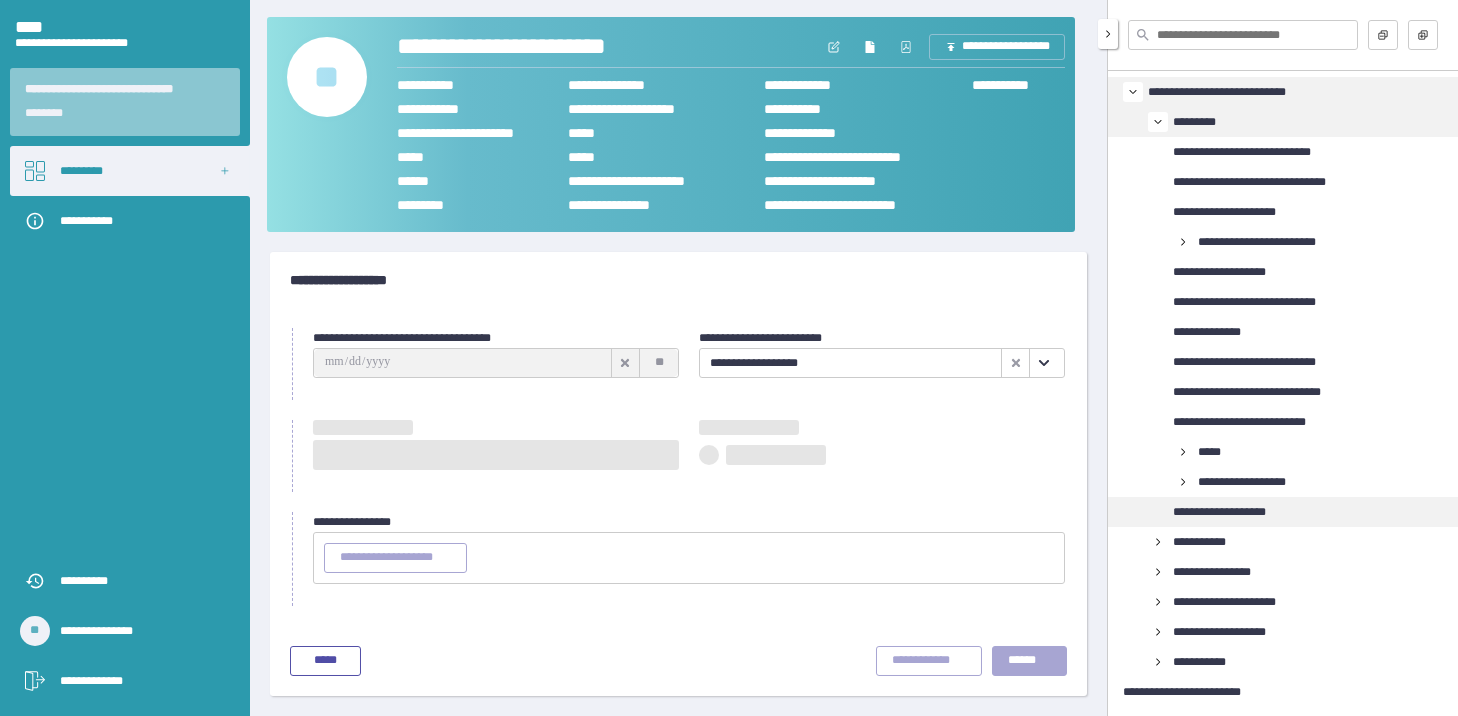 scroll, scrollTop: 0, scrollLeft: 0, axis: both 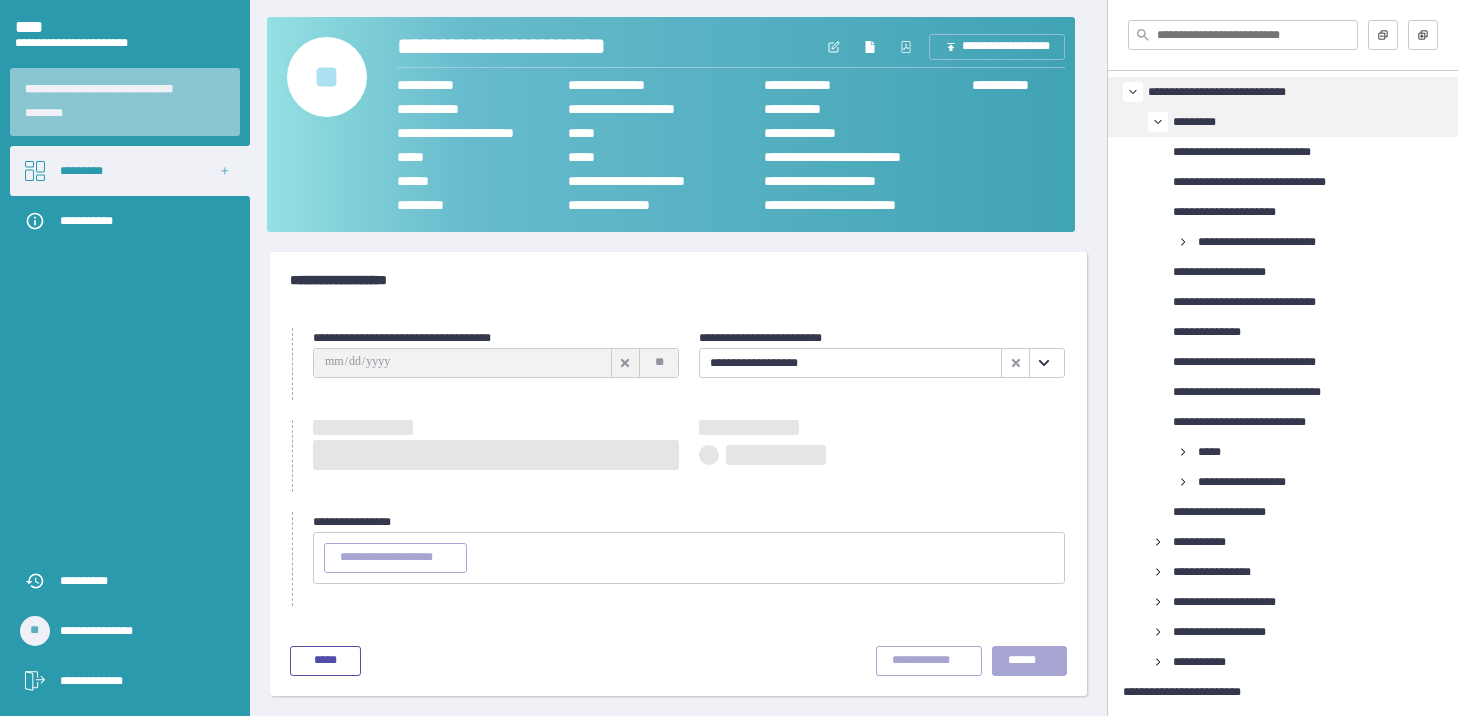 type on "**********" 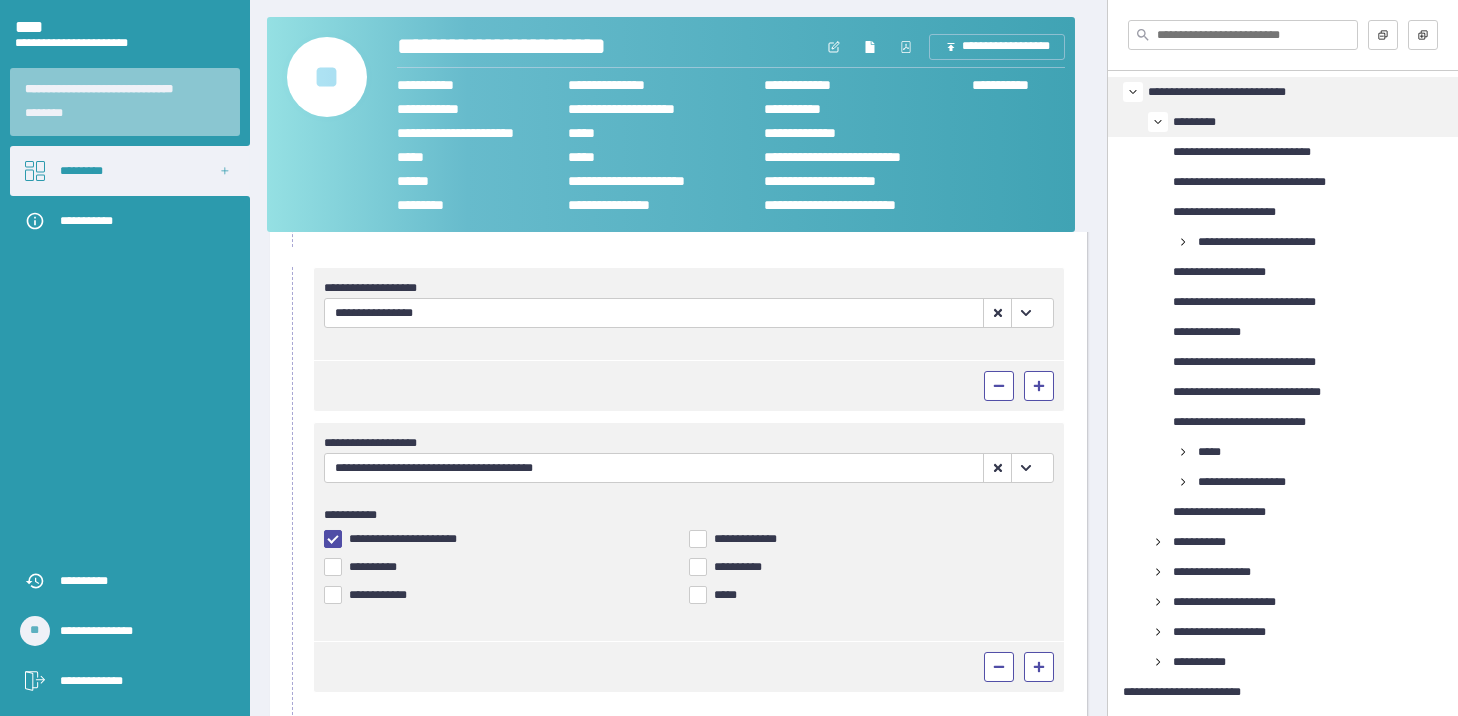 scroll, scrollTop: 200, scrollLeft: 0, axis: vertical 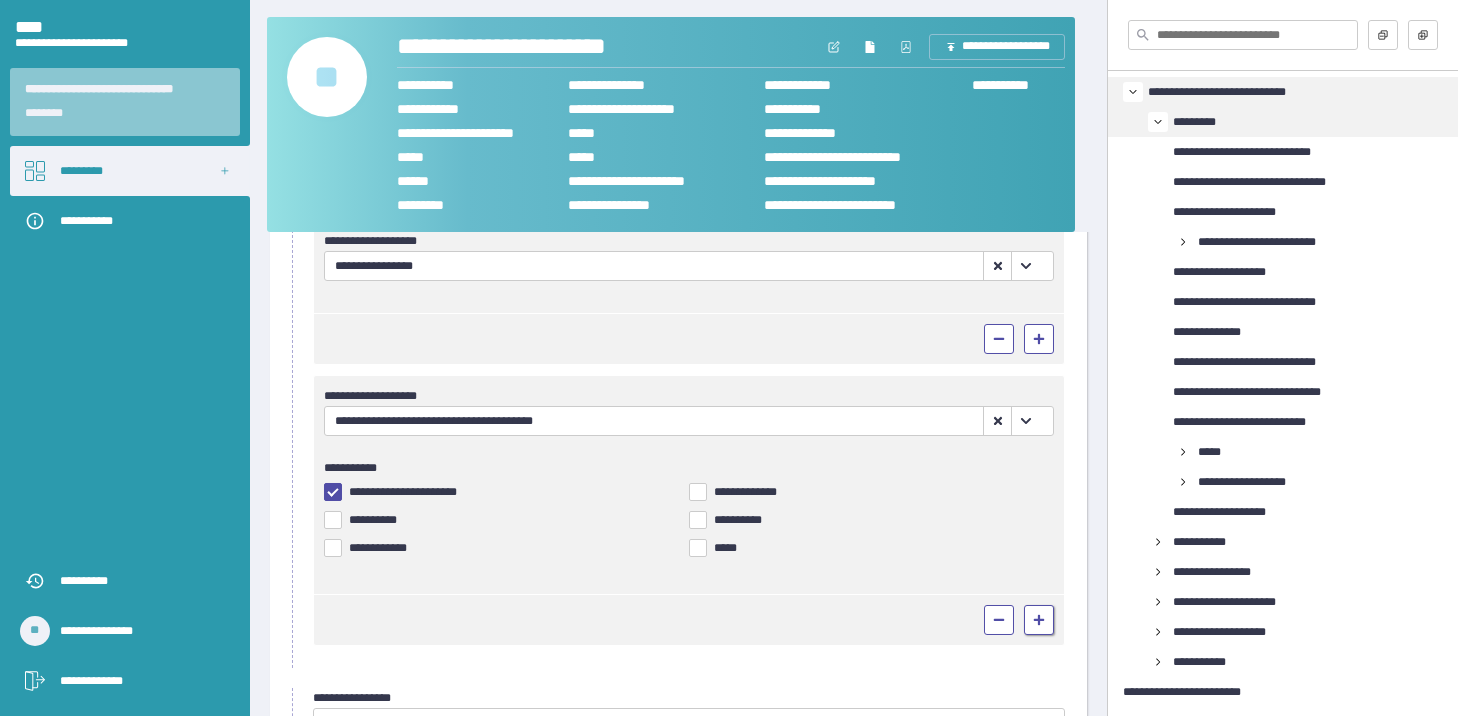 click 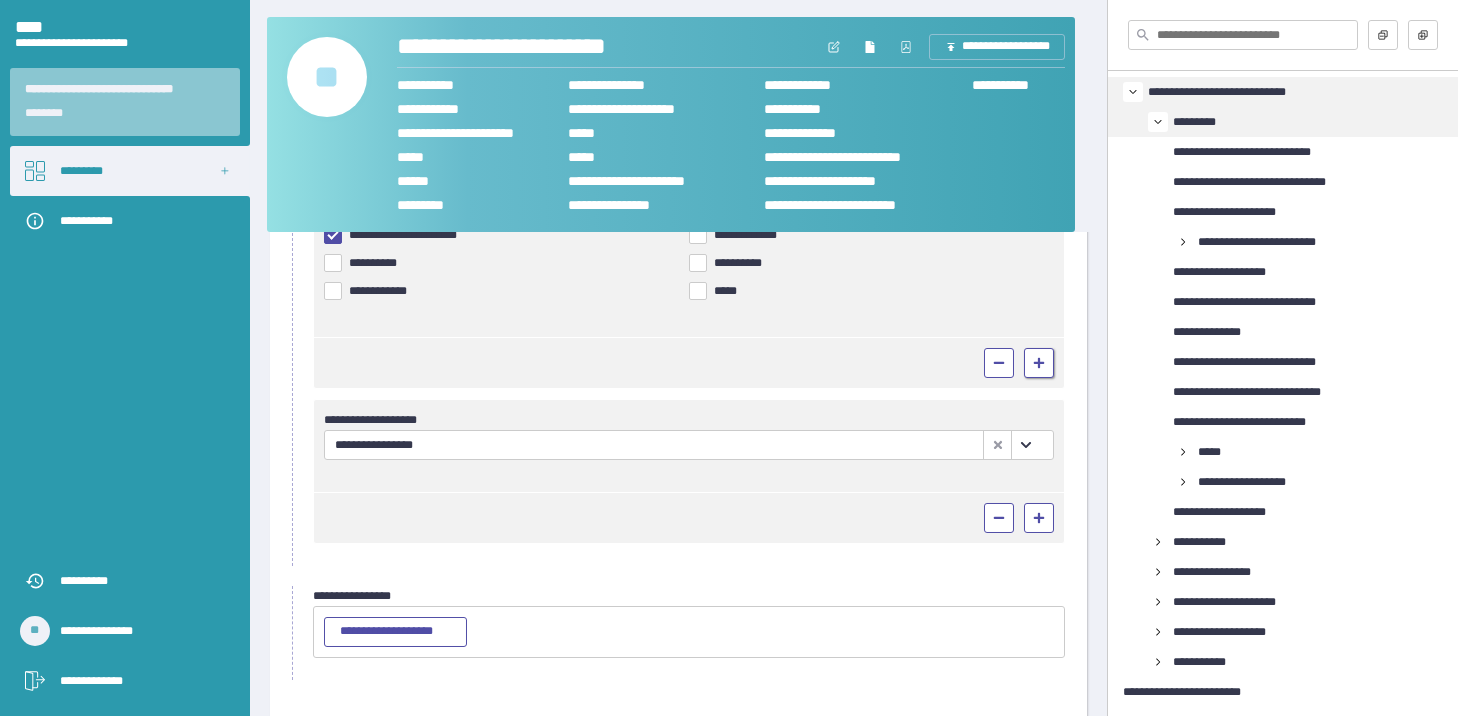 scroll, scrollTop: 500, scrollLeft: 0, axis: vertical 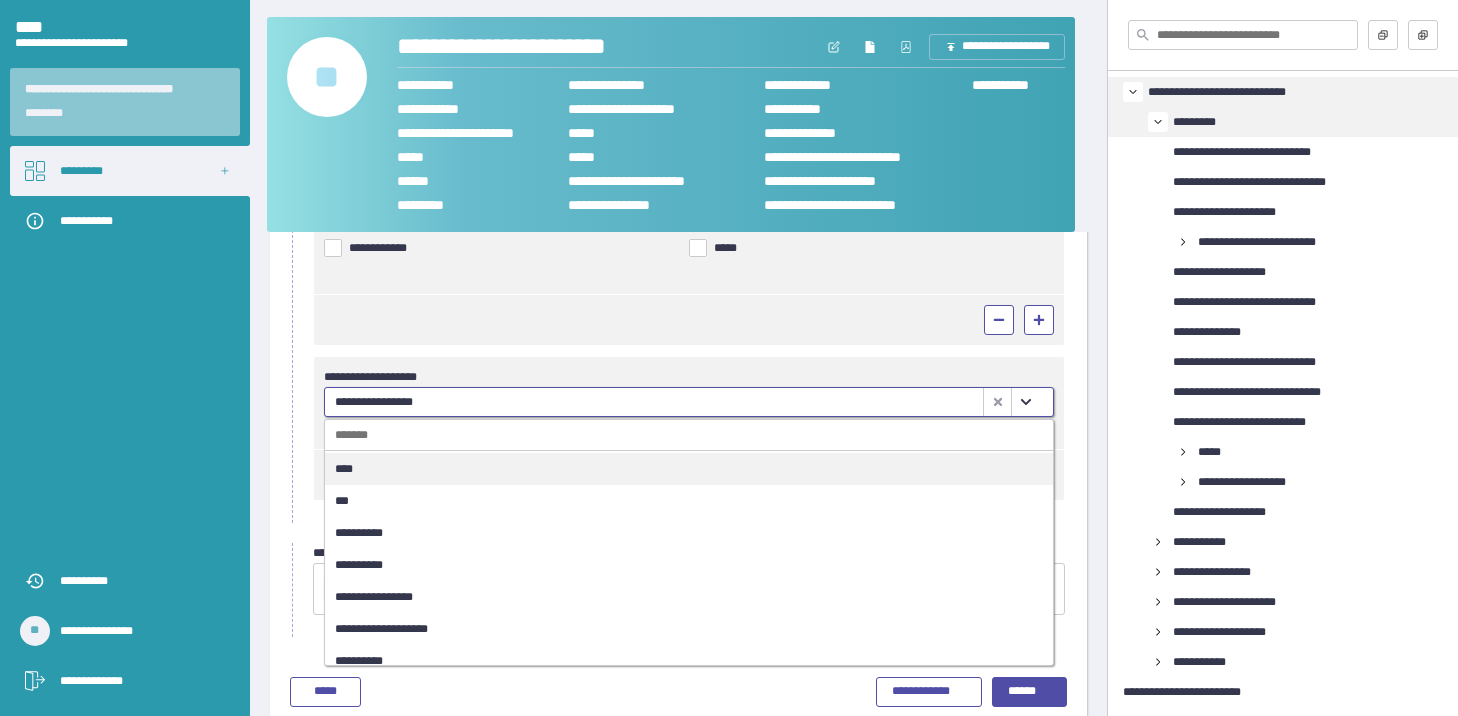 click 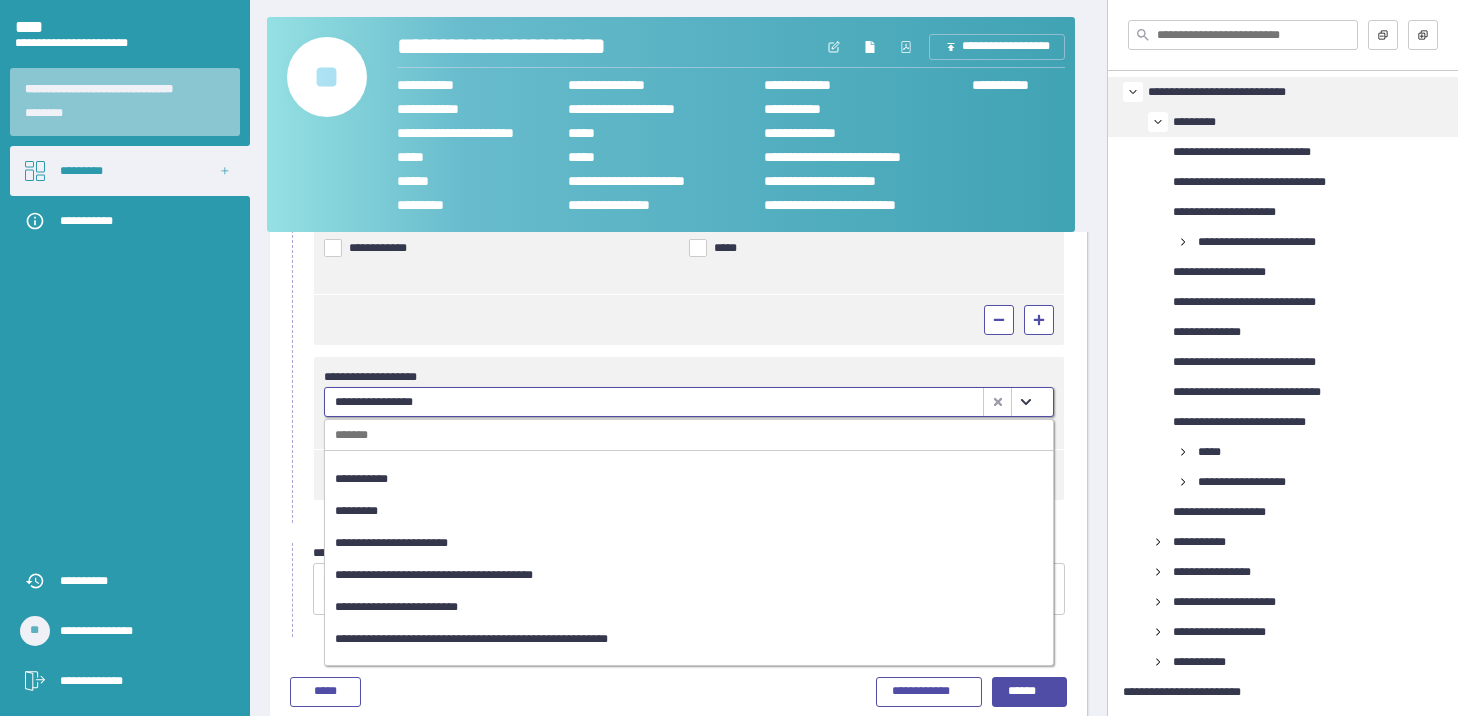 scroll, scrollTop: 269, scrollLeft: 0, axis: vertical 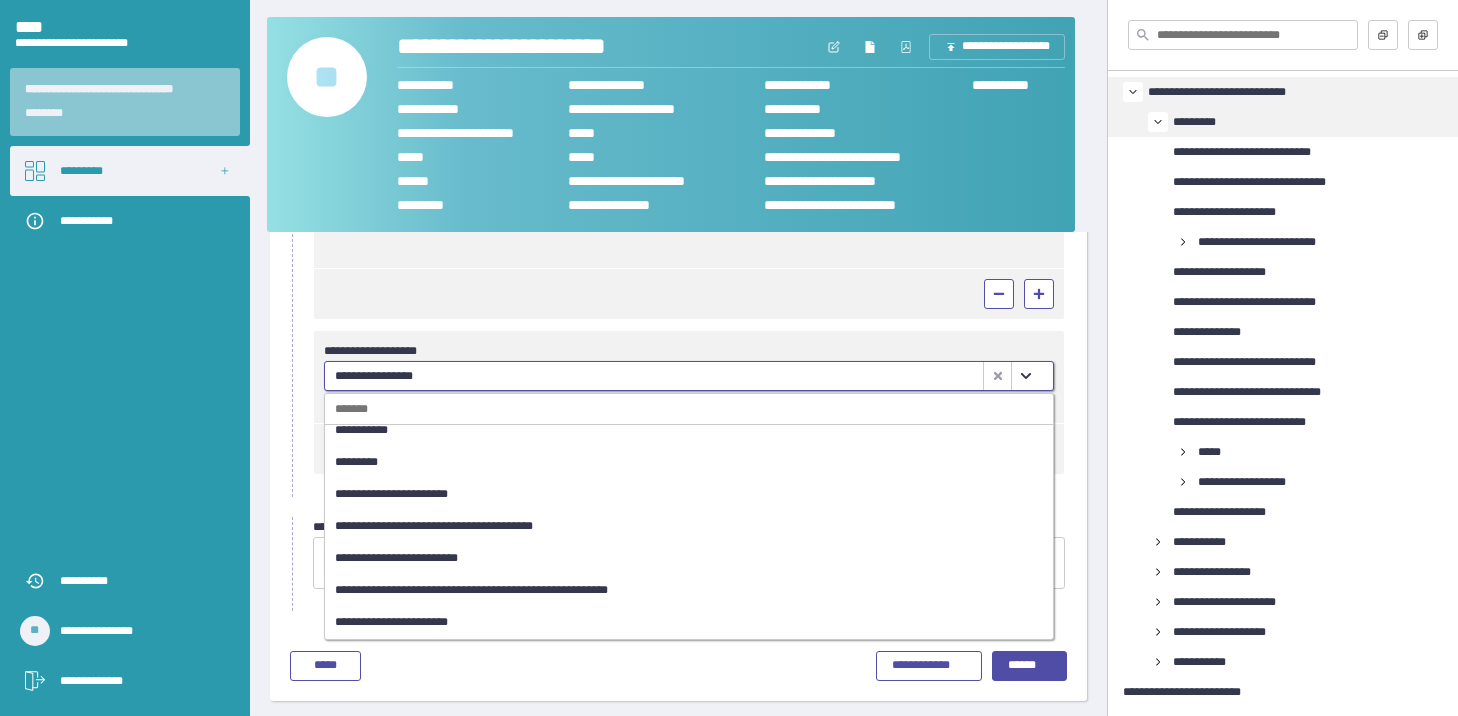 click on "**********" at bounding box center [674, 622] 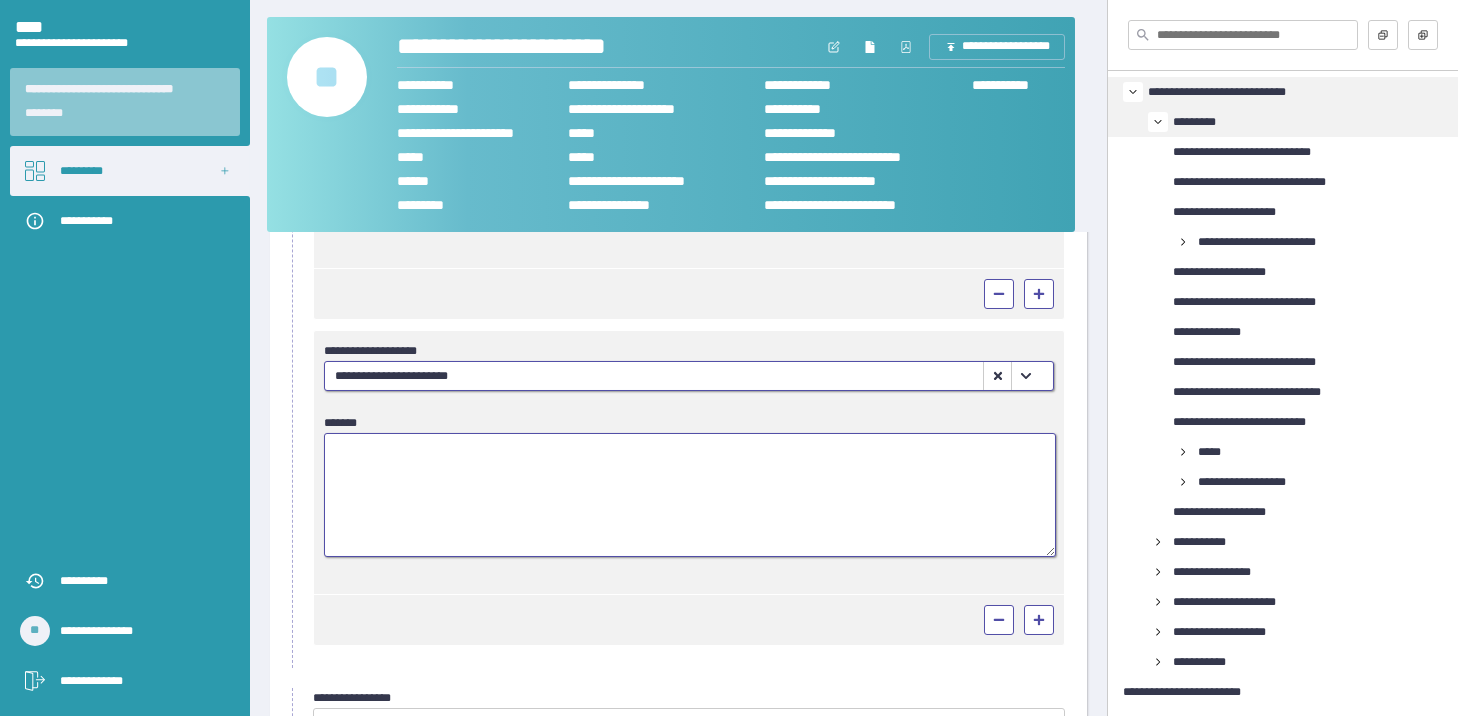 click at bounding box center [690, 495] 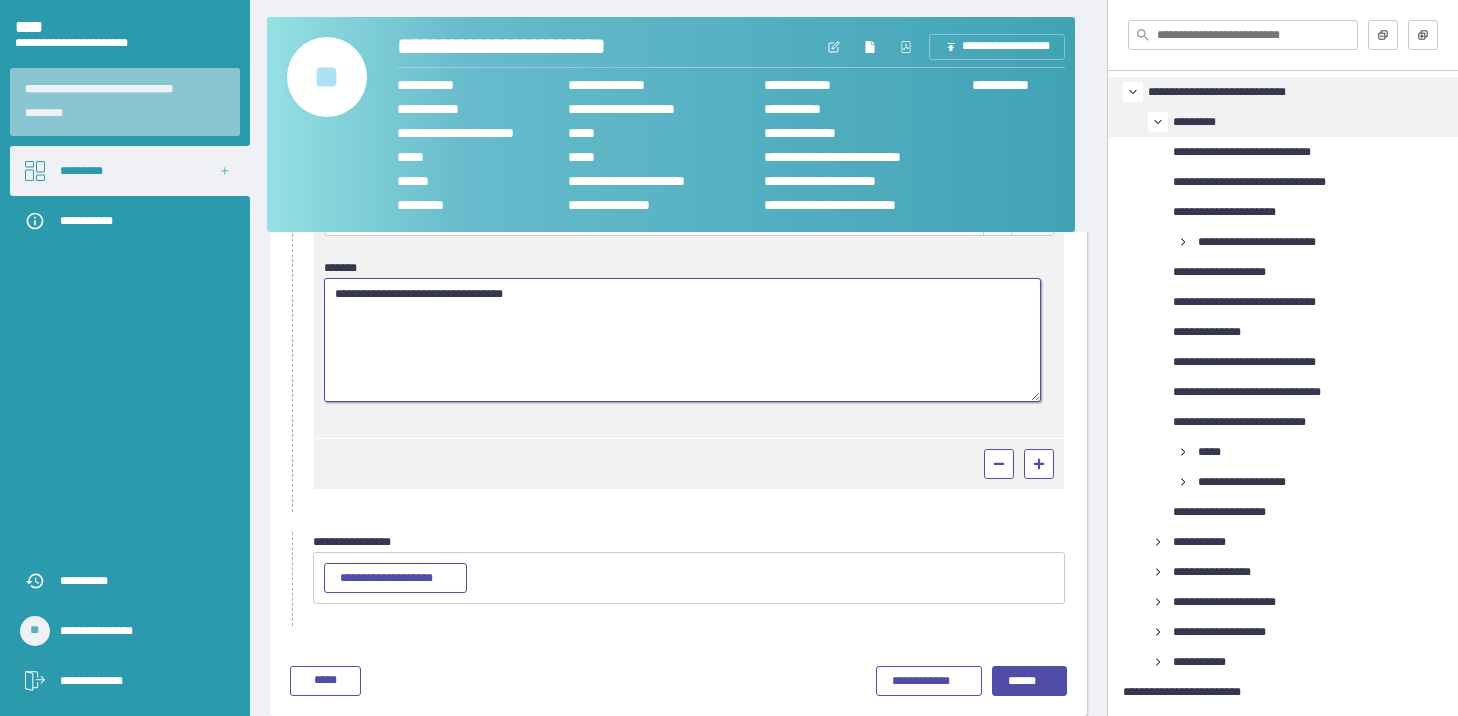 scroll, scrollTop: 694, scrollLeft: 0, axis: vertical 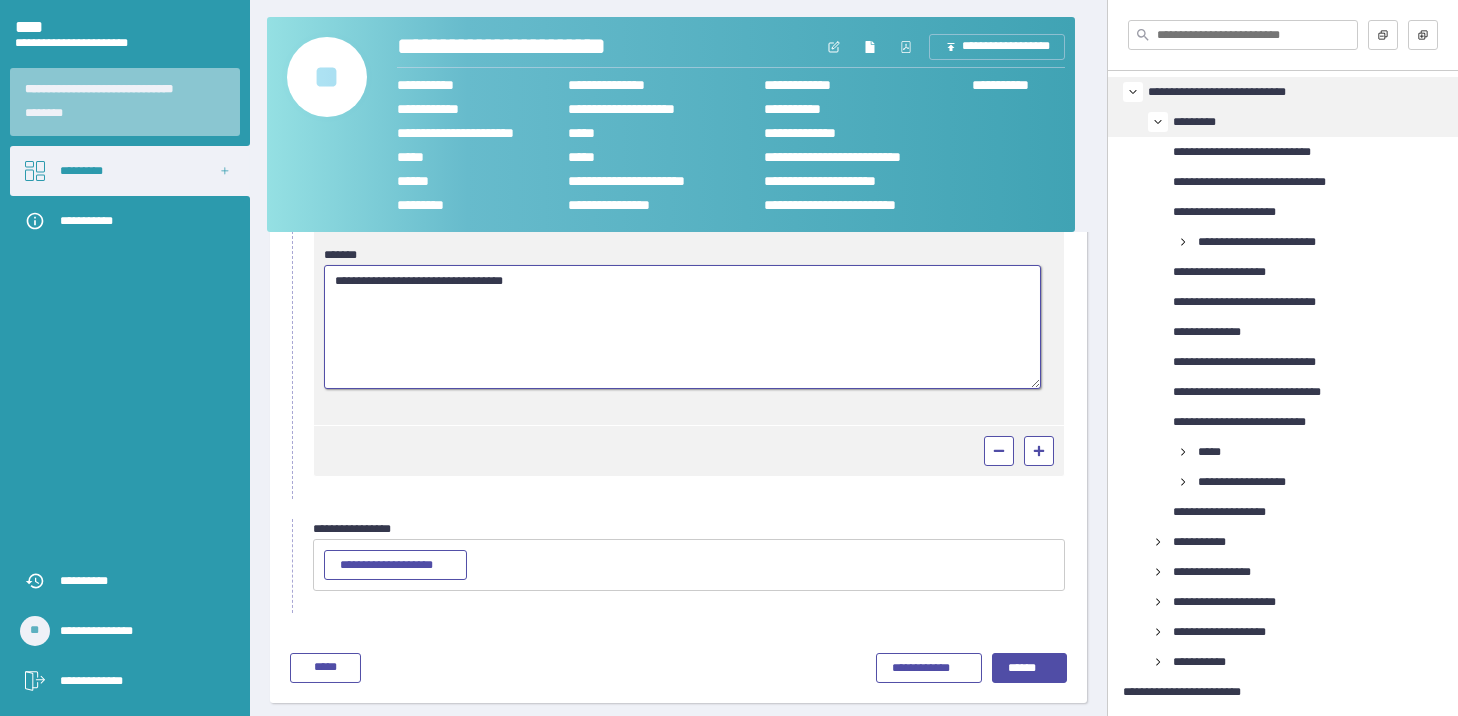 type on "**********" 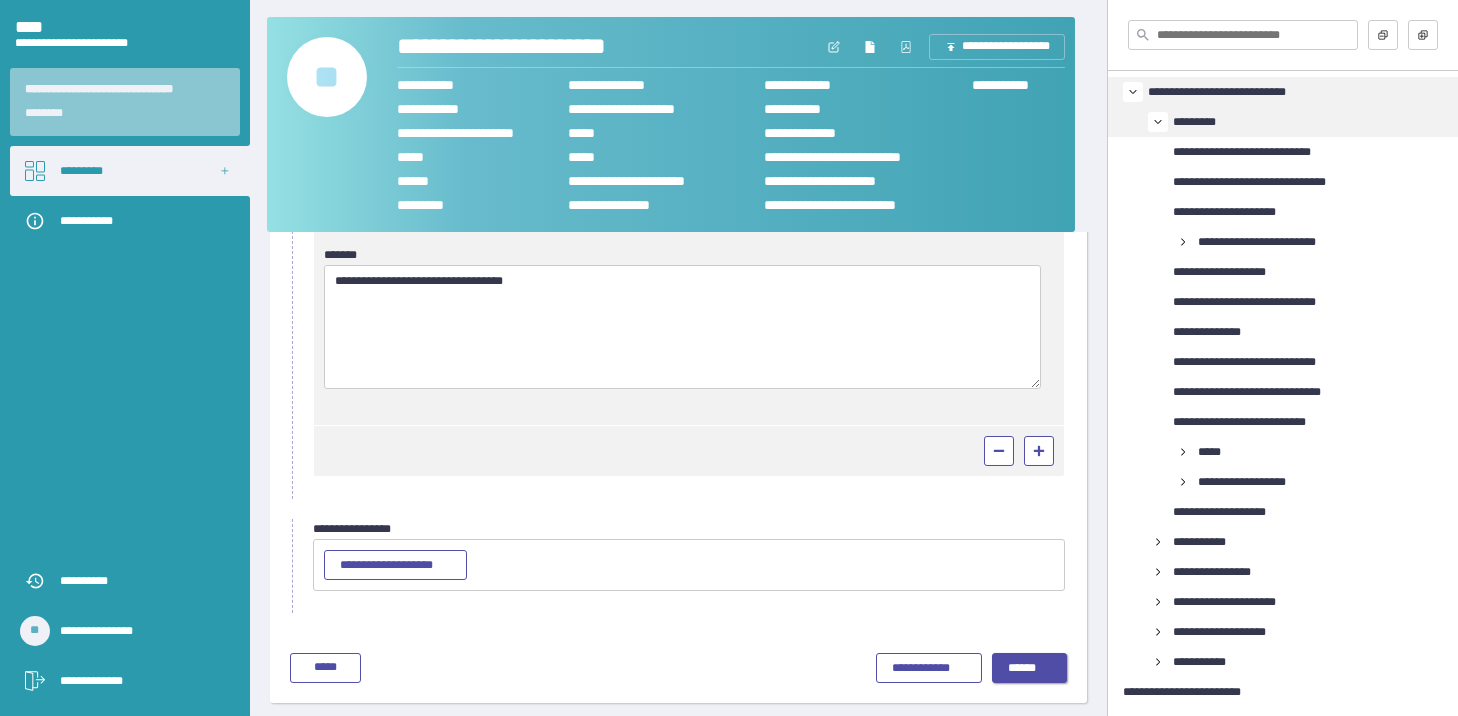 click on "******" at bounding box center (1029, 669) 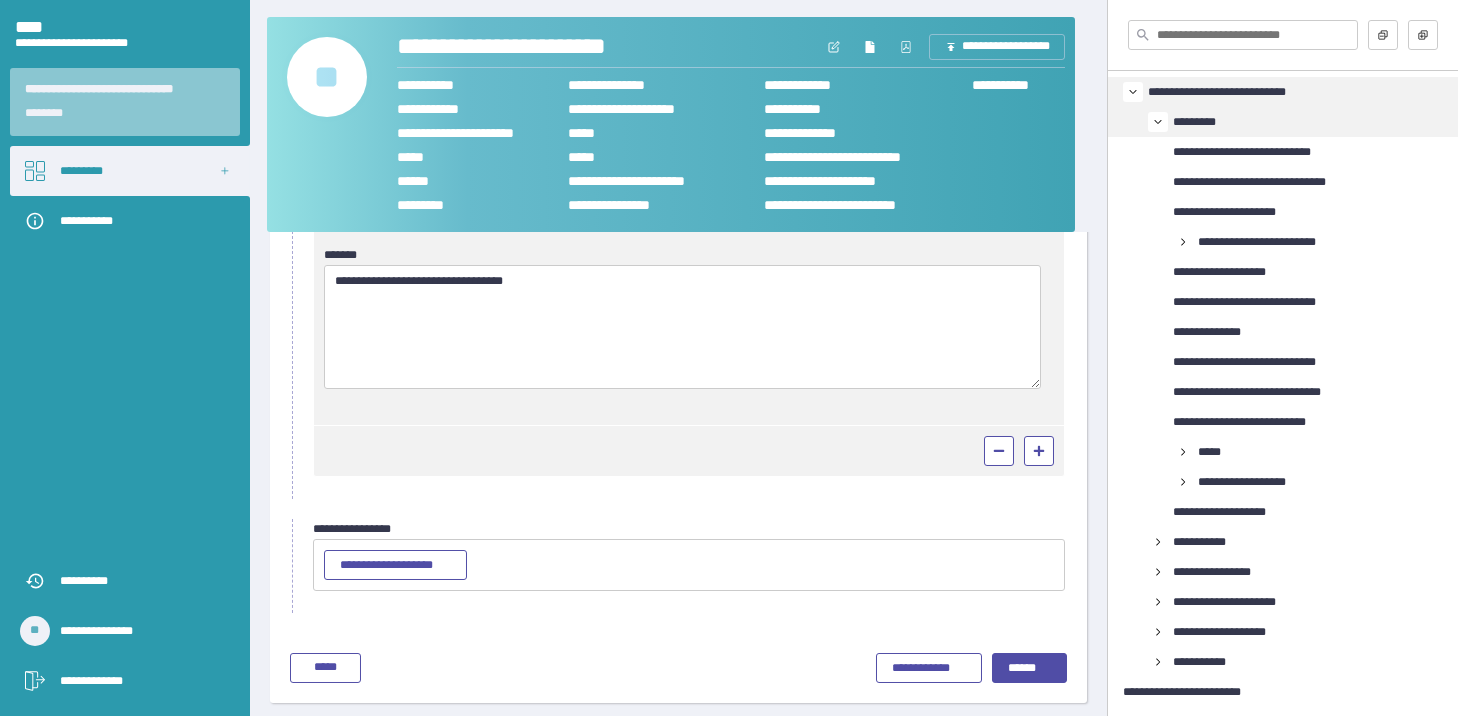 scroll, scrollTop: 0, scrollLeft: 0, axis: both 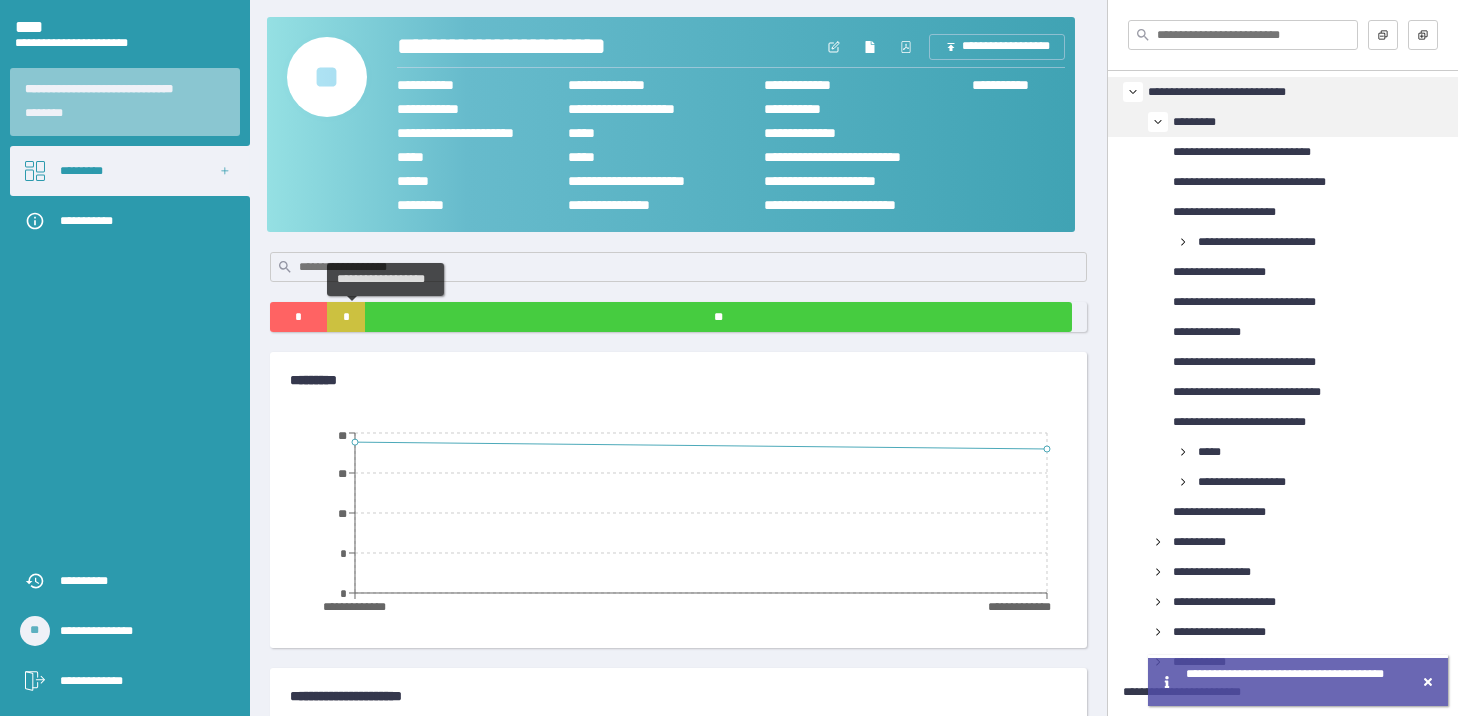 click on "*" at bounding box center [346, 317] 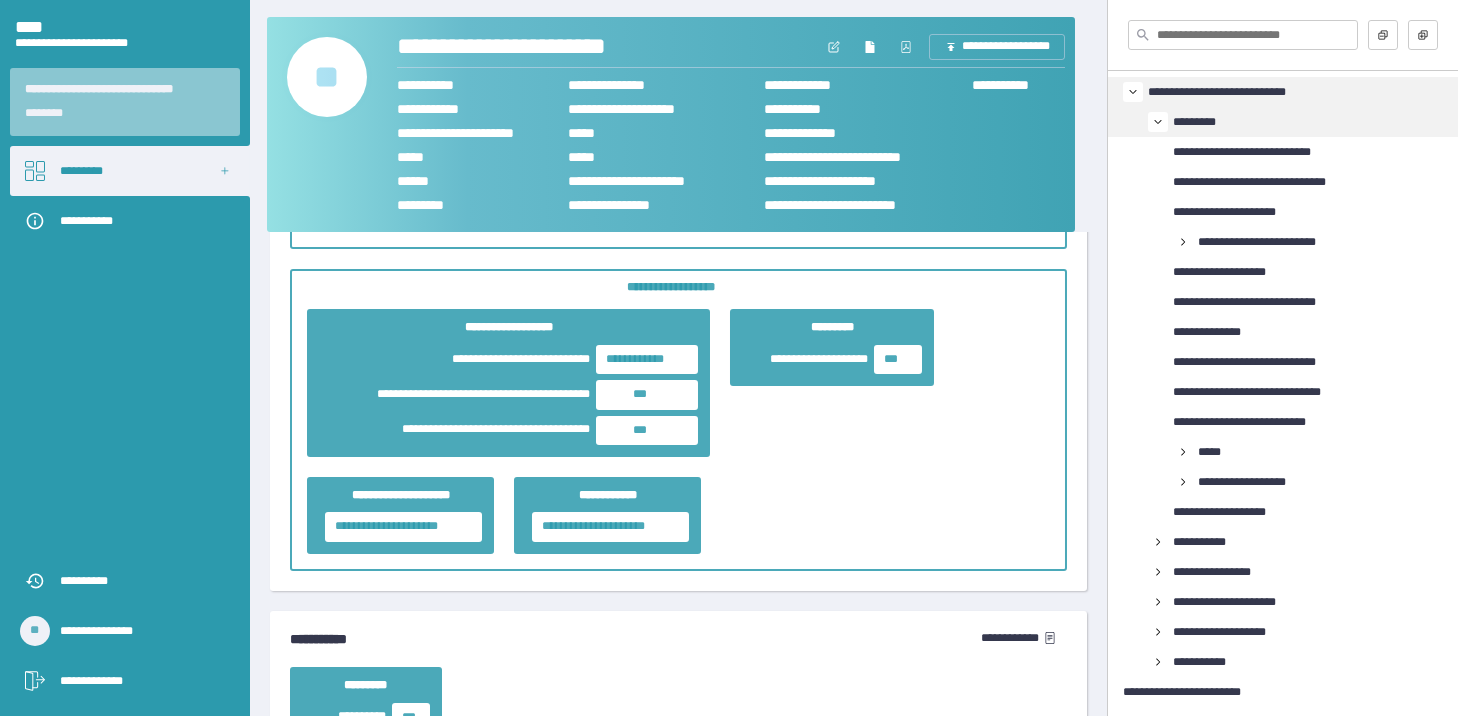 scroll, scrollTop: 3800, scrollLeft: 0, axis: vertical 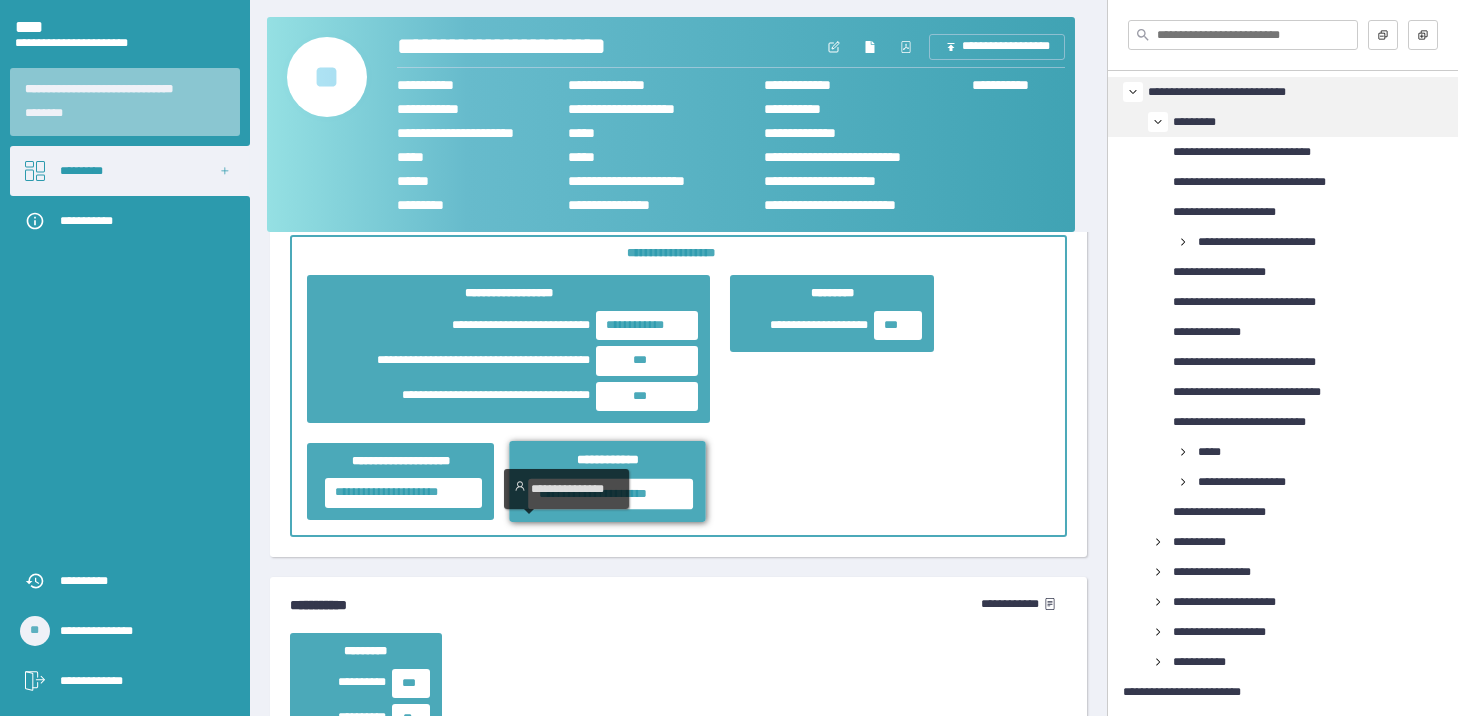 click on "**********" at bounding box center [611, 494] 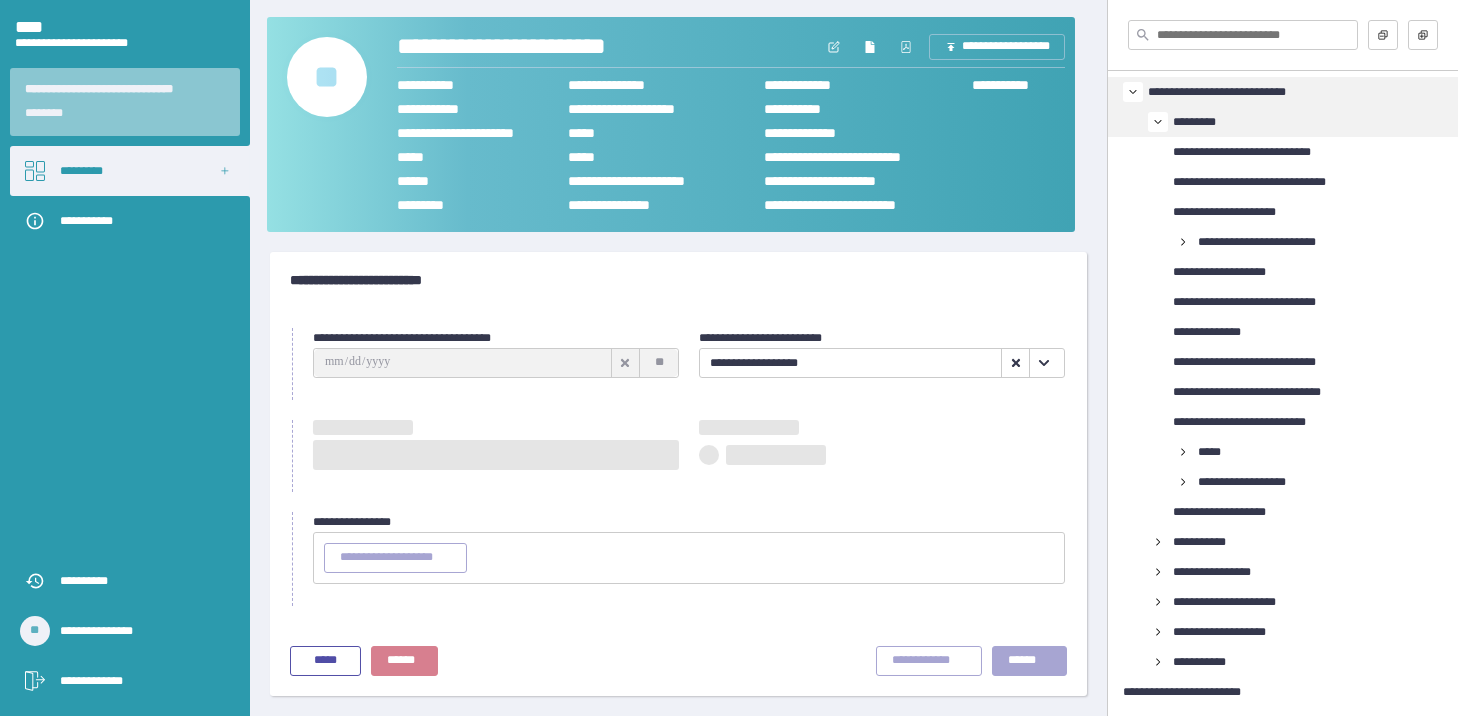 type on "**********" 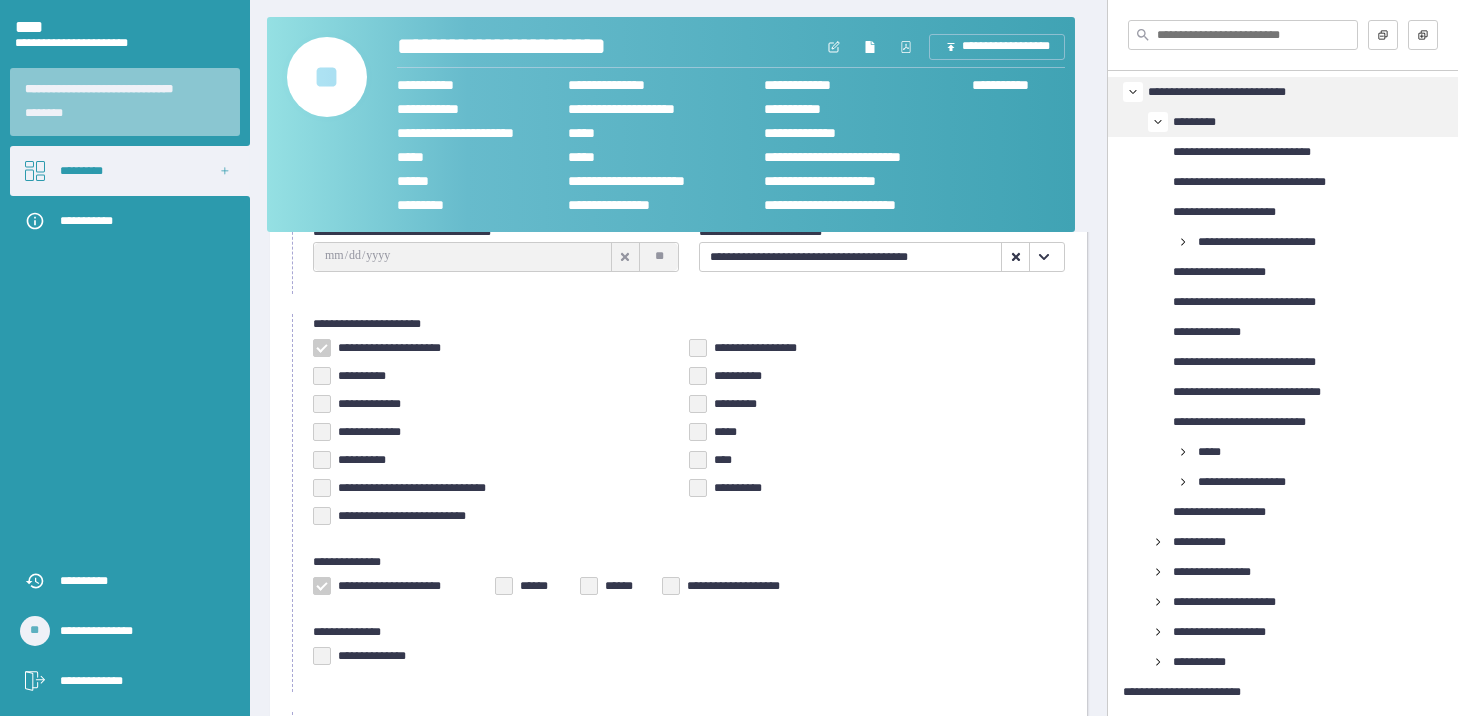 scroll, scrollTop: 304, scrollLeft: 0, axis: vertical 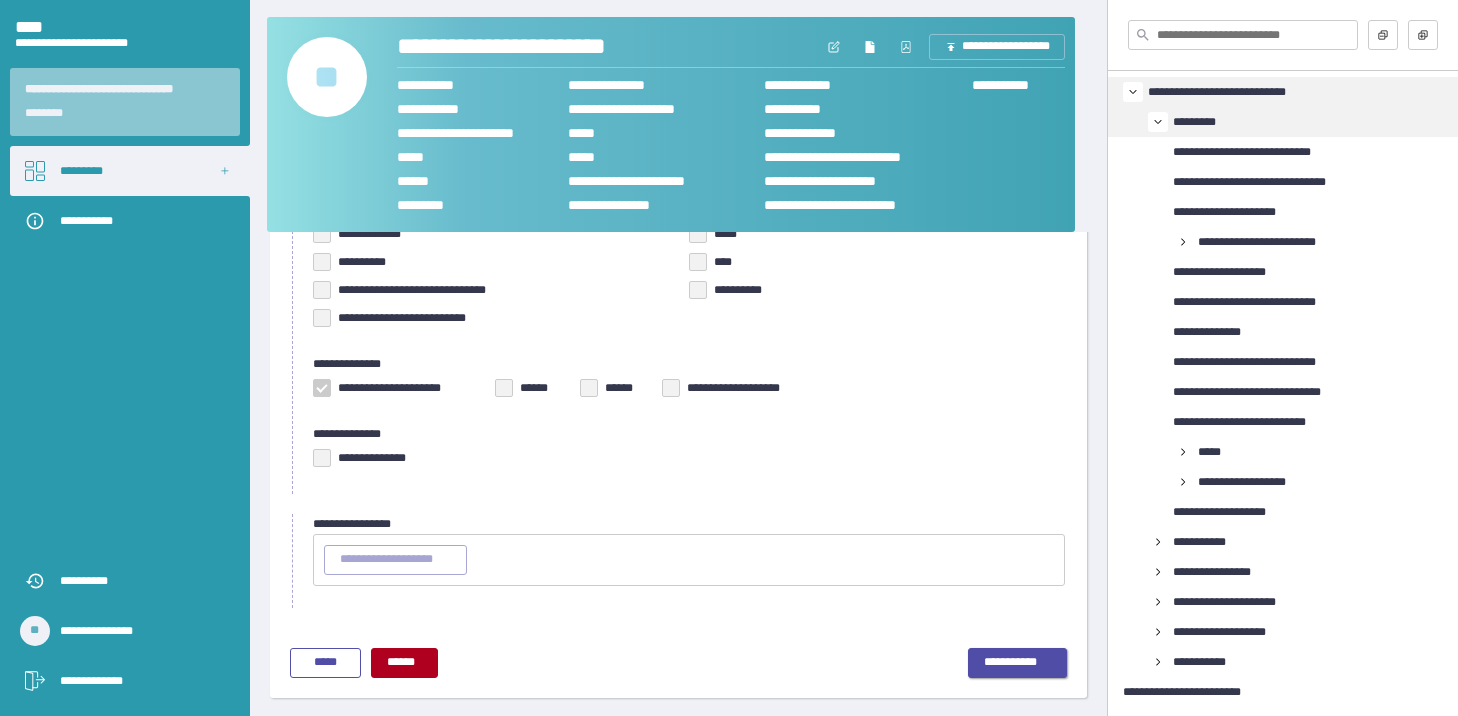 click on "**********" at bounding box center (1018, 663) 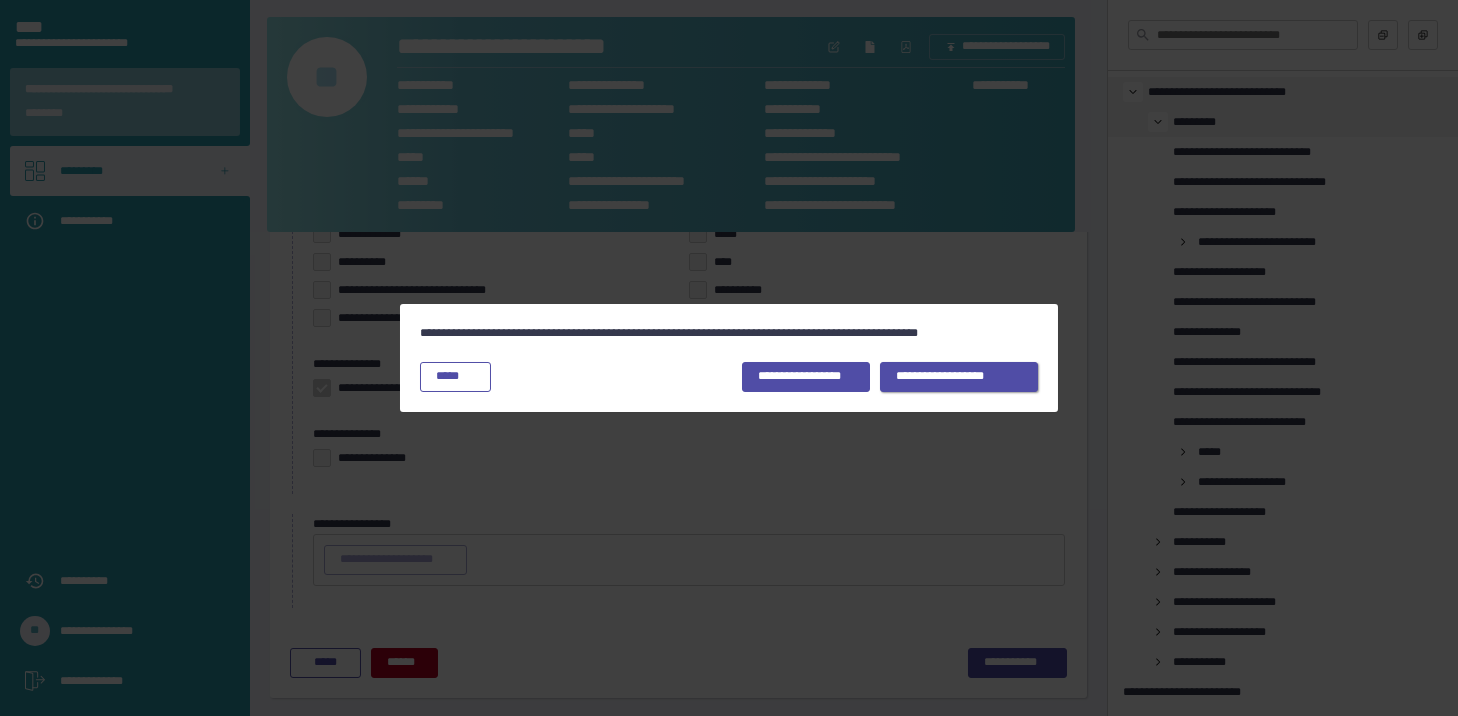 click on "**********" at bounding box center [959, 377] 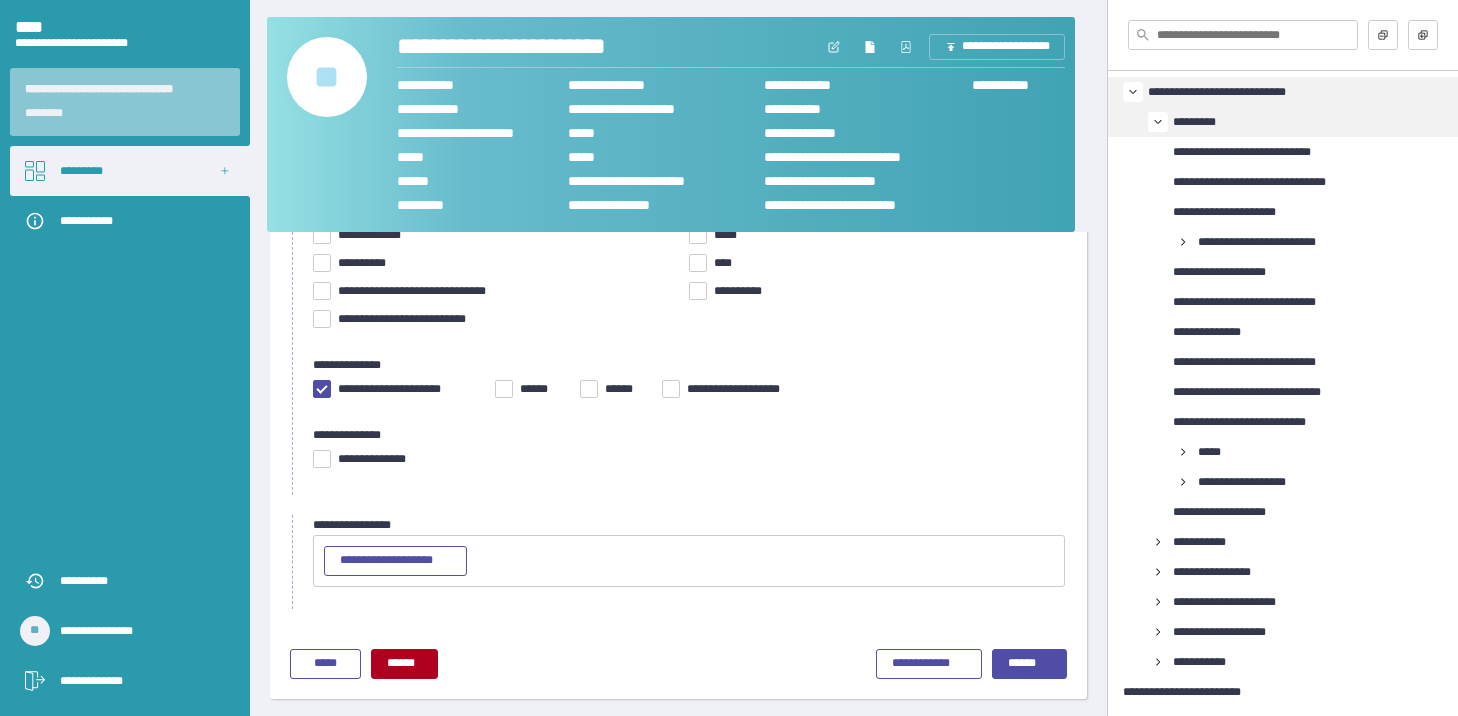 scroll, scrollTop: 304, scrollLeft: 0, axis: vertical 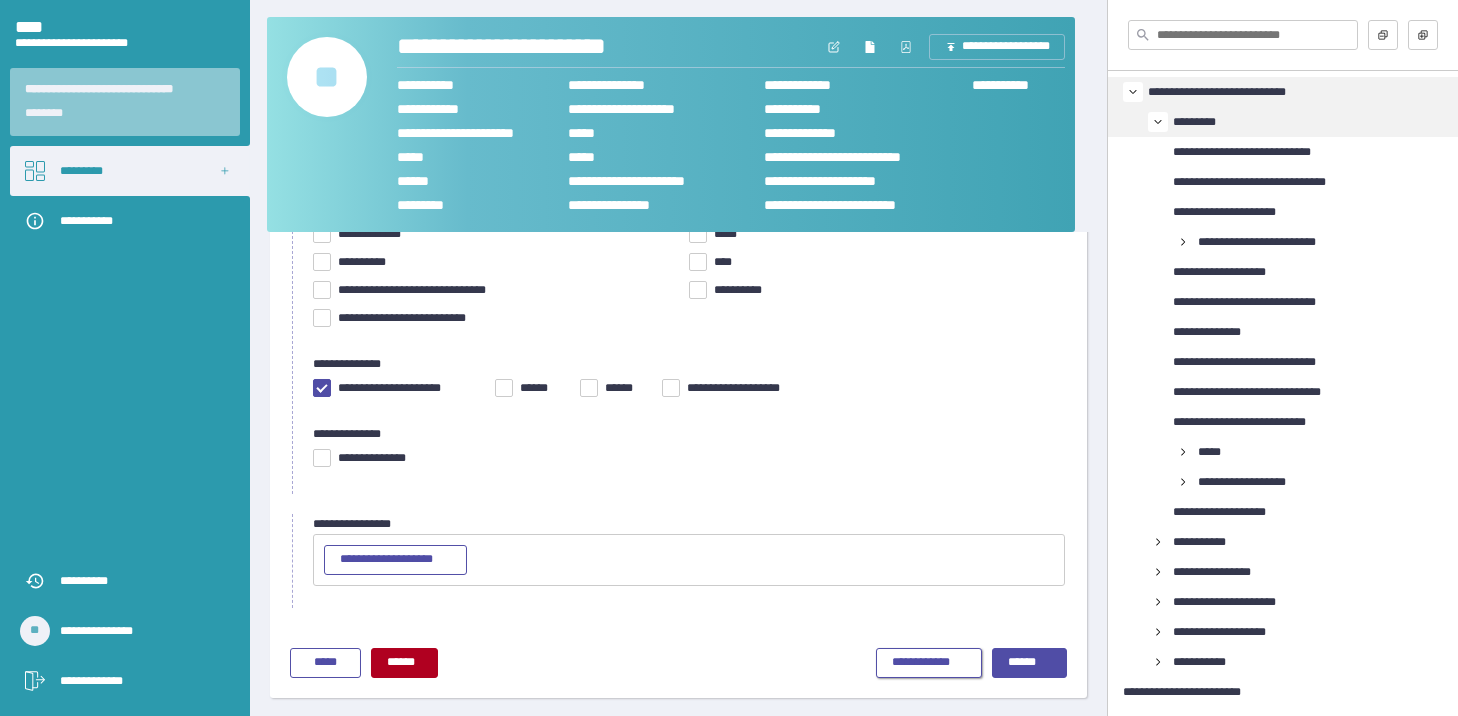 click on "**********" at bounding box center (929, 663) 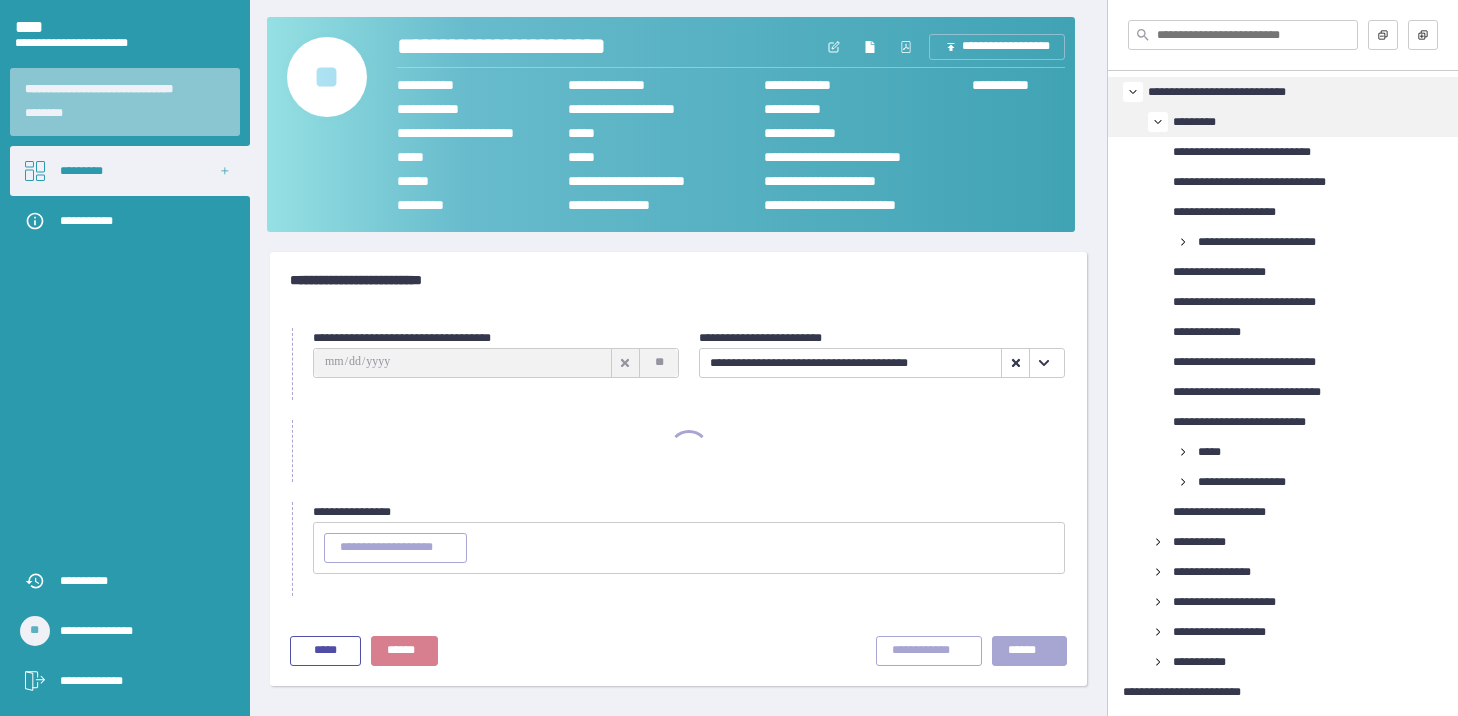 scroll, scrollTop: 0, scrollLeft: 0, axis: both 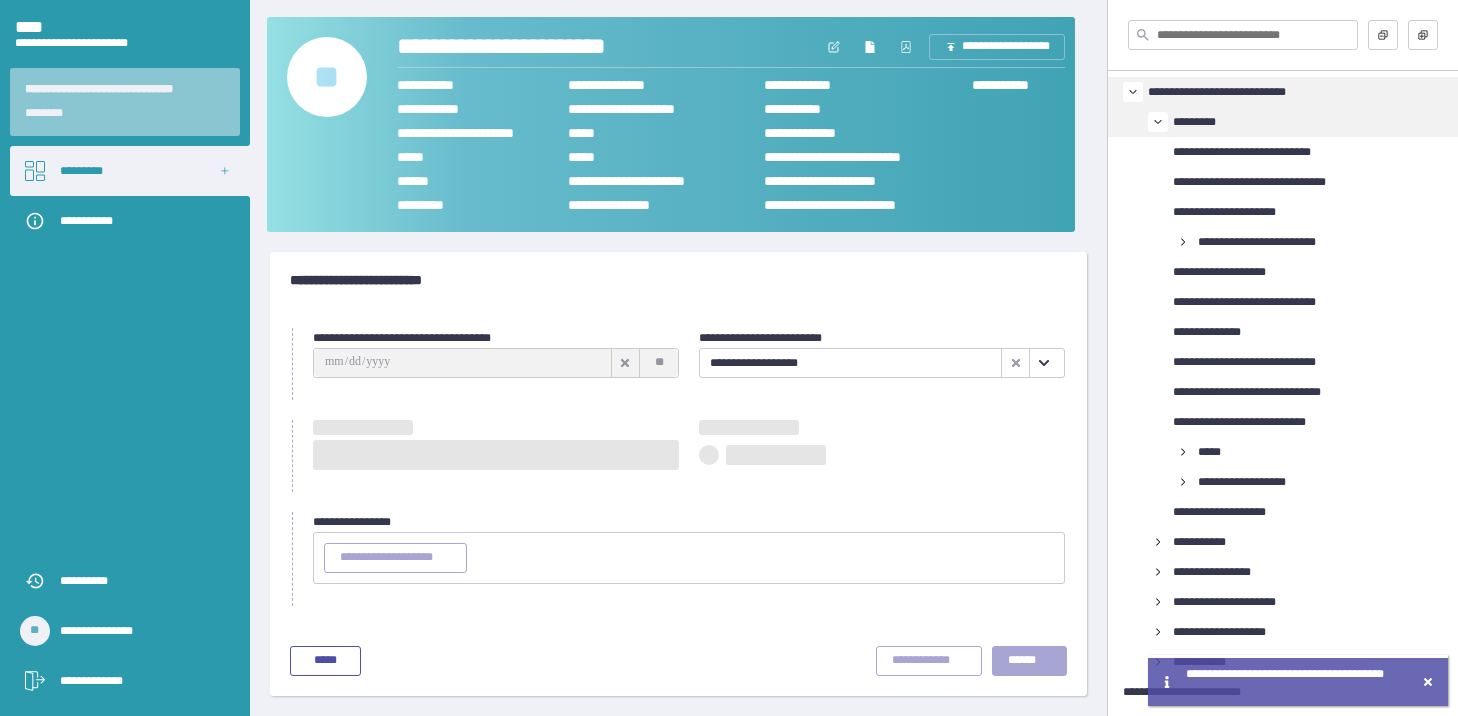 type on "**********" 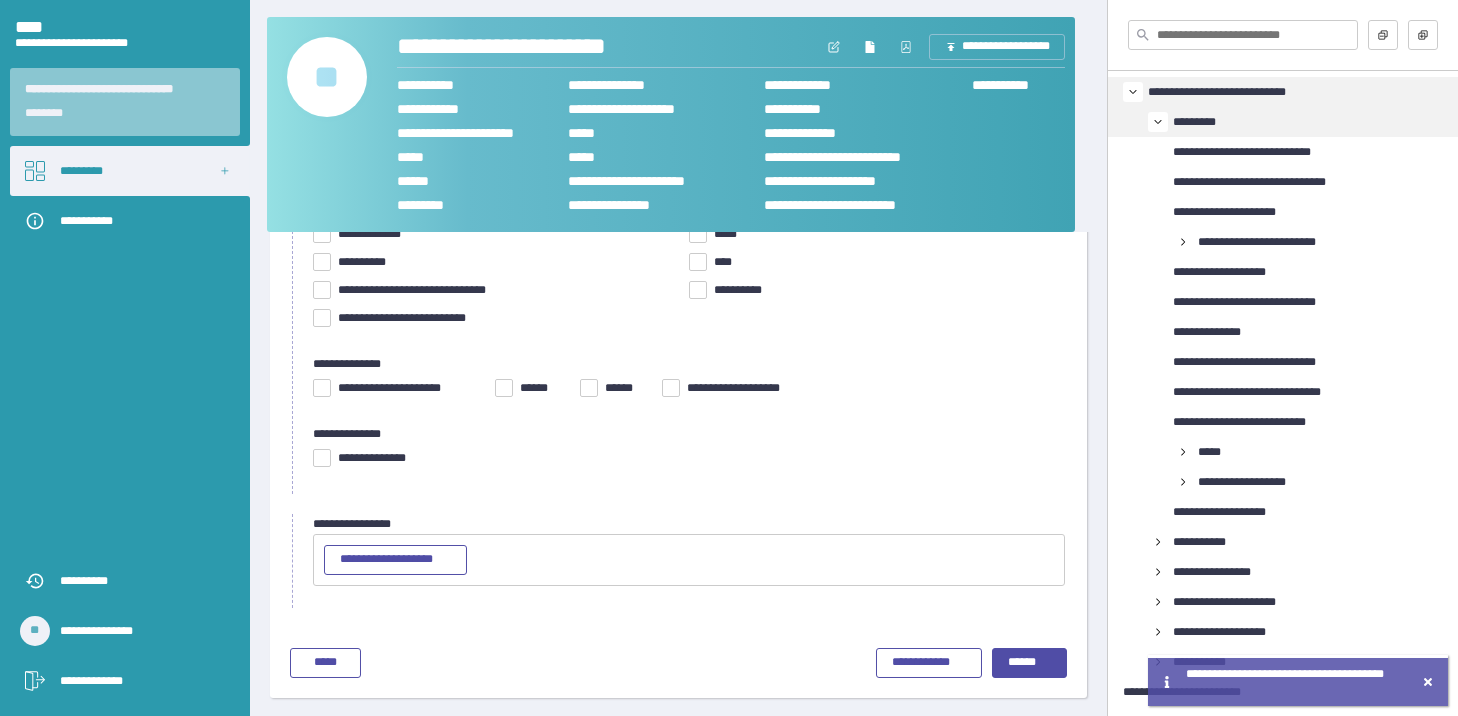 scroll, scrollTop: 0, scrollLeft: 0, axis: both 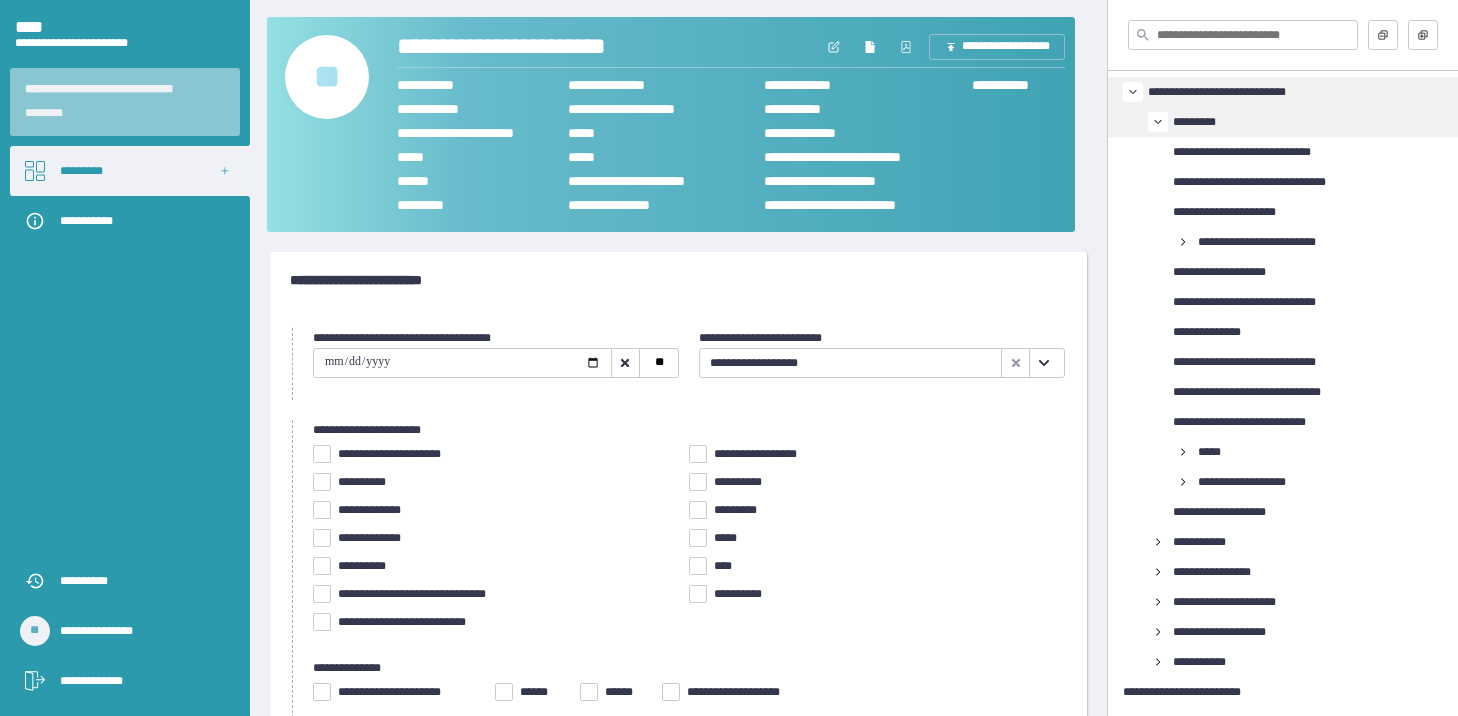 click on "**" at bounding box center [327, 77] 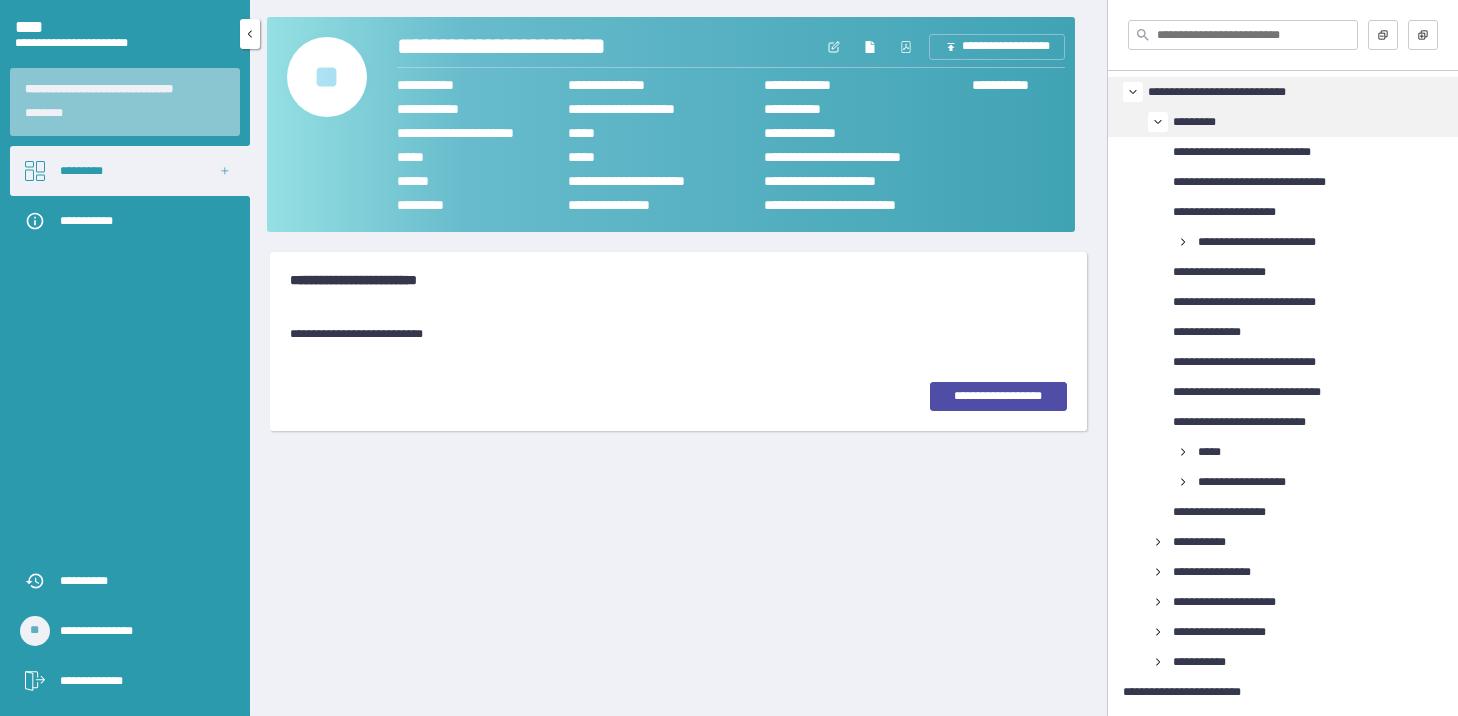click on "*********" at bounding box center [130, 171] 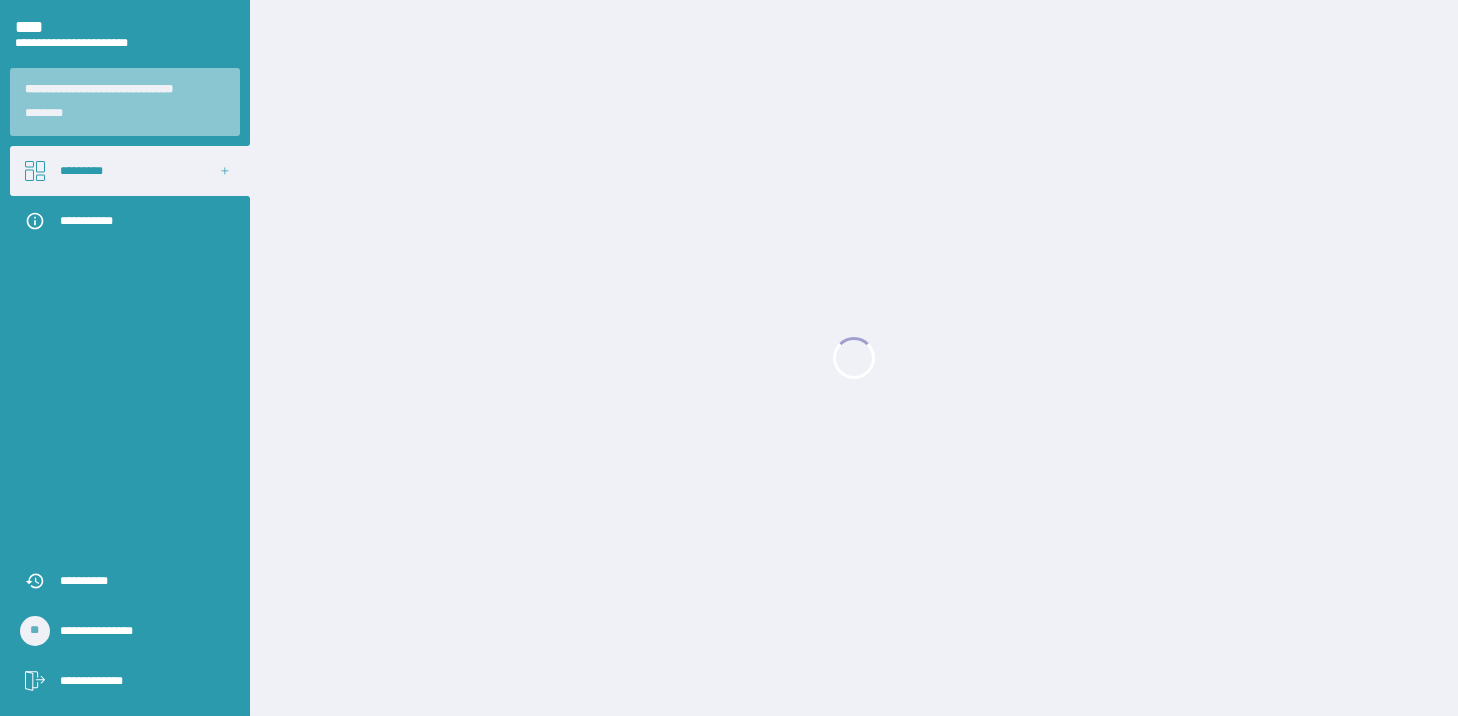 click on "*********" at bounding box center [130, 171] 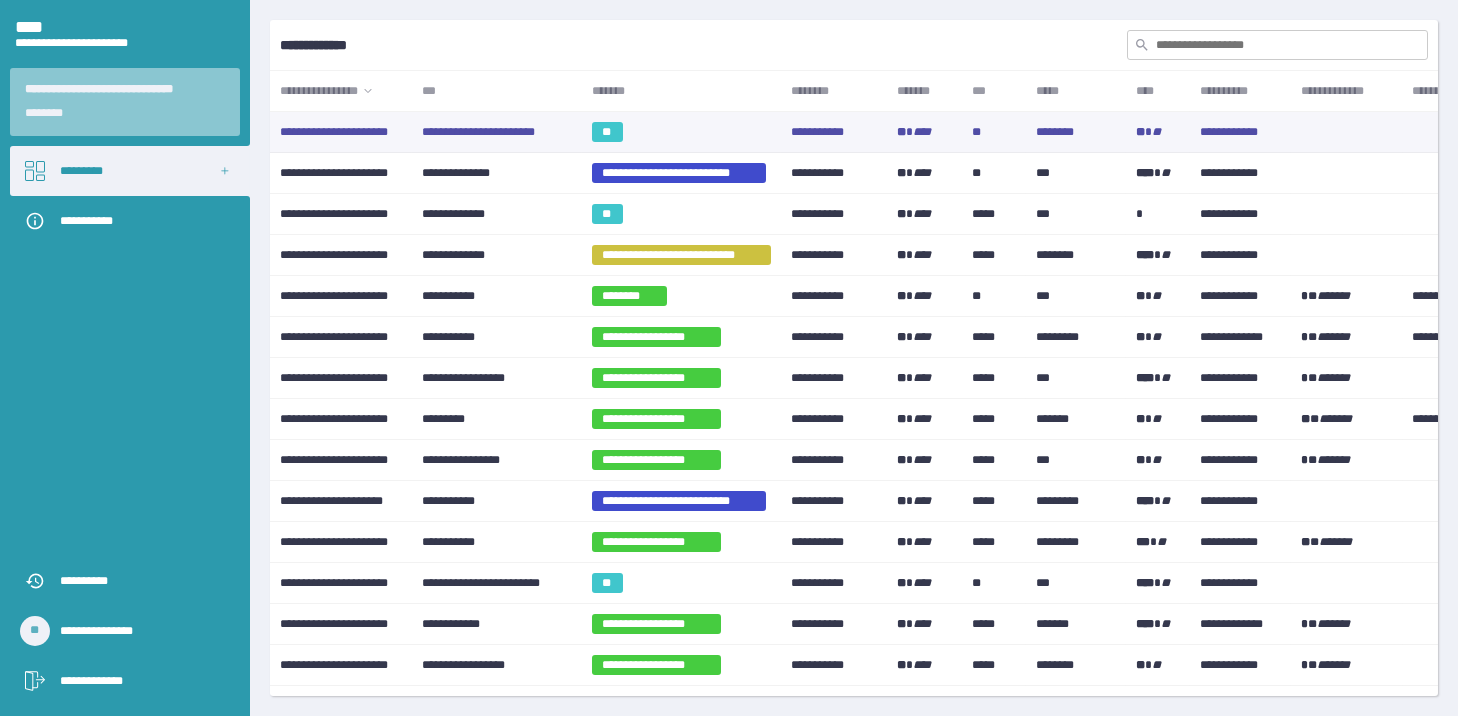 click on "**********" at bounding box center [497, 132] 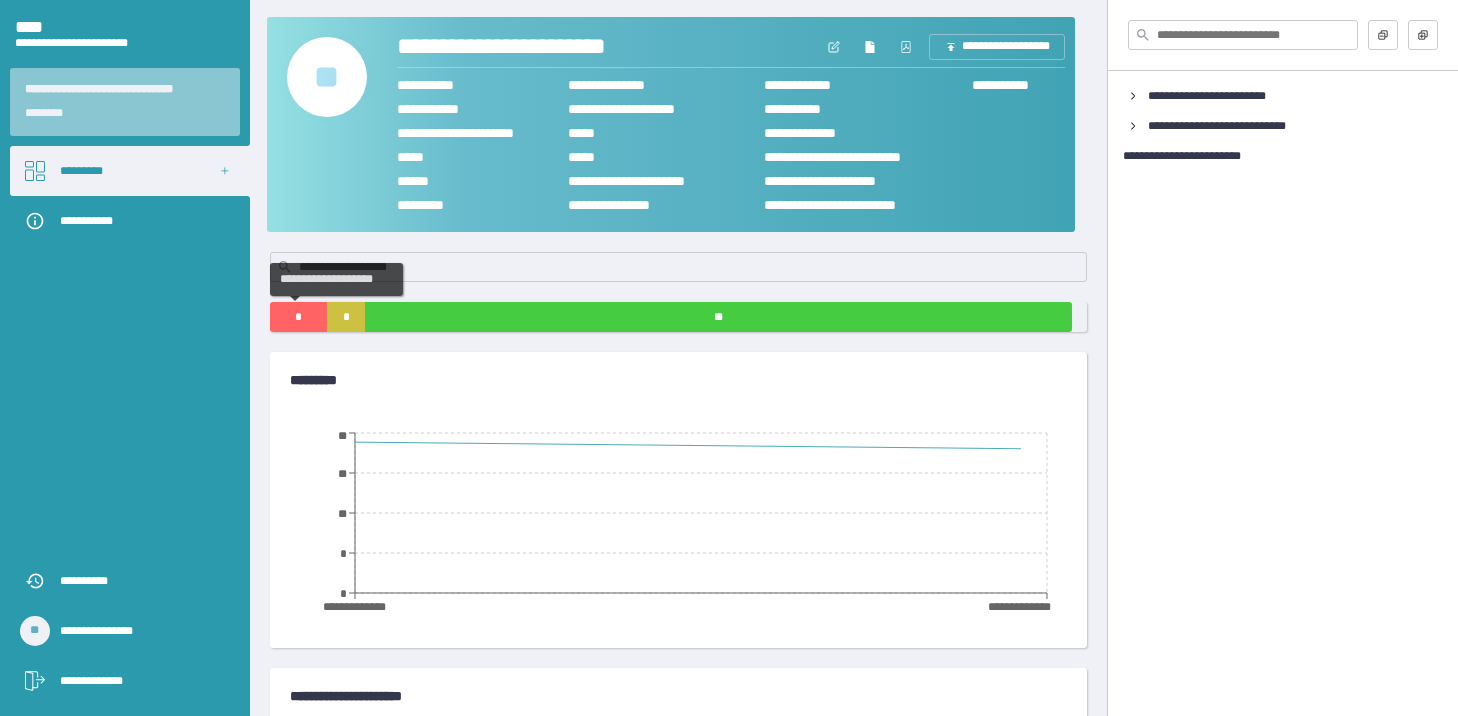 click on "*" at bounding box center [298, 317] 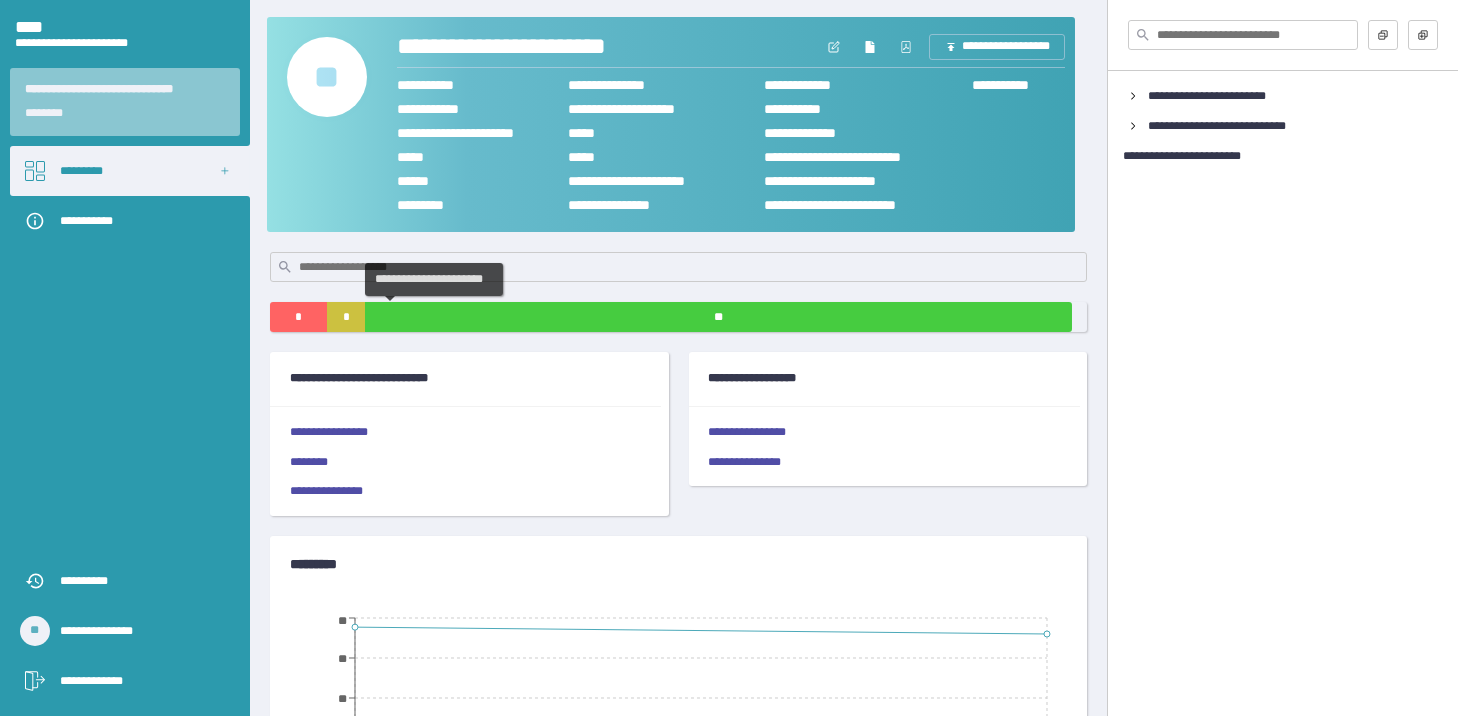click on "**" at bounding box center (718, 317) 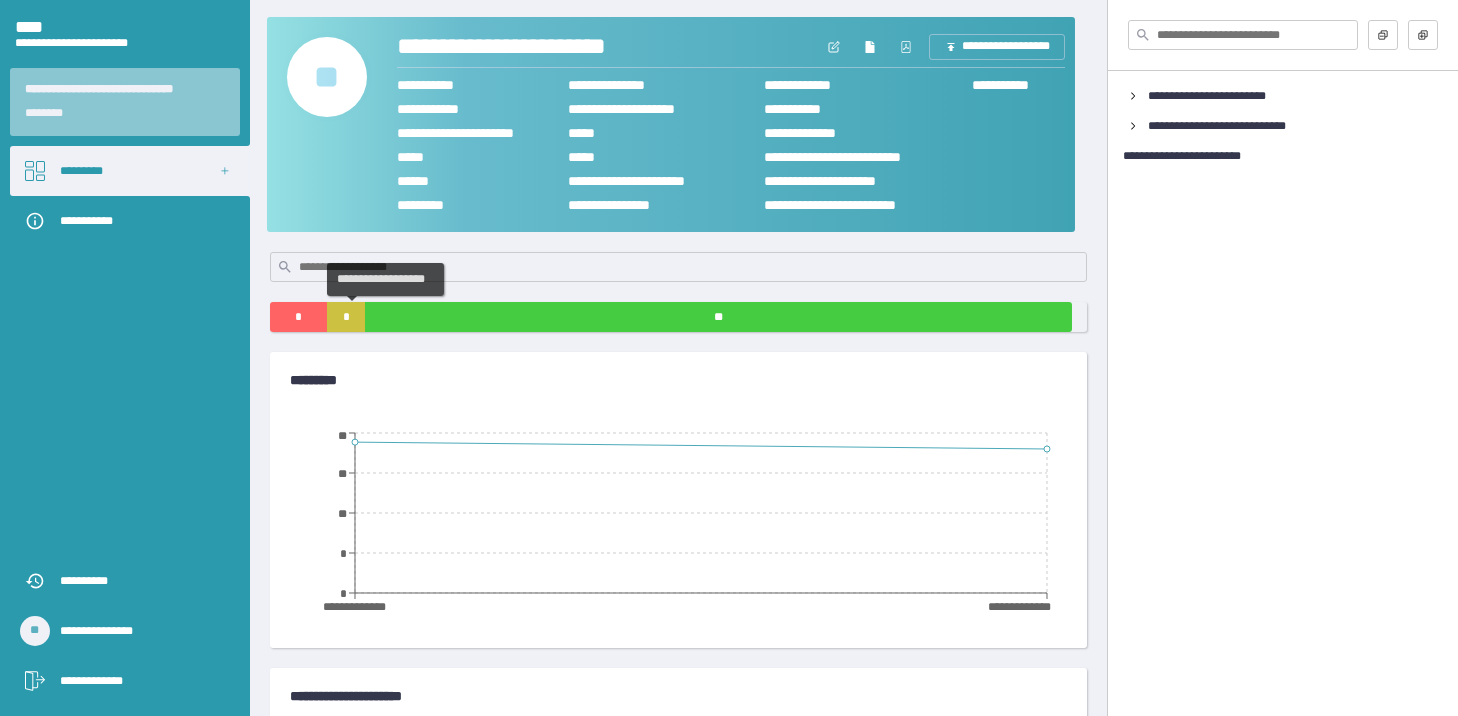 click on "*" at bounding box center [346, 317] 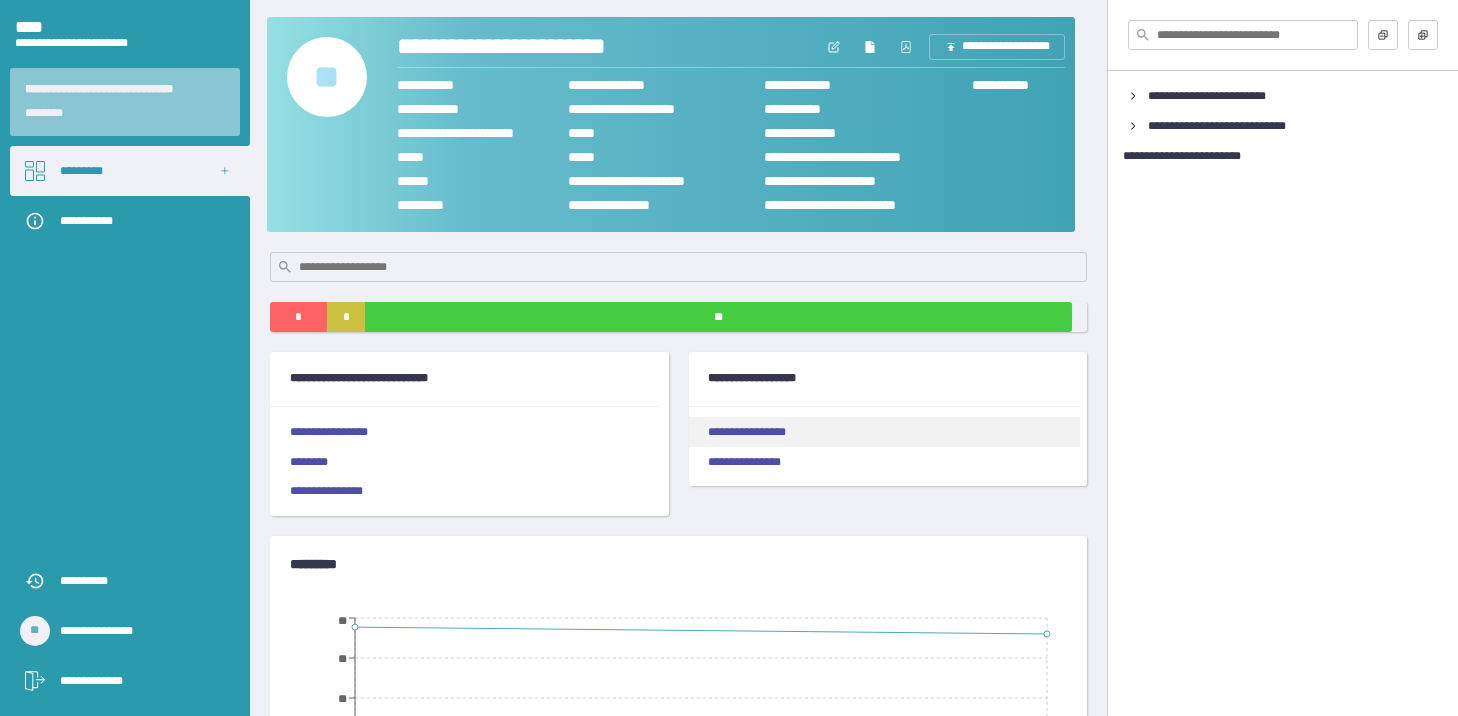 click on "**********" at bounding box center (884, 432) 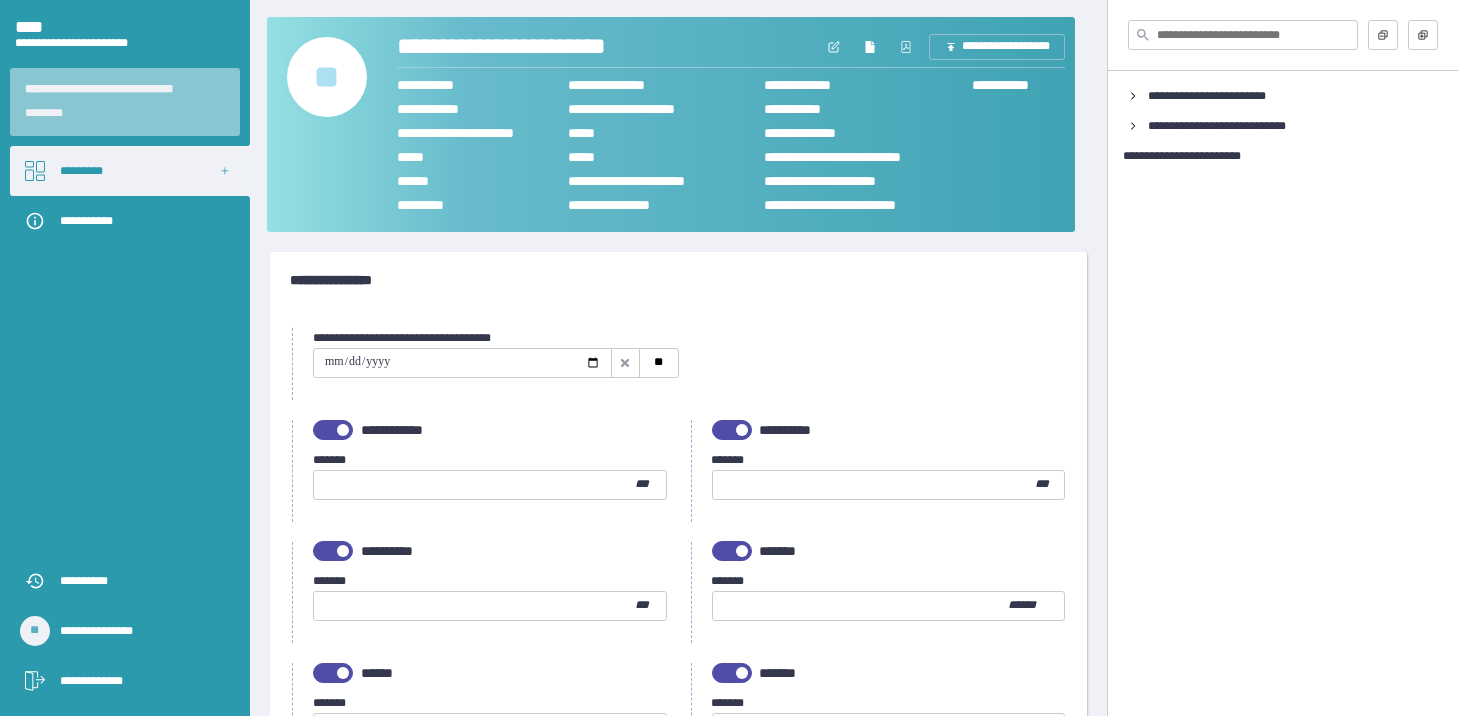 click at bounding box center [462, 363] 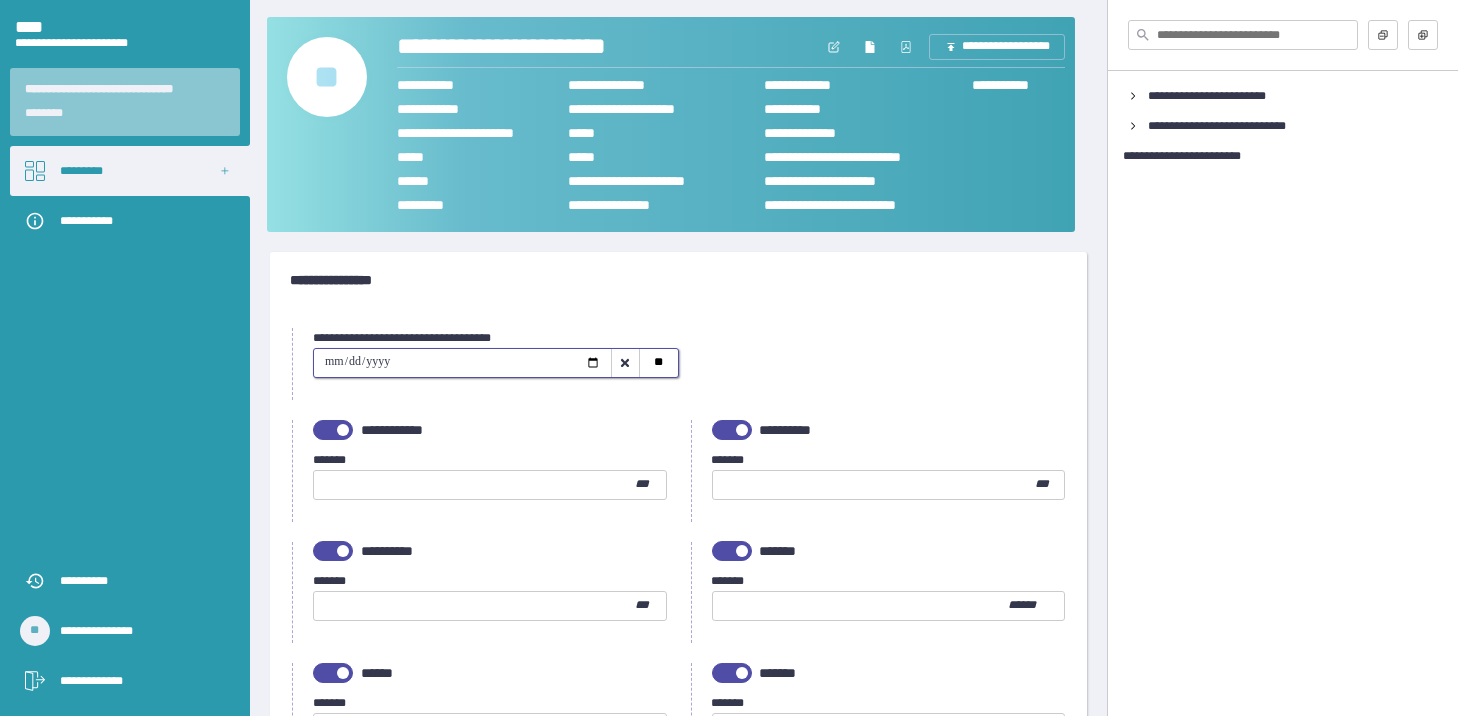type on "**********" 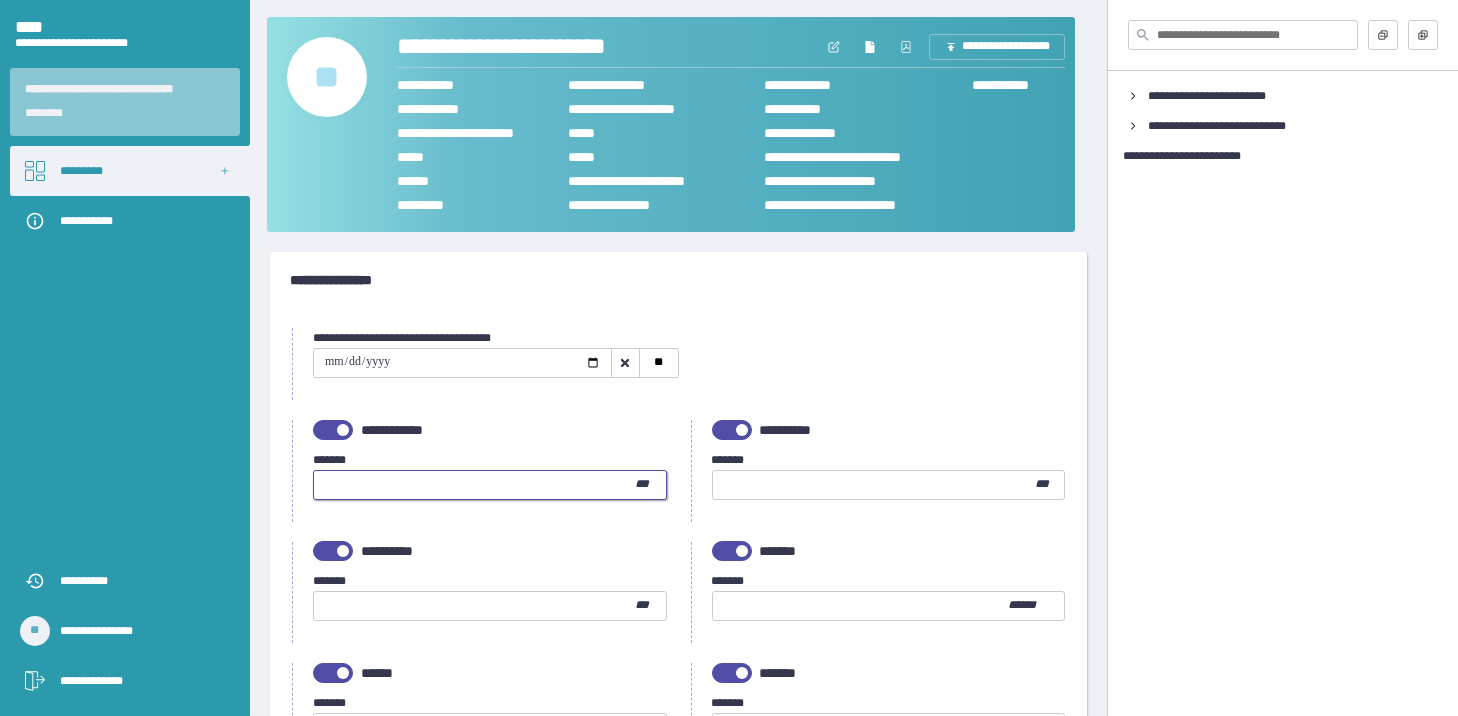 type on "***" 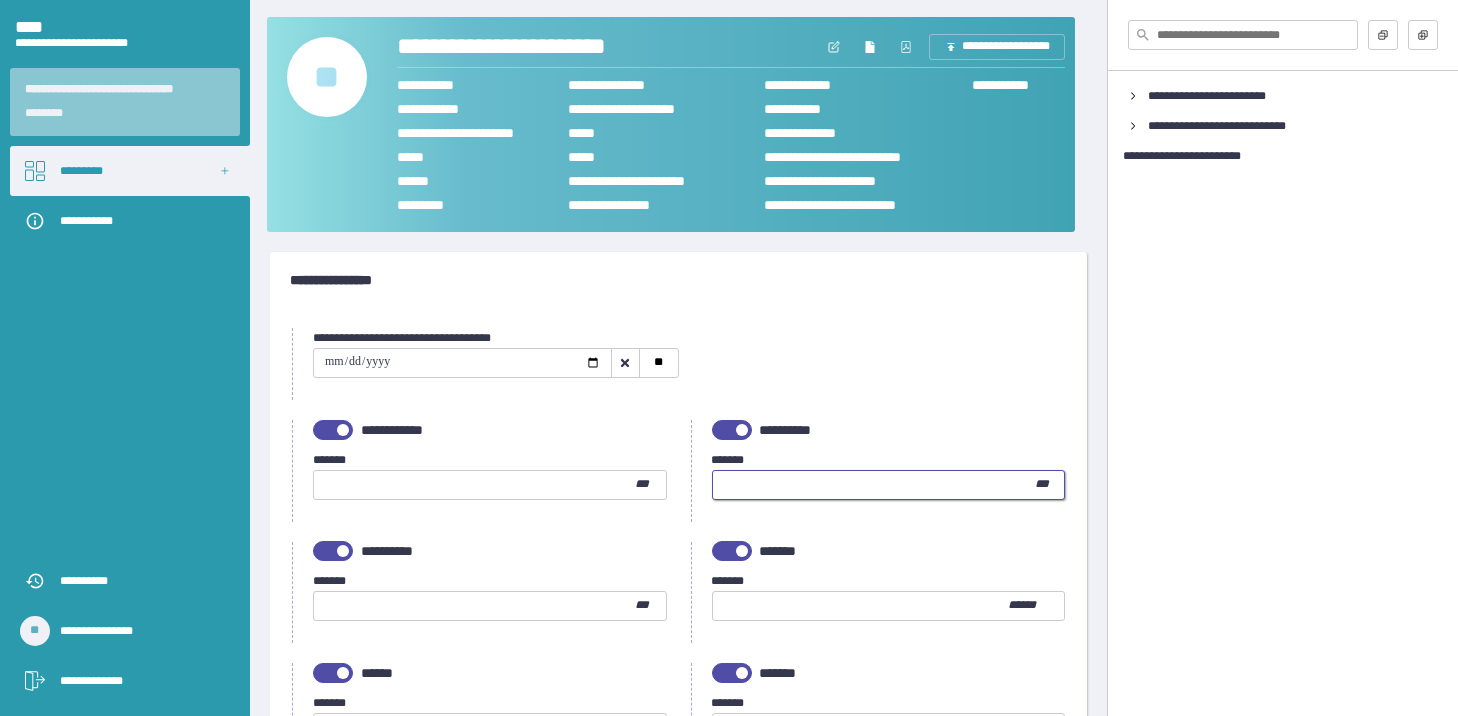 type on "***" 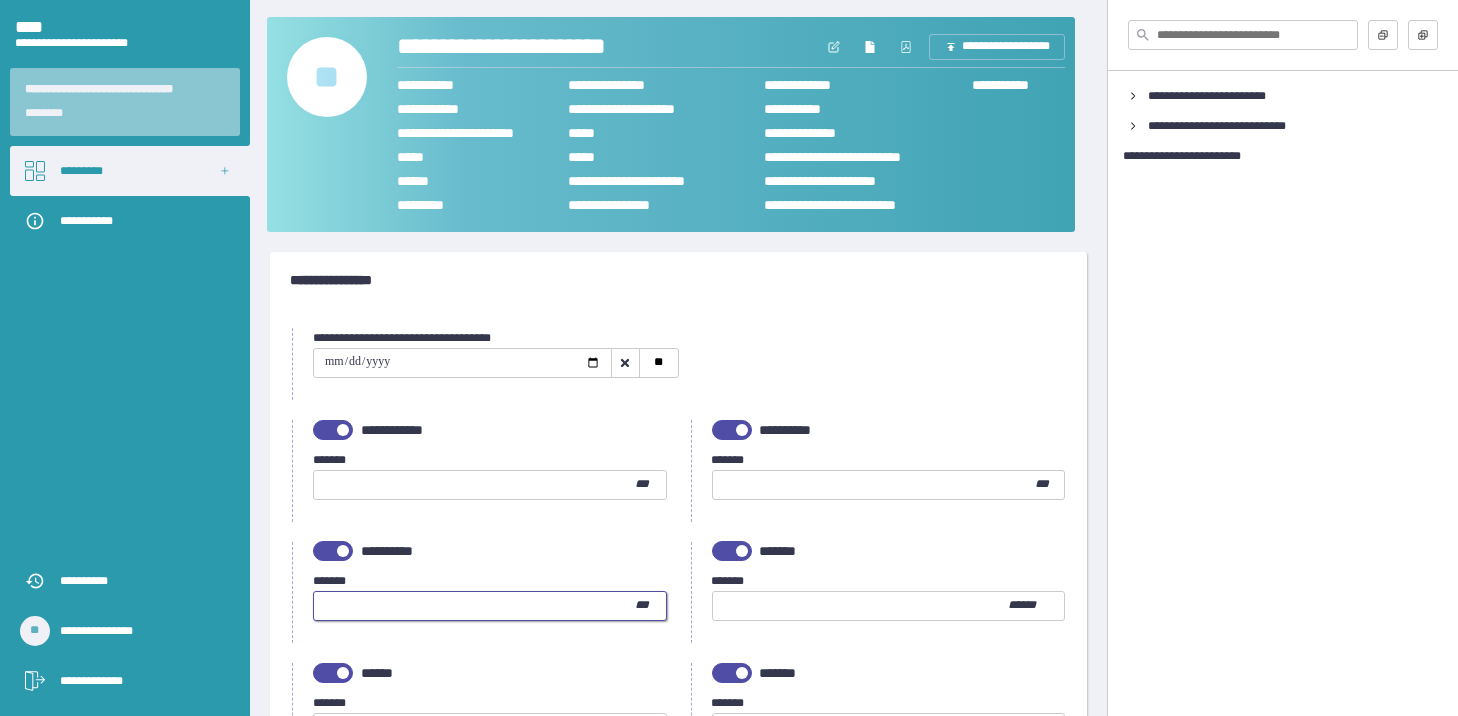 click at bounding box center [474, 606] 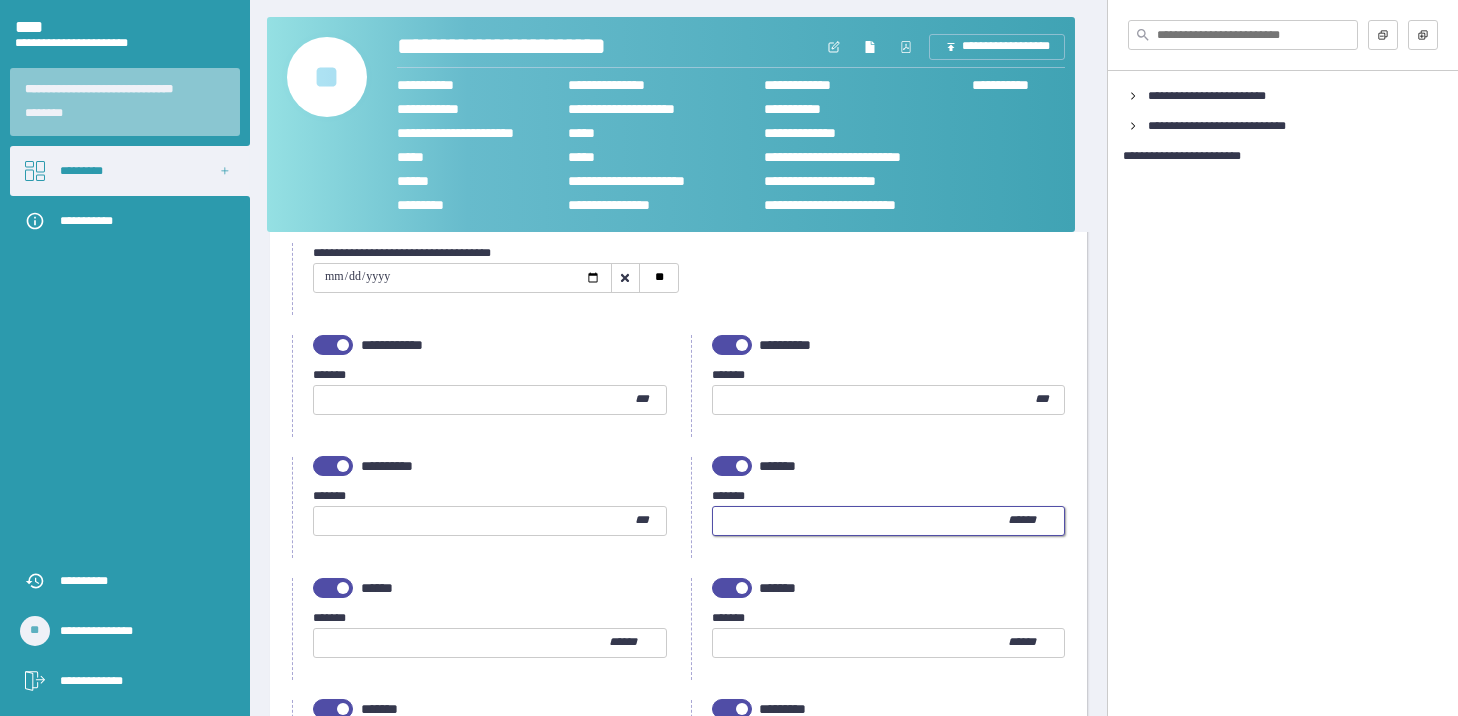 scroll, scrollTop: 200, scrollLeft: 0, axis: vertical 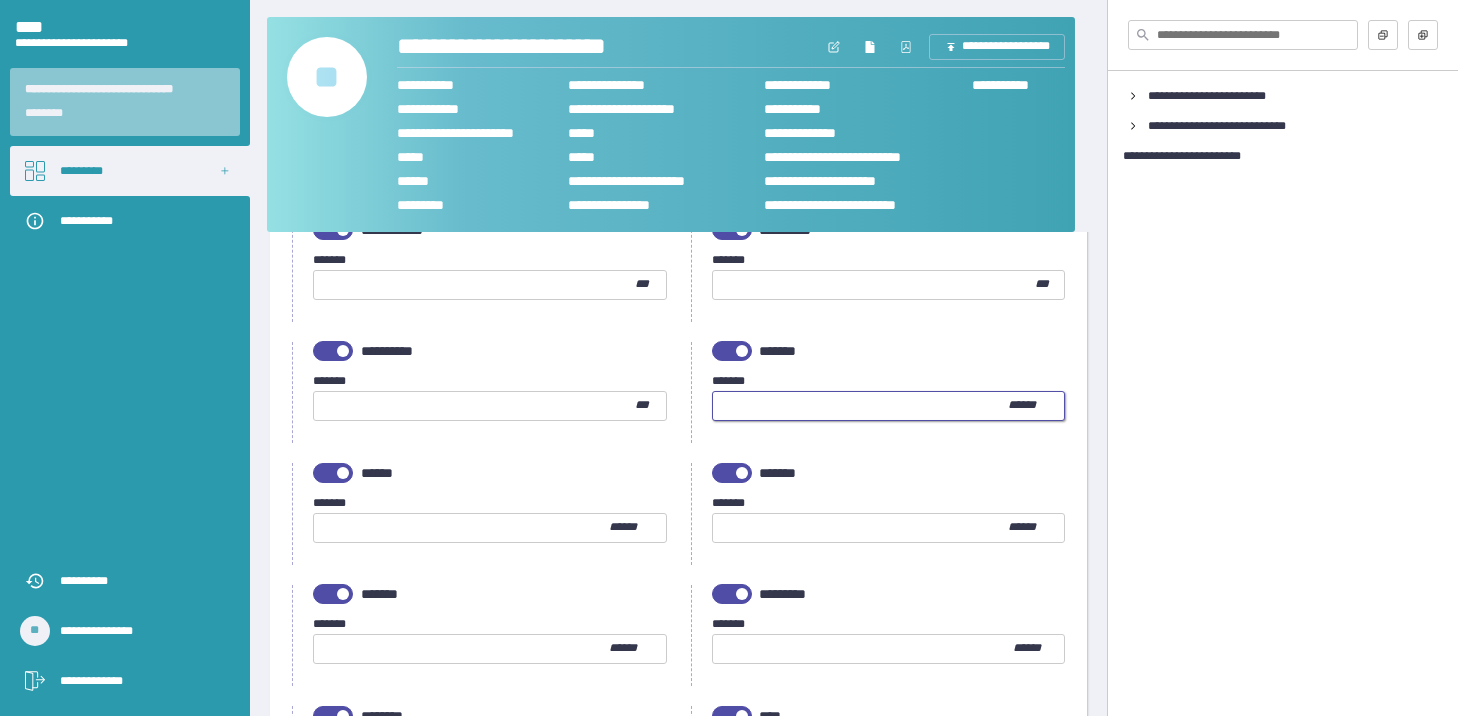 type on "***" 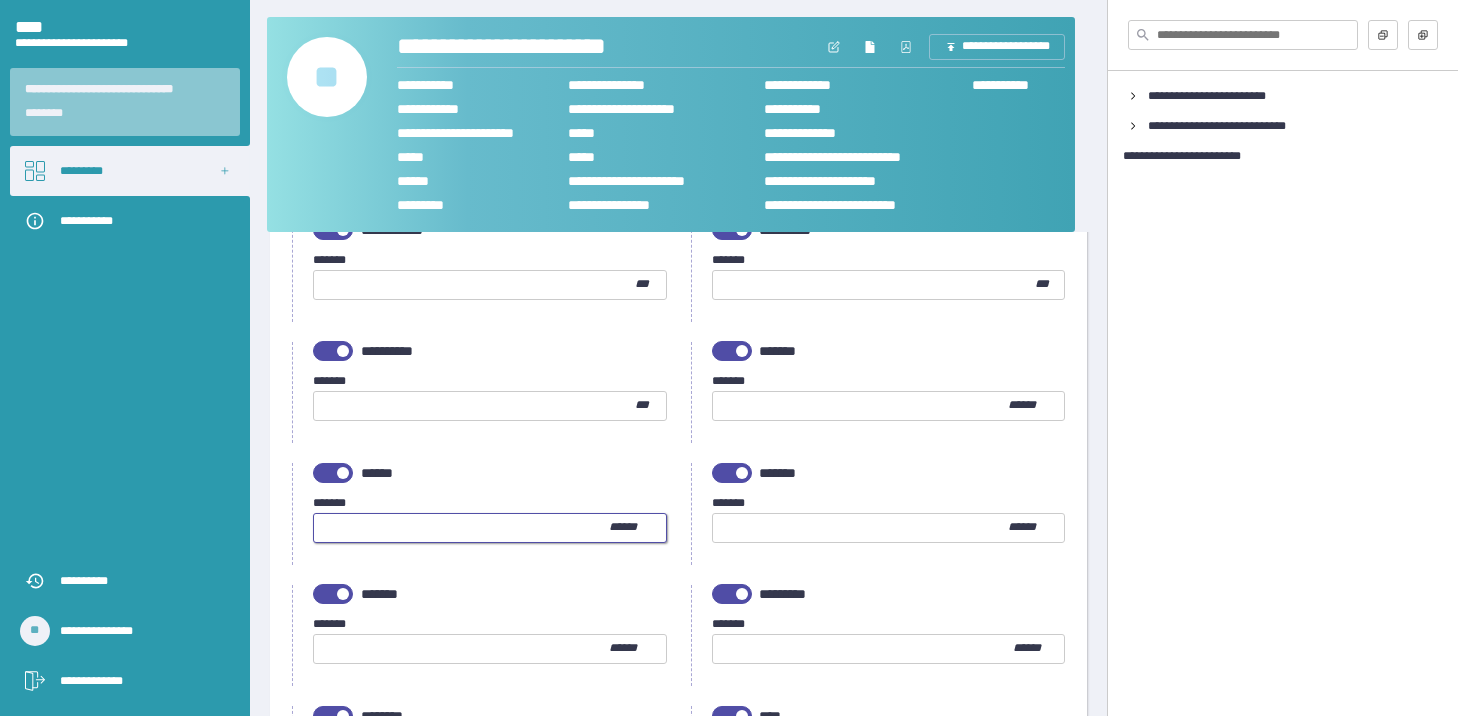 type on "*" 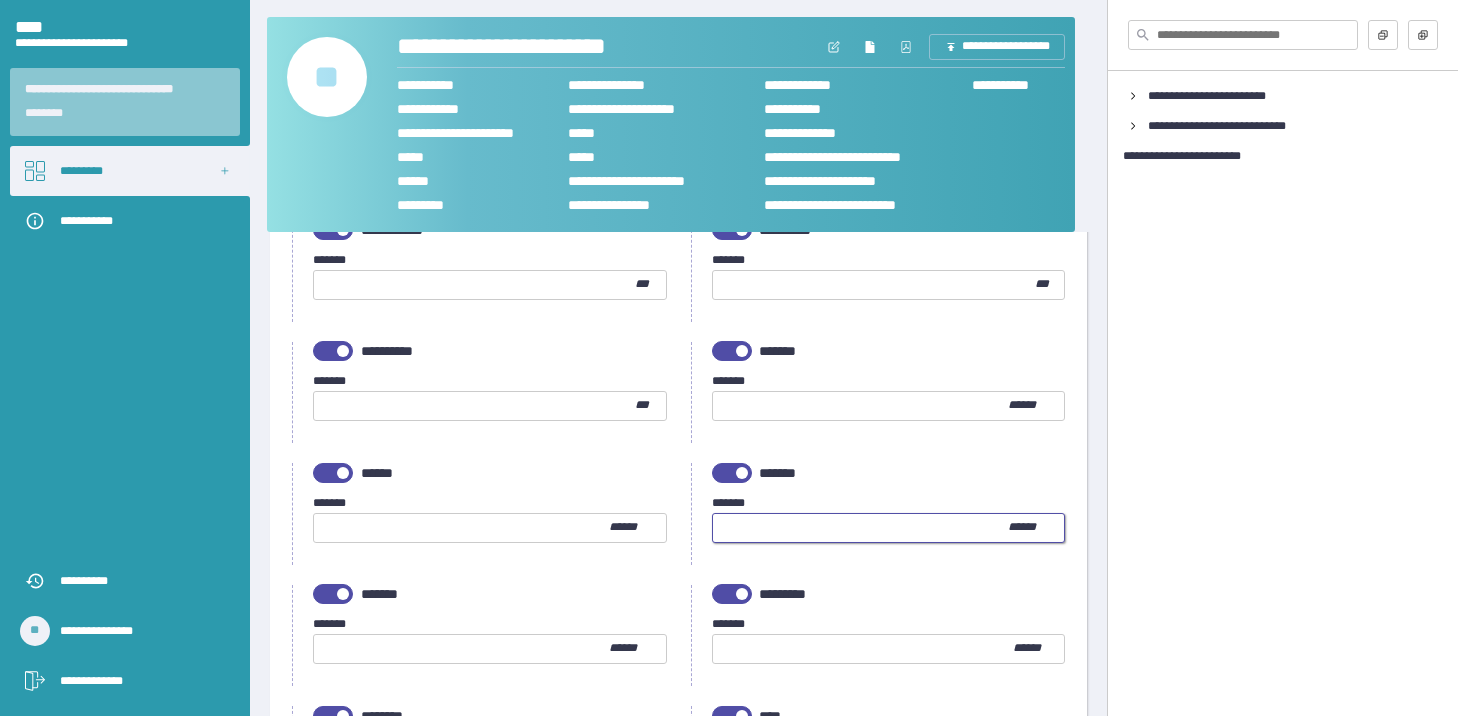 type on "****" 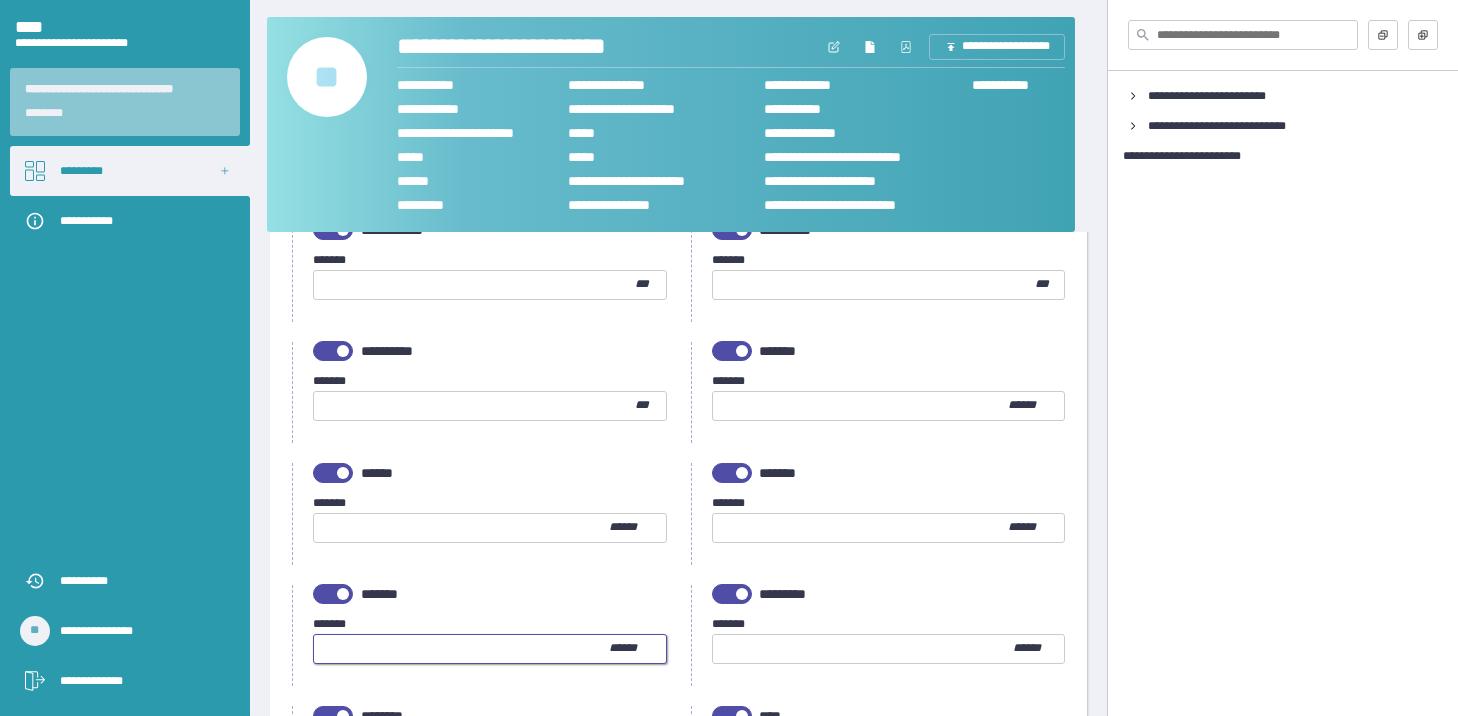 click at bounding box center (461, 649) 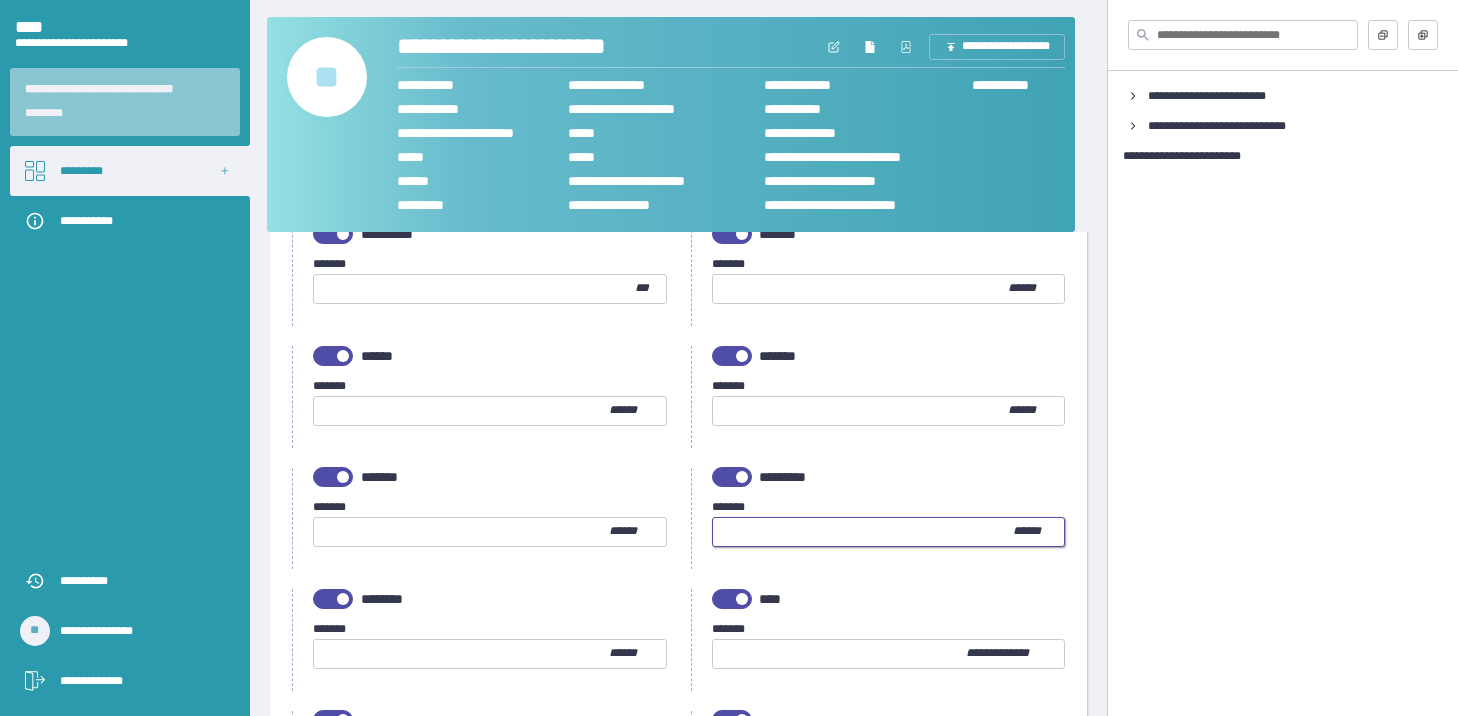 scroll, scrollTop: 400, scrollLeft: 0, axis: vertical 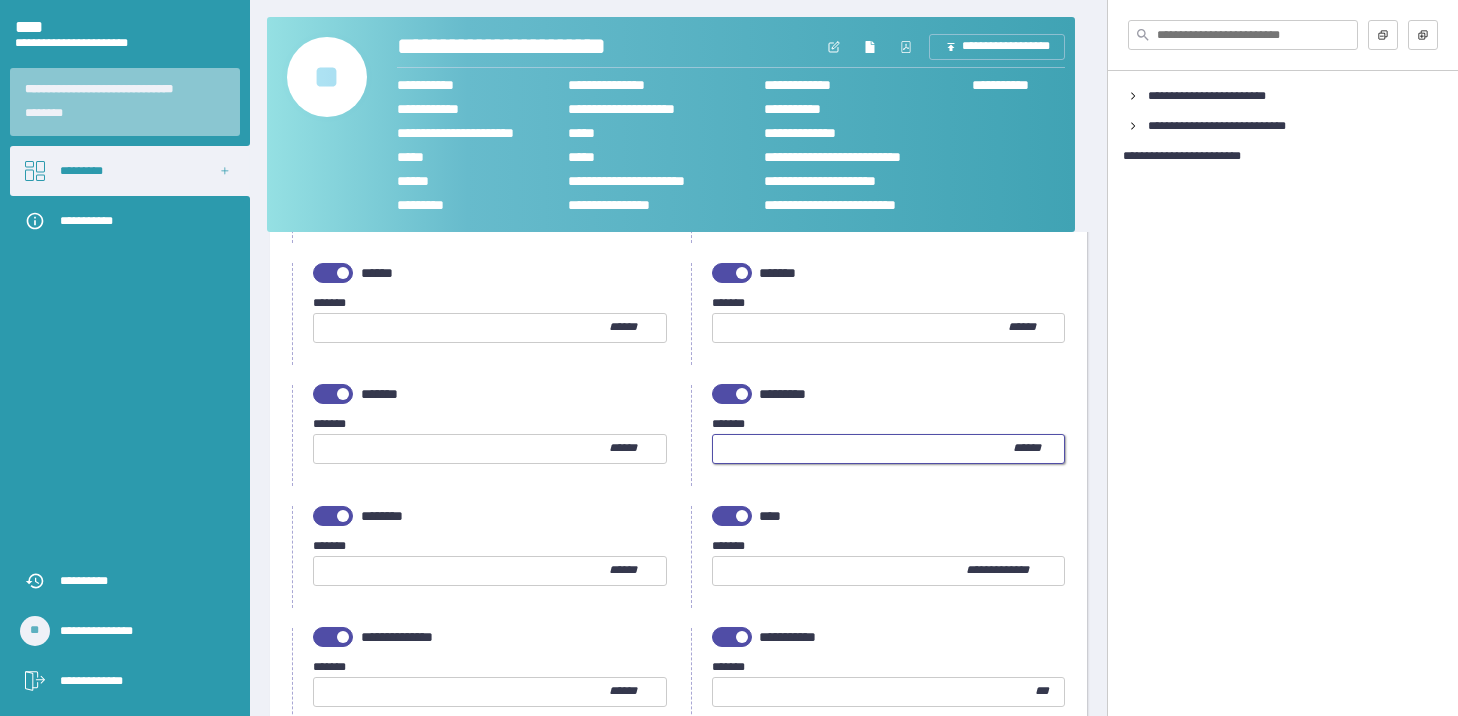 type on "***" 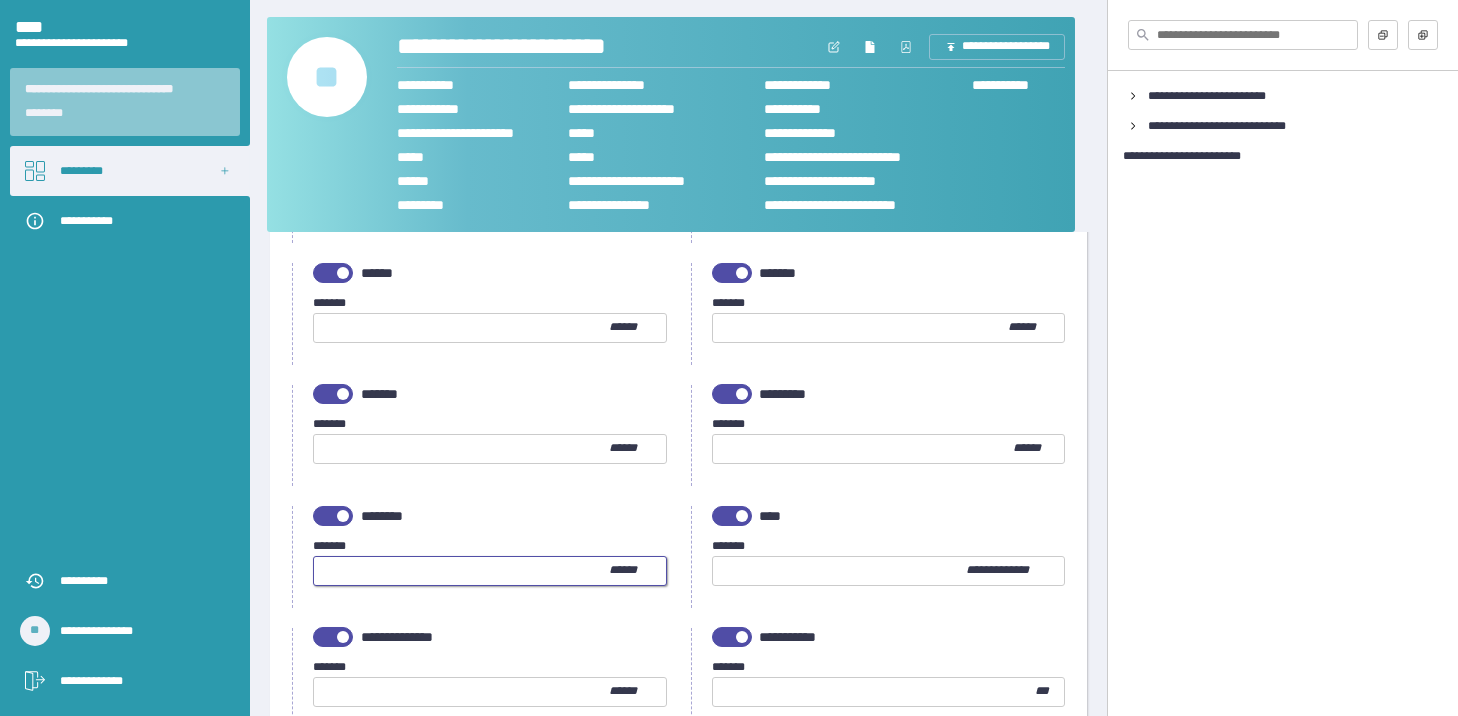 type on "****" 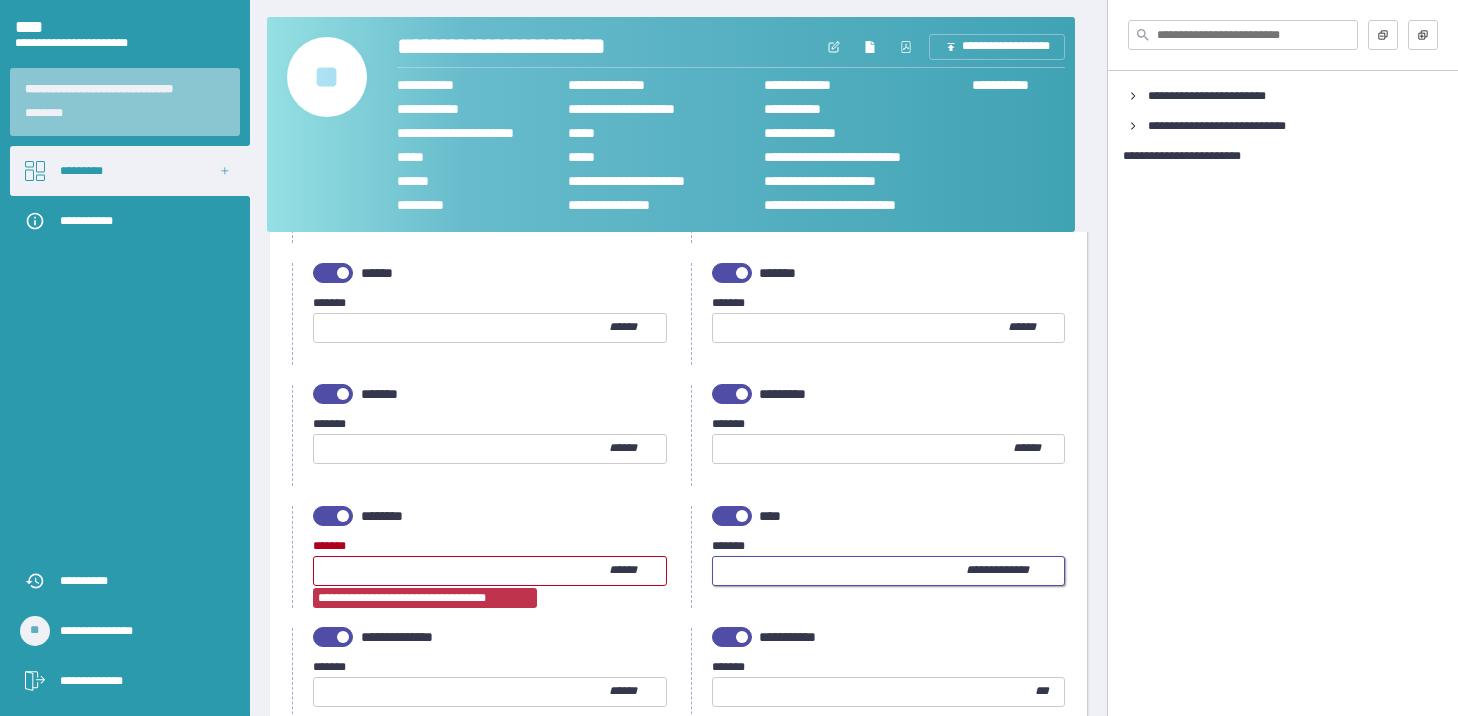 click at bounding box center (839, 571) 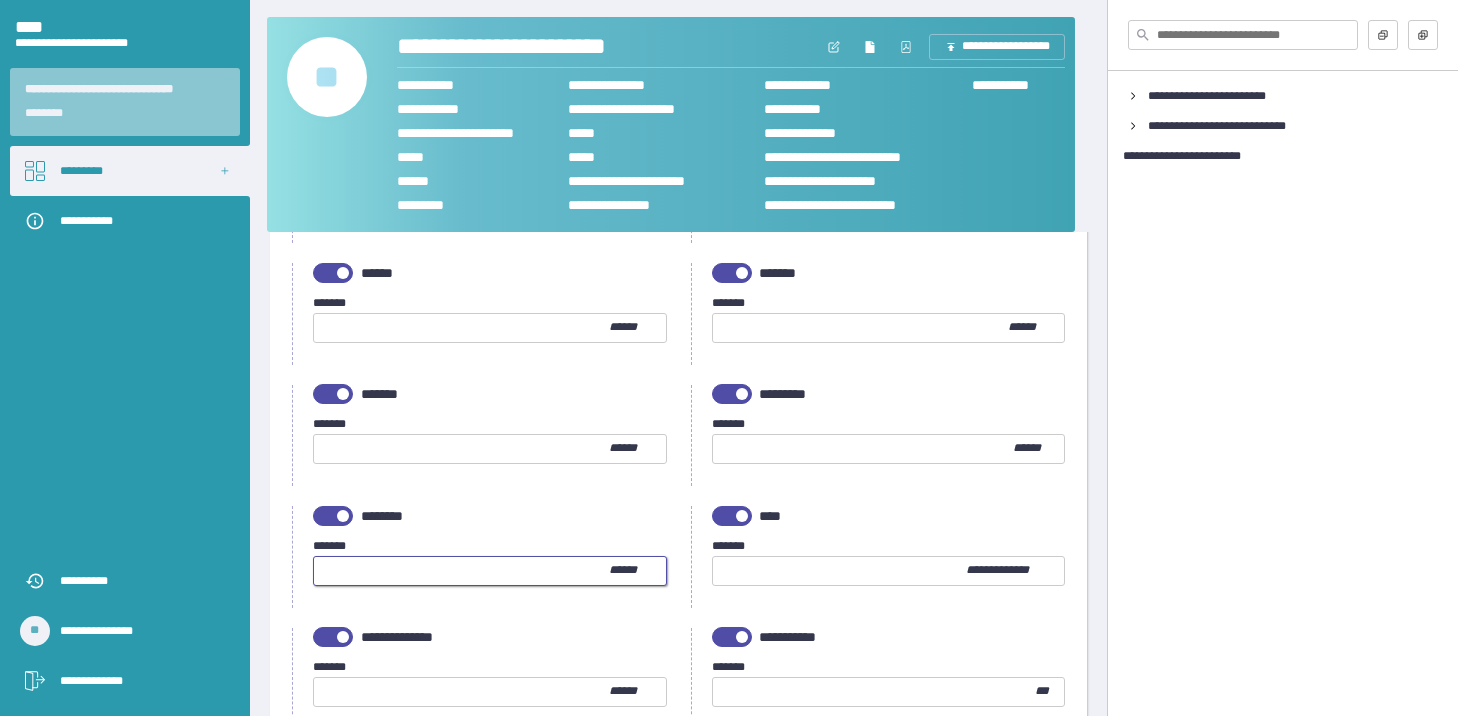 type on "**" 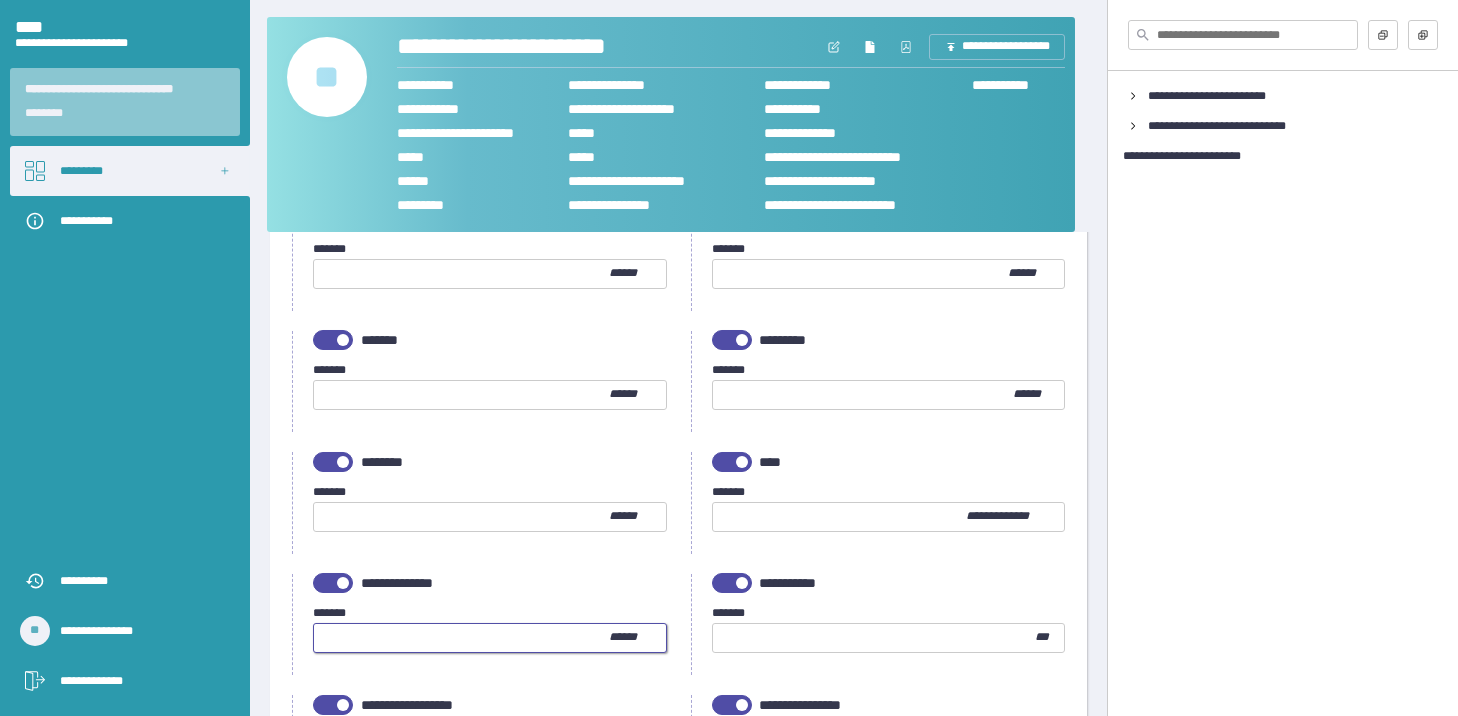 scroll, scrollTop: 500, scrollLeft: 0, axis: vertical 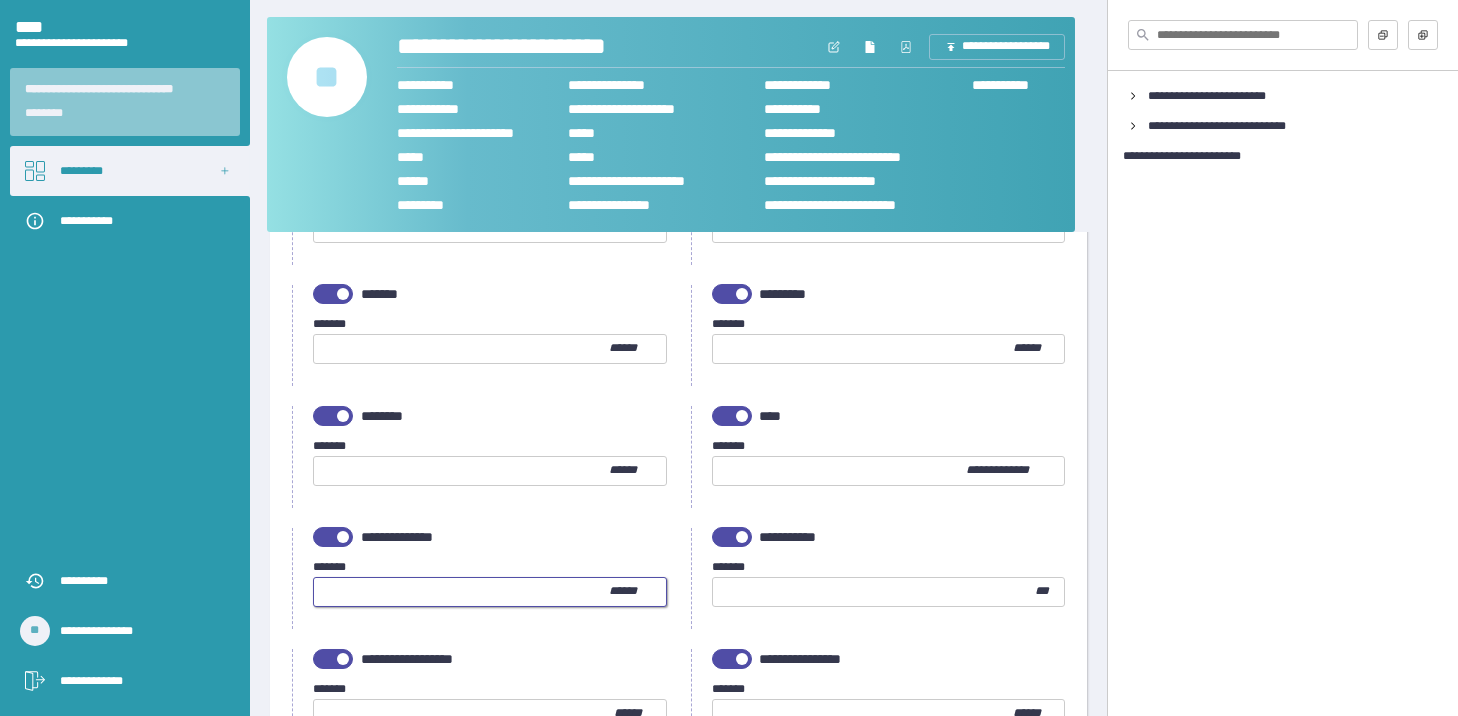 type on "****" 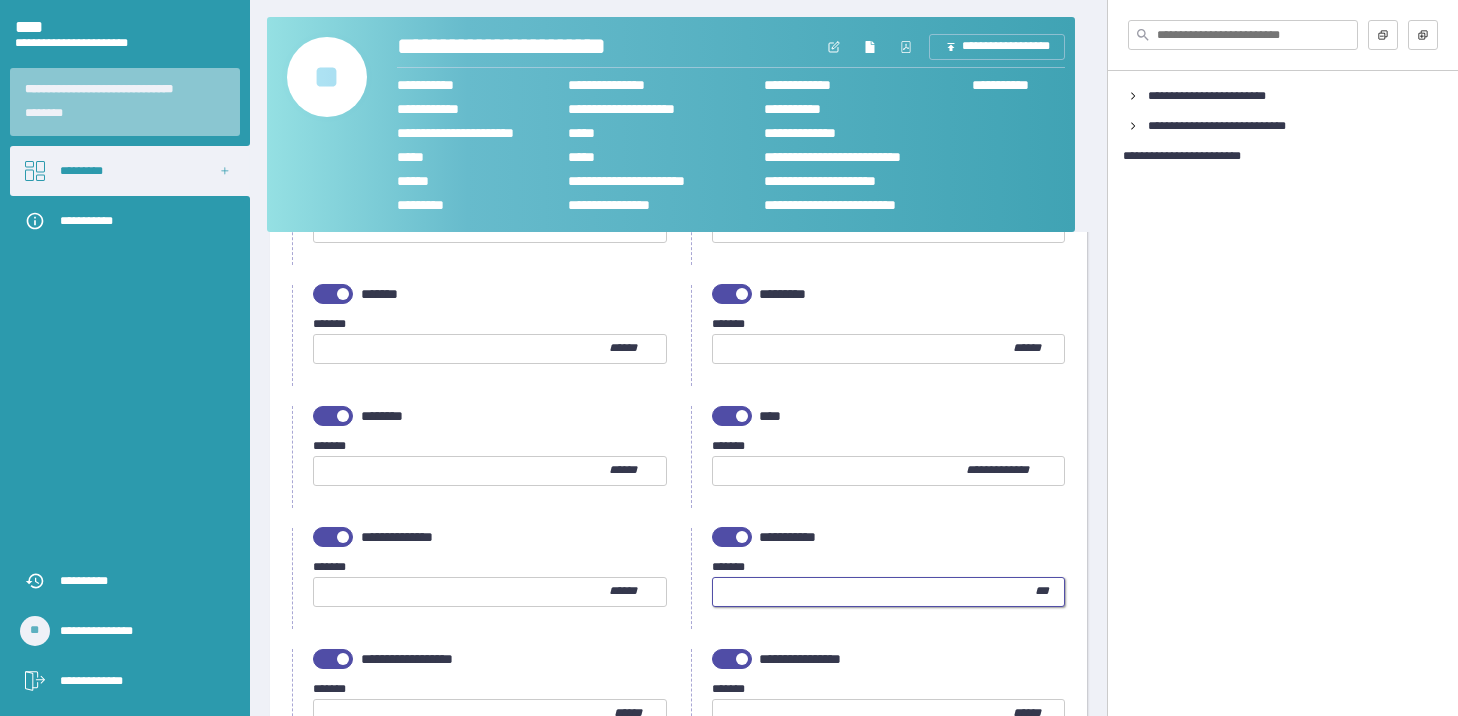 click at bounding box center (874, 592) 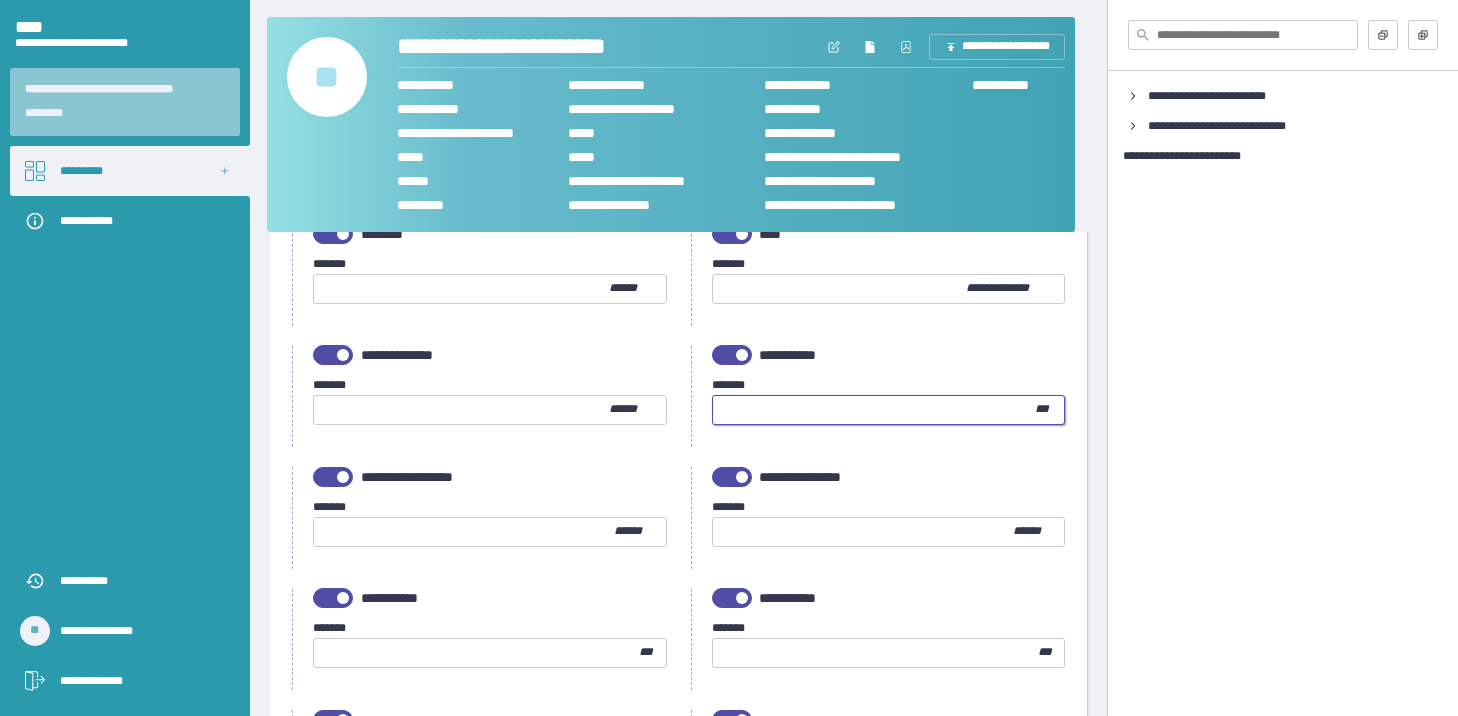 scroll, scrollTop: 600, scrollLeft: 0, axis: vertical 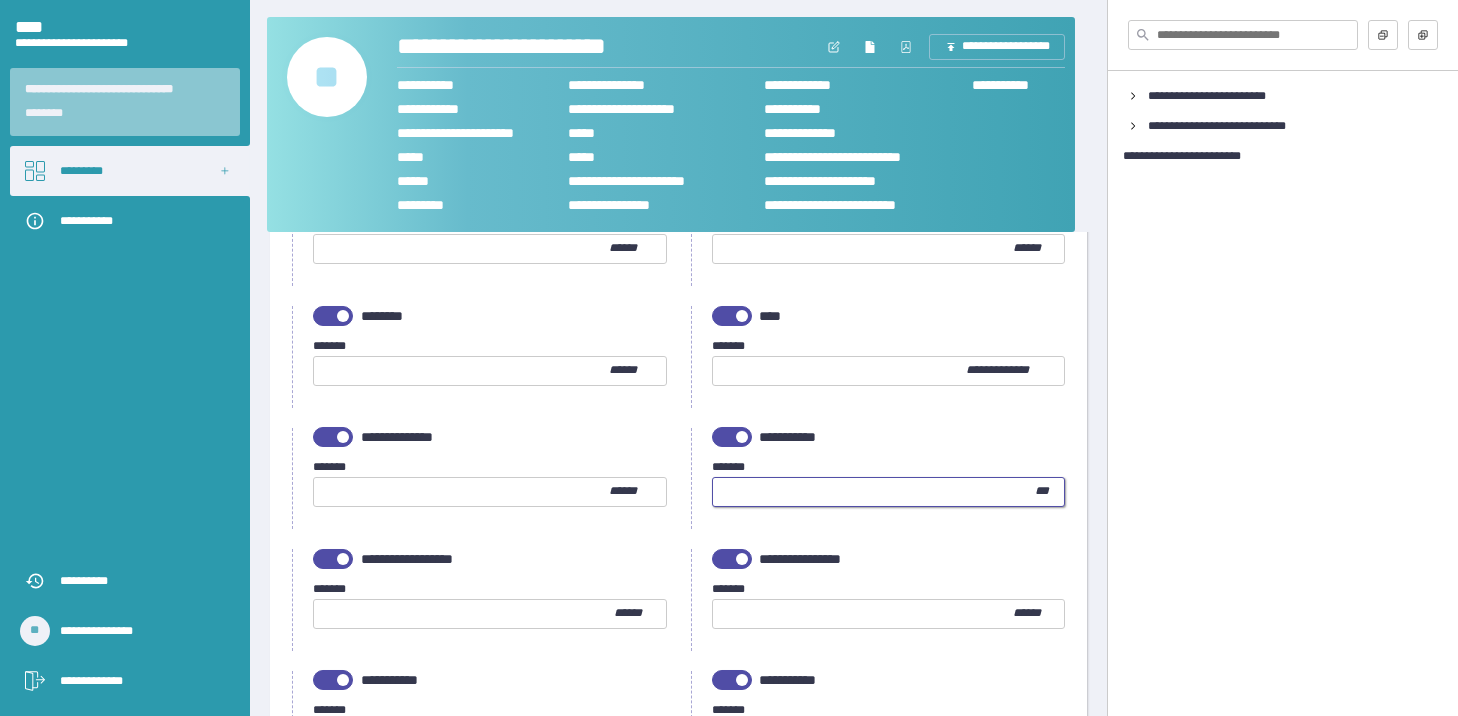 type on "**" 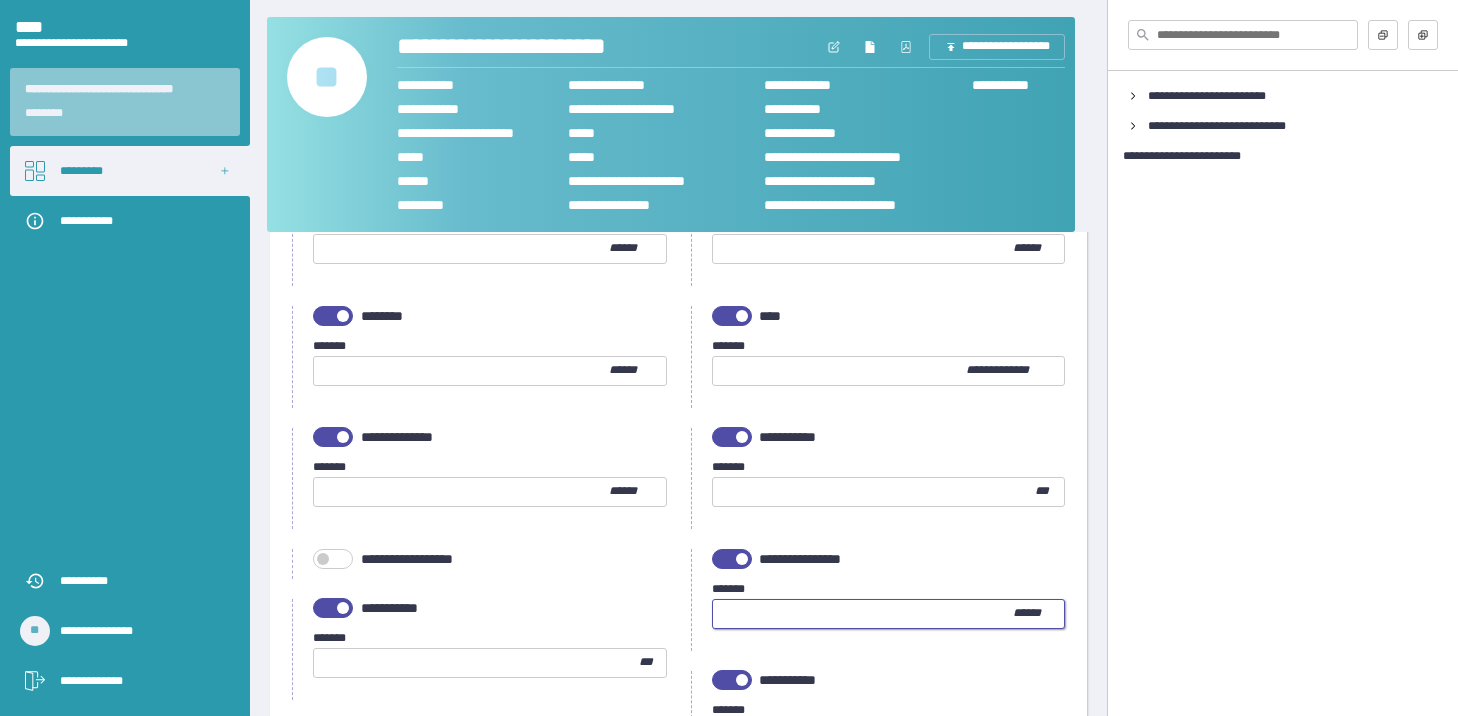 click at bounding box center [863, 614] 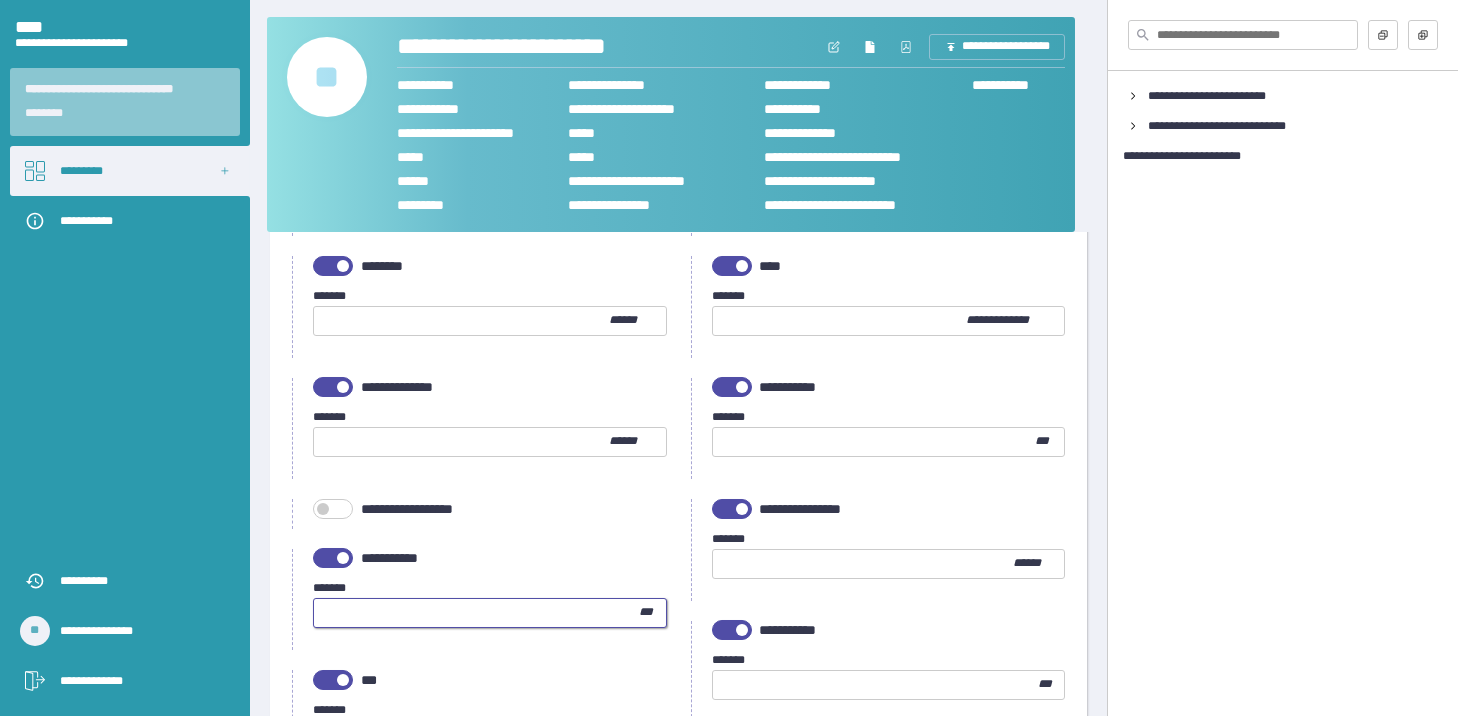 scroll, scrollTop: 800, scrollLeft: 0, axis: vertical 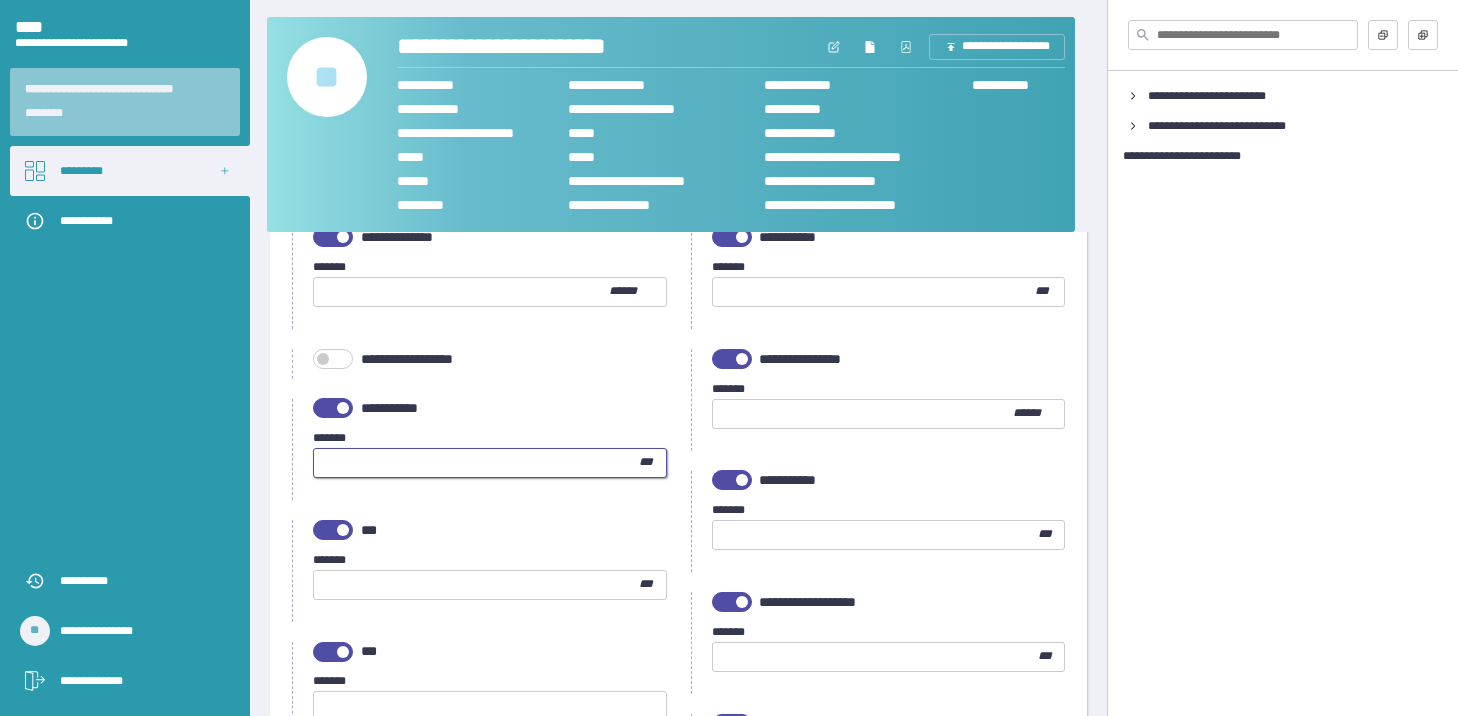 type on "**" 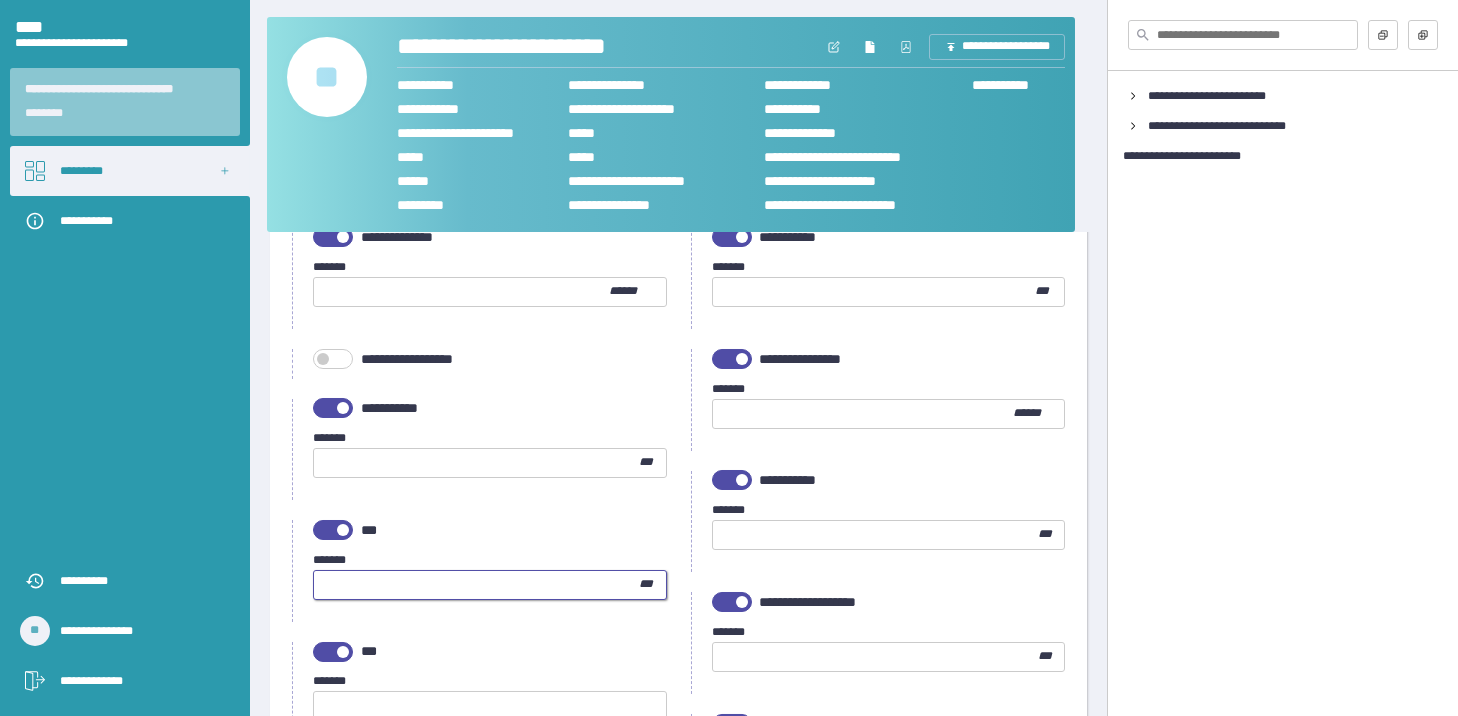 type on "***" 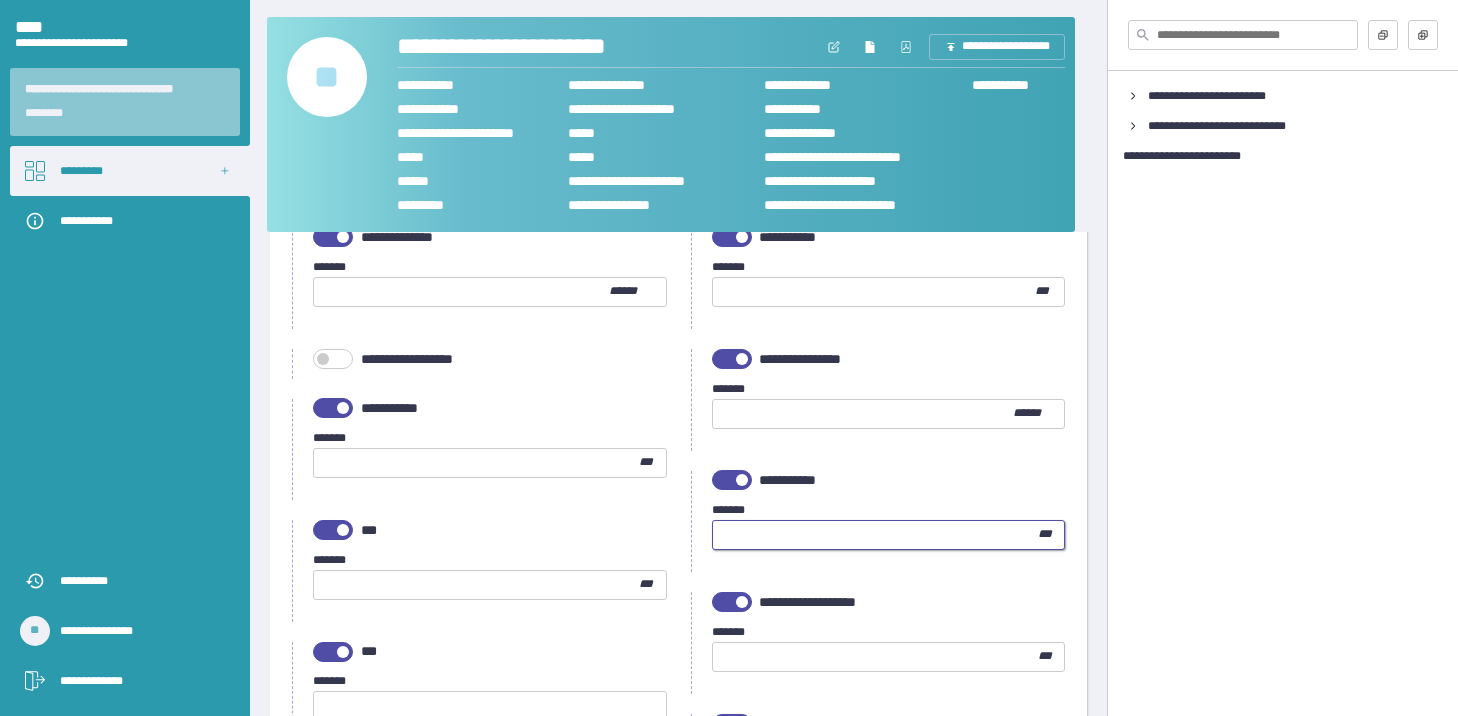 type on "**" 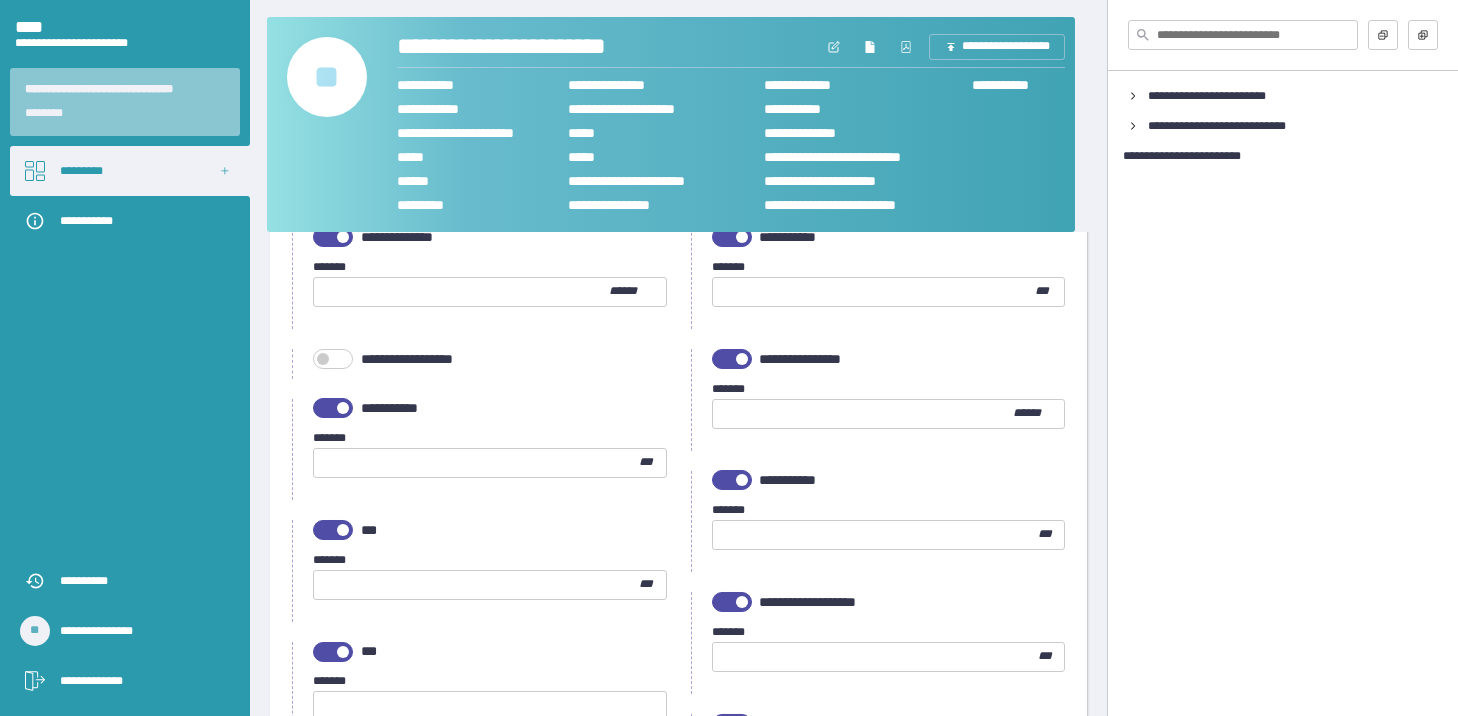 click on "**********" at bounding box center (889, 658) 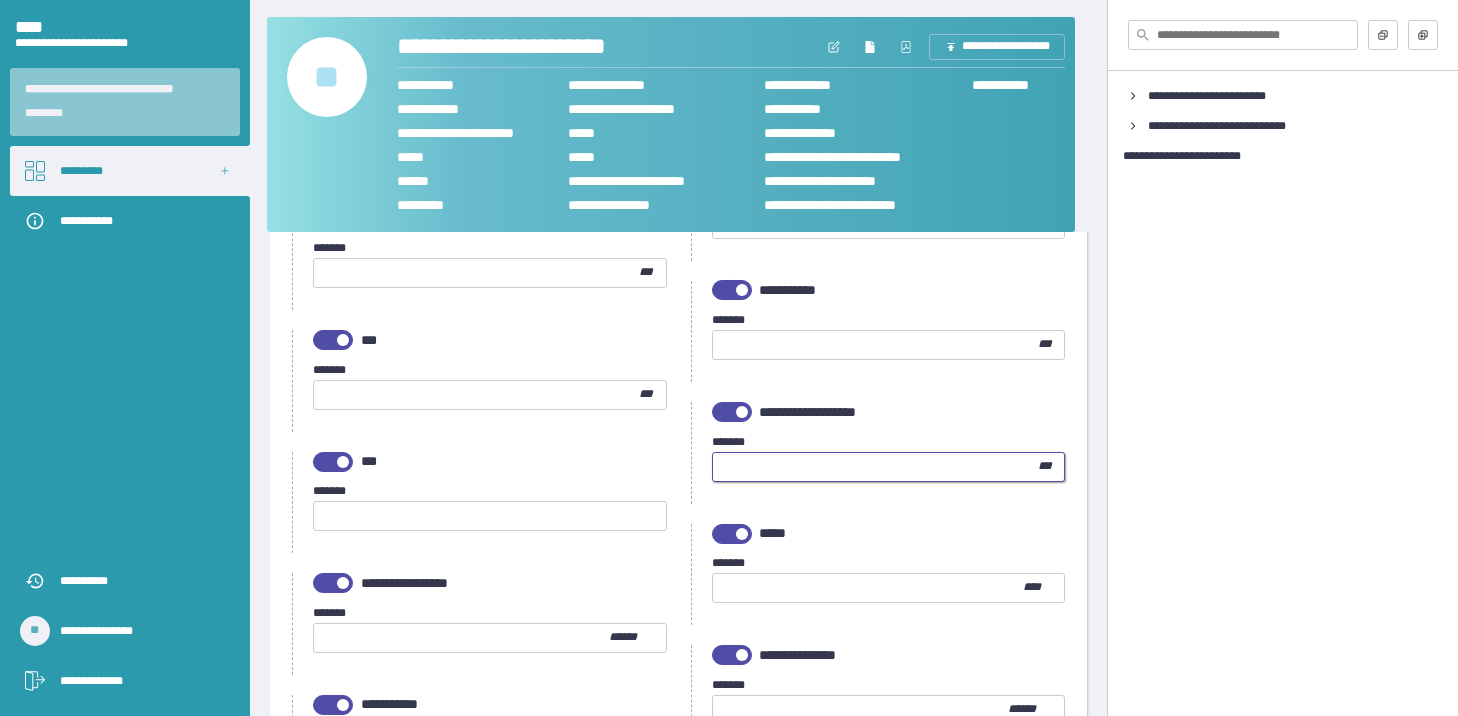 scroll, scrollTop: 1000, scrollLeft: 0, axis: vertical 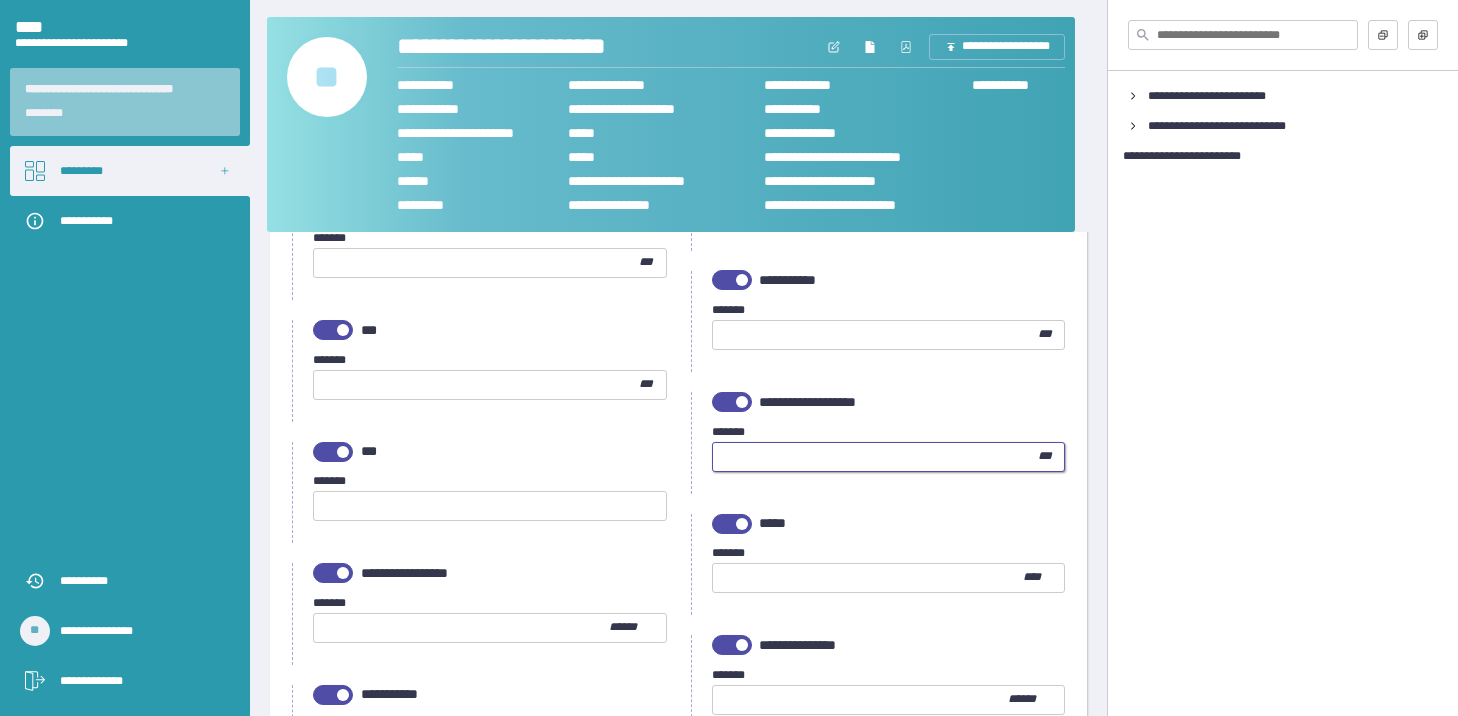 type on "***" 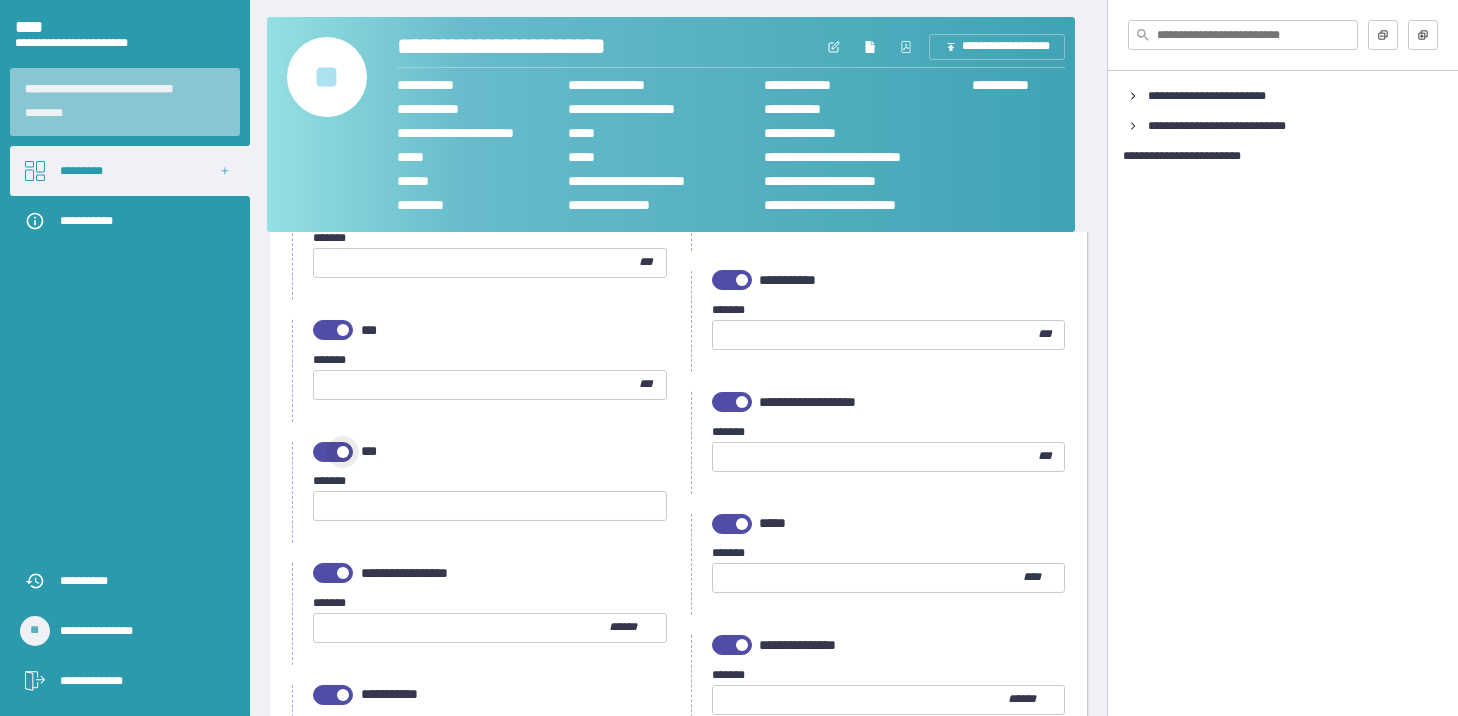 click at bounding box center (333, 452) 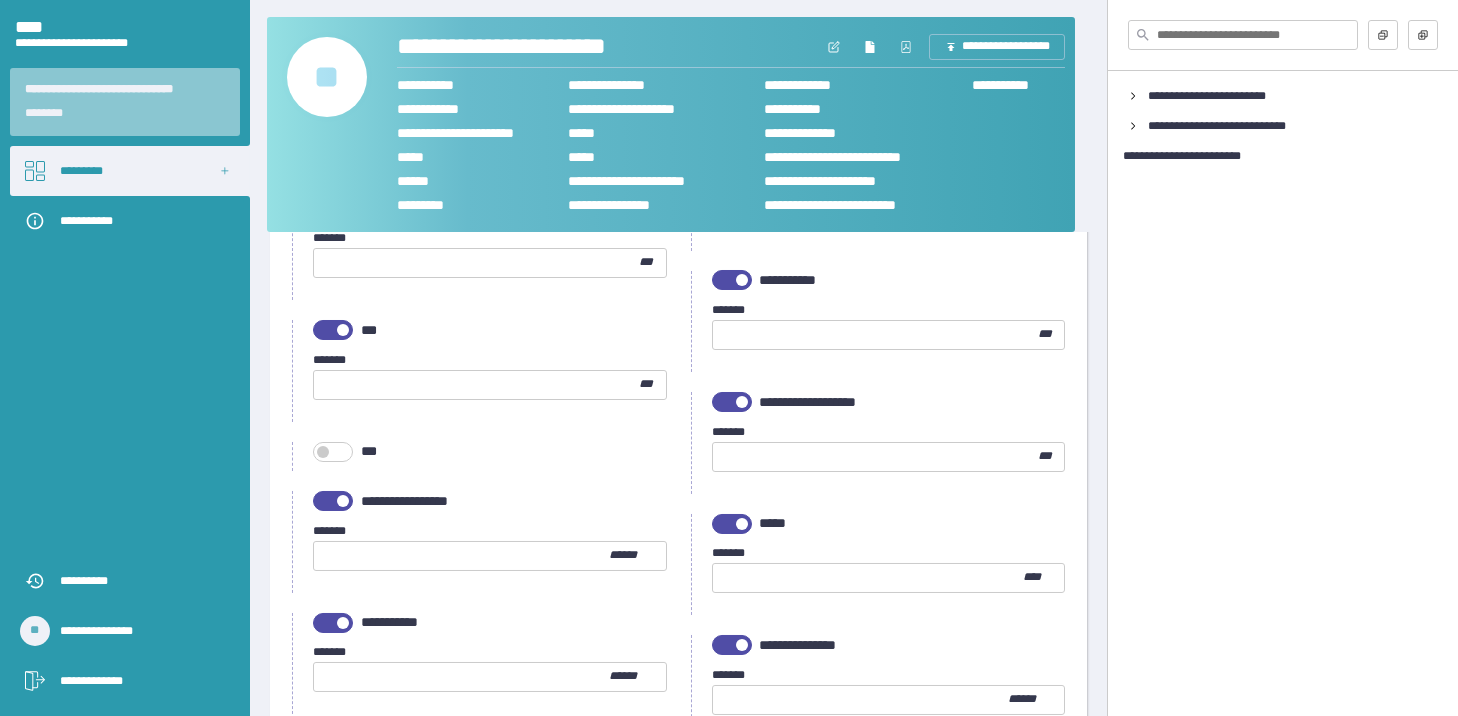 click at bounding box center (333, 501) 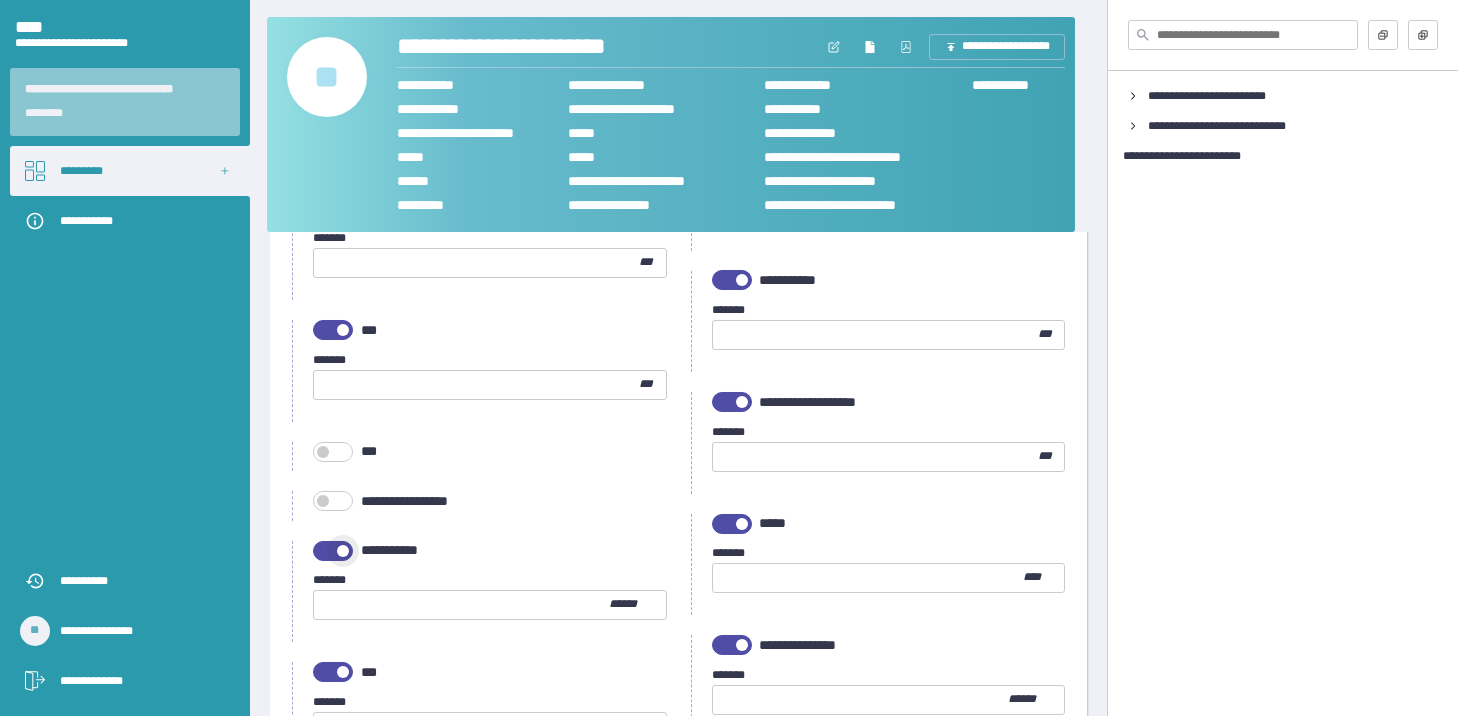 click at bounding box center (333, 551) 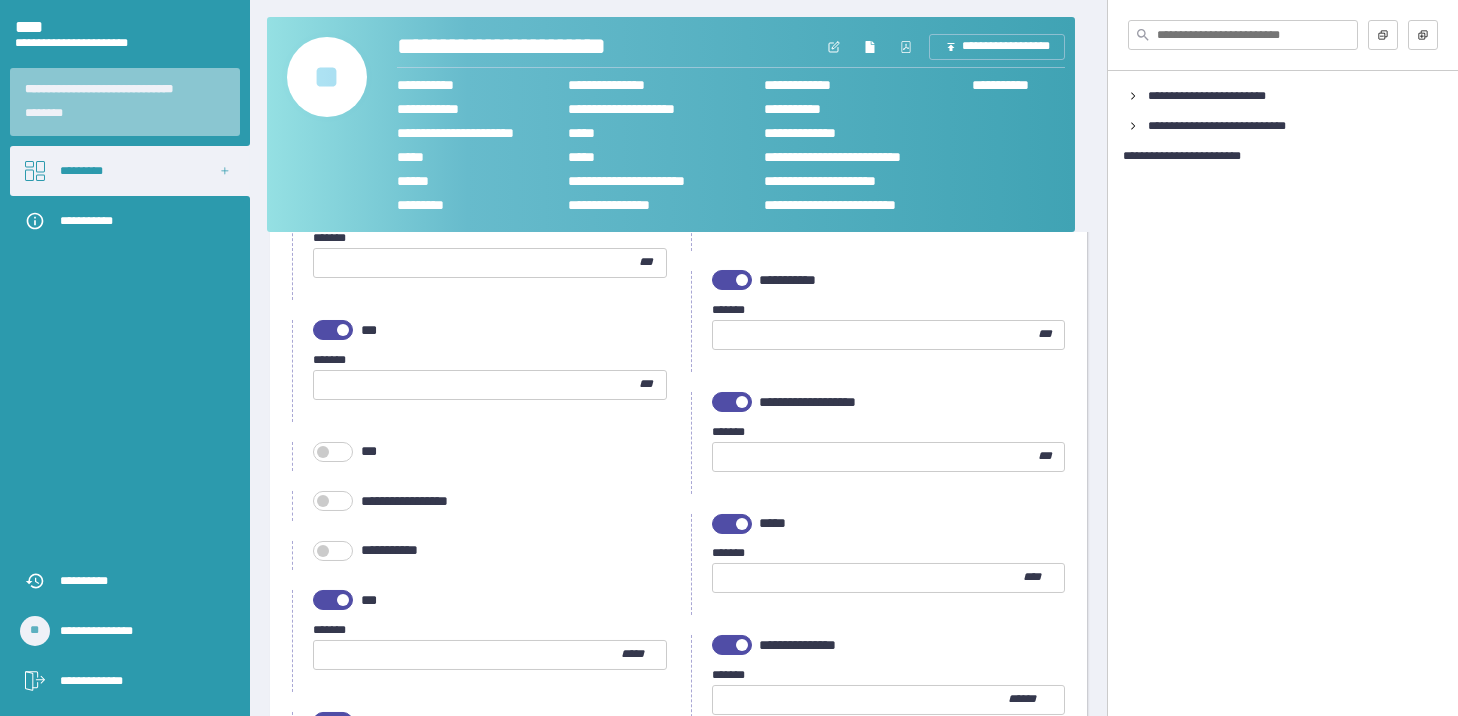 click at bounding box center [868, 578] 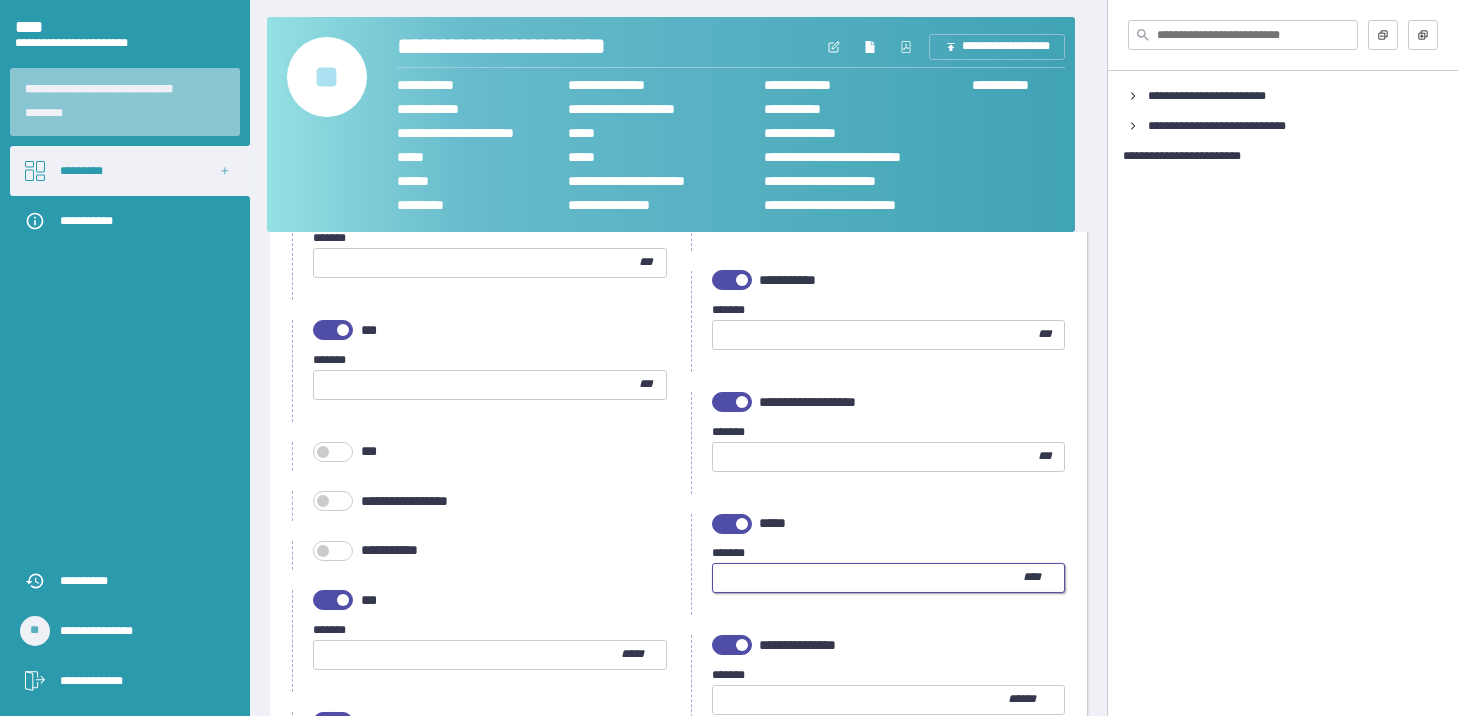 type on "*" 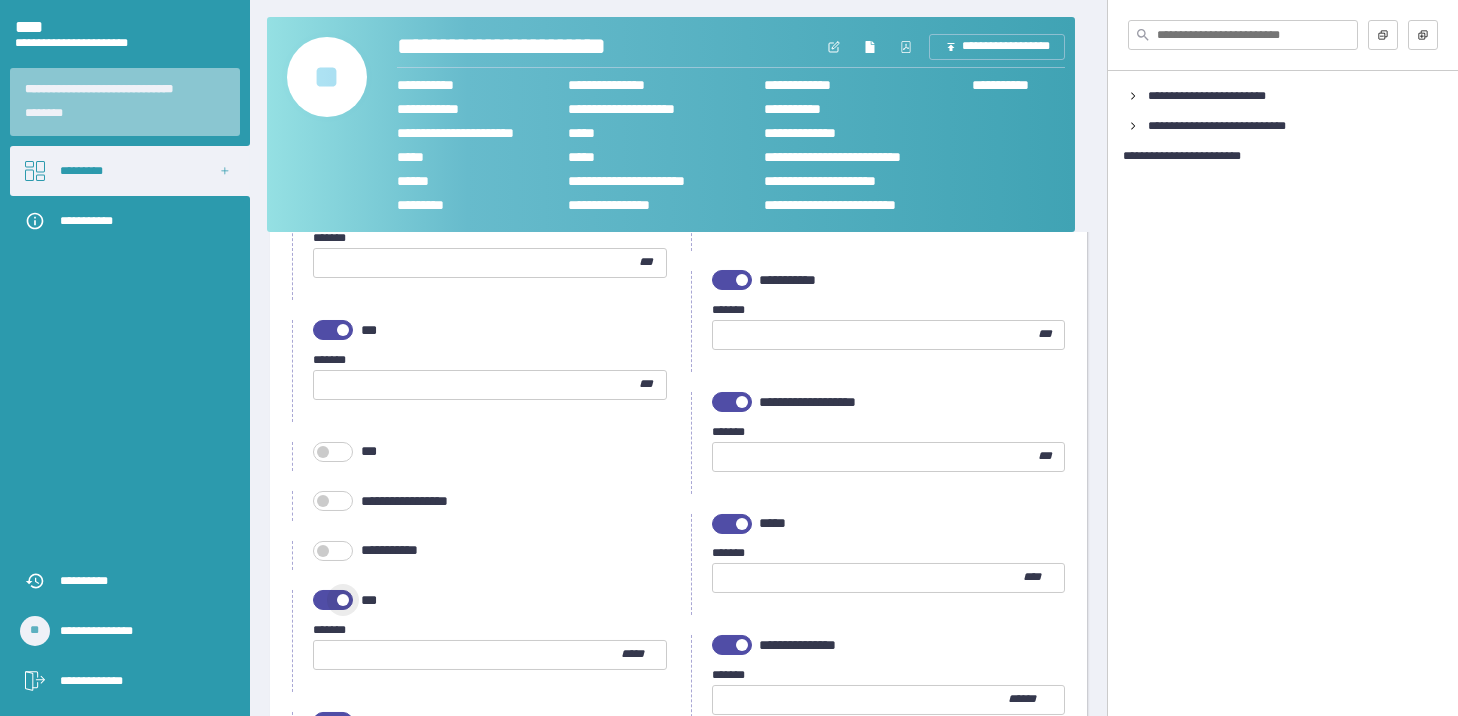 click at bounding box center [343, 600] 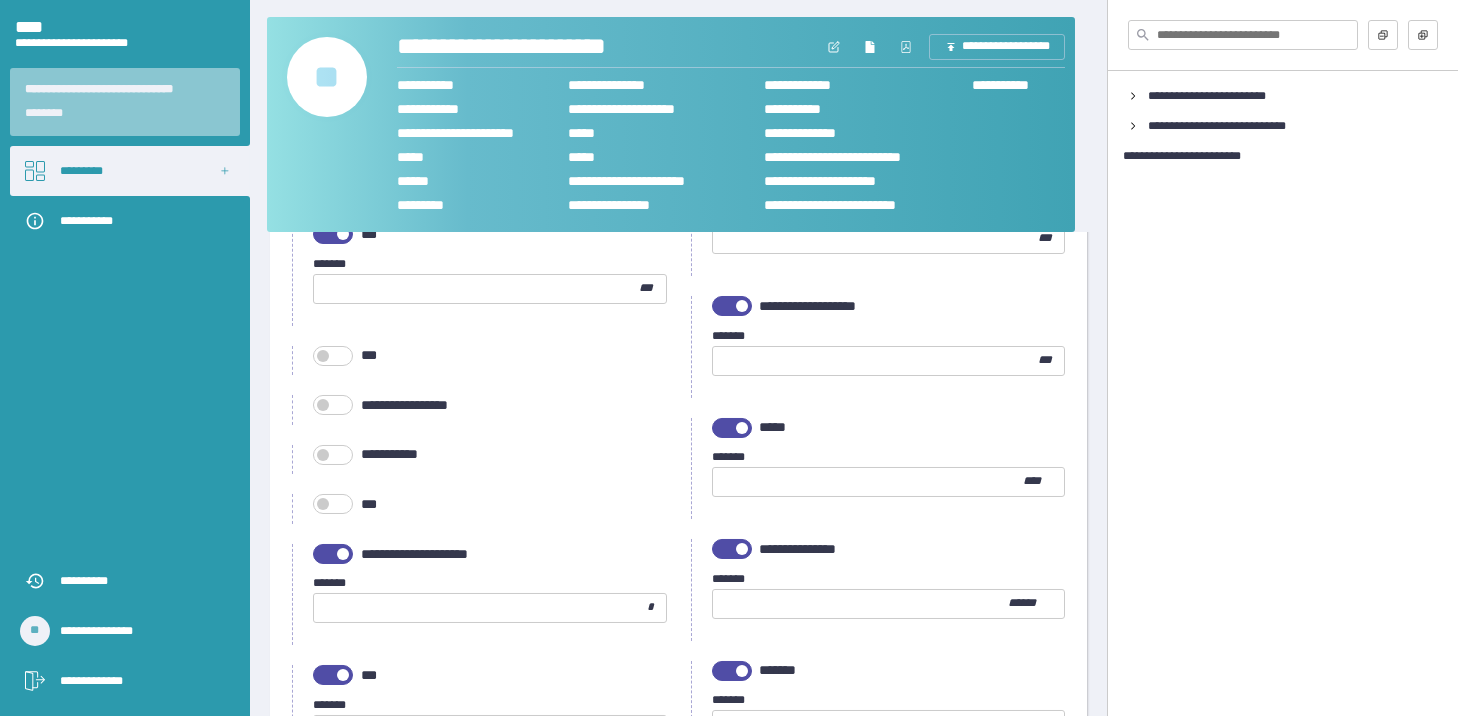 scroll, scrollTop: 1200, scrollLeft: 0, axis: vertical 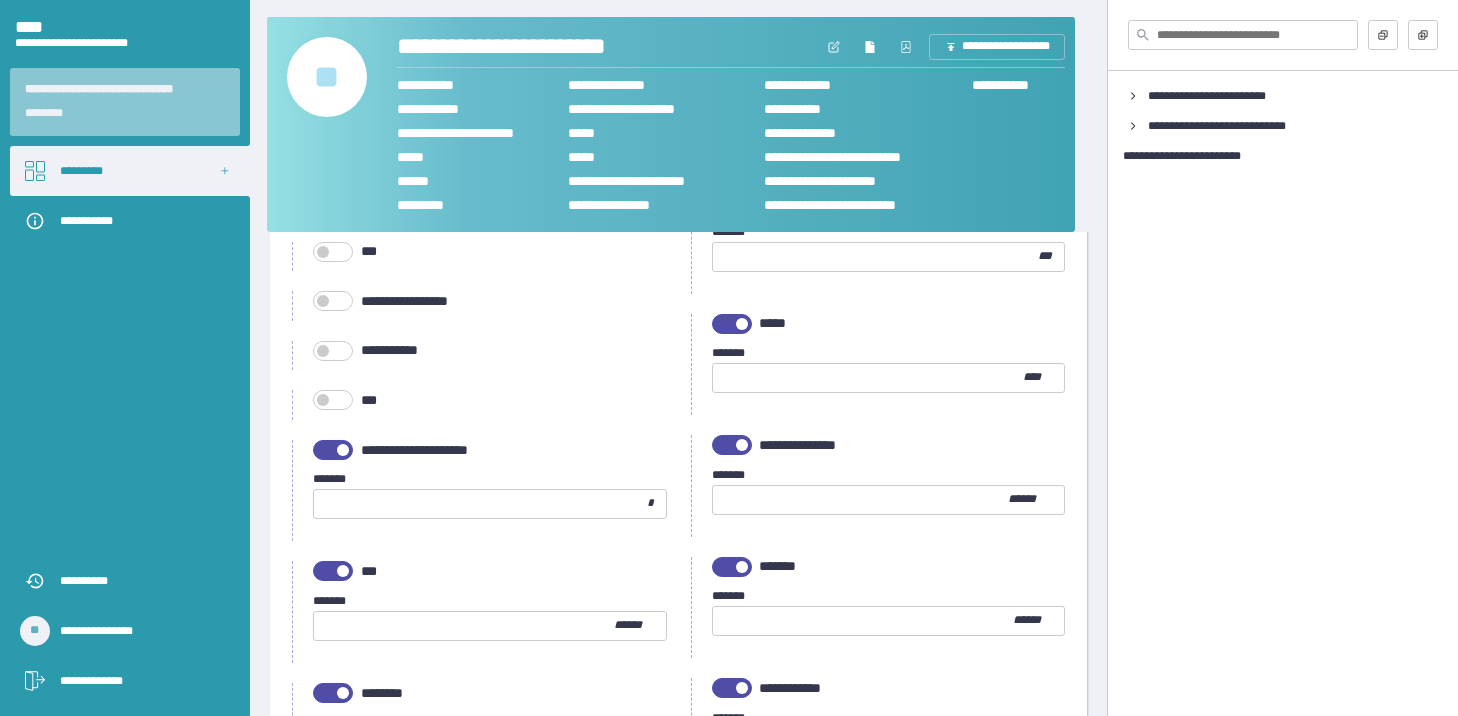click at bounding box center (732, 445) 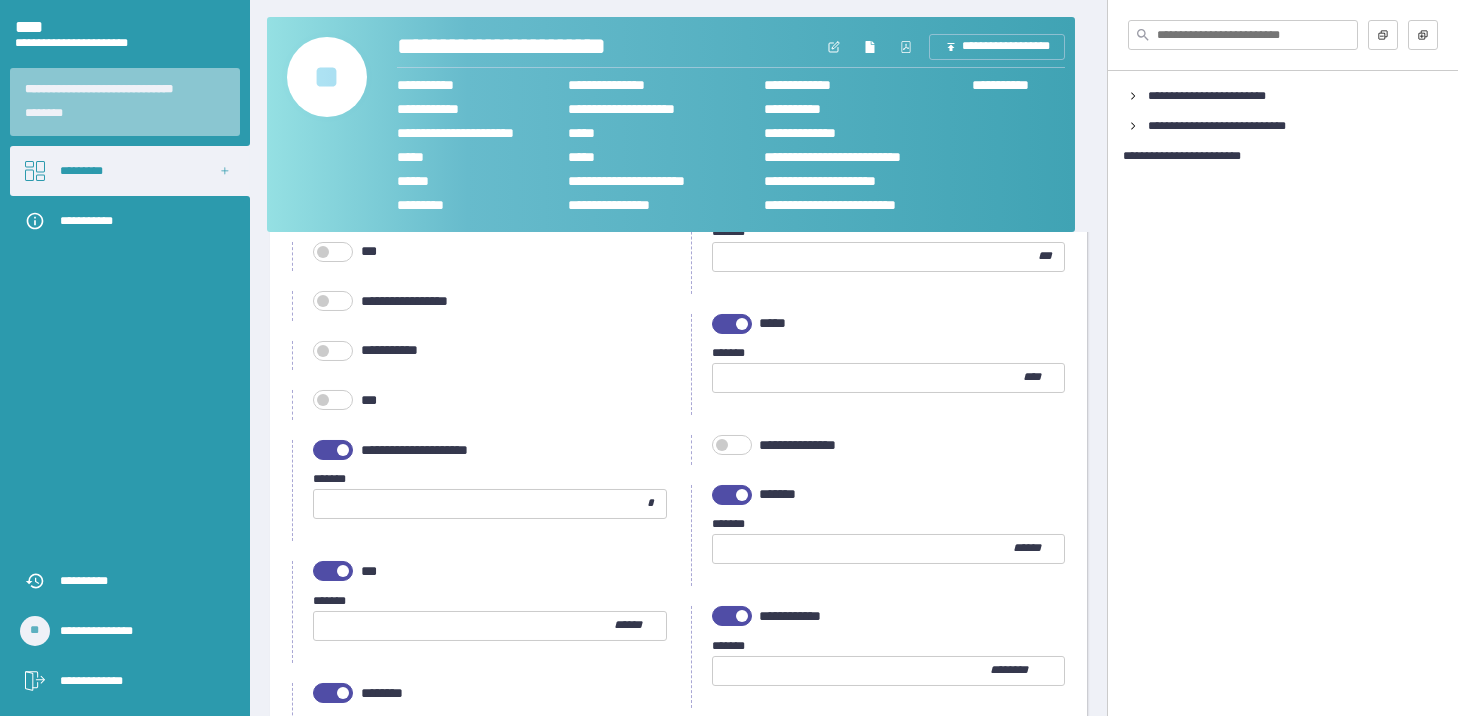 click on "**********" at bounding box center (479, 491) 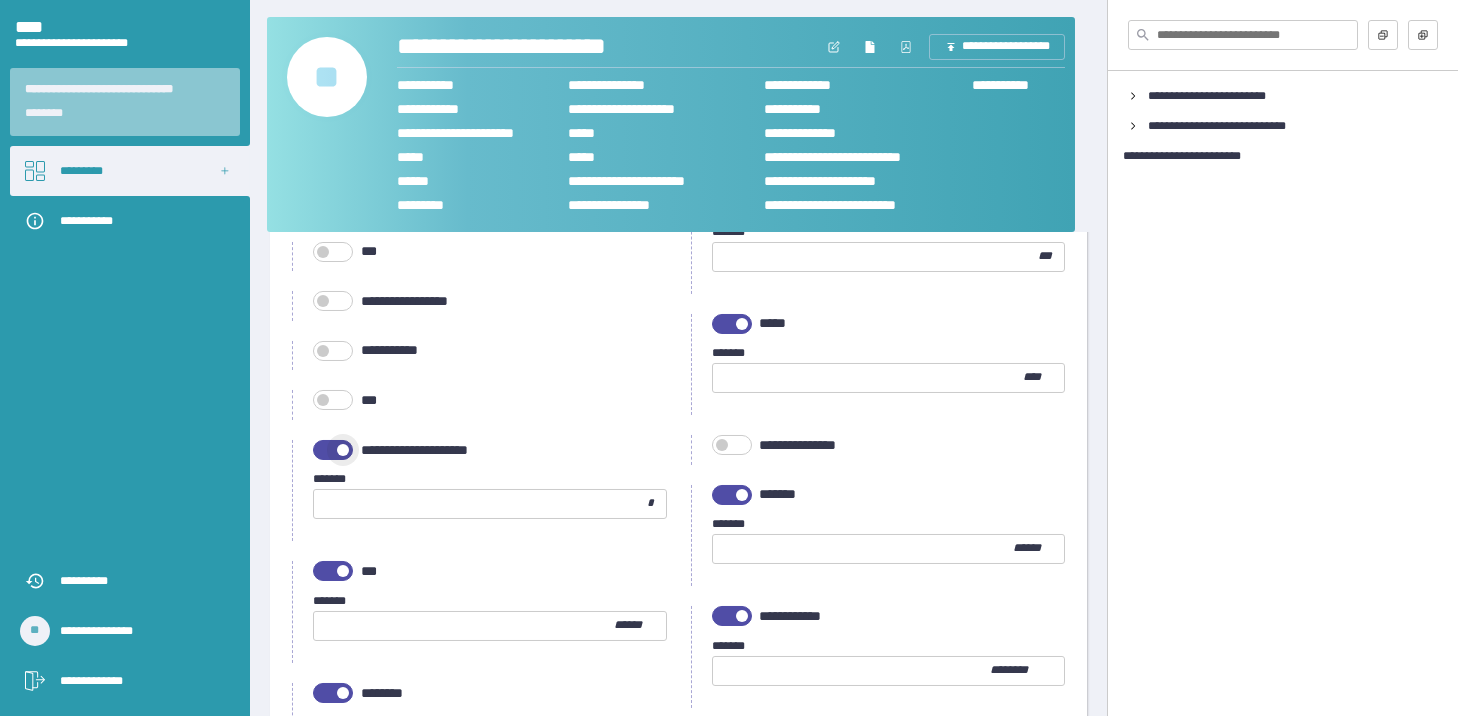 click at bounding box center [333, 450] 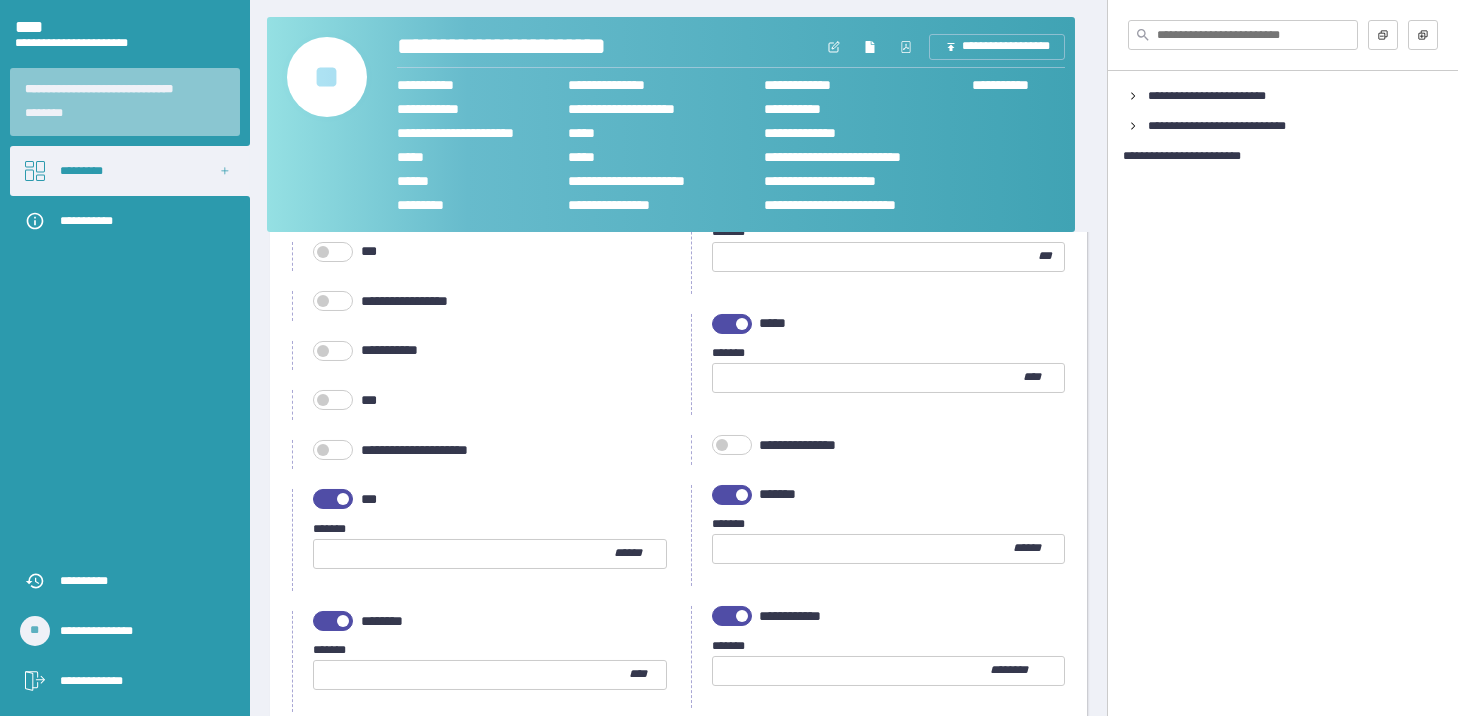 click at bounding box center [333, 499] 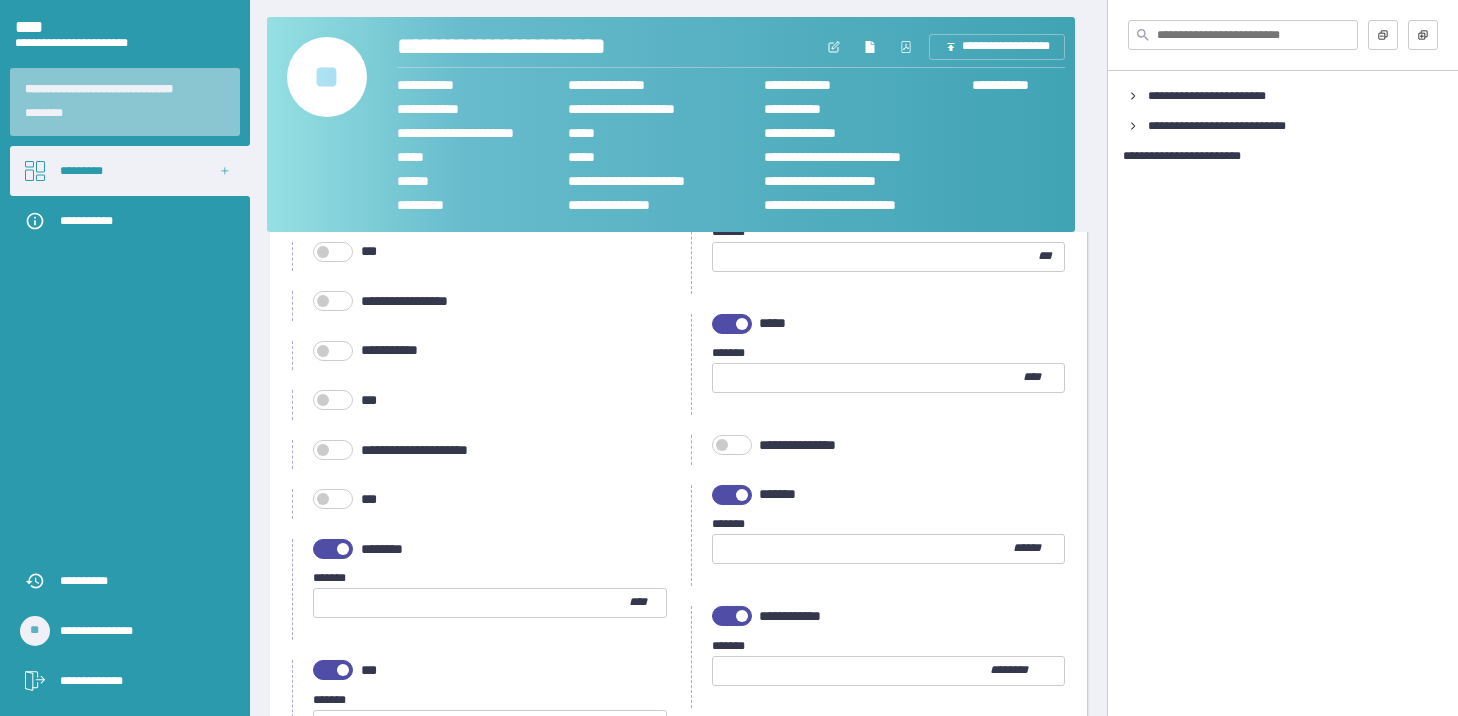 click at bounding box center [863, 549] 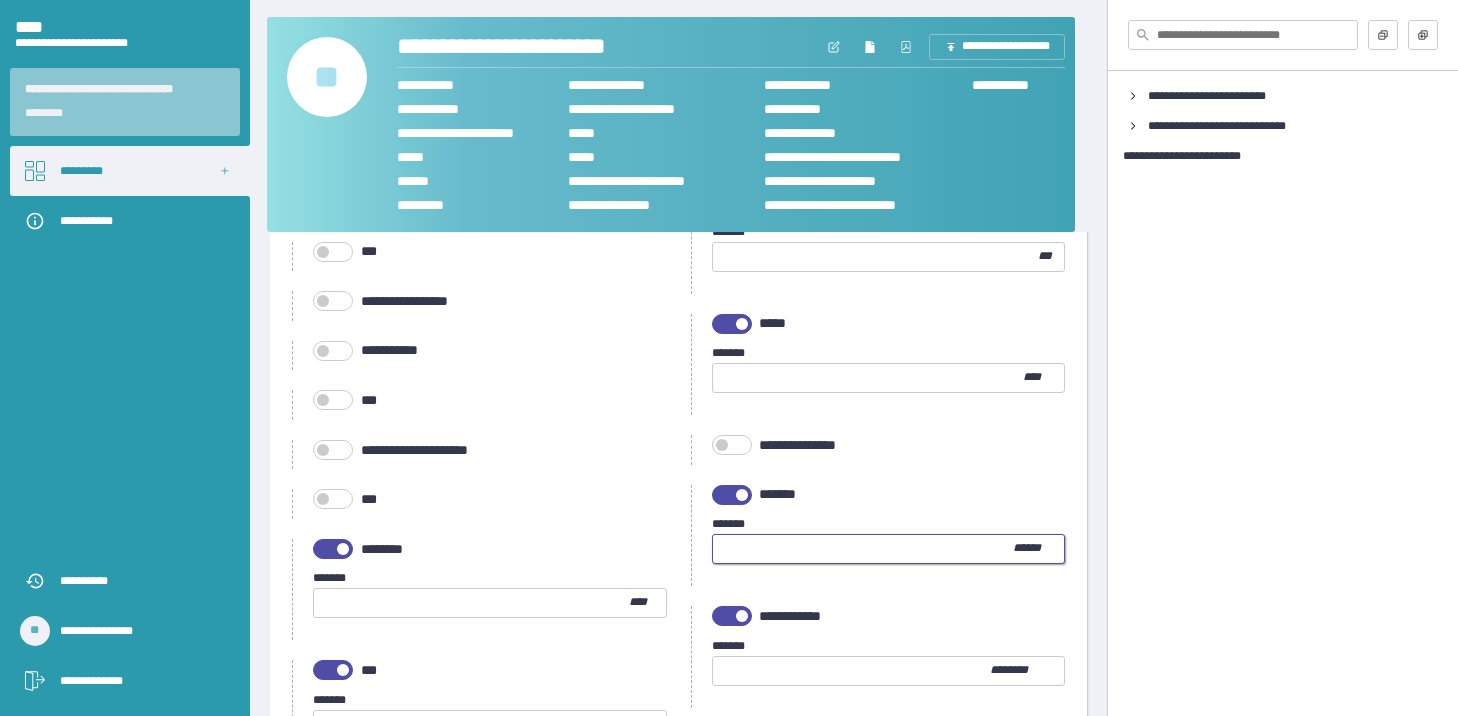 type on "***" 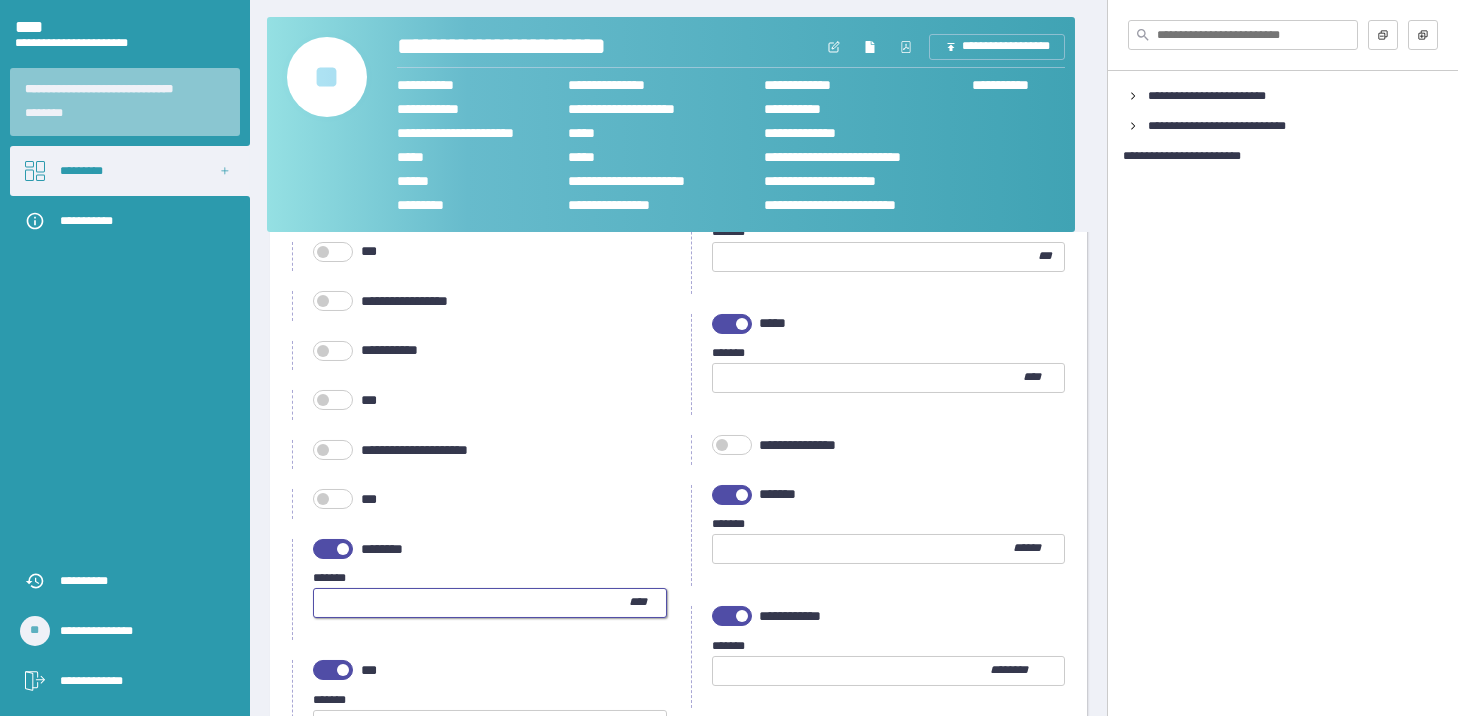 click at bounding box center [471, 603] 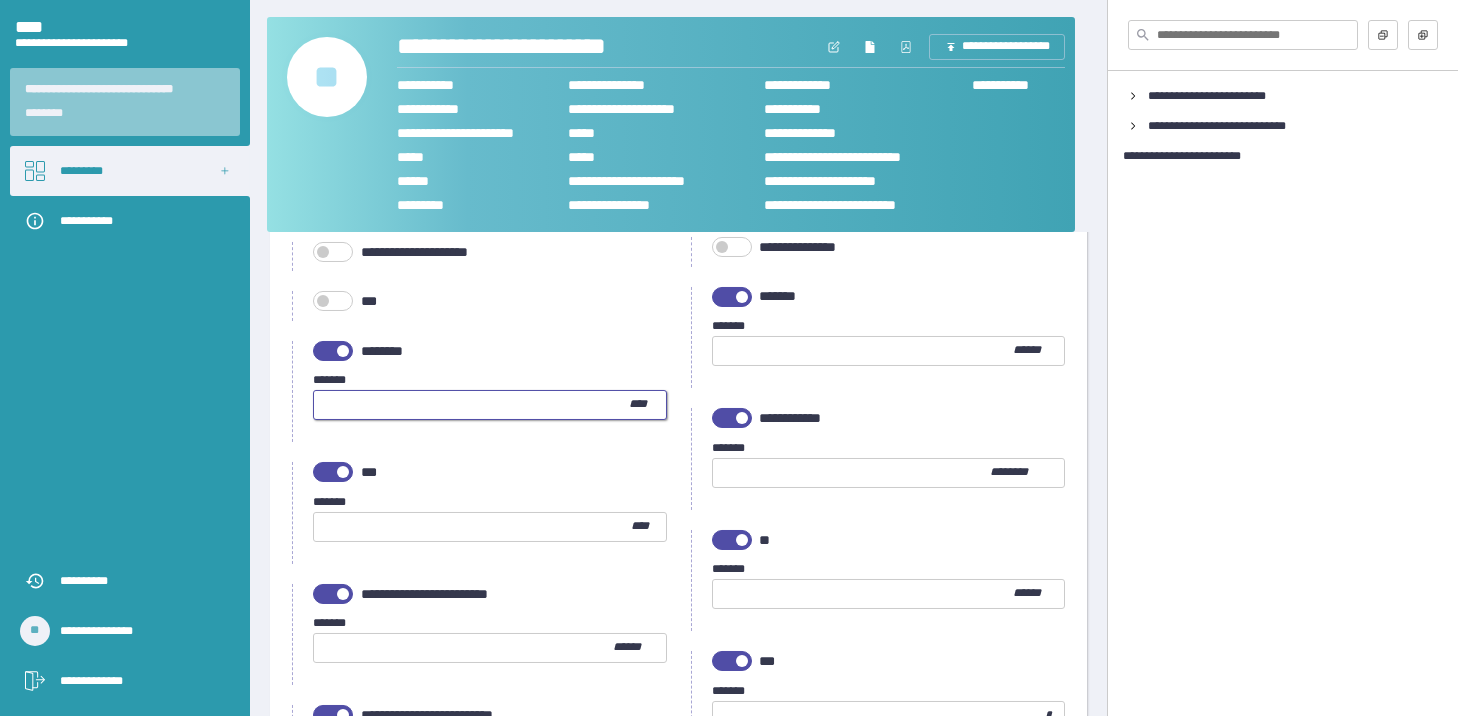 scroll, scrollTop: 1400, scrollLeft: 0, axis: vertical 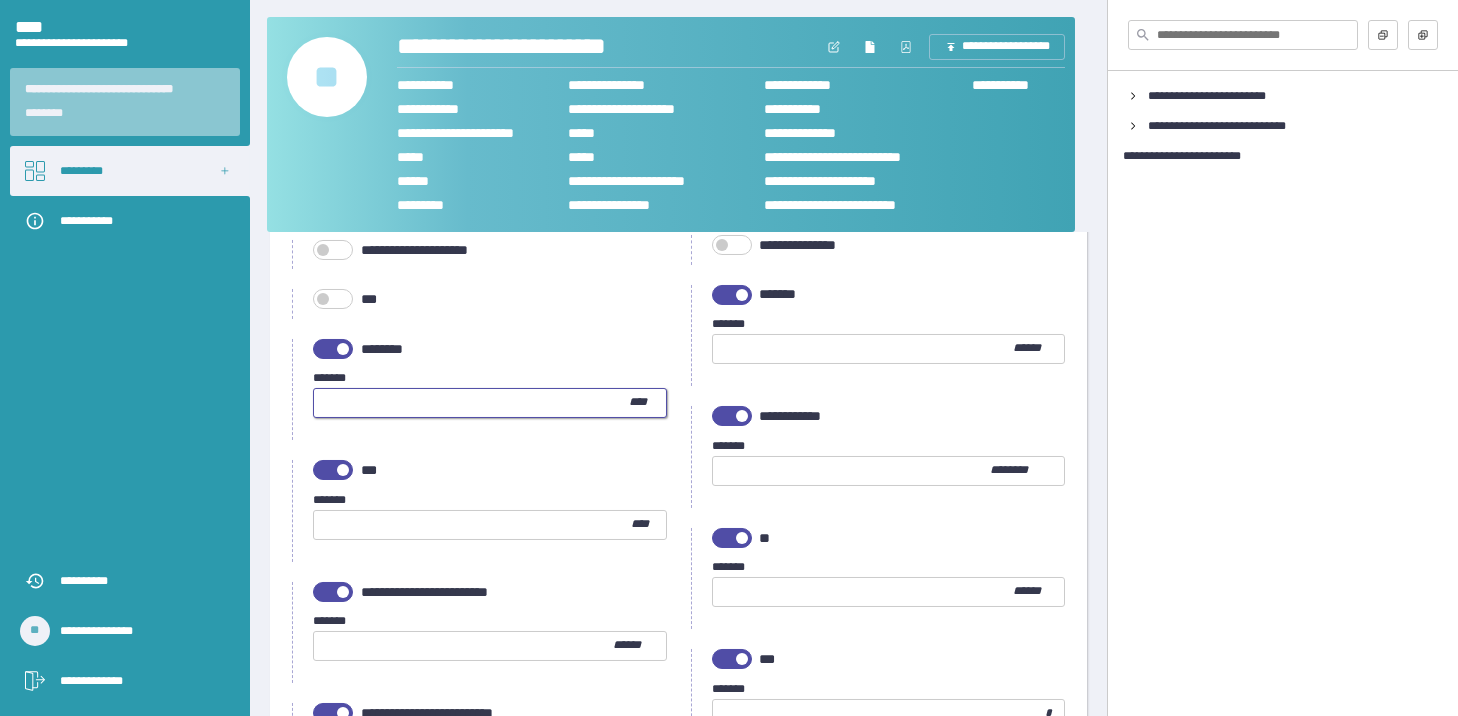 type on "**" 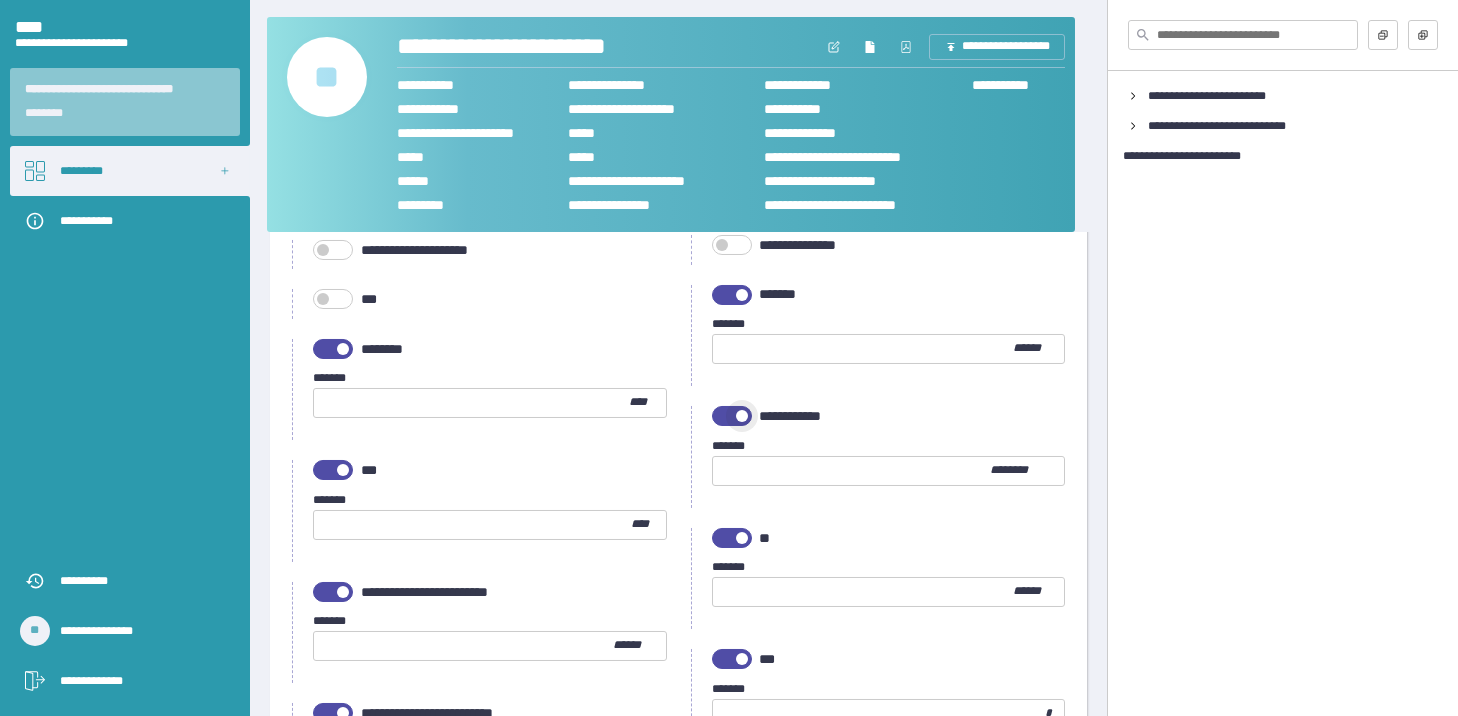 click at bounding box center (732, 416) 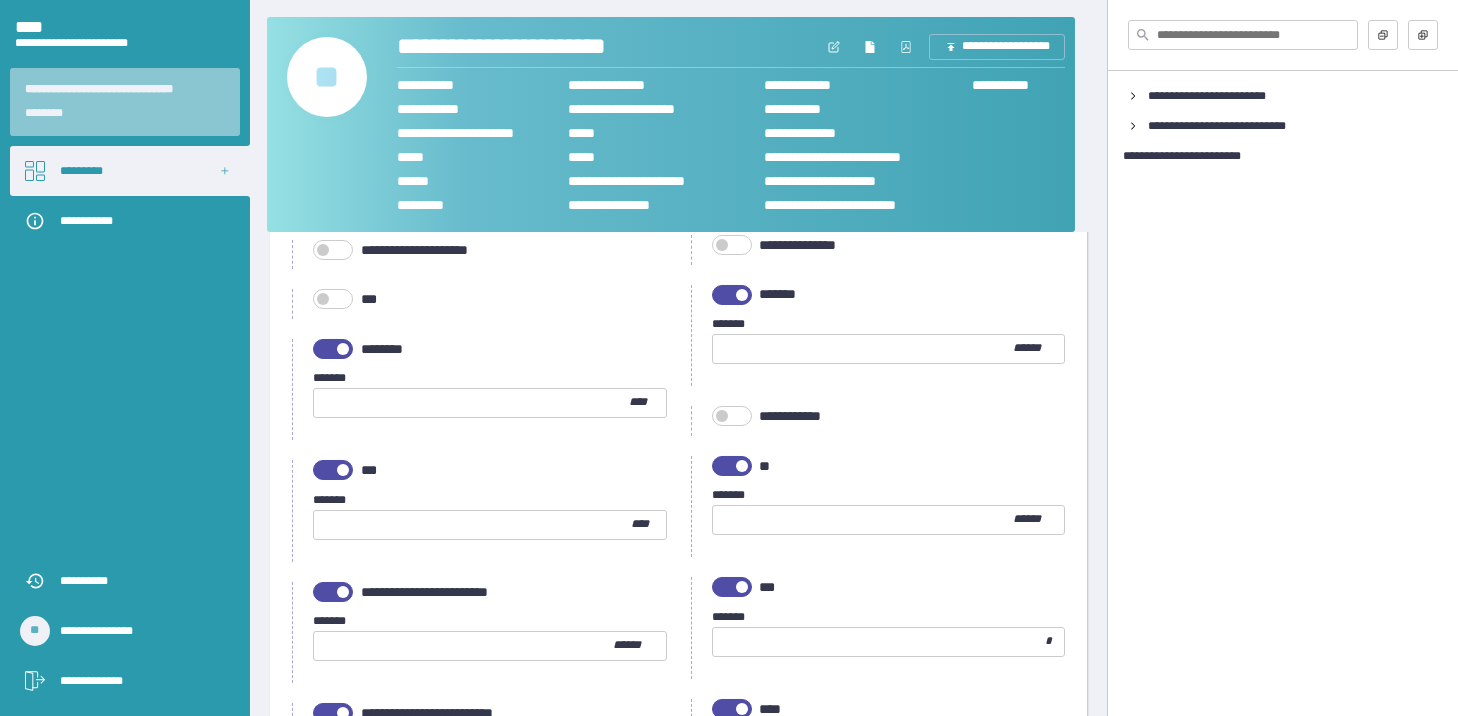 click at bounding box center [343, 470] 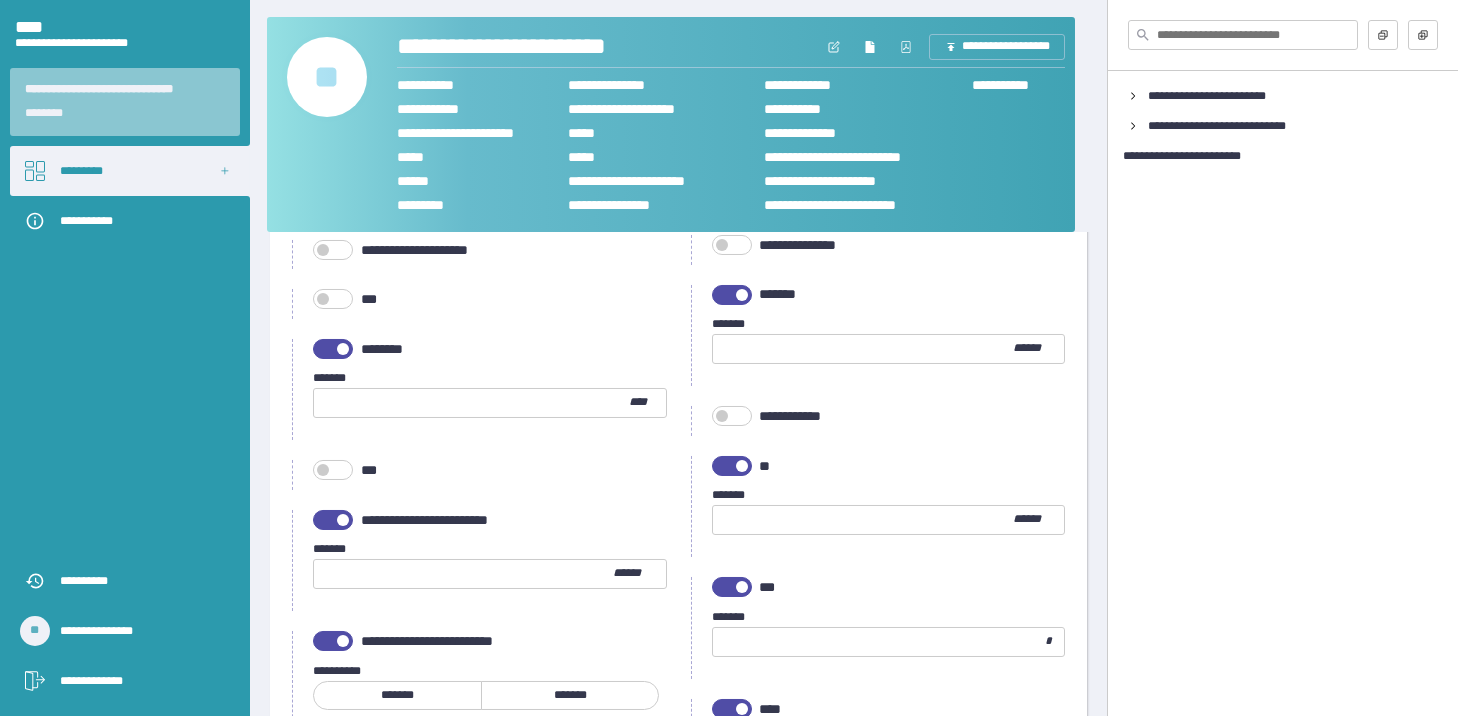 click at bounding box center (863, 520) 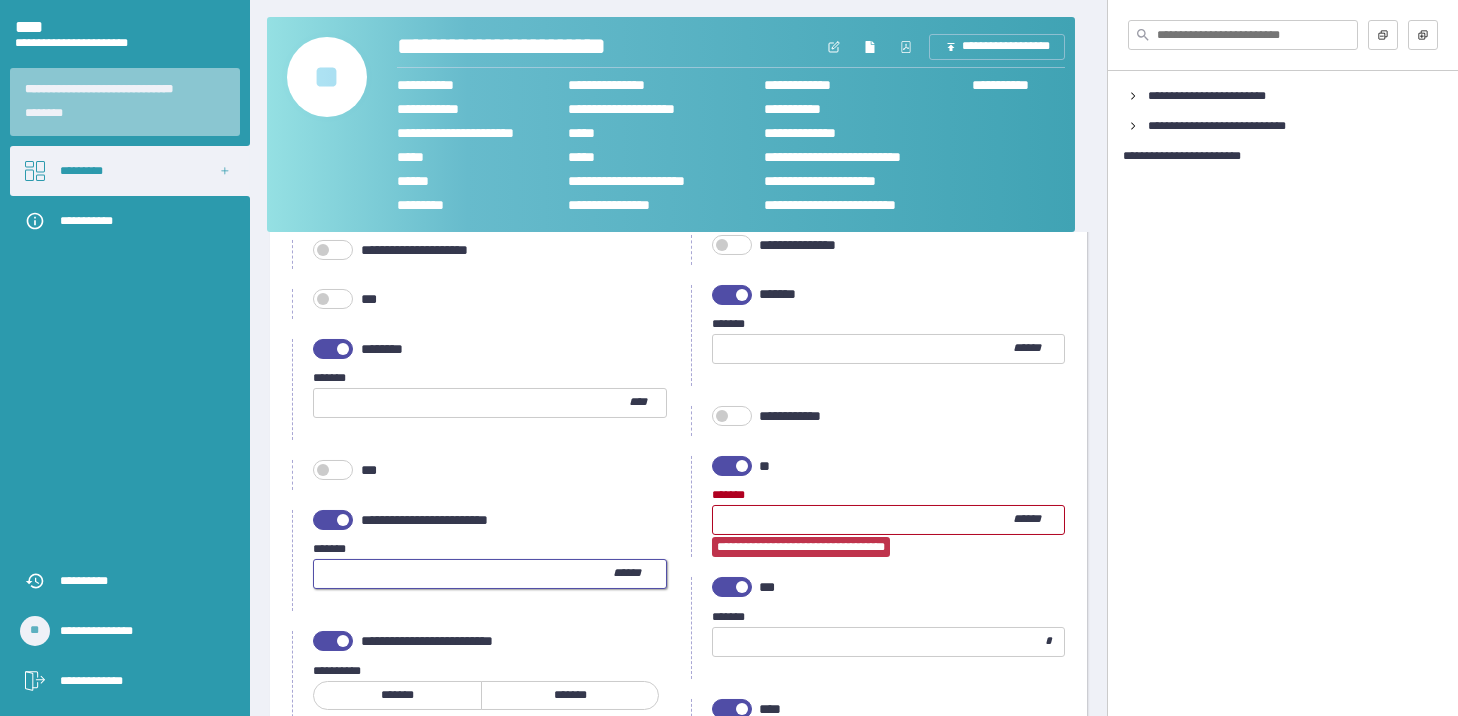 click at bounding box center [463, 574] 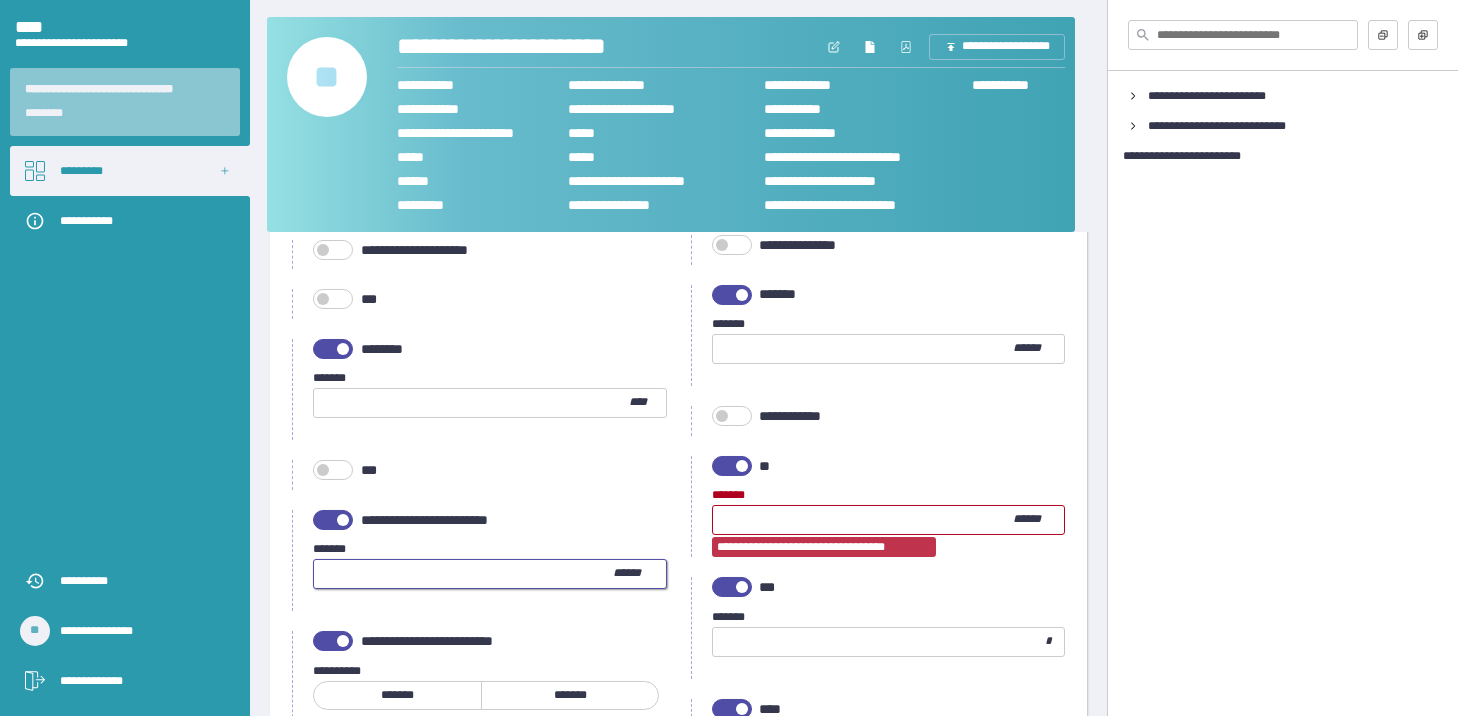 click on "****" at bounding box center [863, 520] 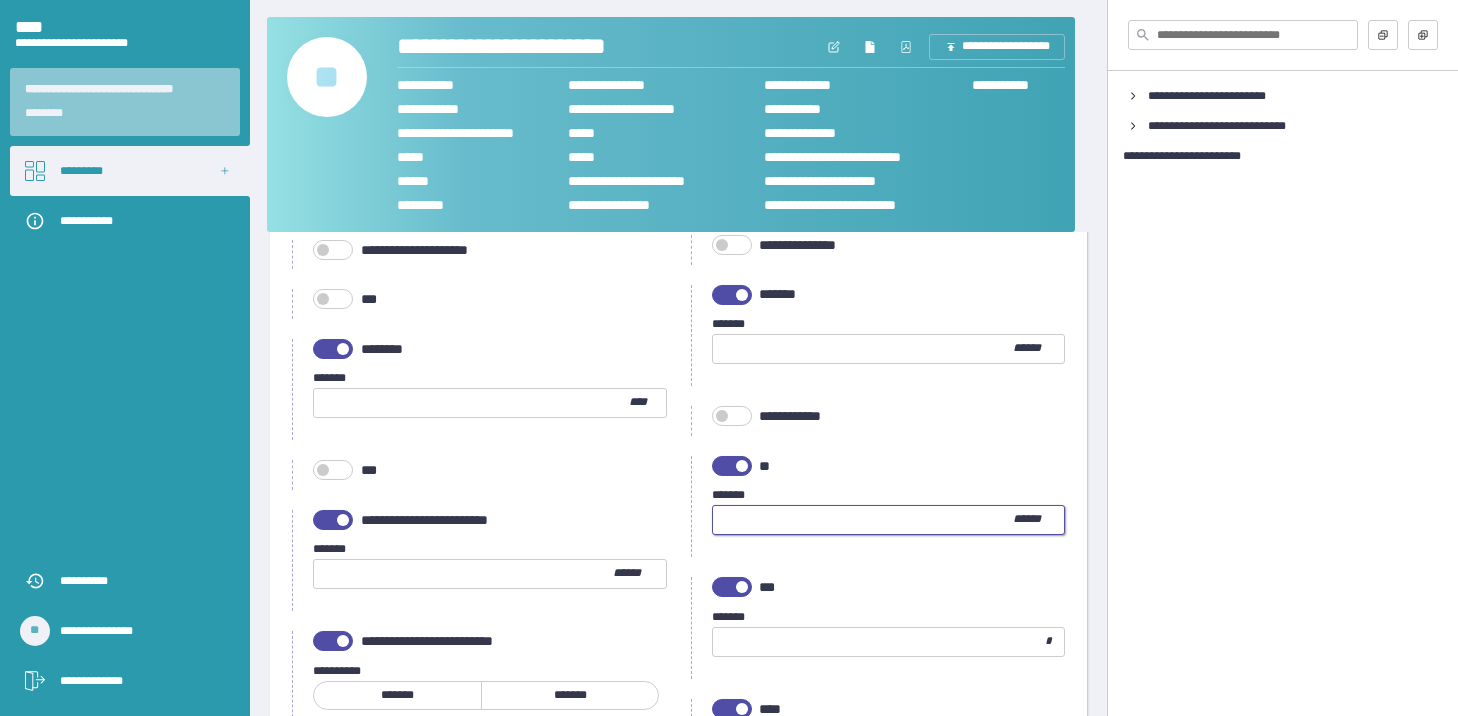 type on "**" 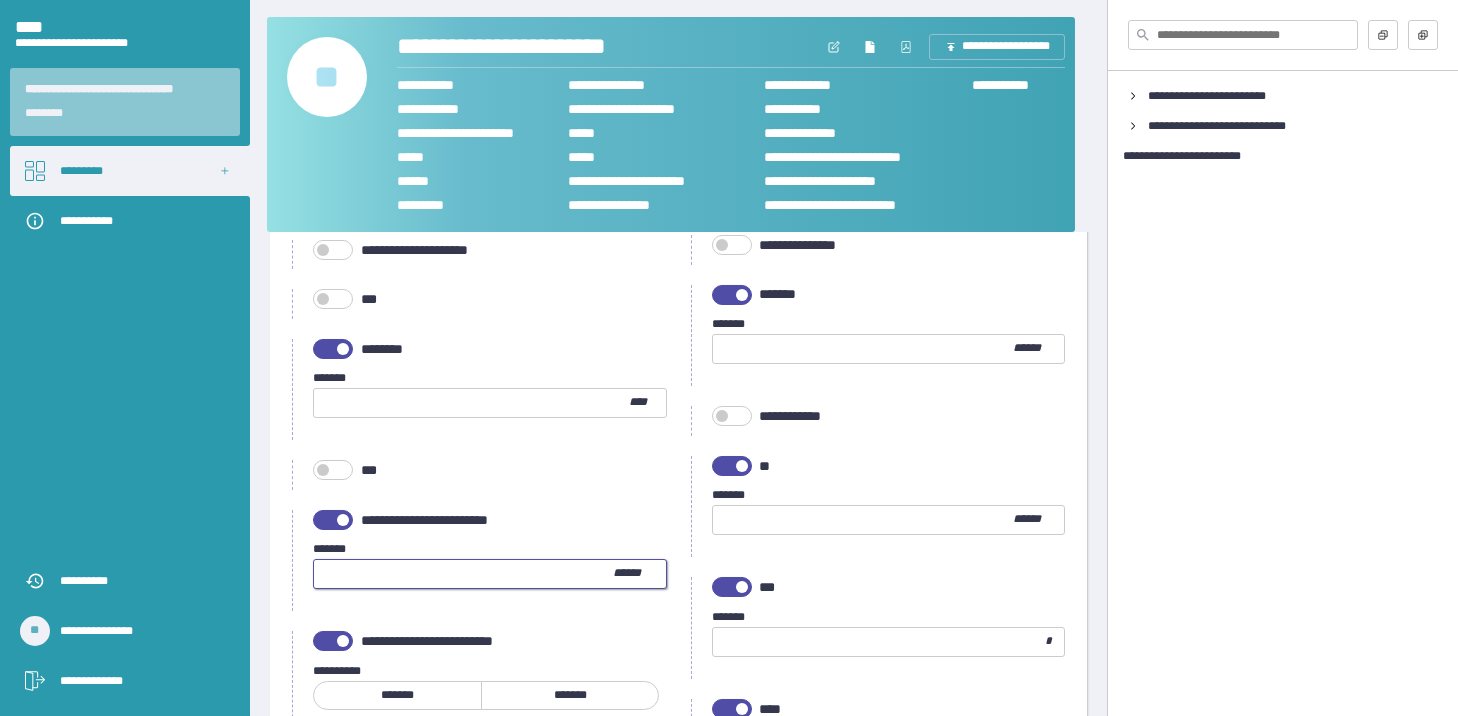 click at bounding box center [463, 574] 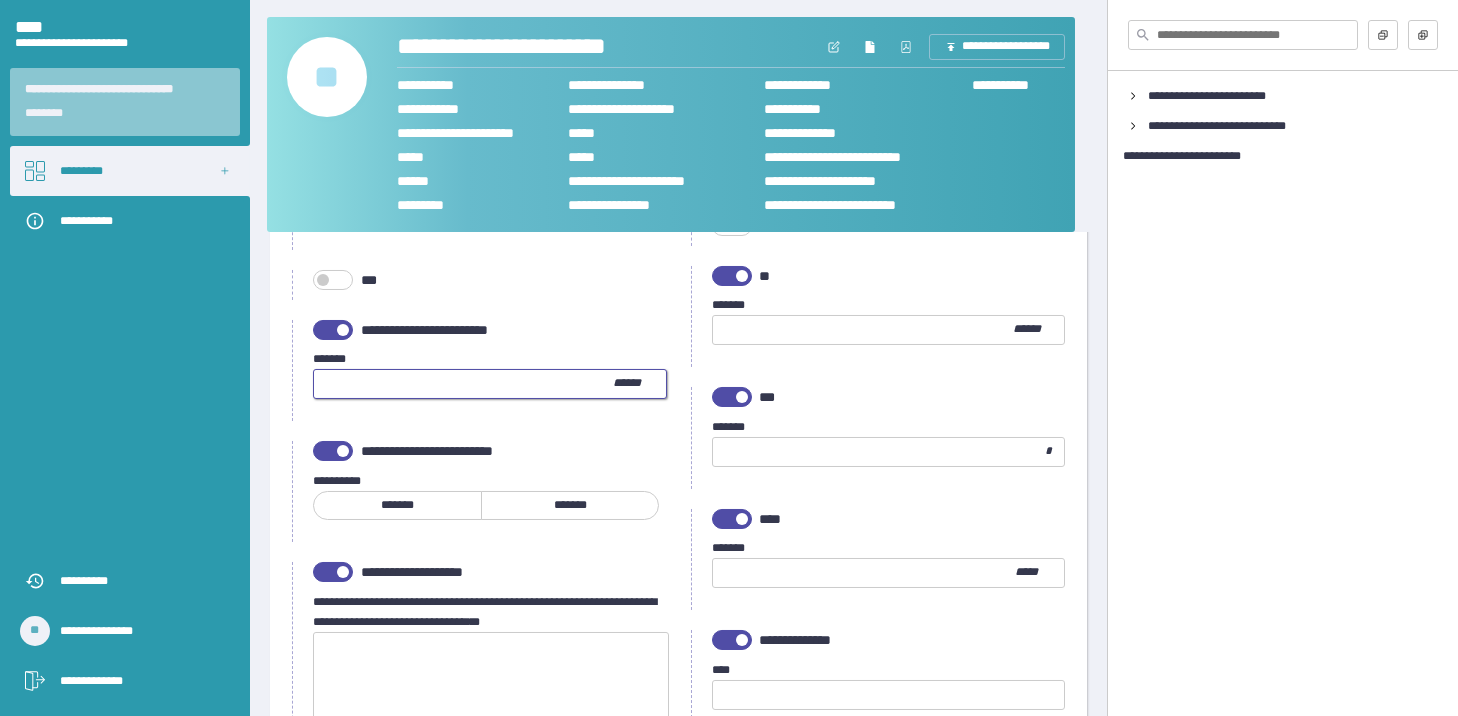 scroll, scrollTop: 1600, scrollLeft: 0, axis: vertical 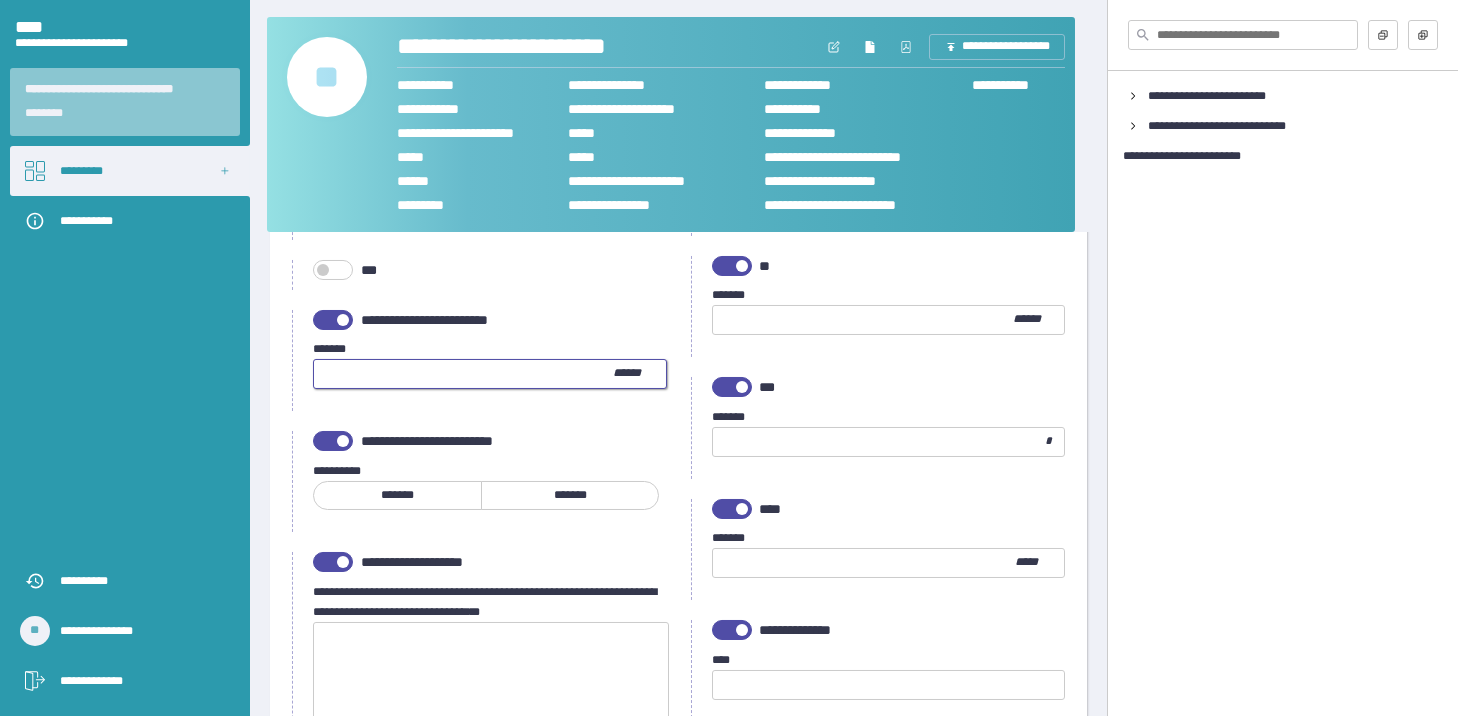 type on "****" 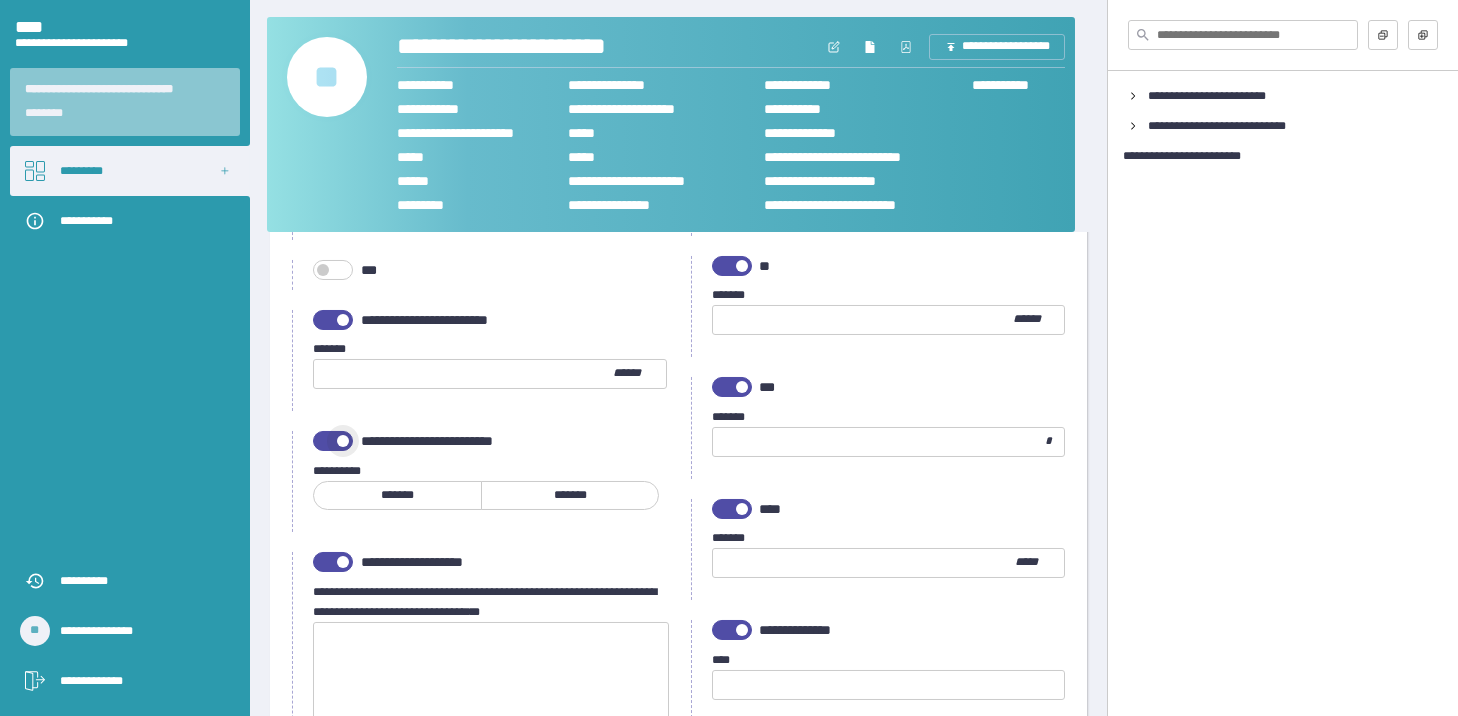 click at bounding box center [343, 441] 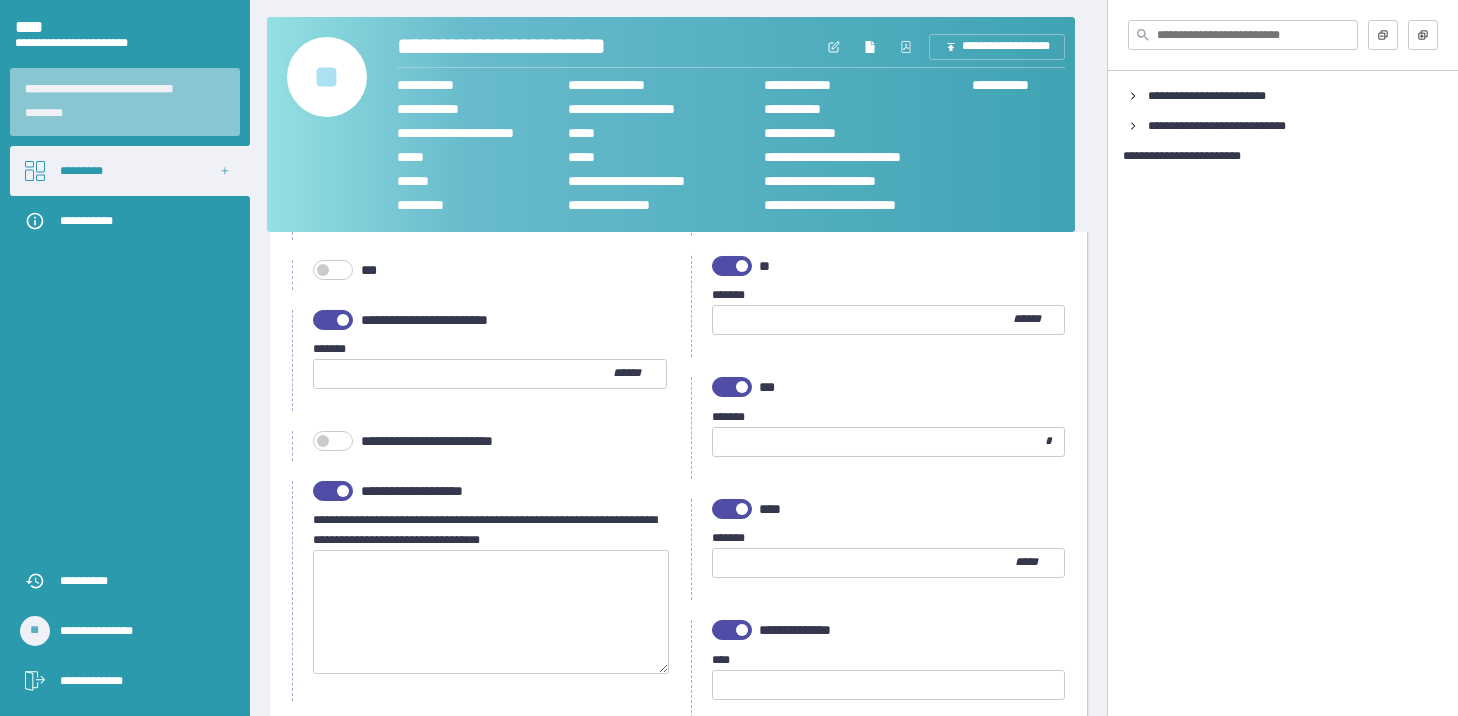 click at bounding box center (879, 442) 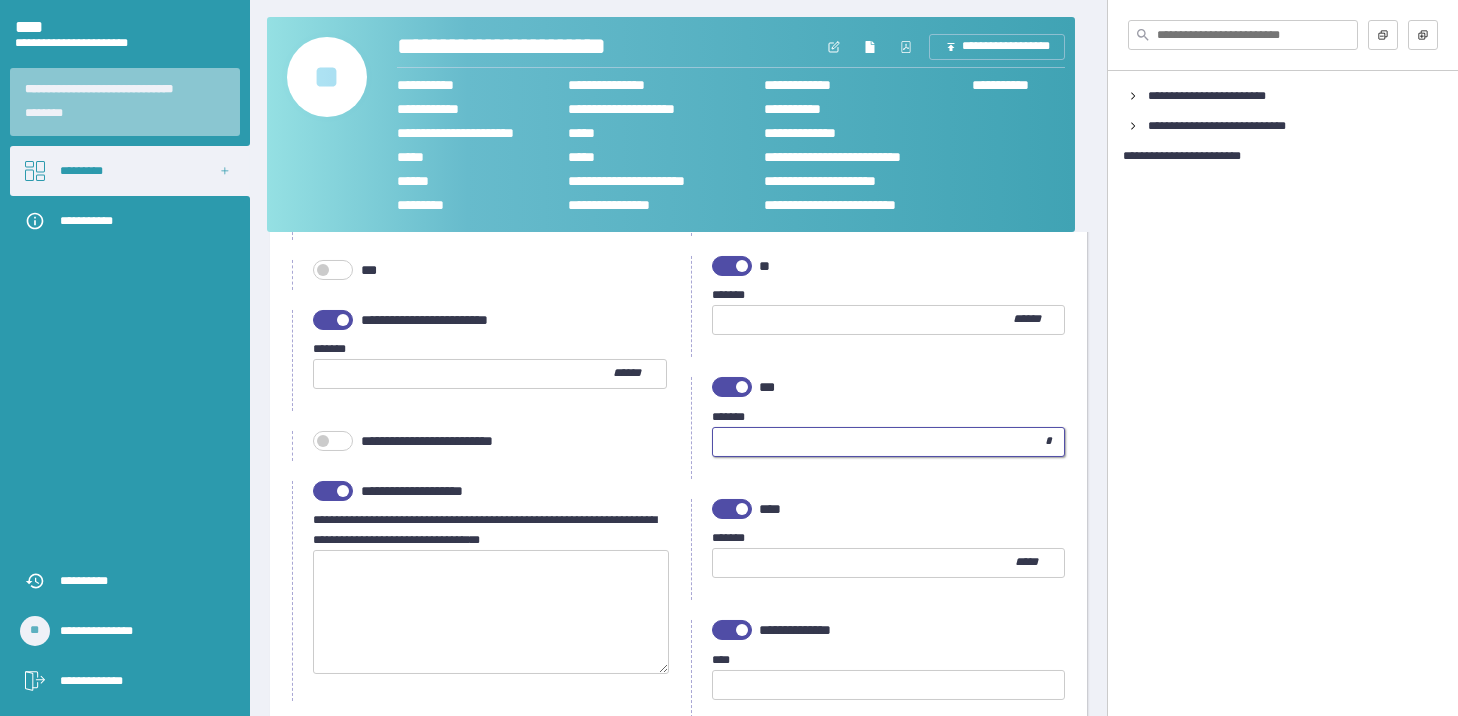 type on "**" 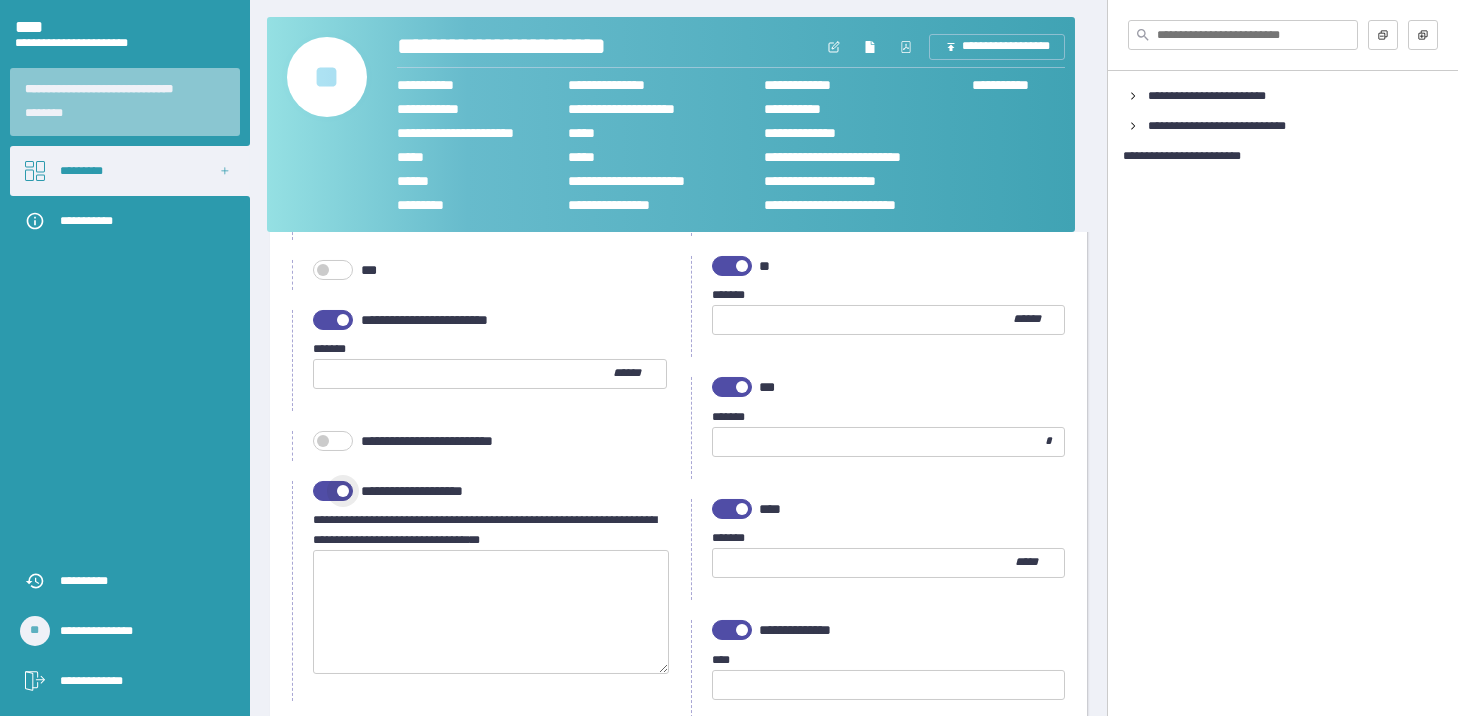 click at bounding box center (343, 491) 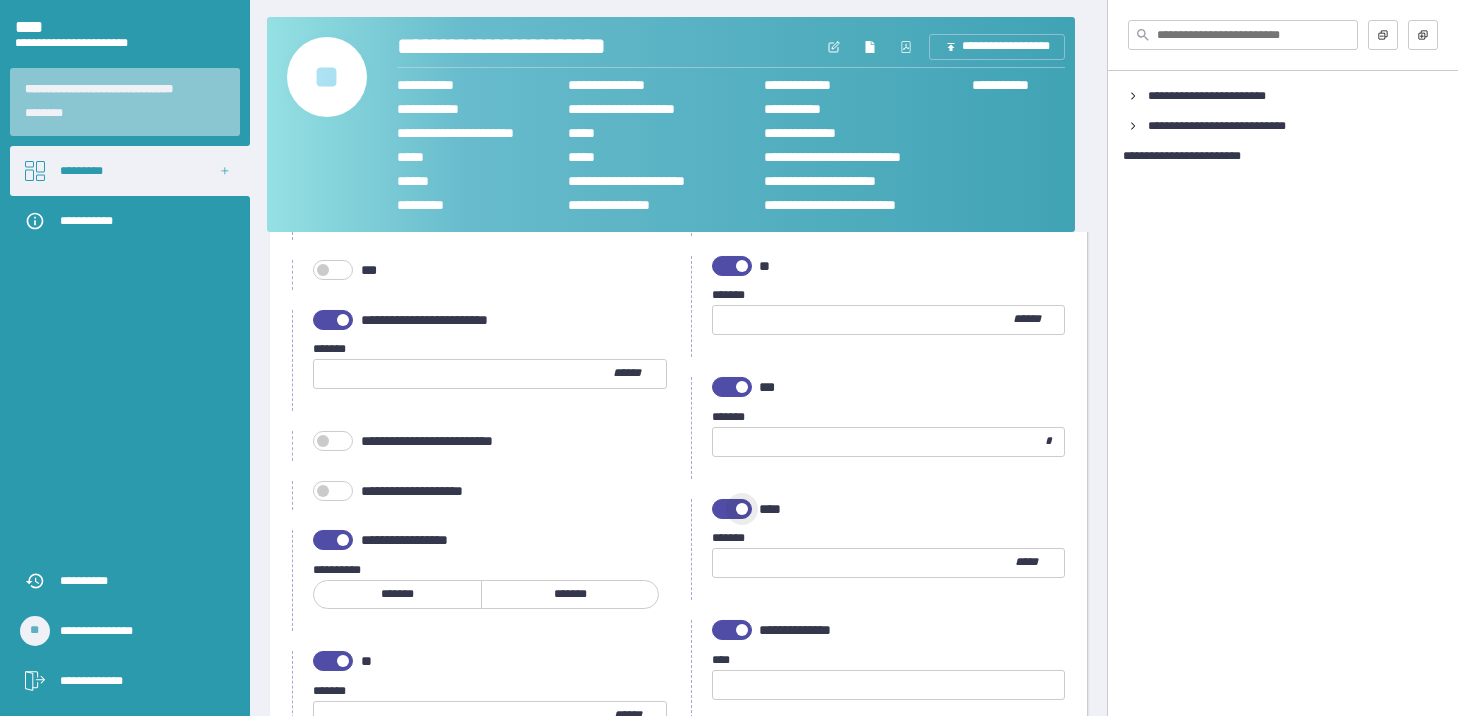 click at bounding box center [732, 509] 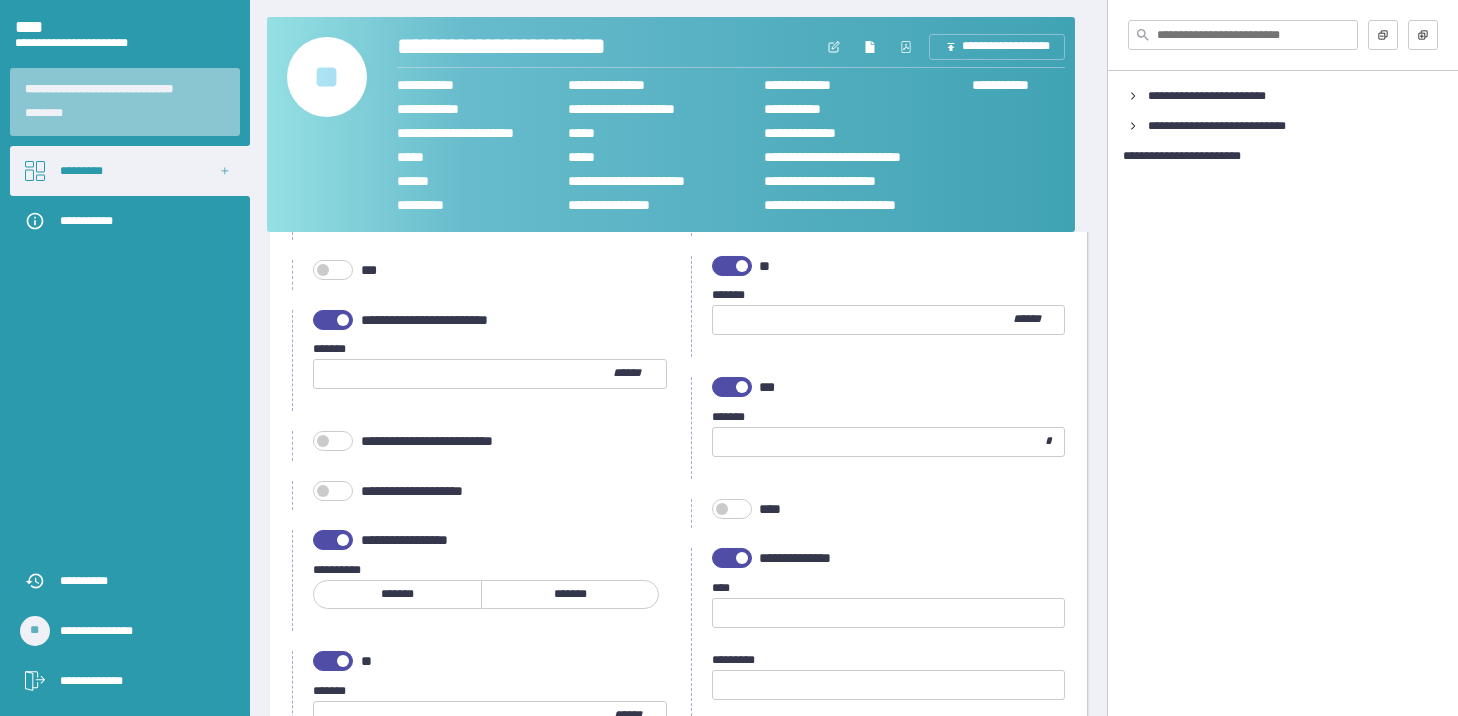 click at bounding box center [333, 540] 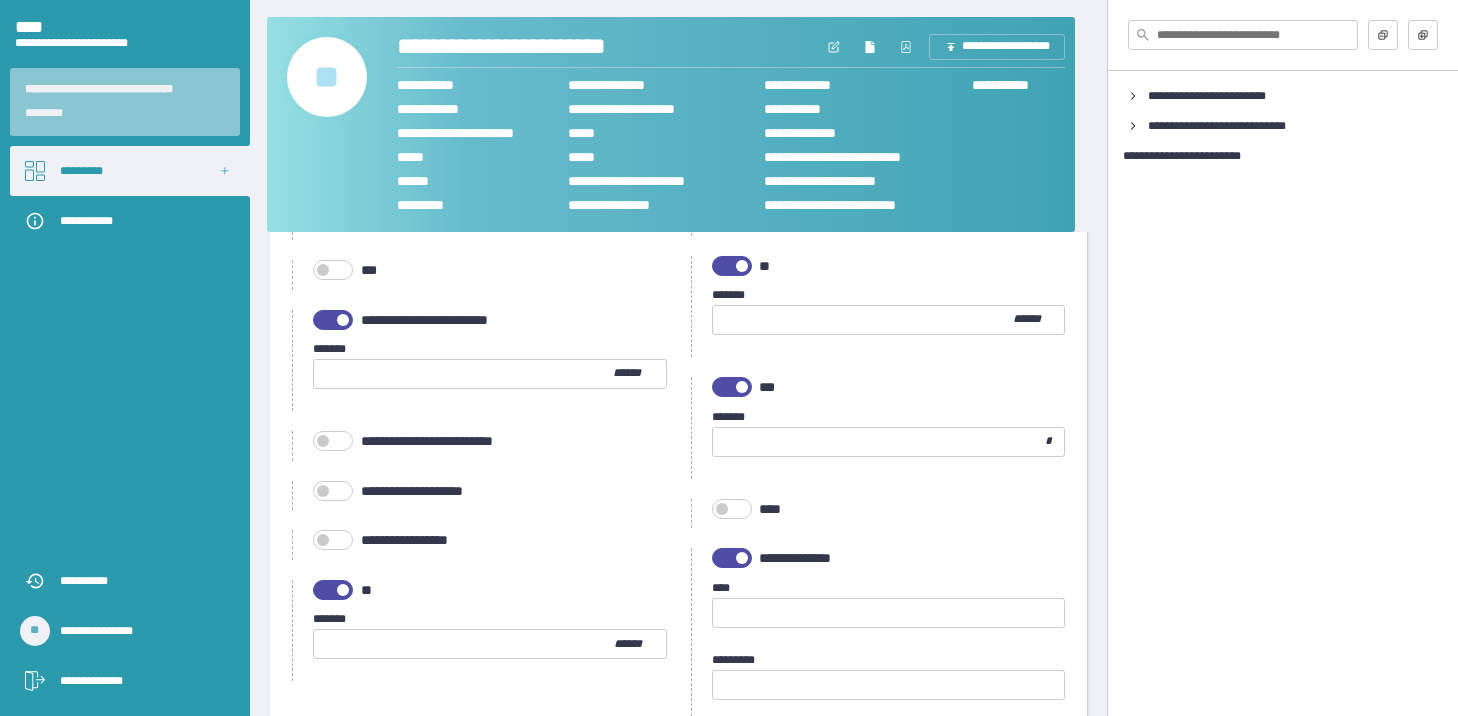click at bounding box center [333, 590] 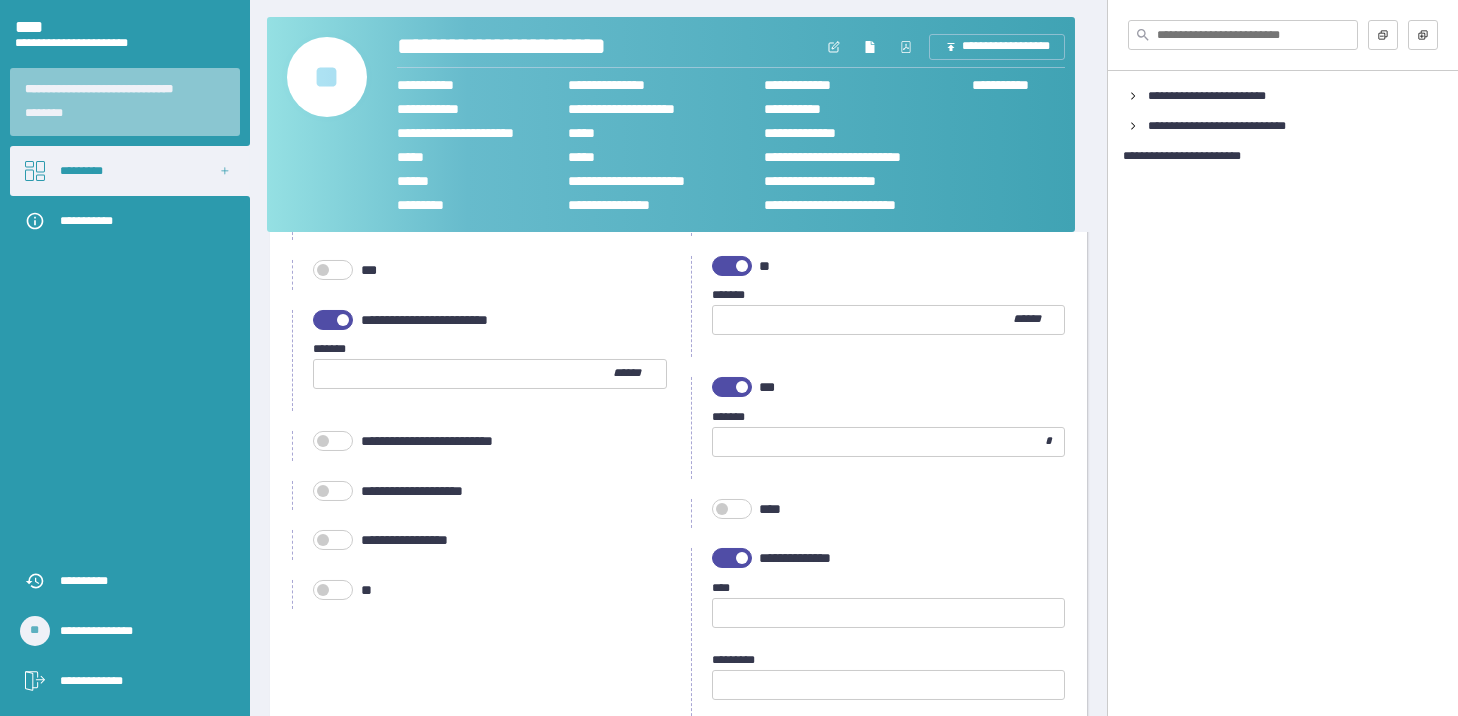 click at bounding box center [889, 613] 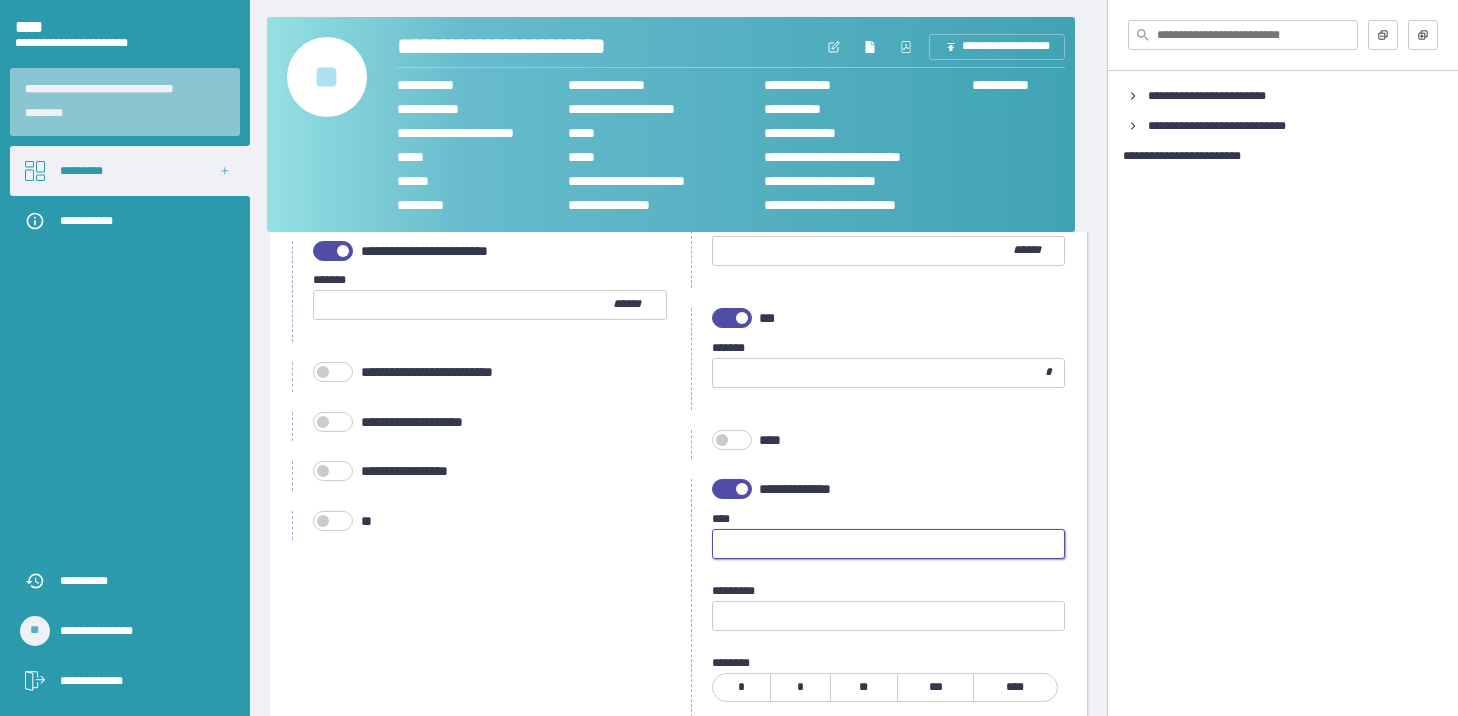 scroll, scrollTop: 1700, scrollLeft: 0, axis: vertical 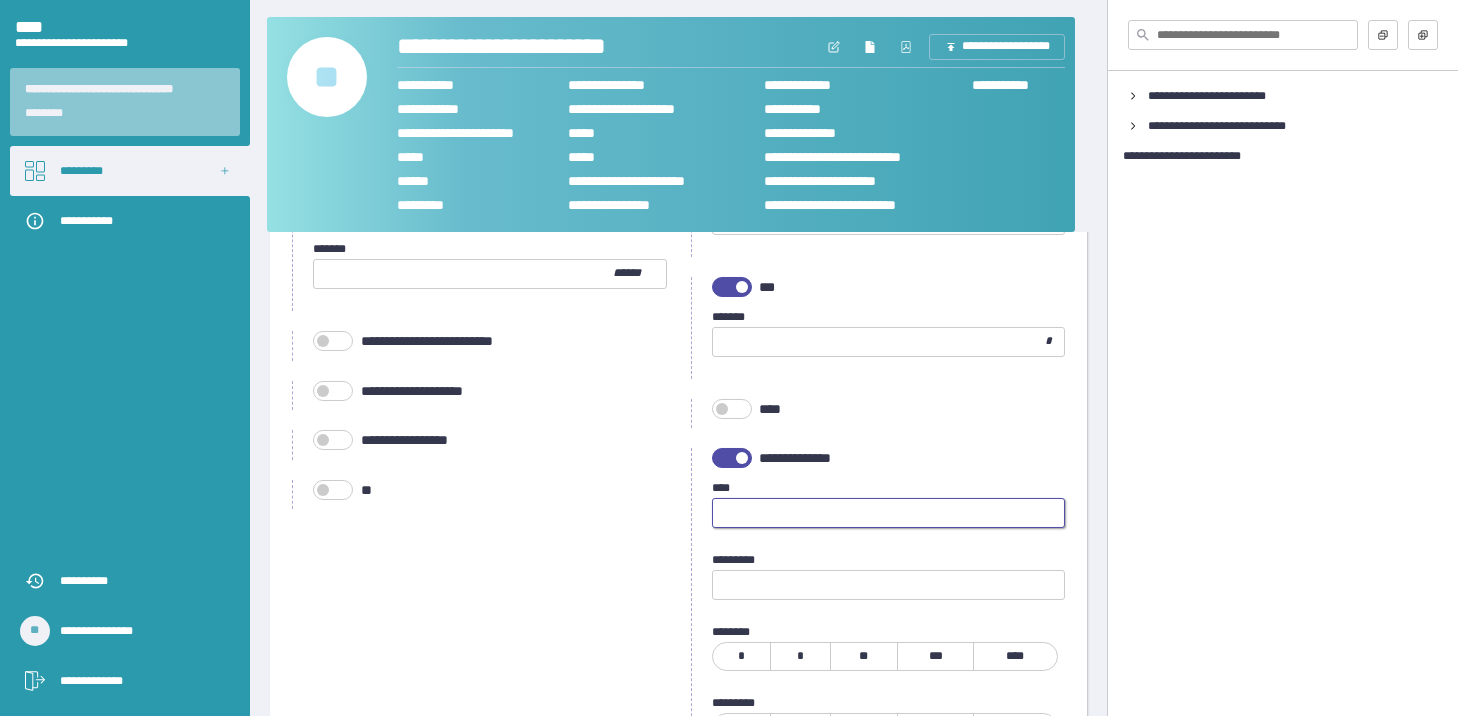 type on "*" 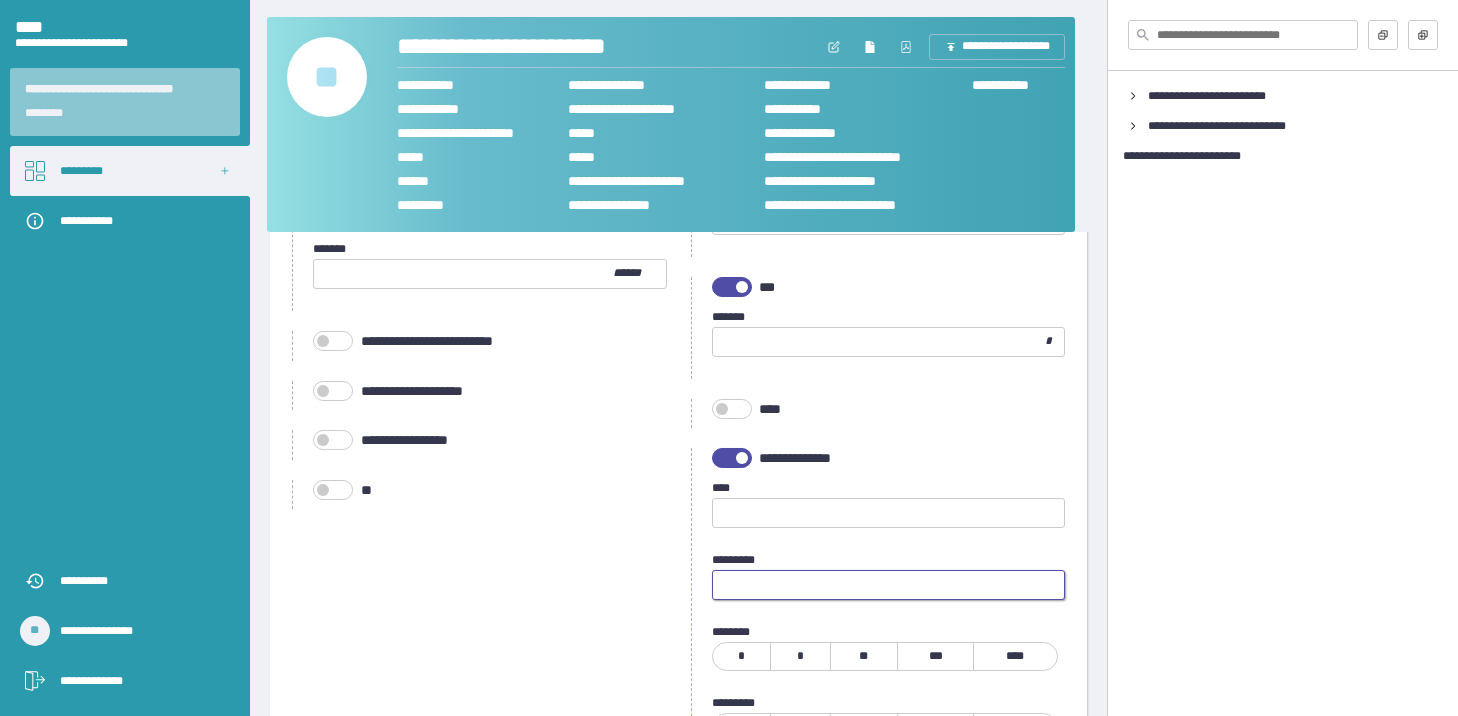 click on "****" at bounding box center [889, 585] 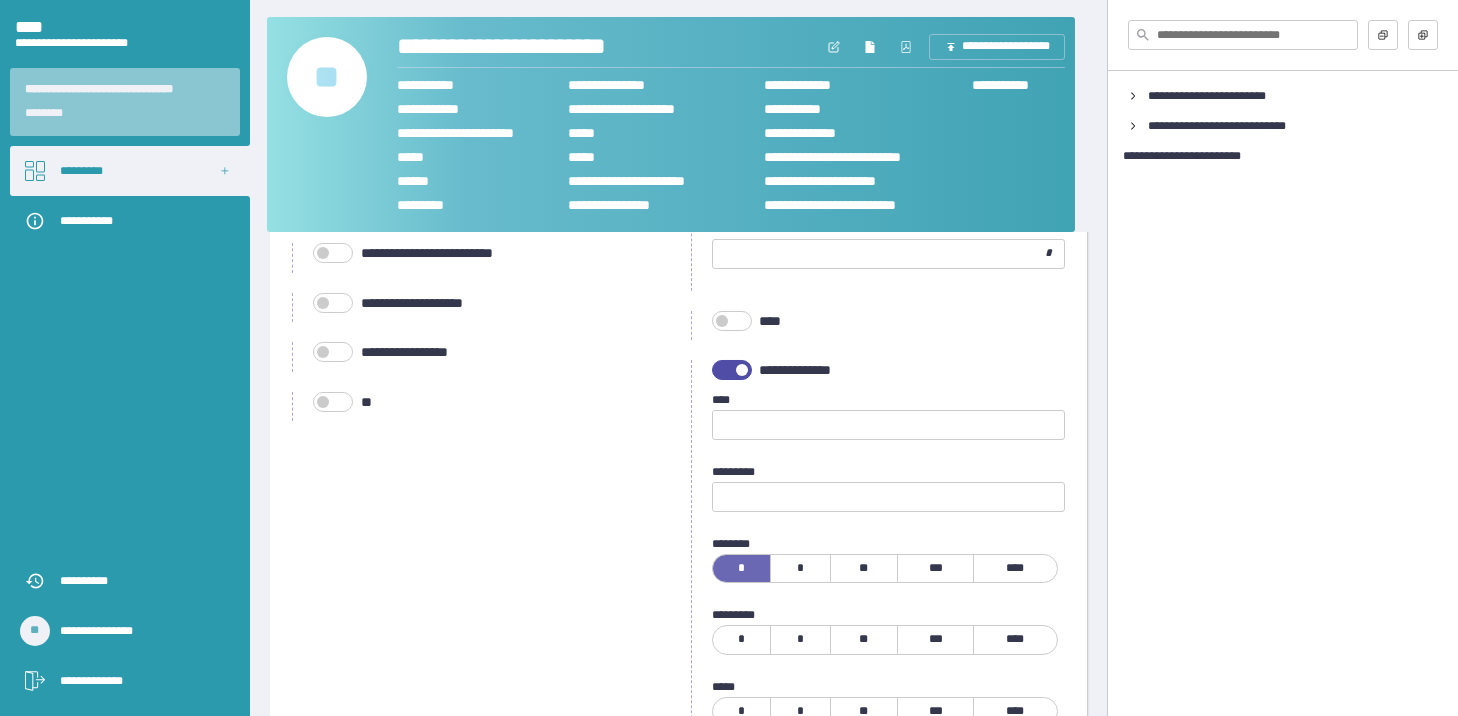 scroll, scrollTop: 1900, scrollLeft: 0, axis: vertical 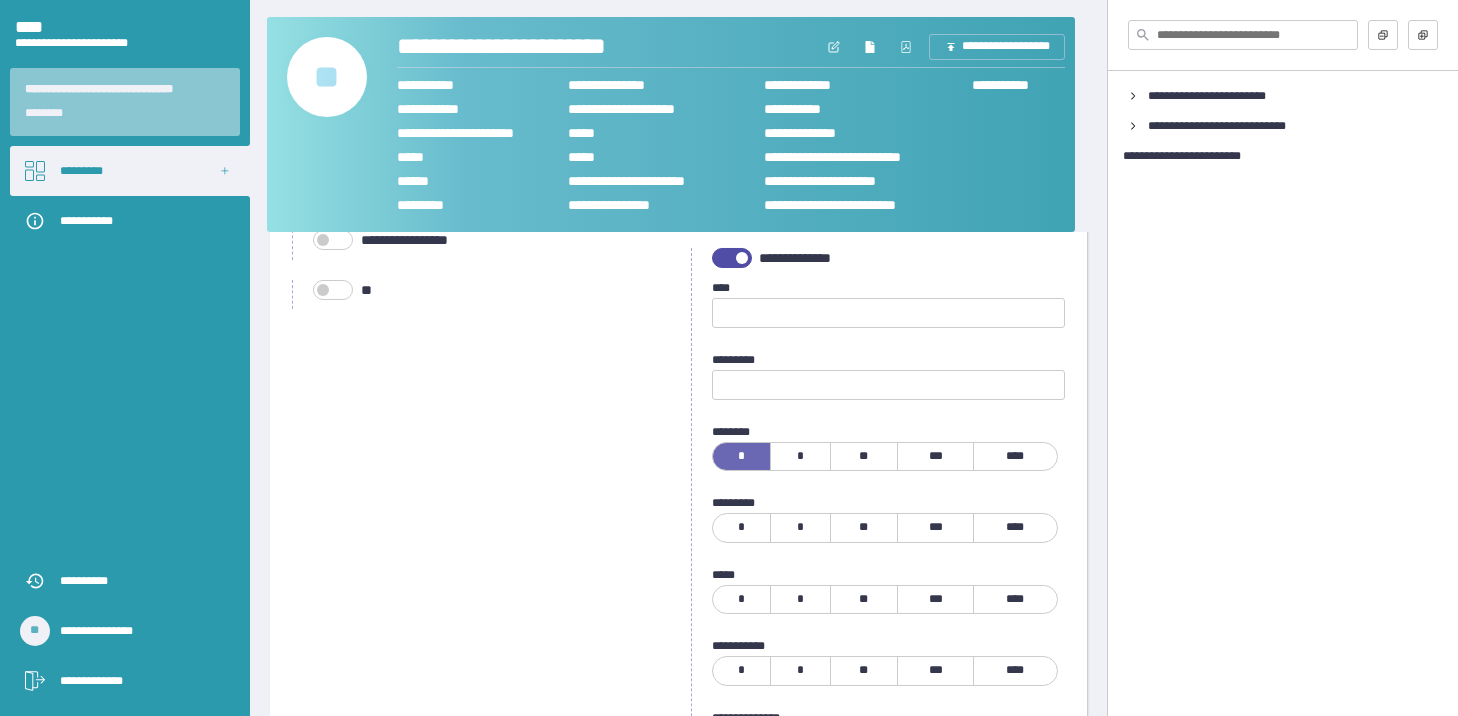click on "*" at bounding box center [742, 528] 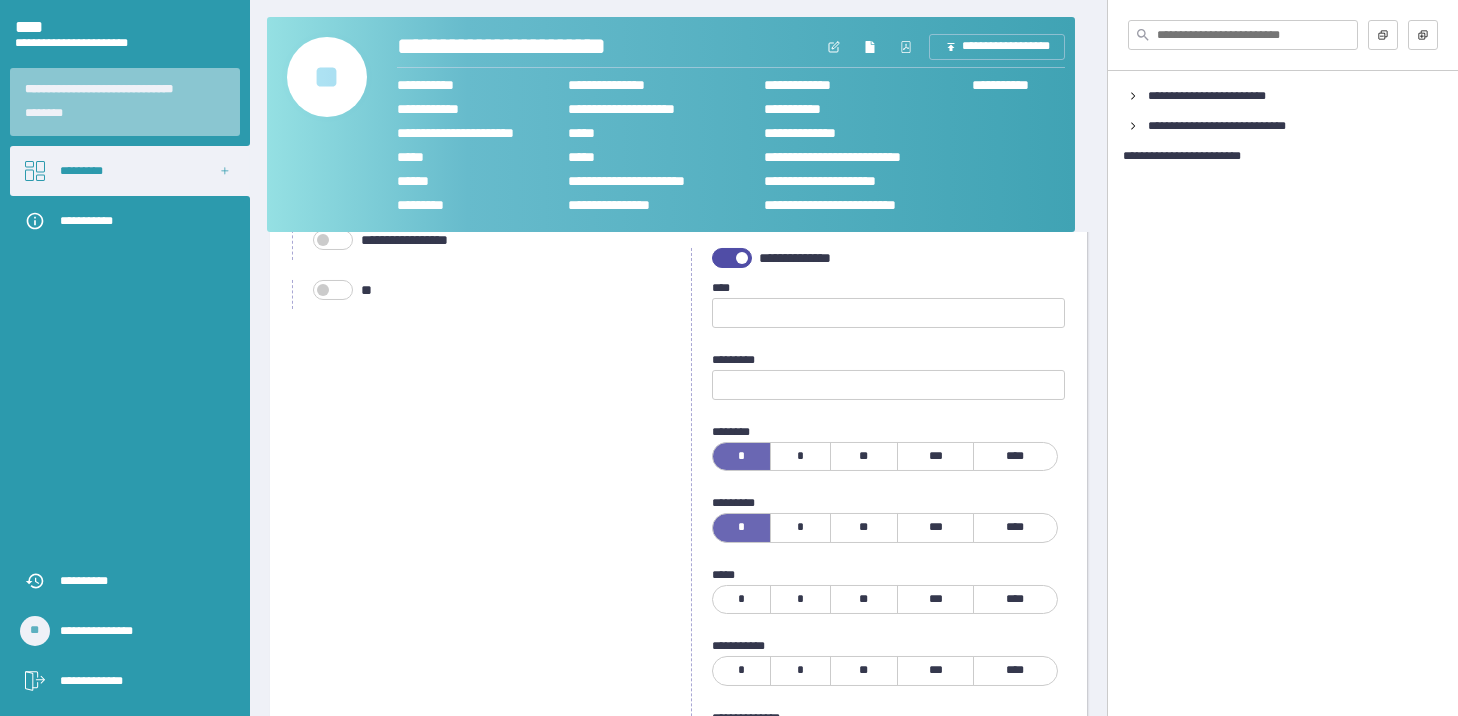 click on "*" at bounding box center (742, 600) 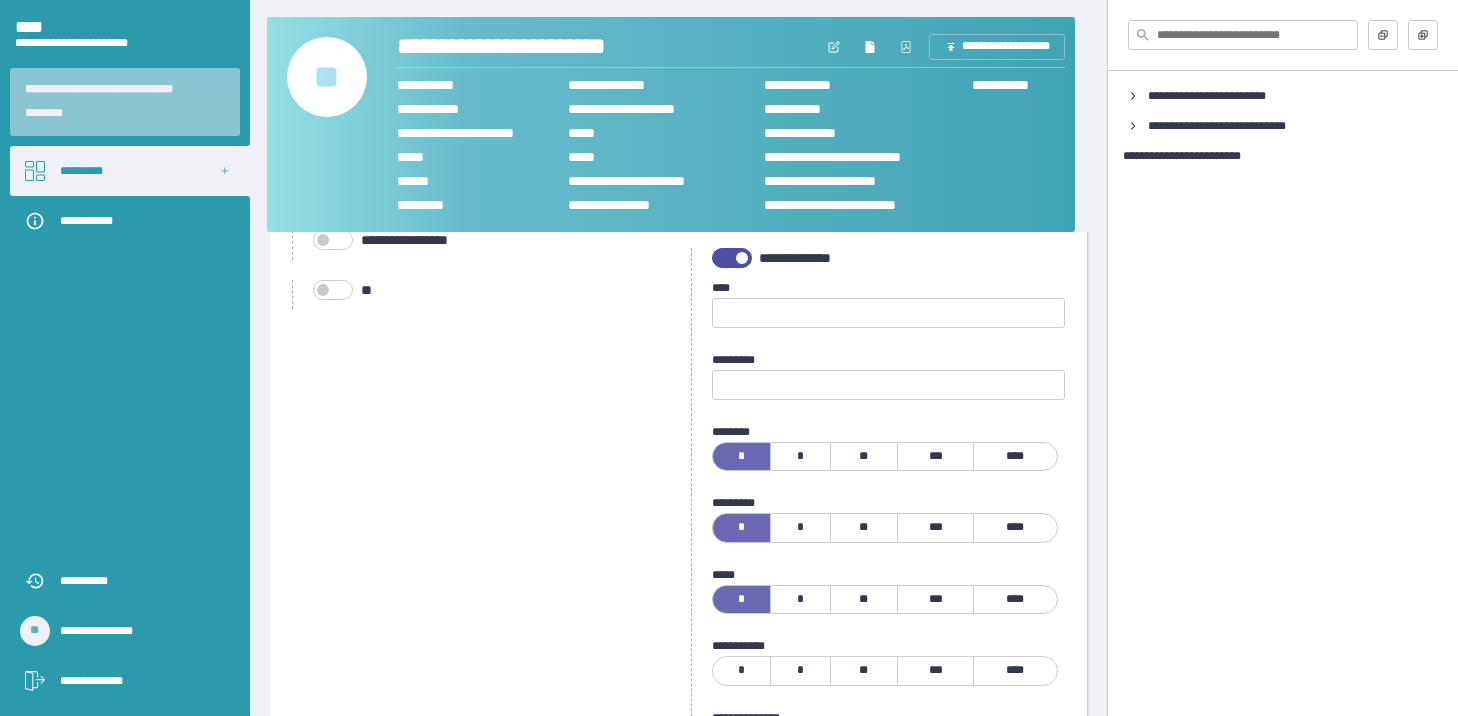 click on "*" at bounding box center [742, 671] 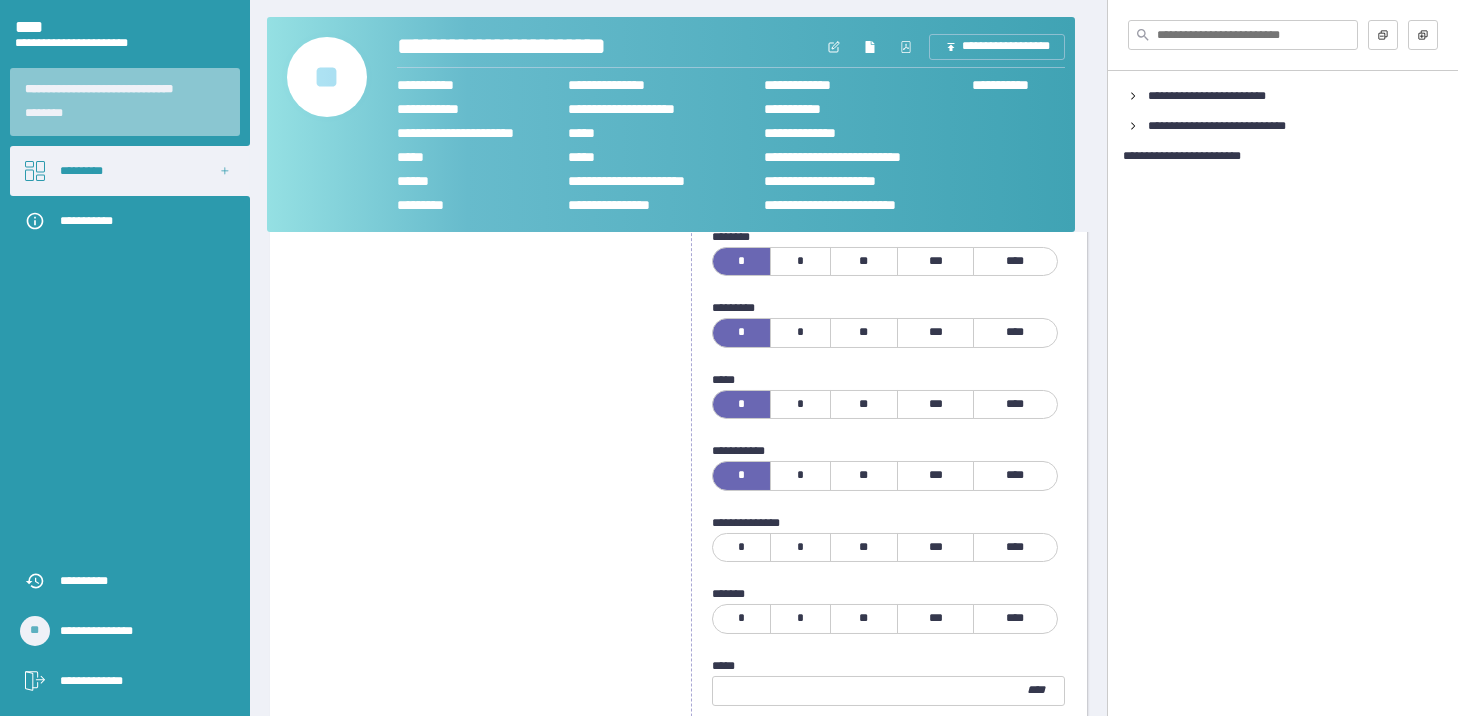 scroll, scrollTop: 2100, scrollLeft: 0, axis: vertical 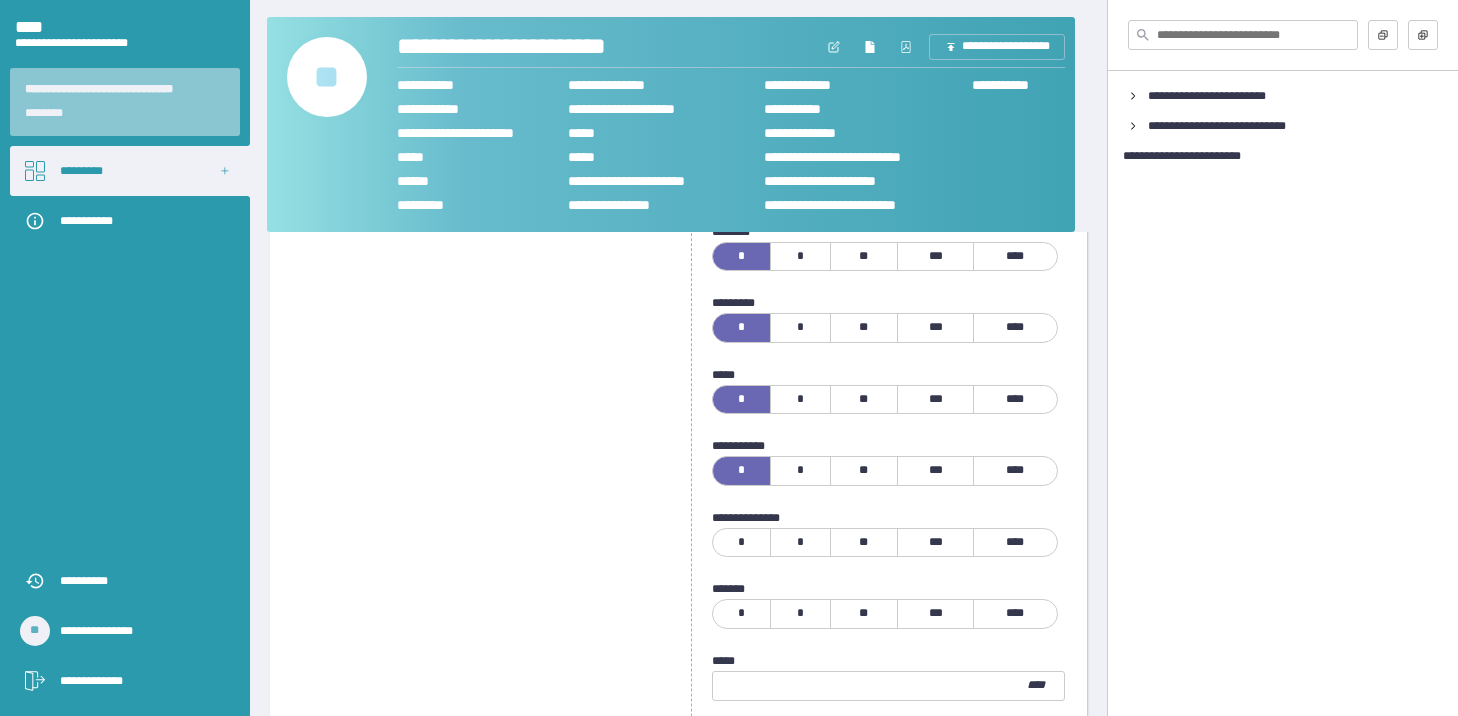 click on "*" at bounding box center (742, 543) 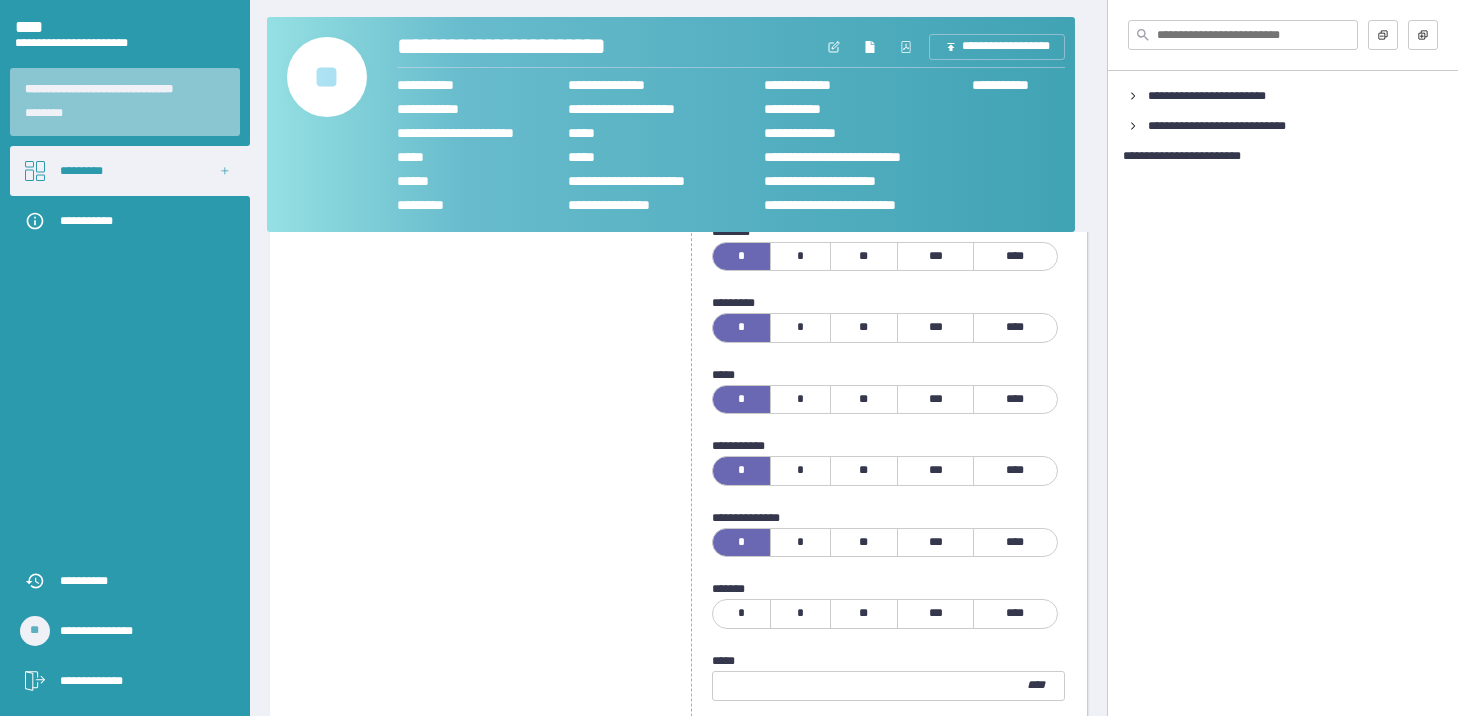 click on "*" at bounding box center (742, 614) 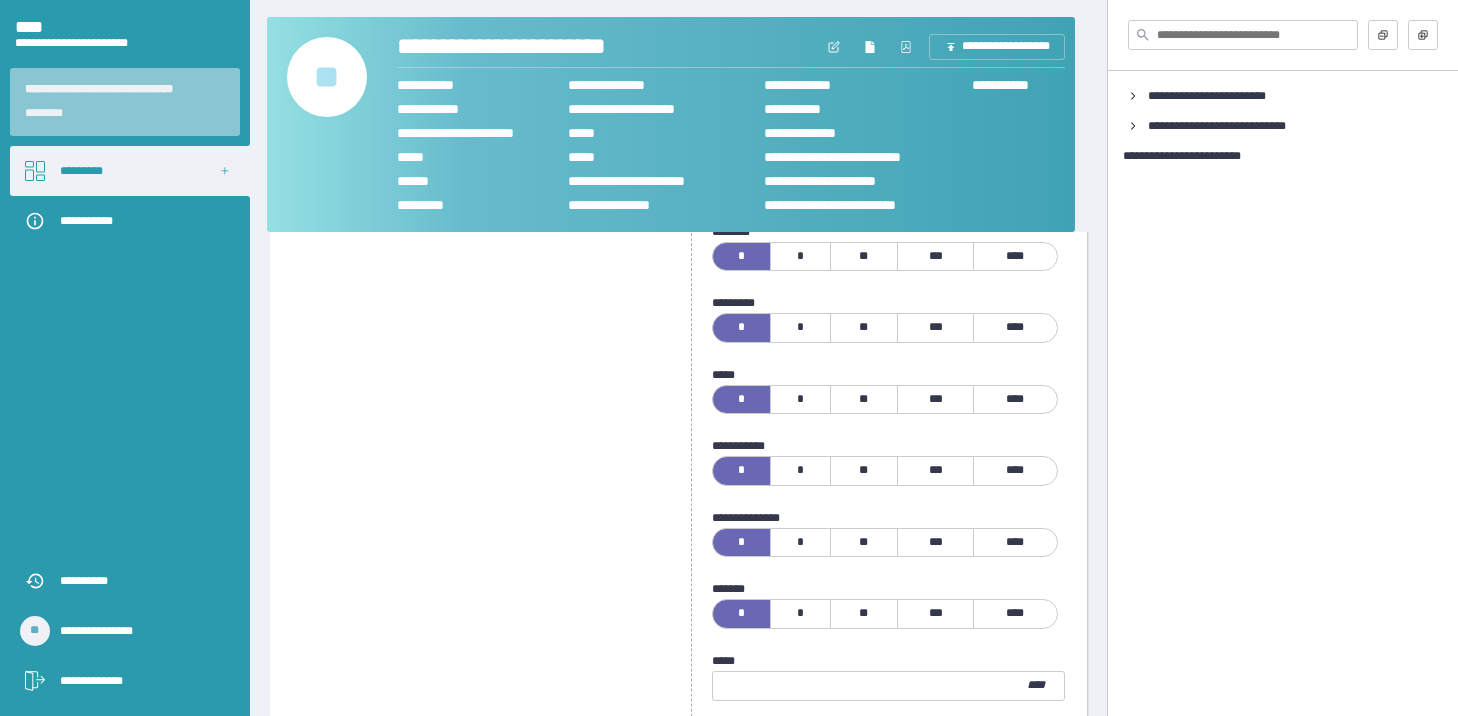 drag, startPoint x: 757, startPoint y: 663, endPoint x: 753, endPoint y: 673, distance: 10.770329 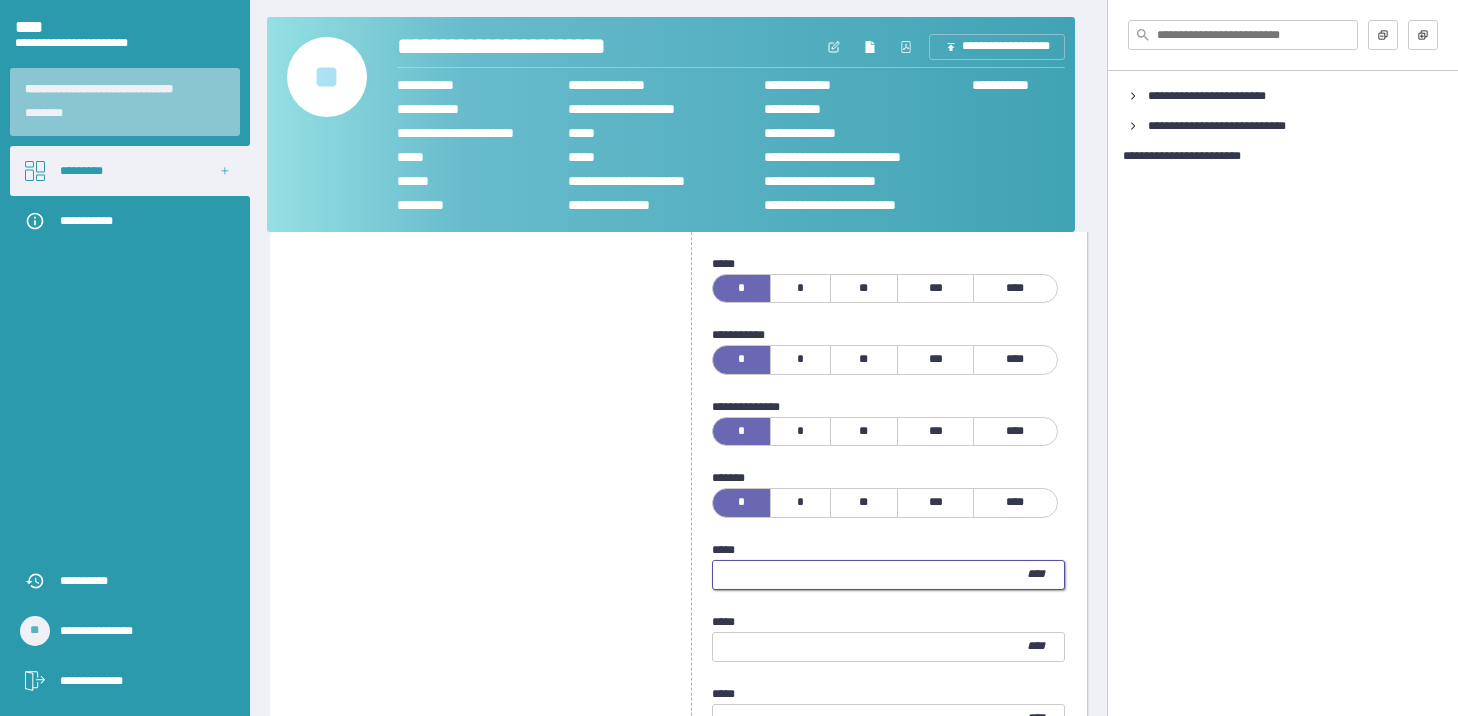 scroll, scrollTop: 2300, scrollLeft: 0, axis: vertical 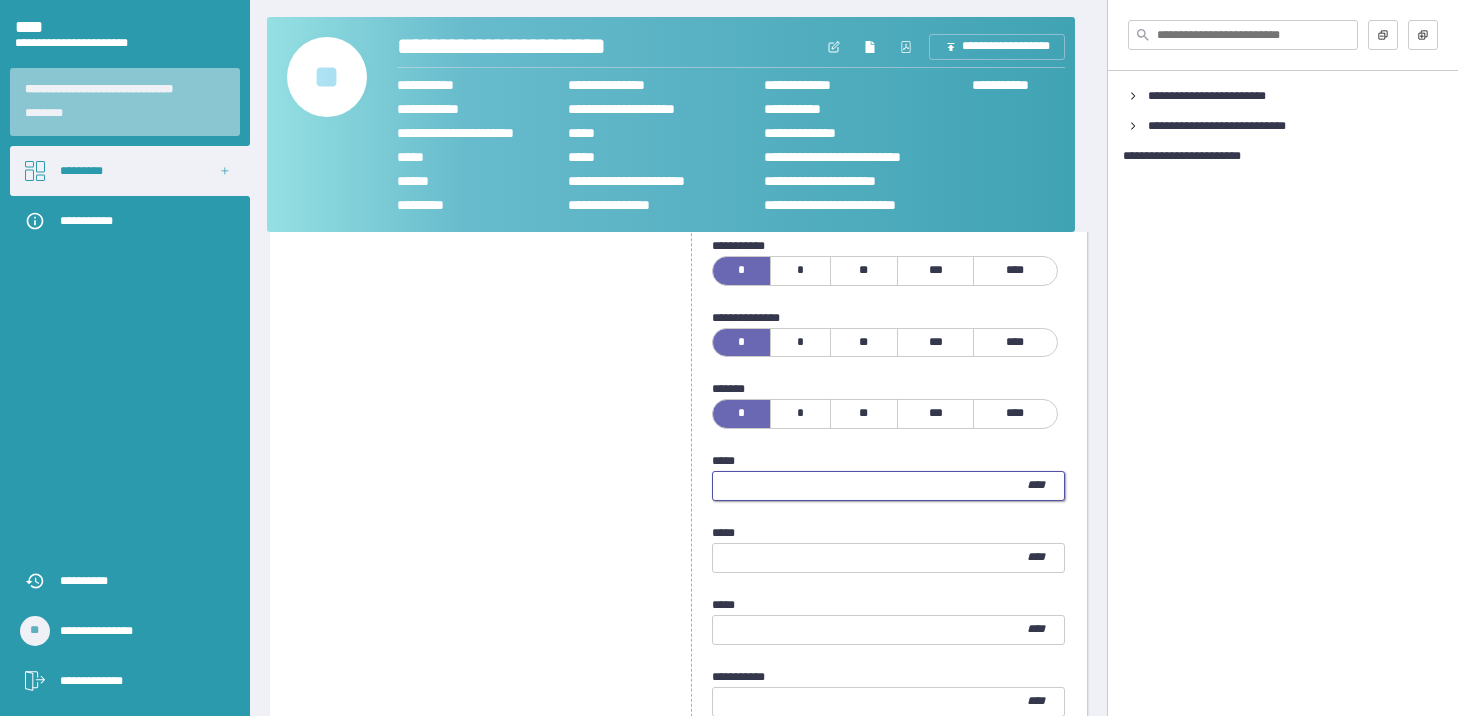 type on "*" 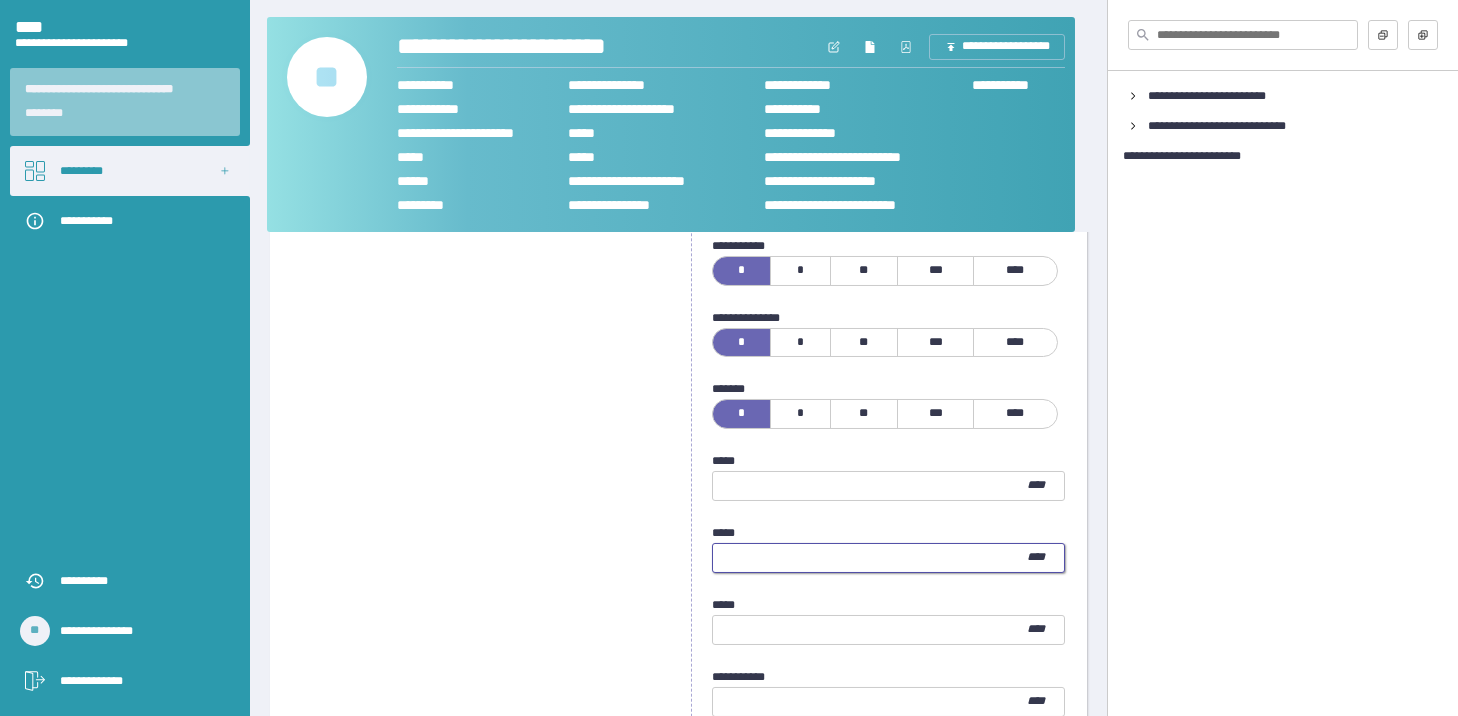 click at bounding box center (870, 558) 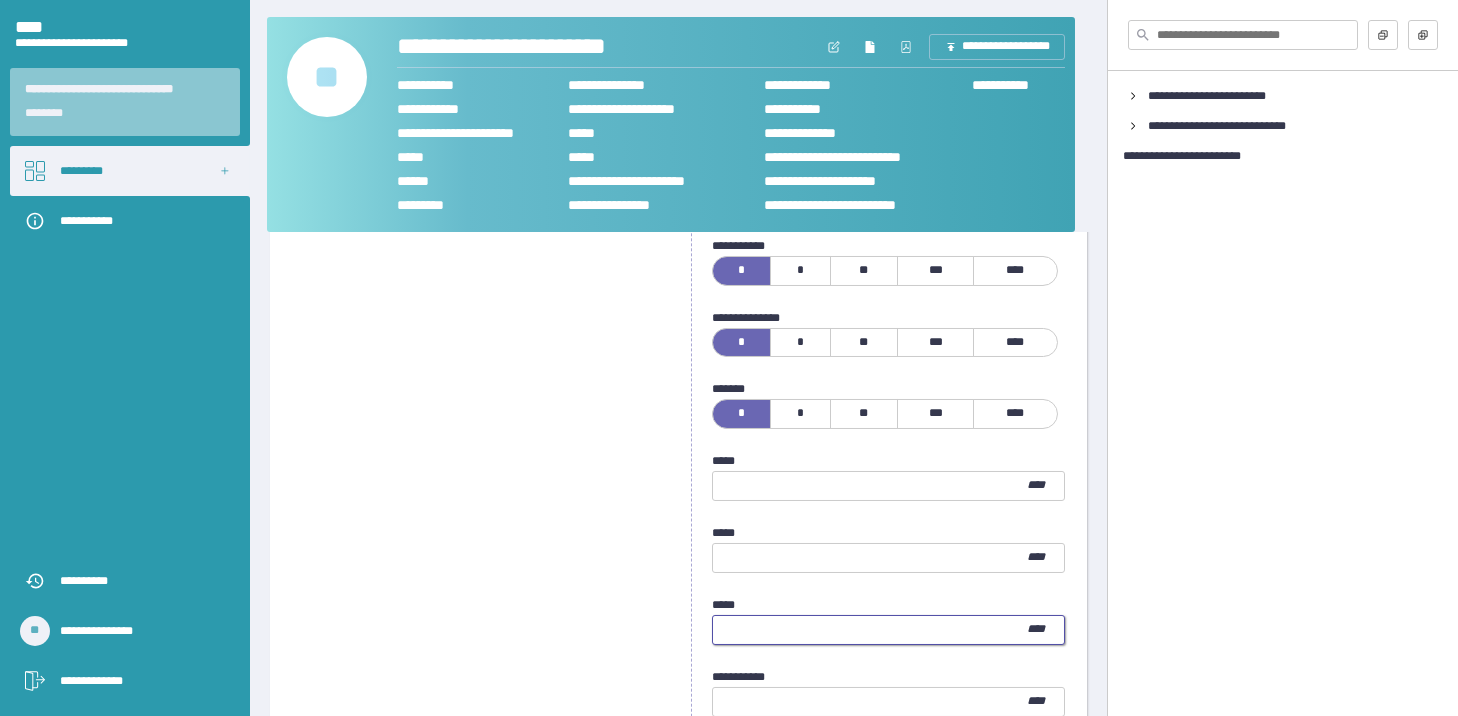 click at bounding box center [870, 630] 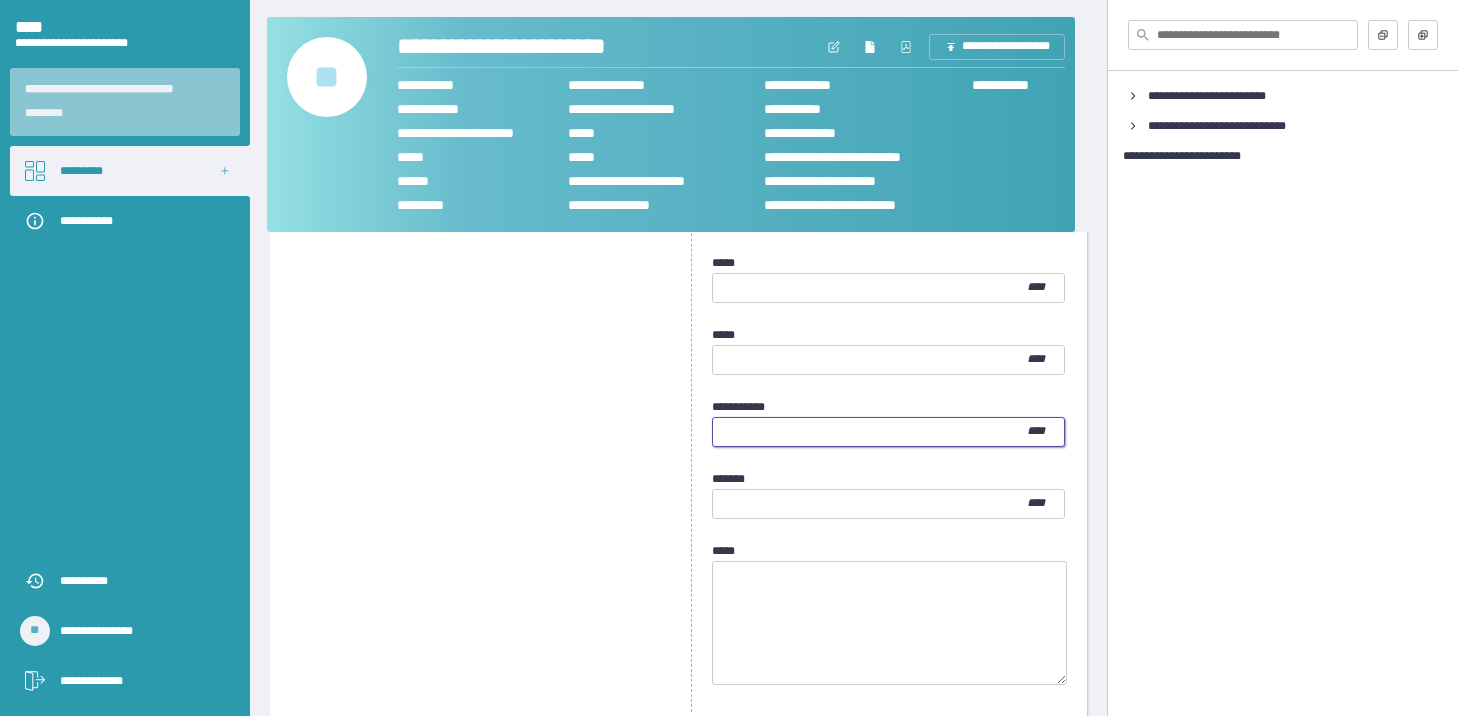 scroll, scrollTop: 2600, scrollLeft: 0, axis: vertical 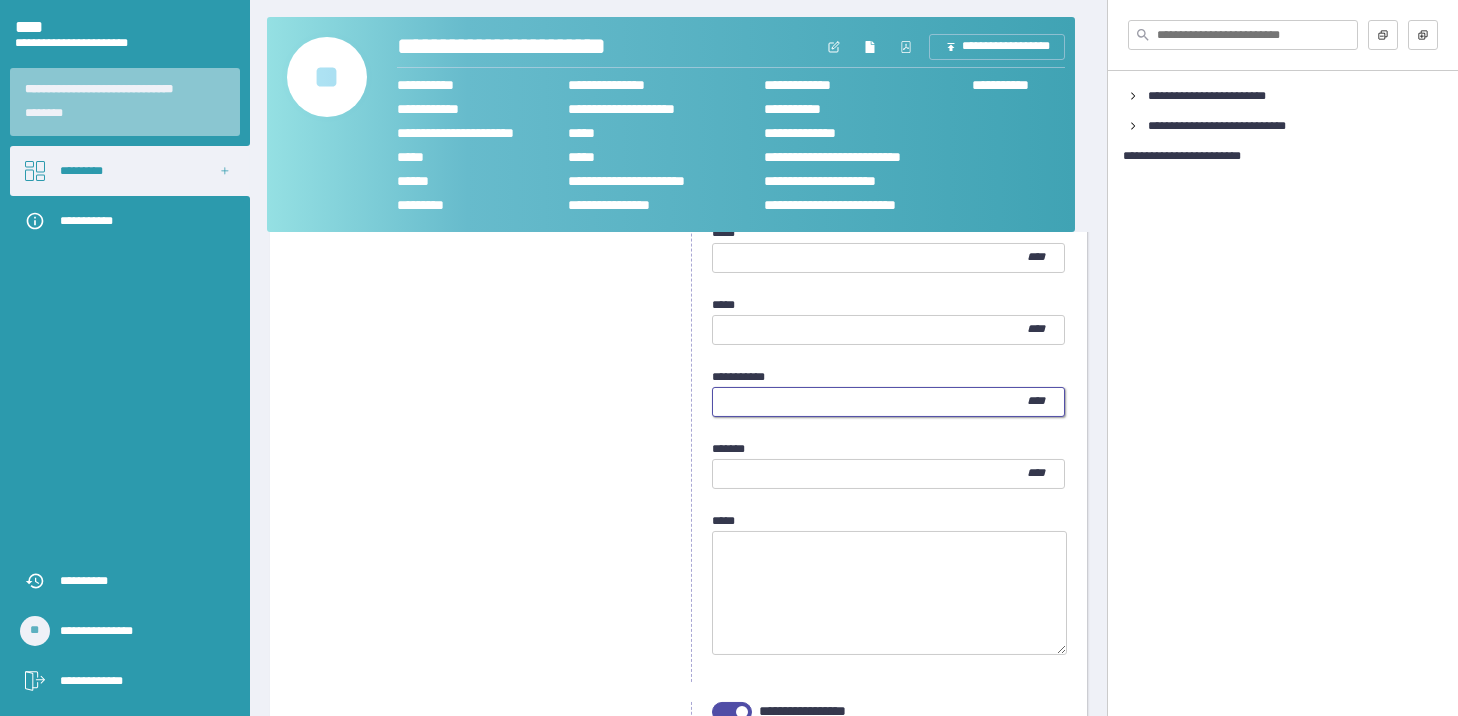 type on "*" 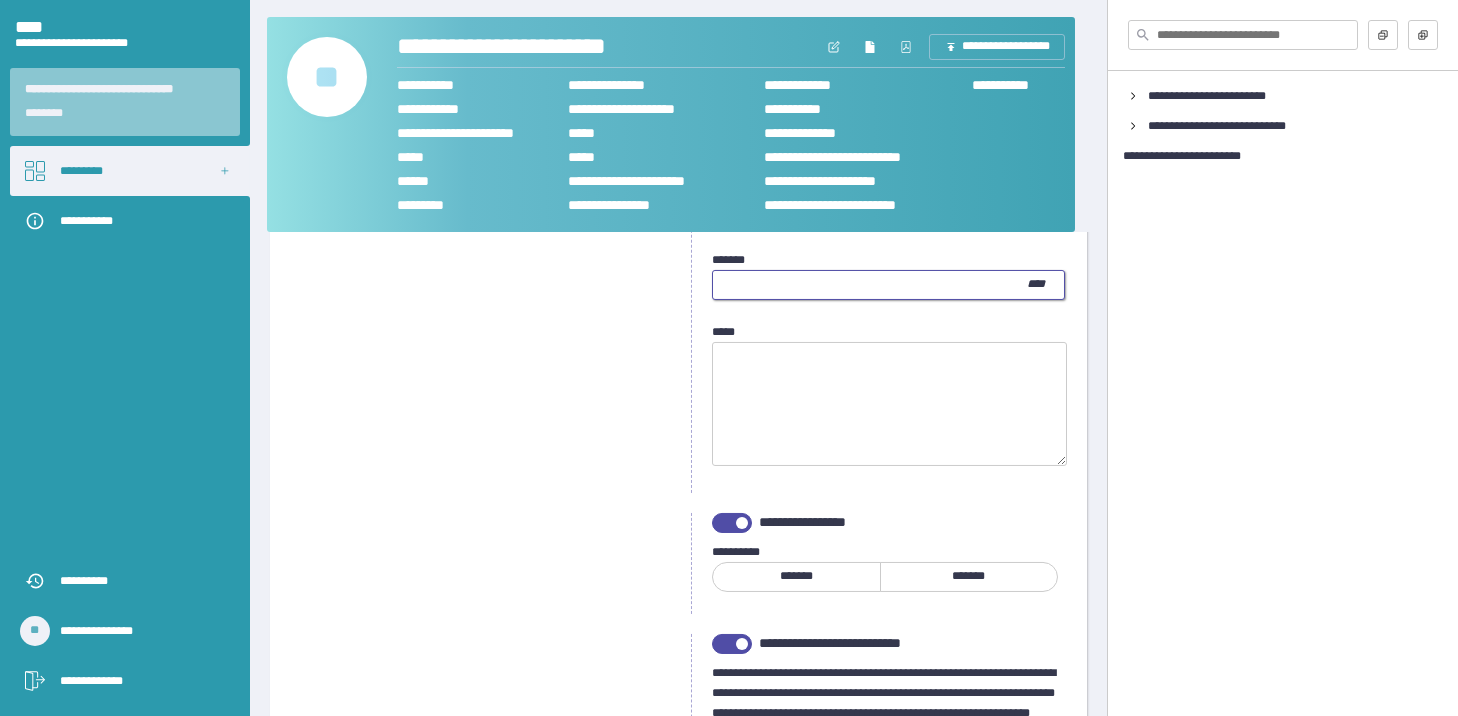 scroll, scrollTop: 2900, scrollLeft: 0, axis: vertical 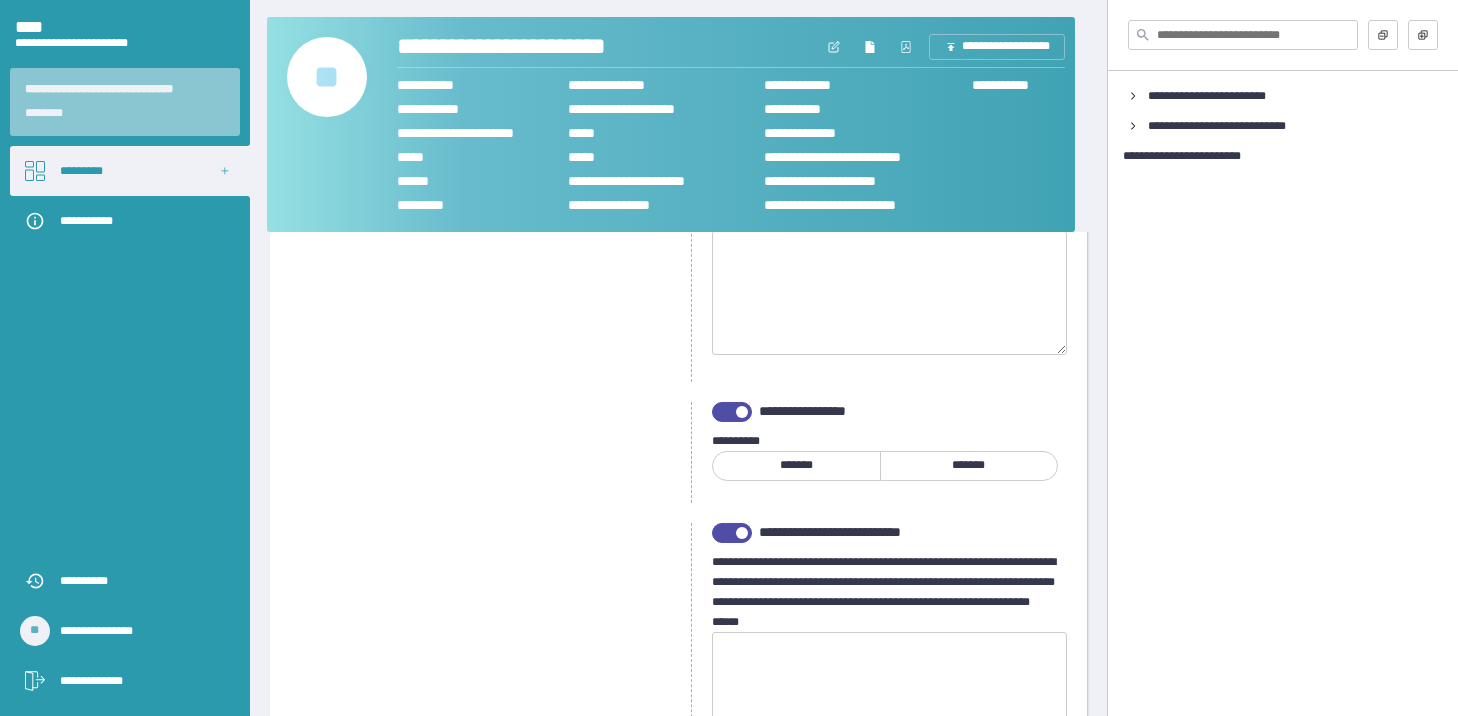 type on "*" 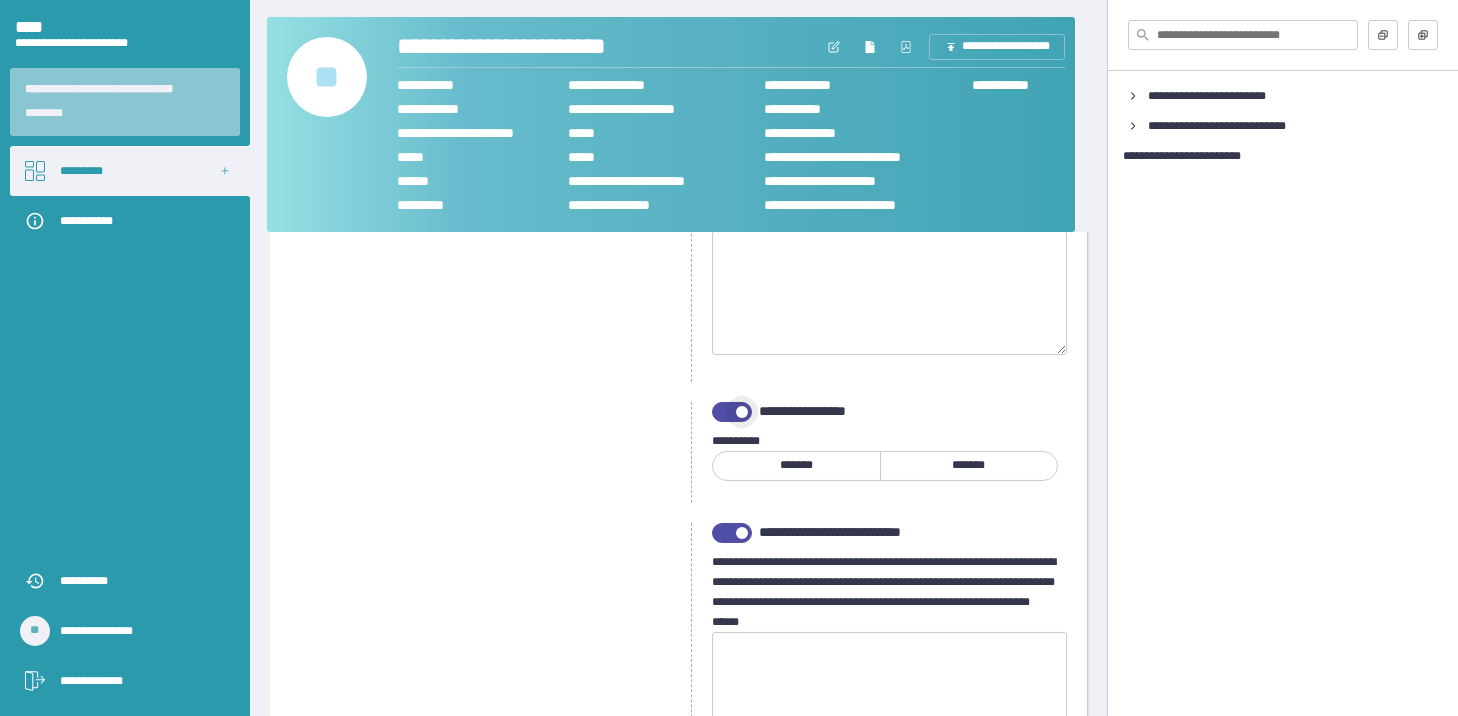 click at bounding box center [732, 412] 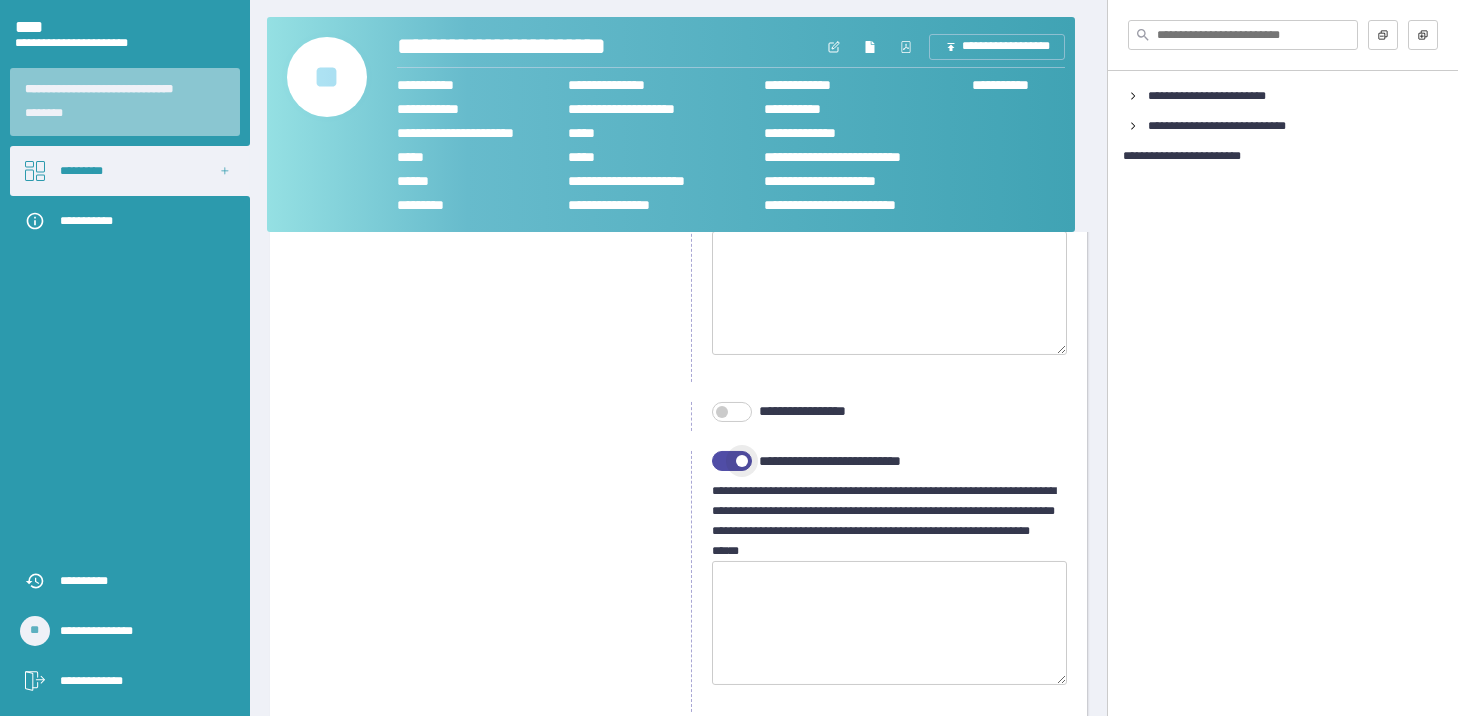 click at bounding box center (742, 461) 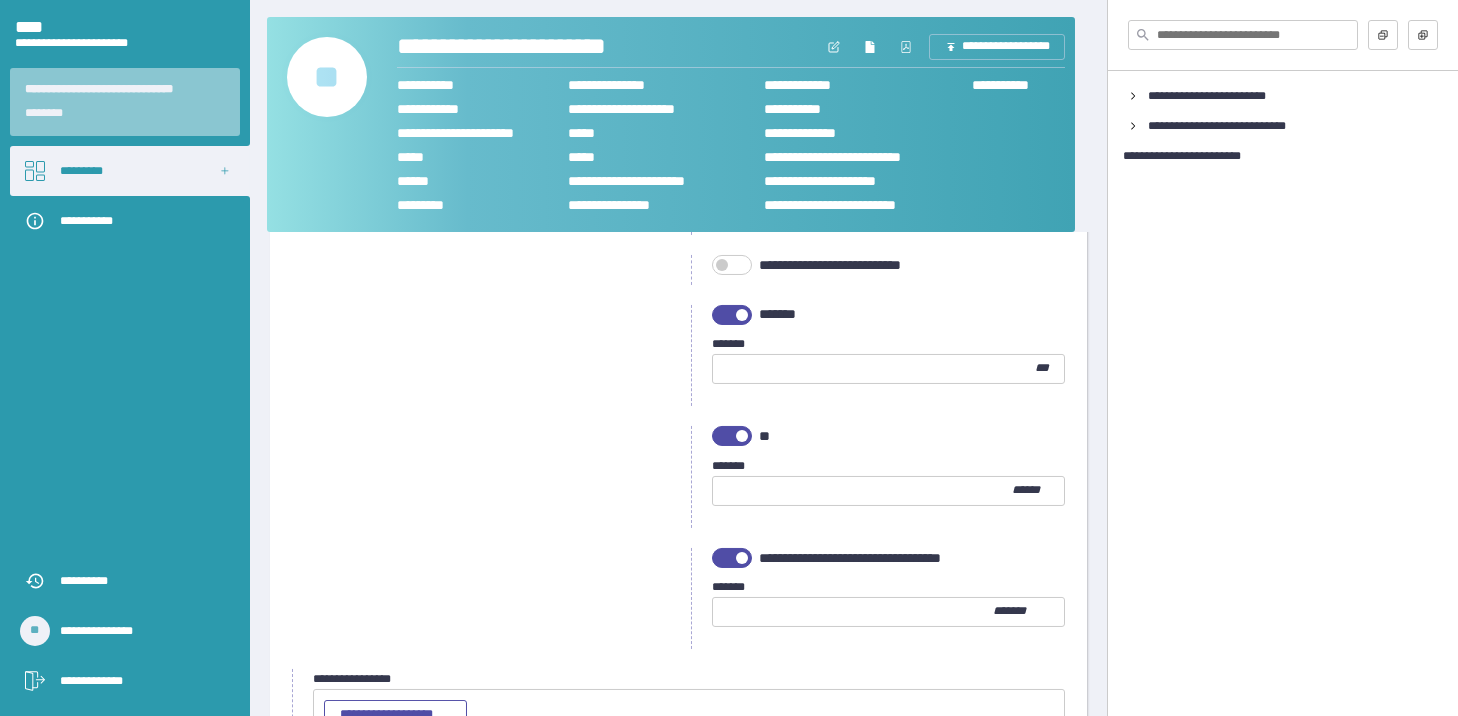 scroll, scrollTop: 3100, scrollLeft: 0, axis: vertical 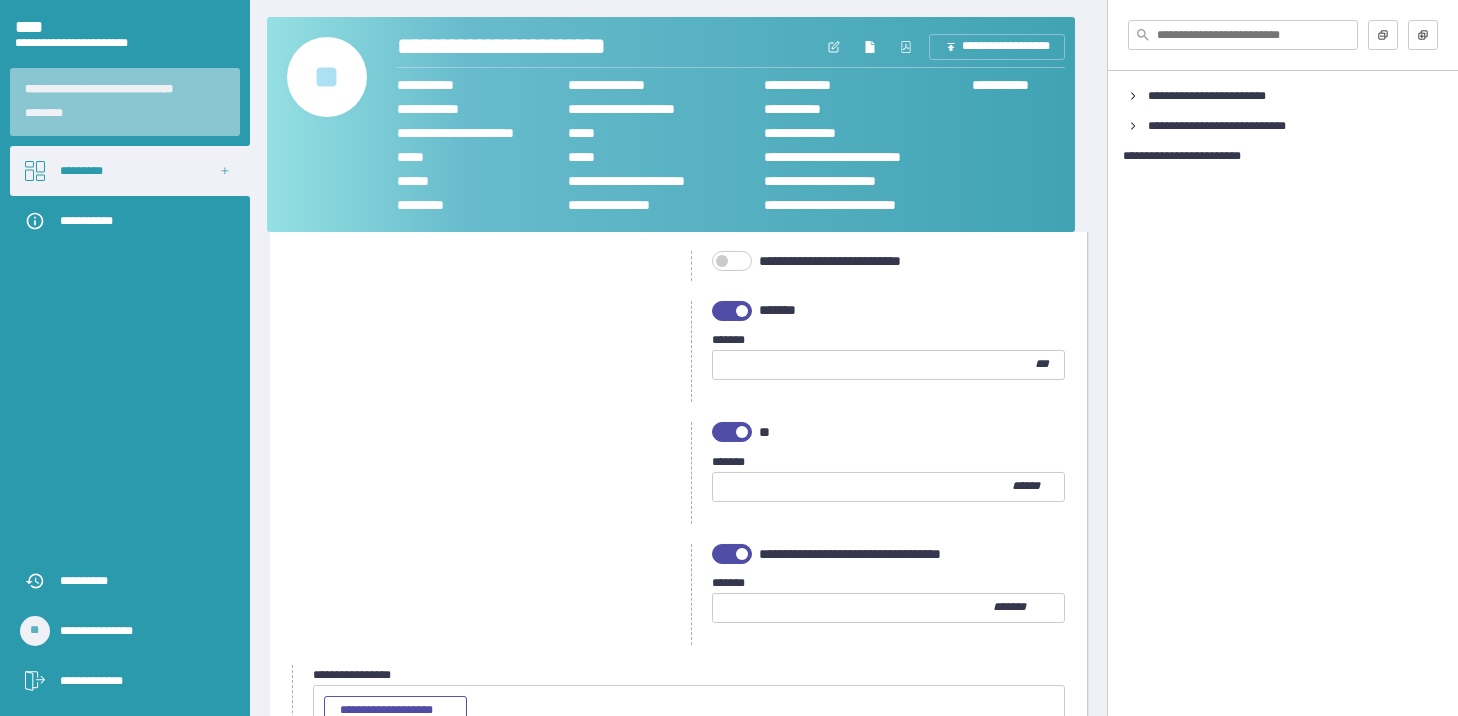 click at bounding box center [874, 365] 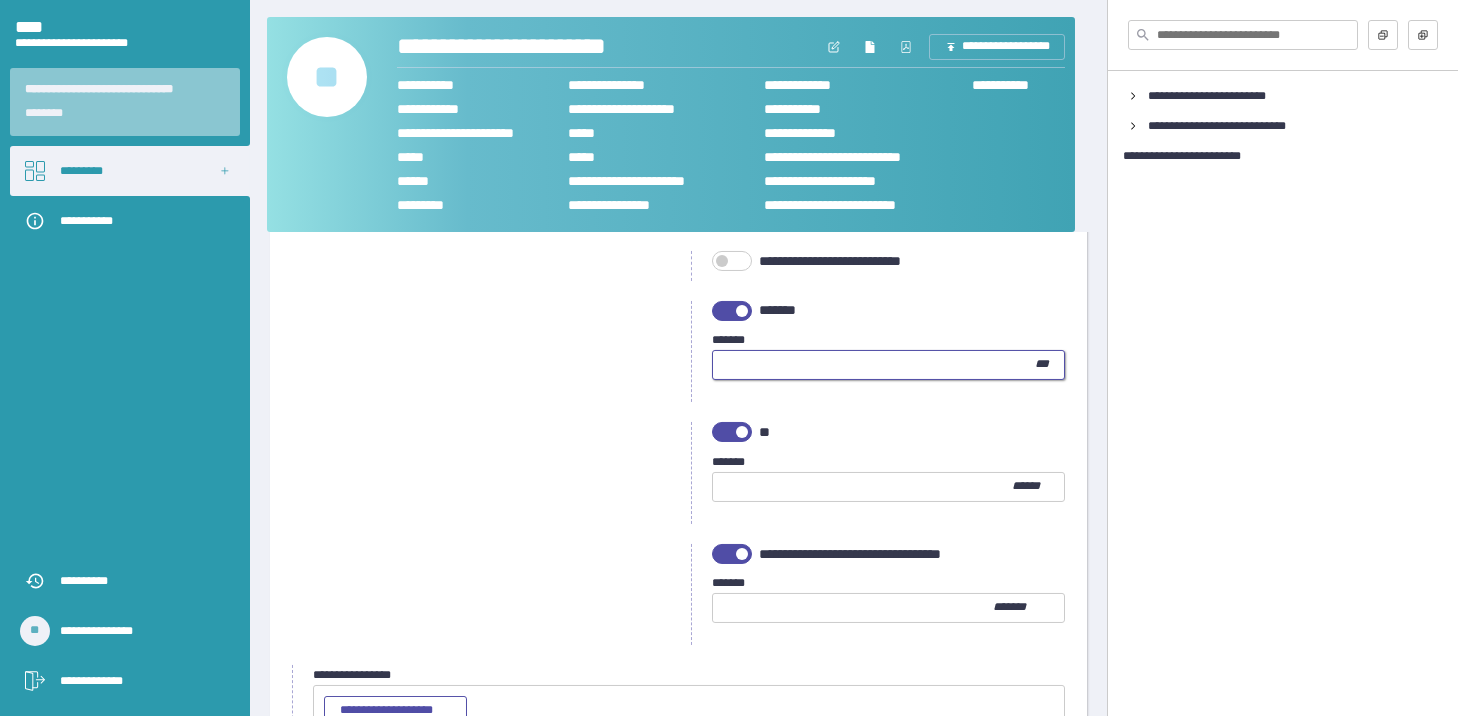 type on "**" 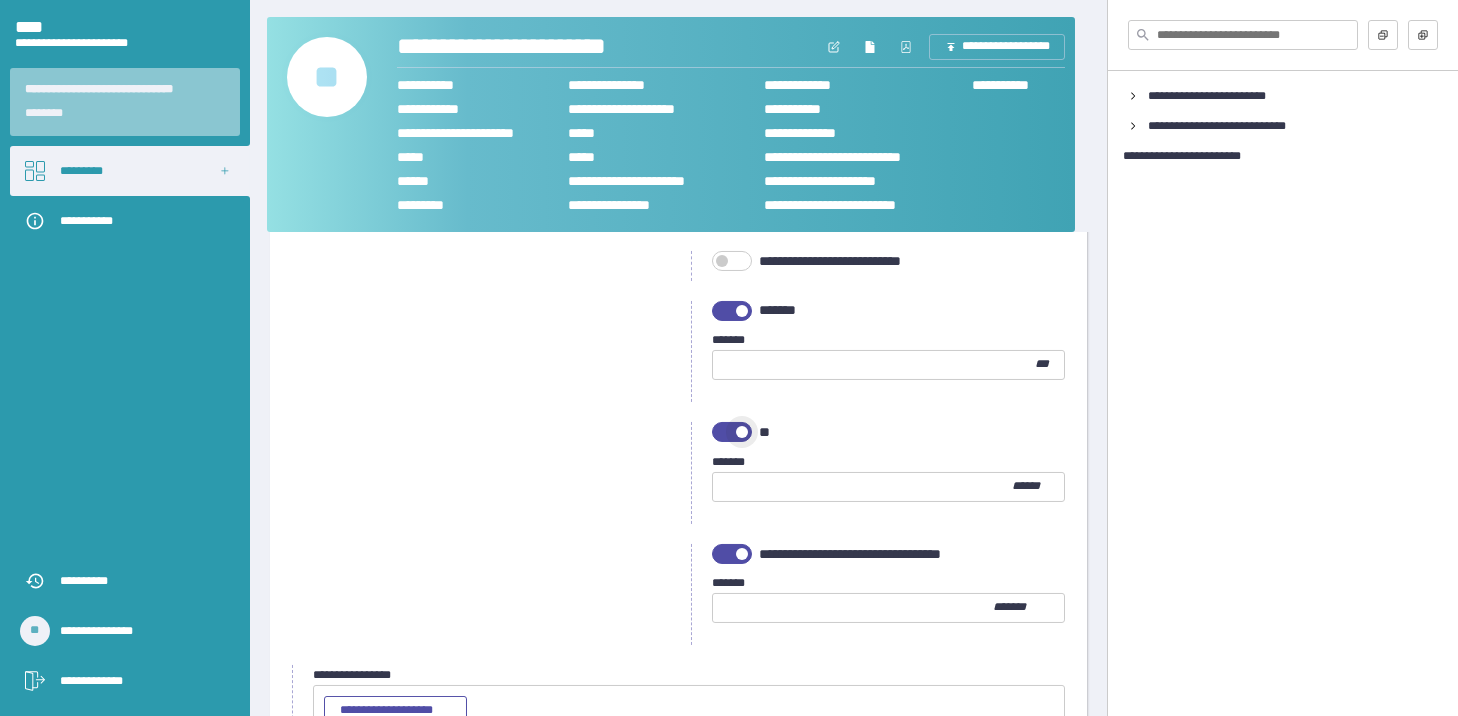 click at bounding box center (732, 432) 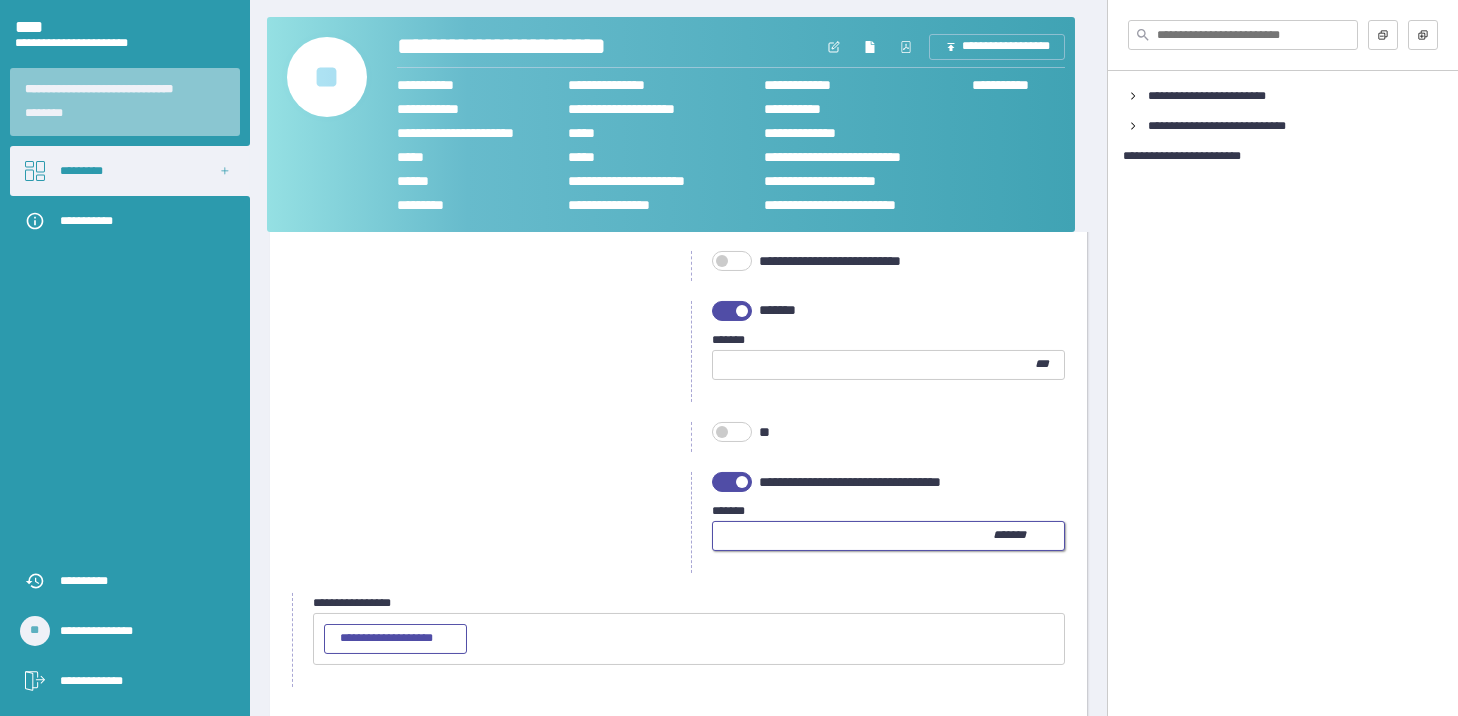 click at bounding box center (853, 536) 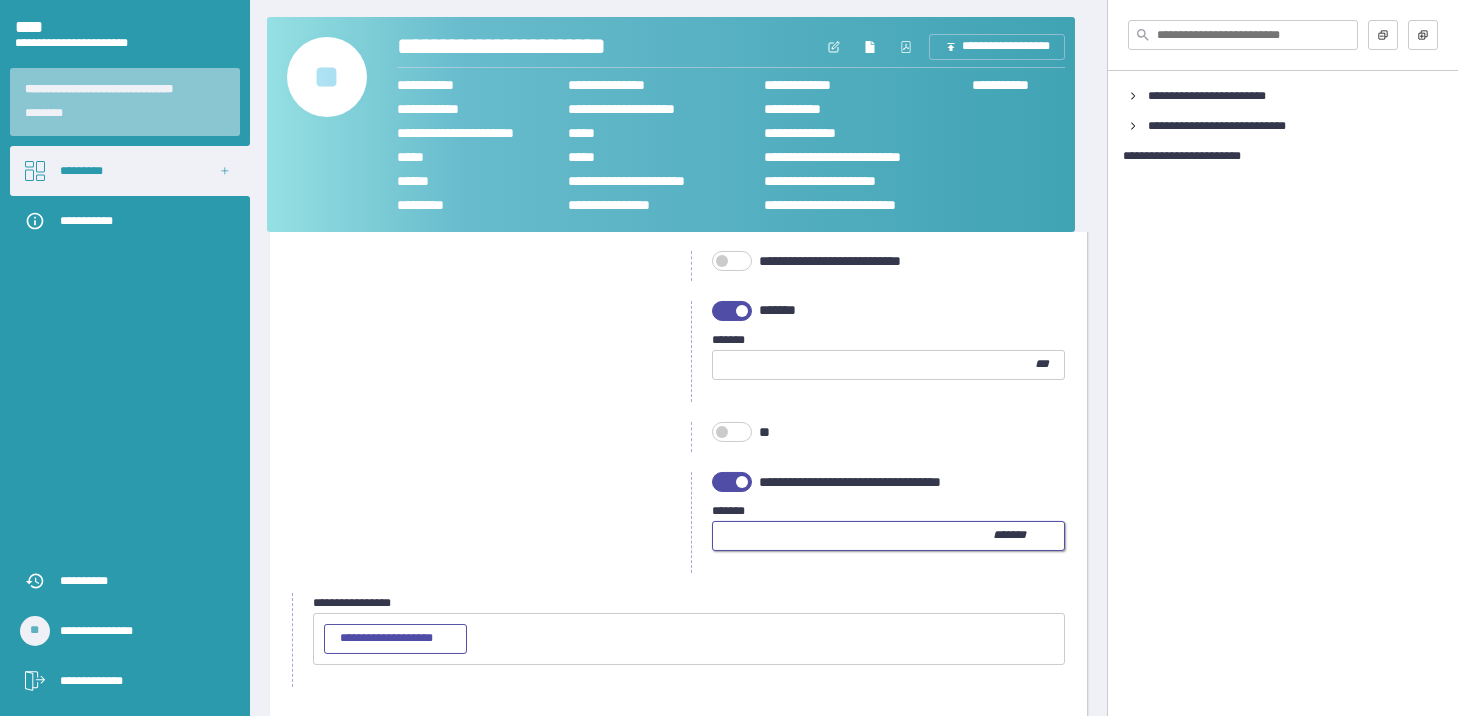 click at bounding box center [853, 536] 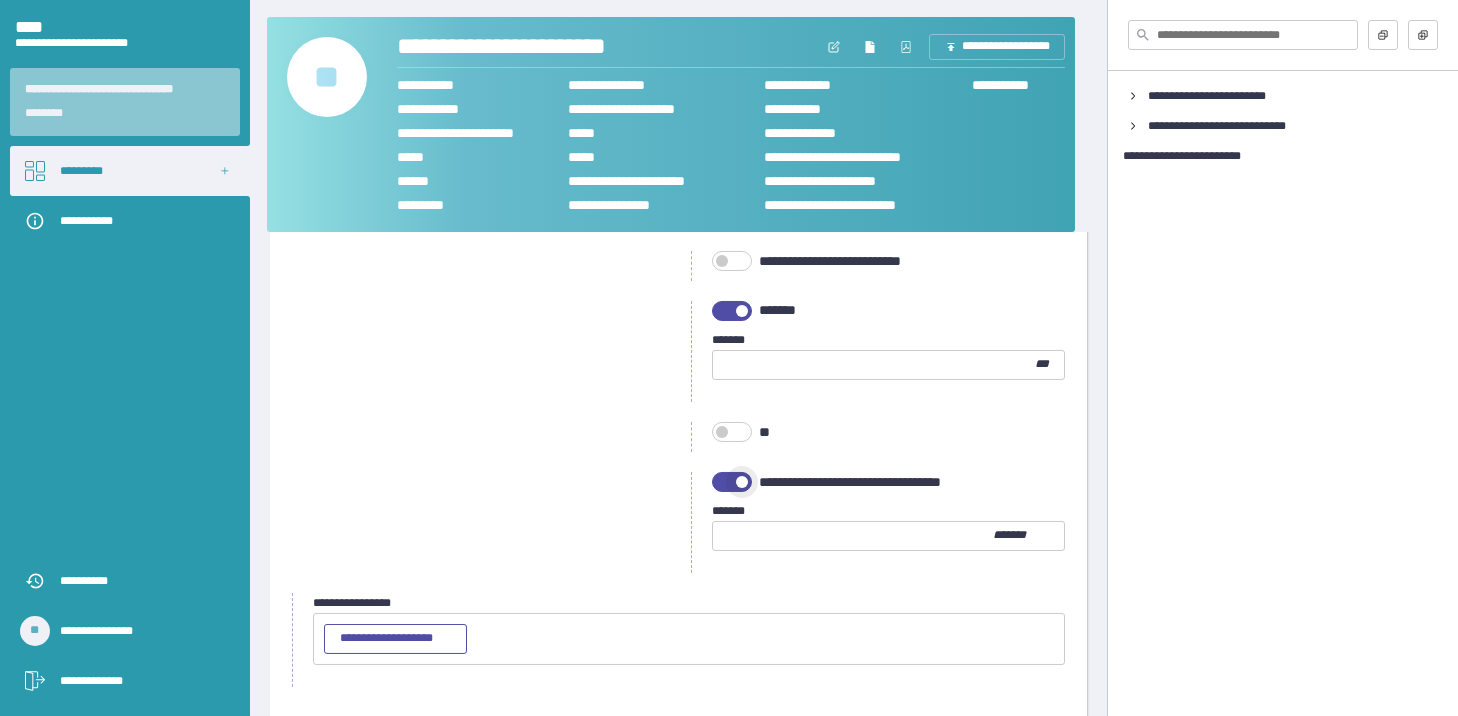 click at bounding box center [732, 482] 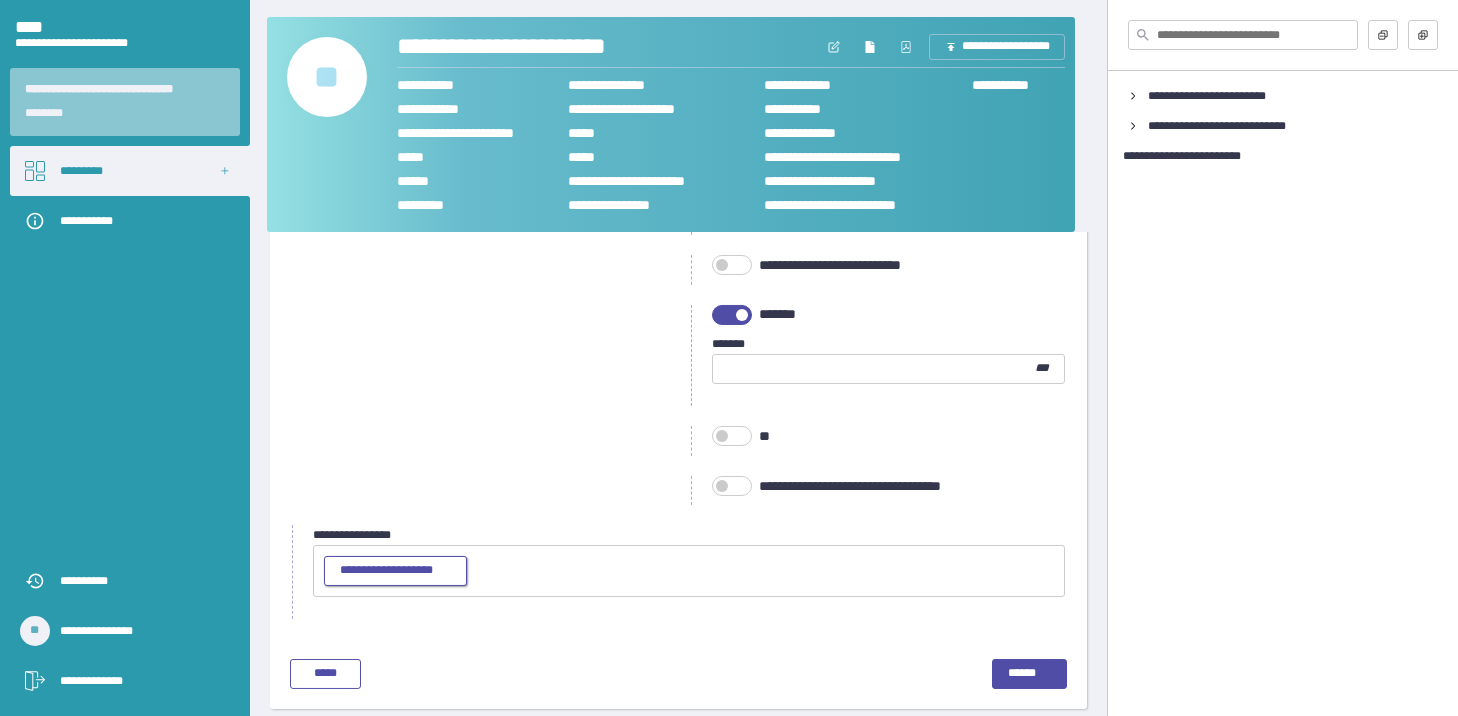 click on "**********" at bounding box center (395, 571) 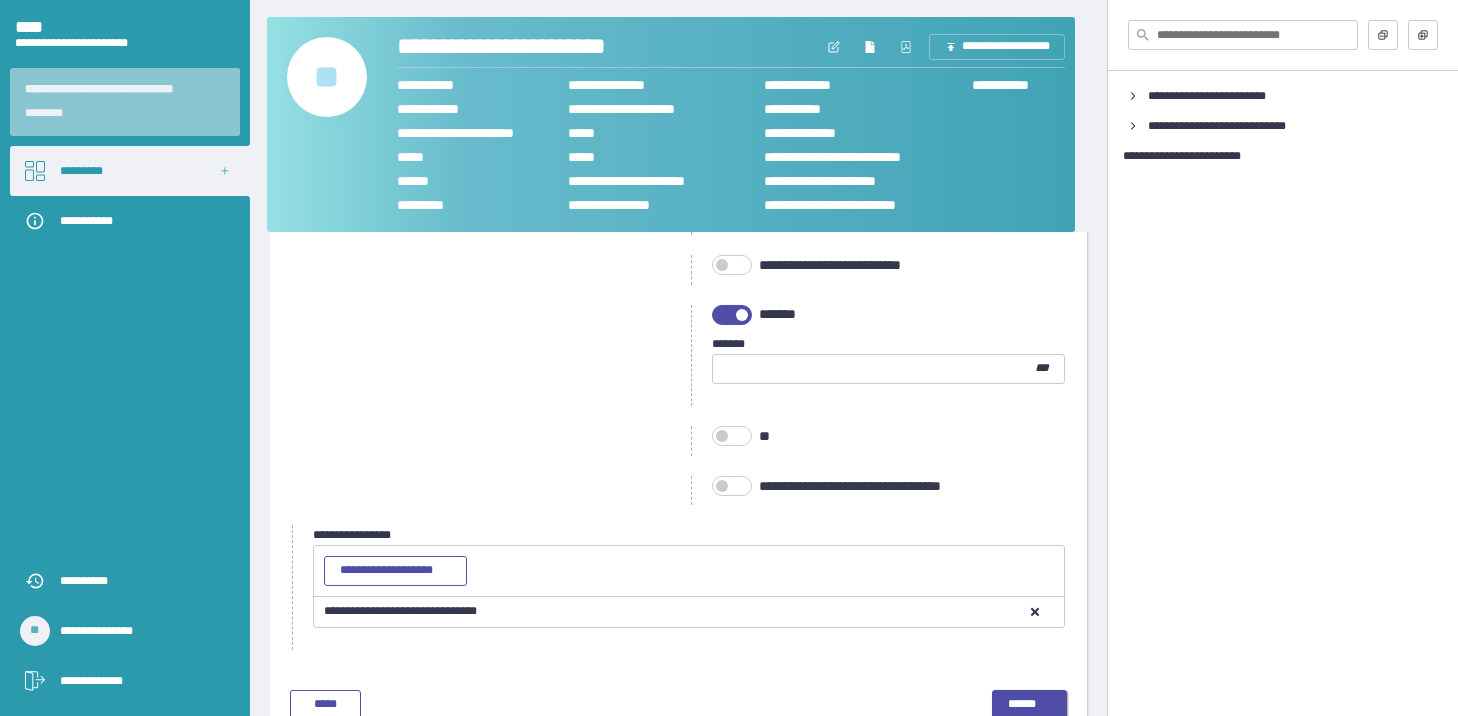 click on "******" at bounding box center (1029, 705) 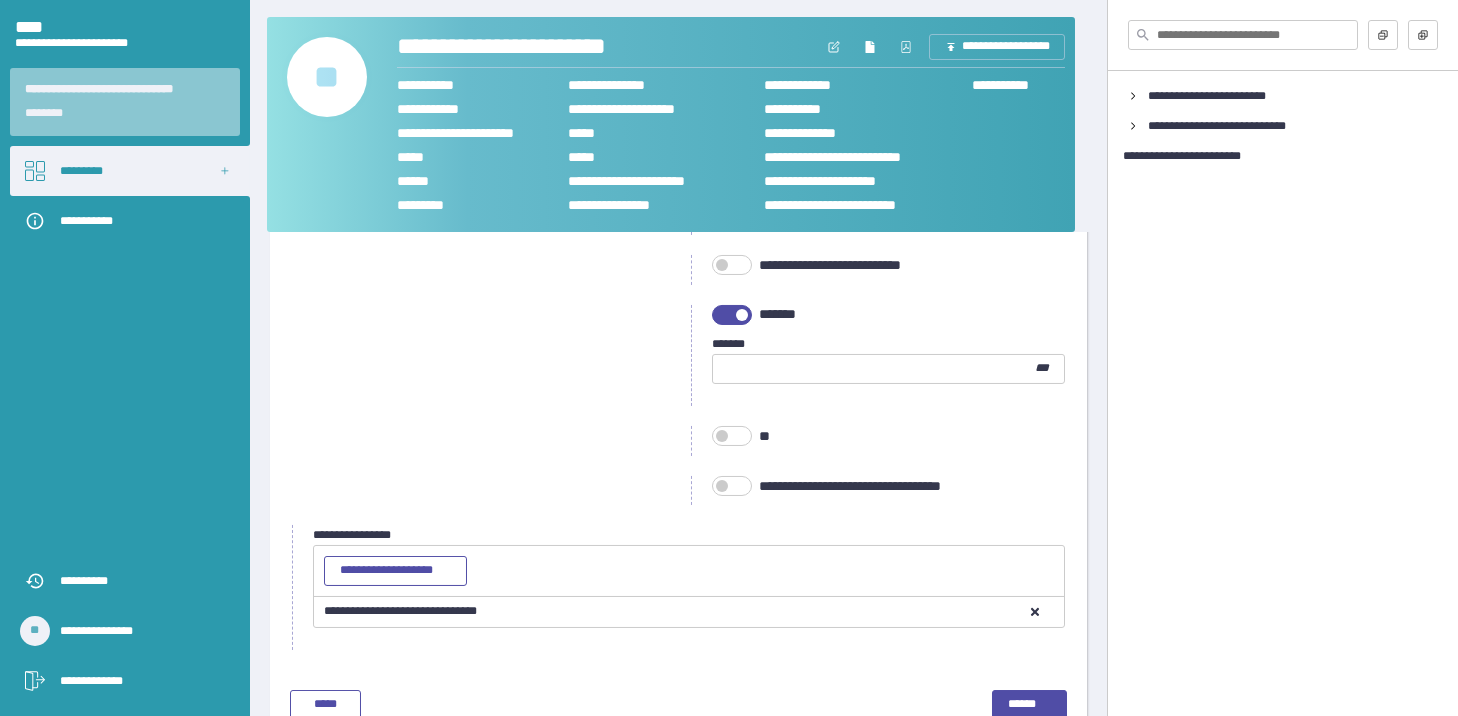 scroll, scrollTop: 0, scrollLeft: 0, axis: both 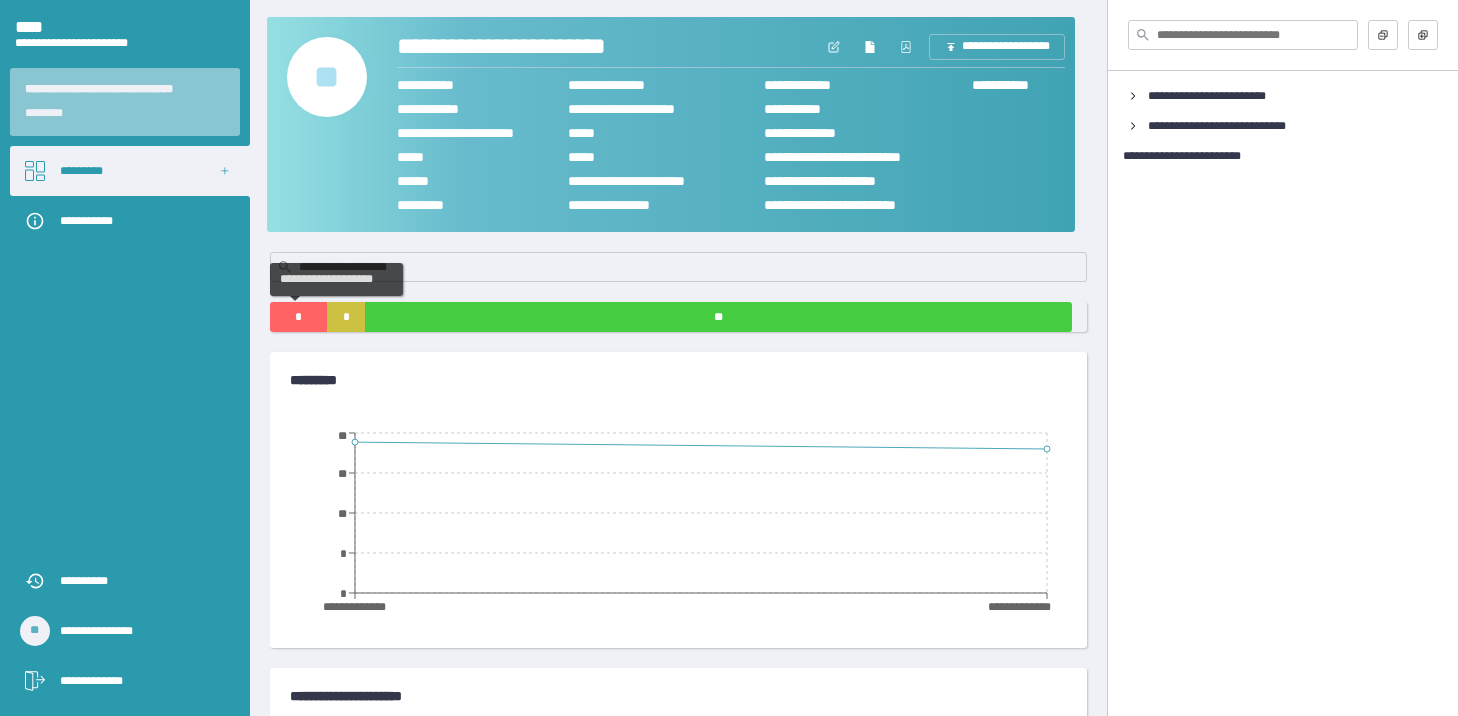 click on "*" at bounding box center [298, 317] 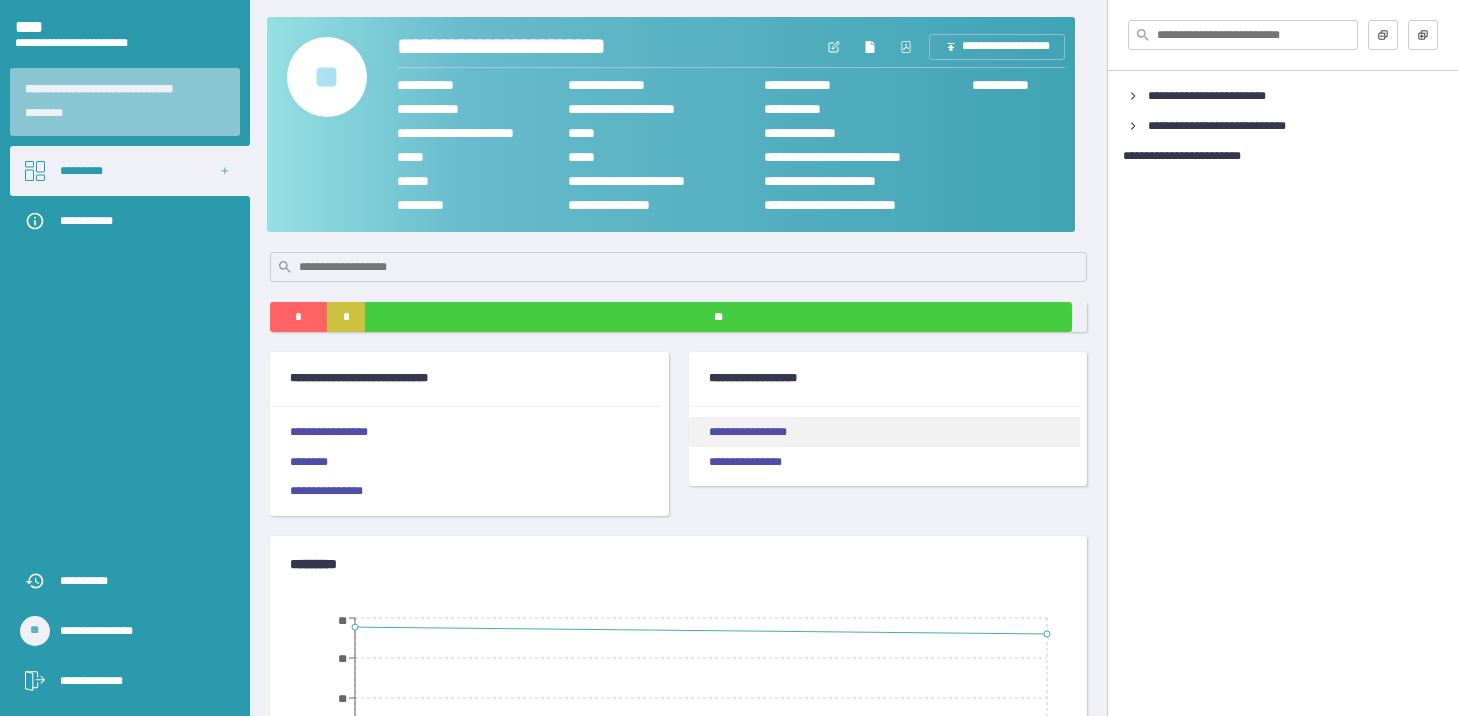 click on "**********" at bounding box center [884, 432] 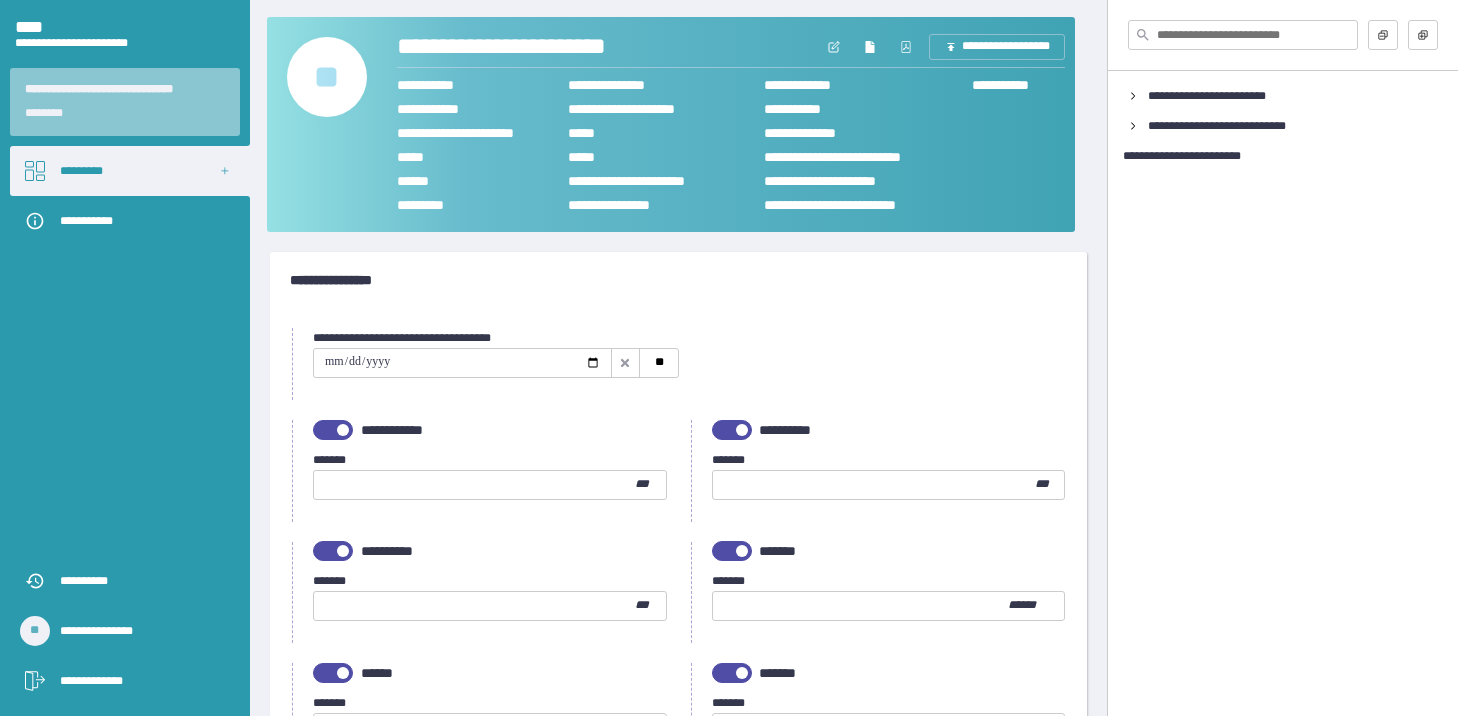 click at bounding box center [462, 363] 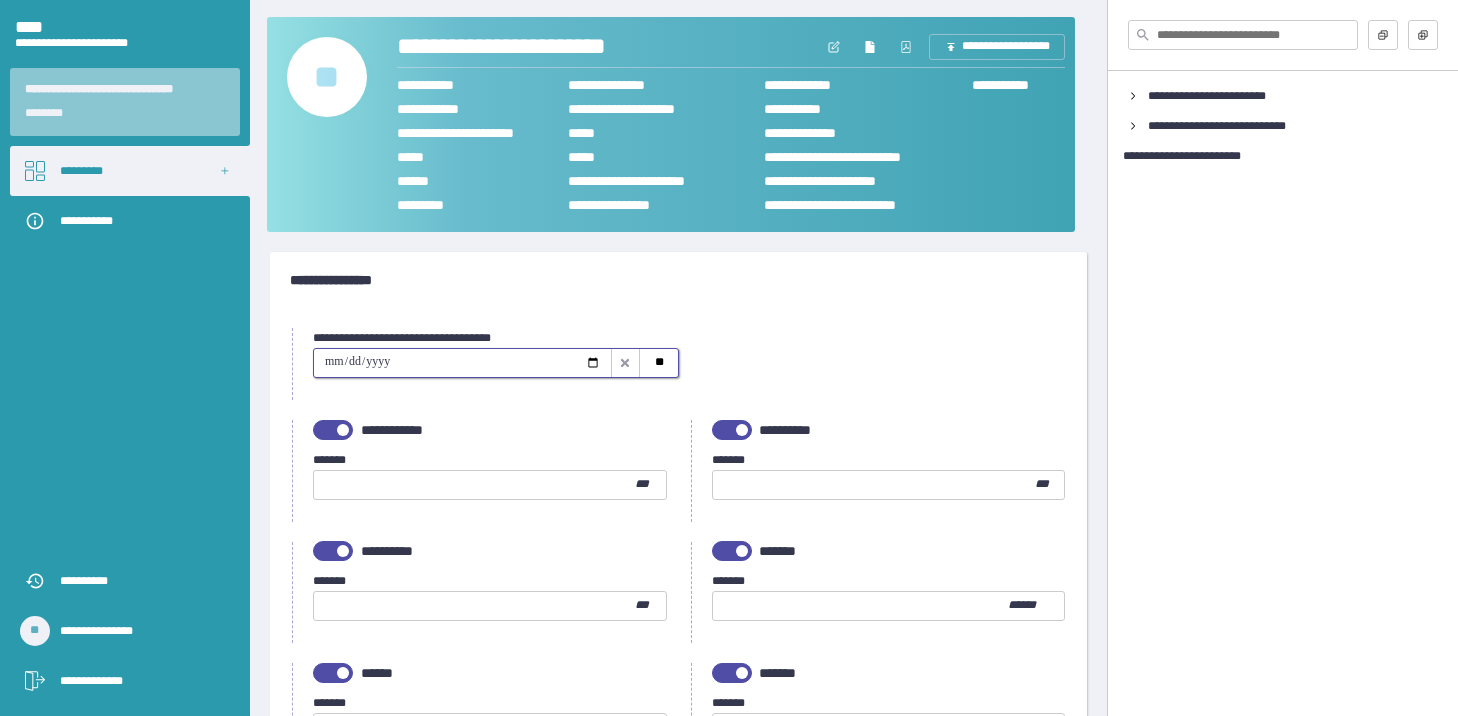 type on "**********" 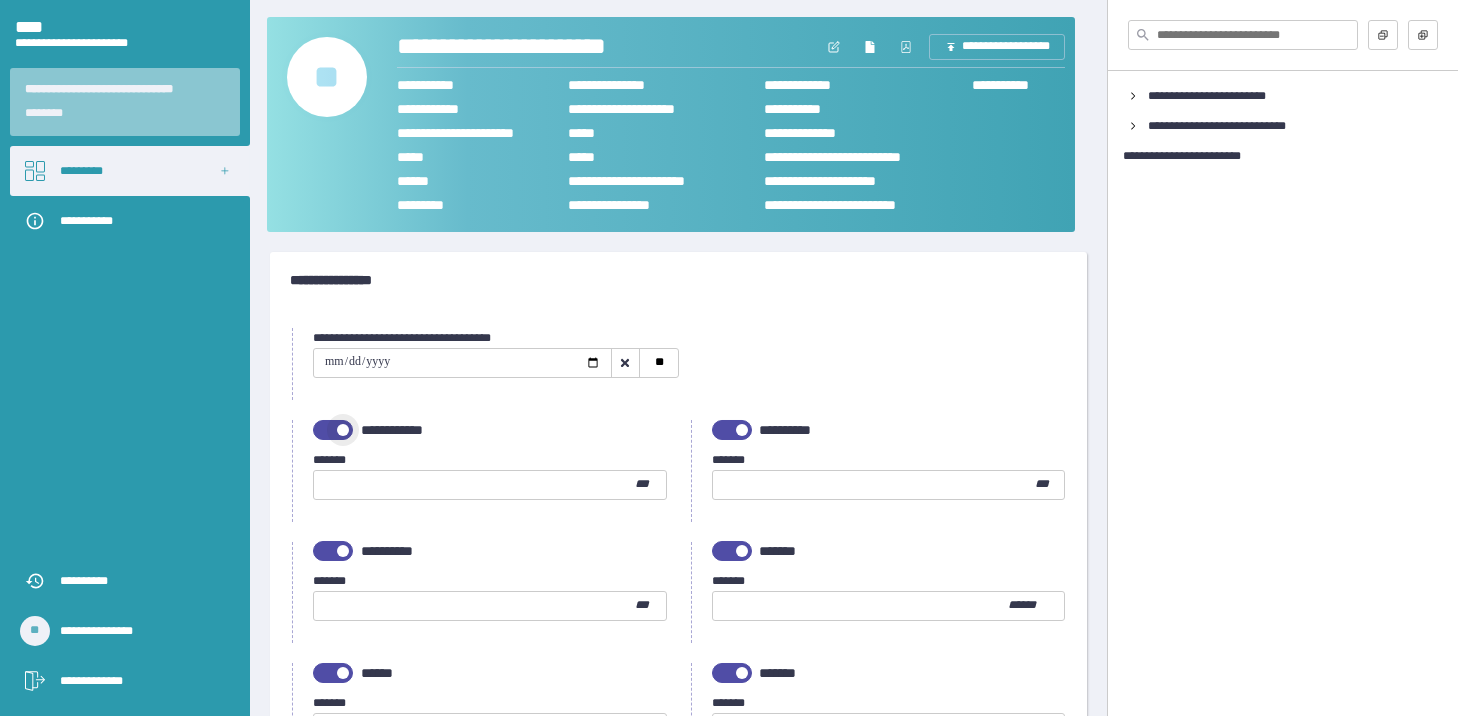 drag, startPoint x: 332, startPoint y: 423, endPoint x: 737, endPoint y: 438, distance: 405.27768 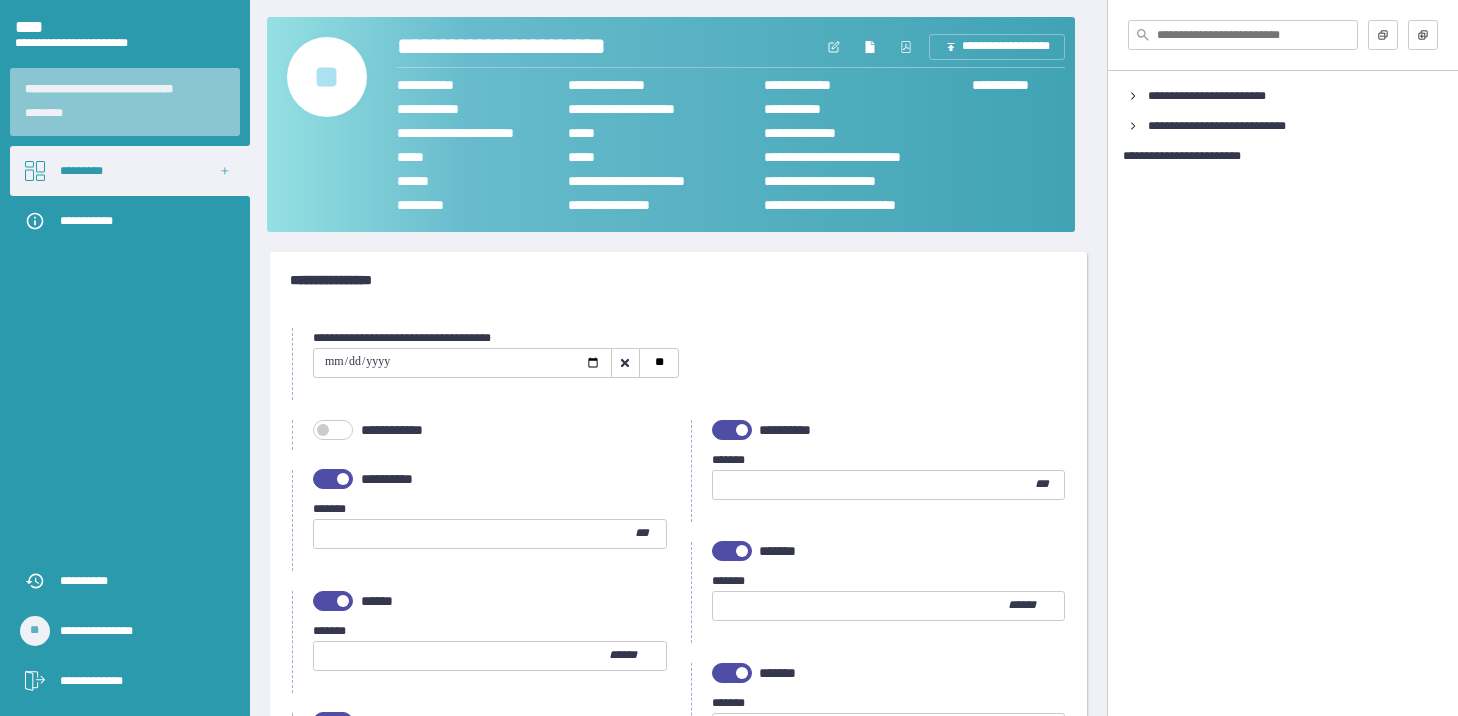 drag, startPoint x: 744, startPoint y: 429, endPoint x: 730, endPoint y: 429, distance: 14 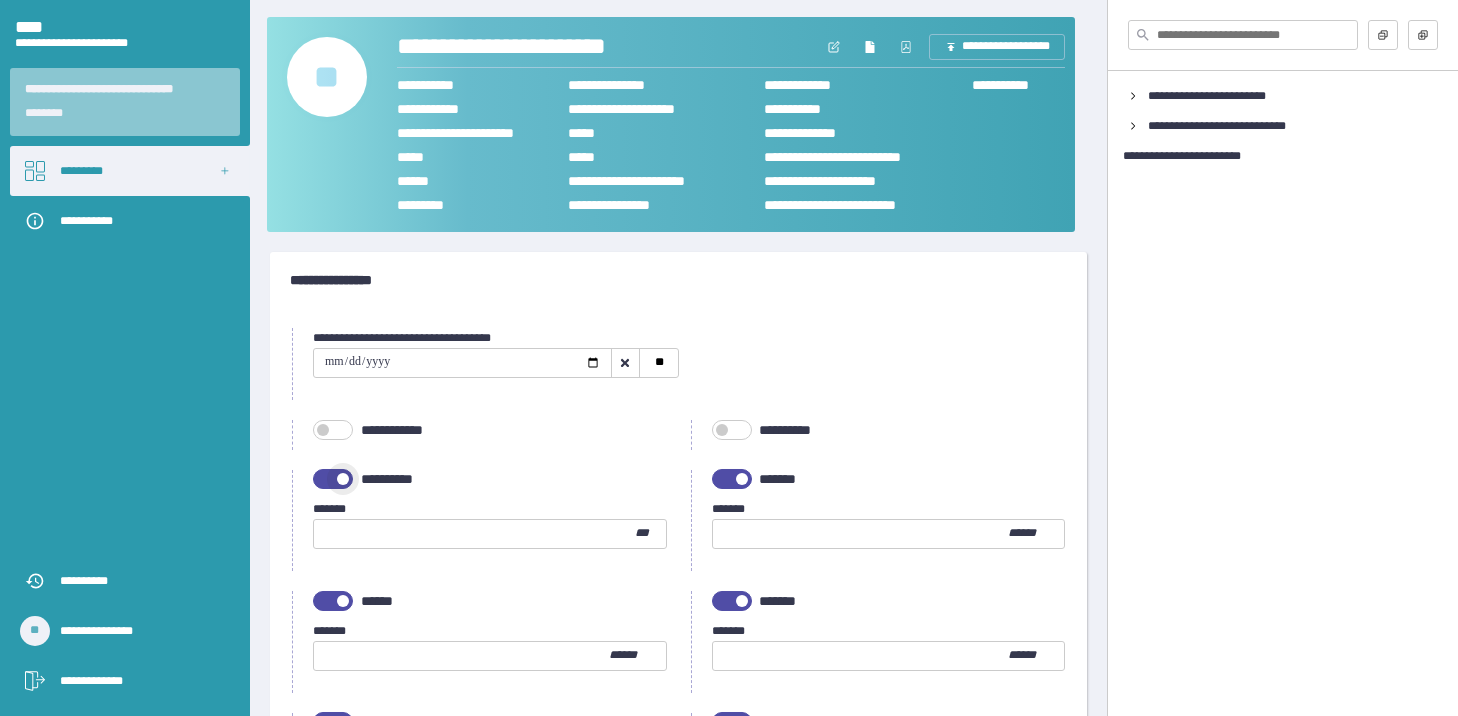 click at bounding box center (333, 479) 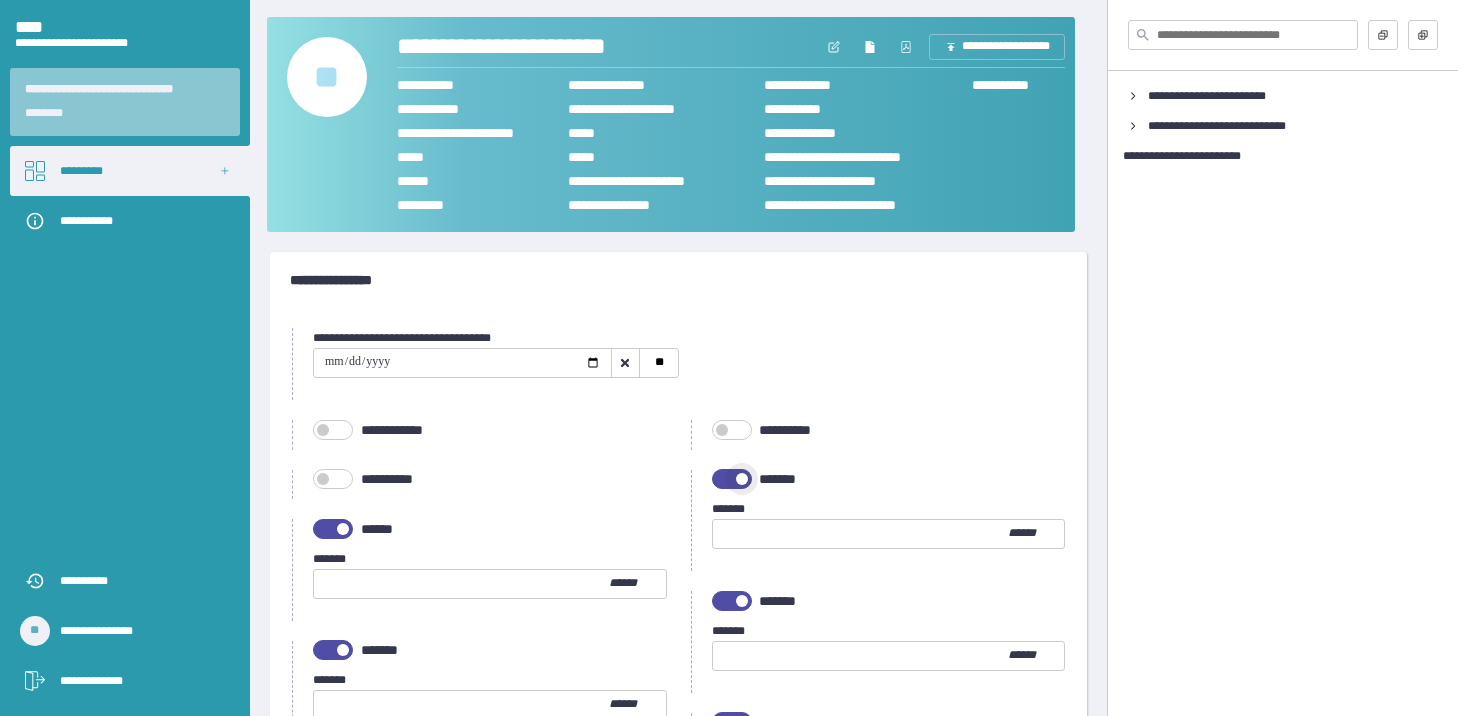 click at bounding box center [742, 479] 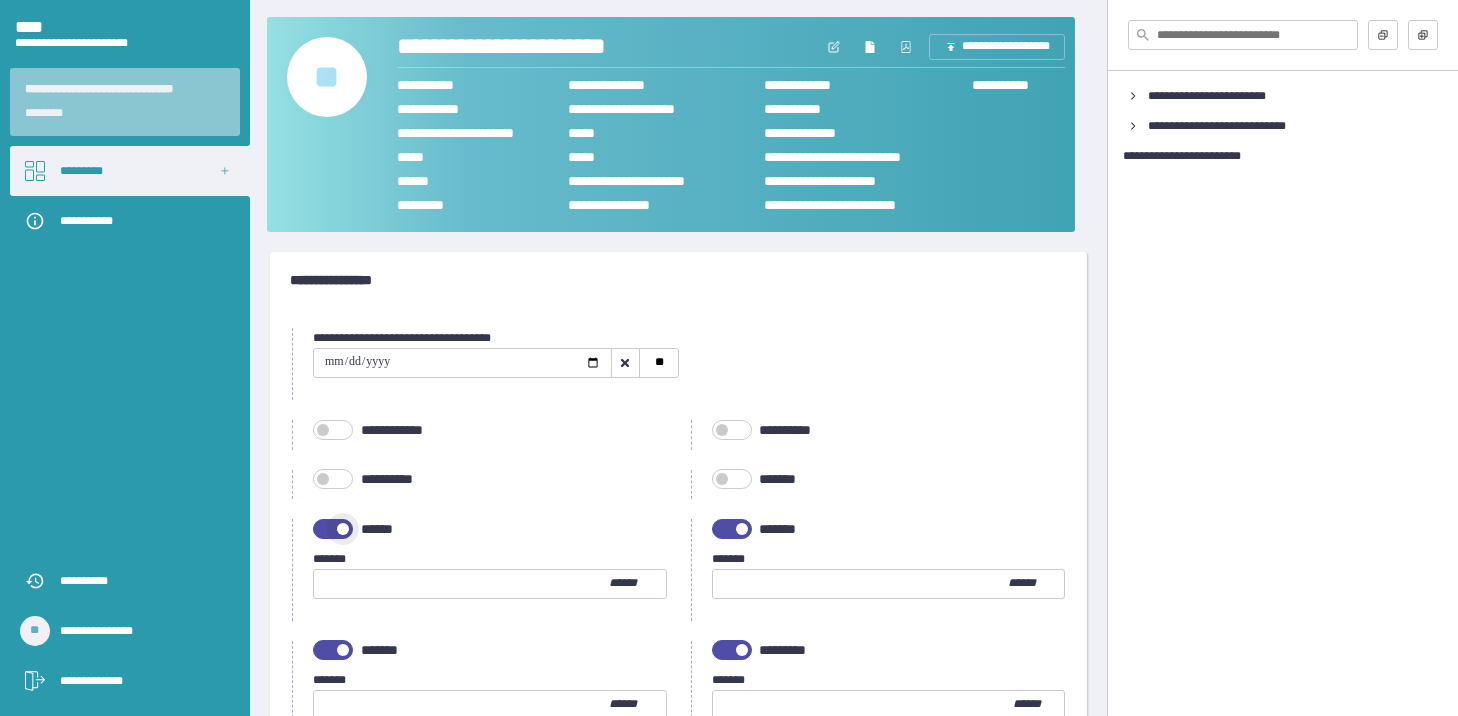 drag, startPoint x: 331, startPoint y: 531, endPoint x: 517, endPoint y: 530, distance: 186.00269 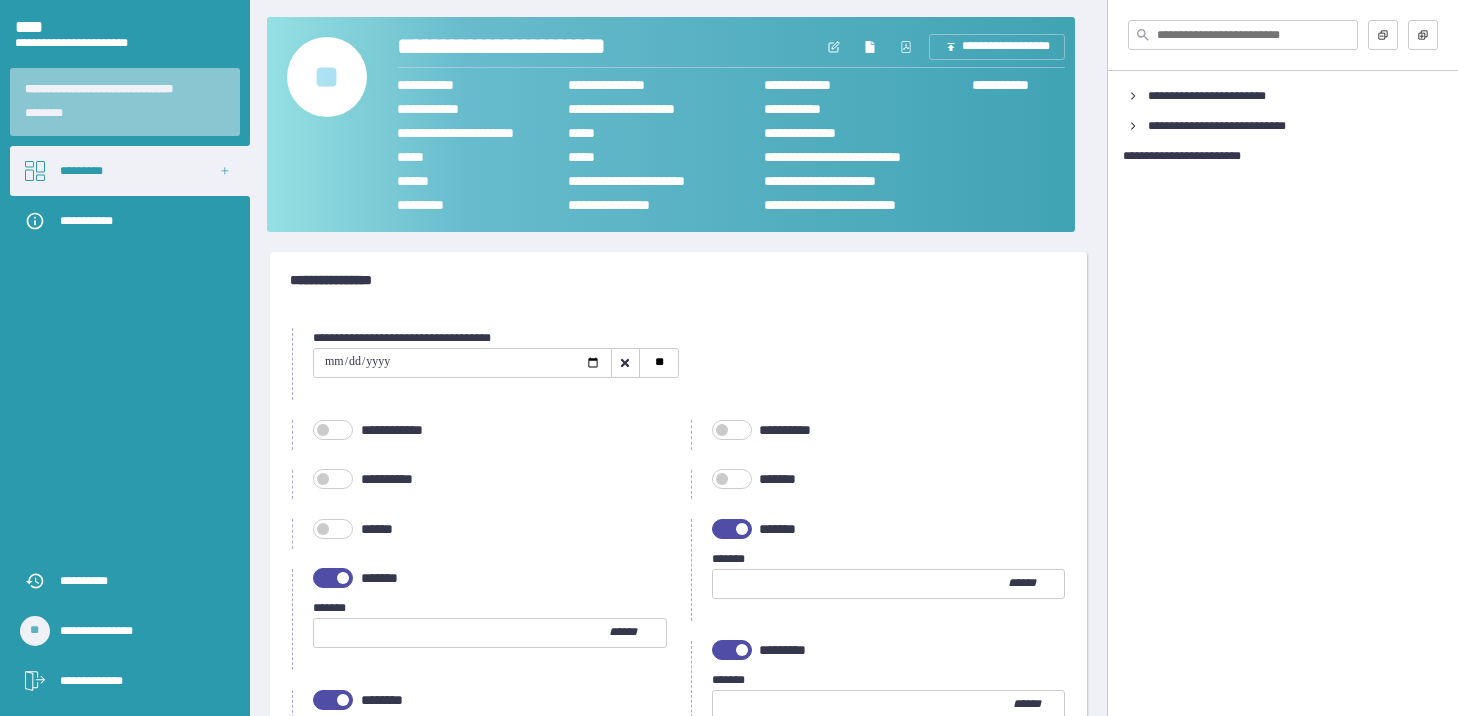 drag, startPoint x: 763, startPoint y: 532, endPoint x: 751, endPoint y: 529, distance: 12.369317 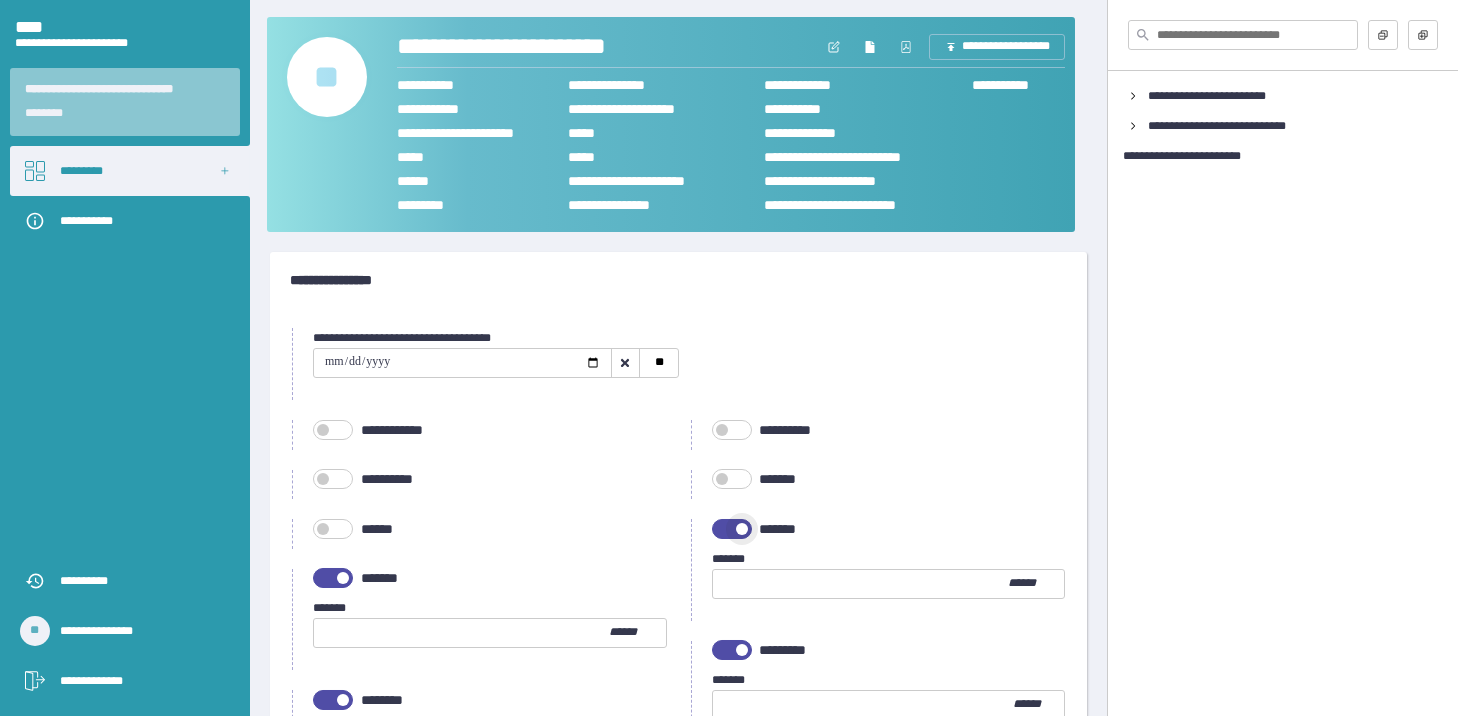 click at bounding box center (742, 529) 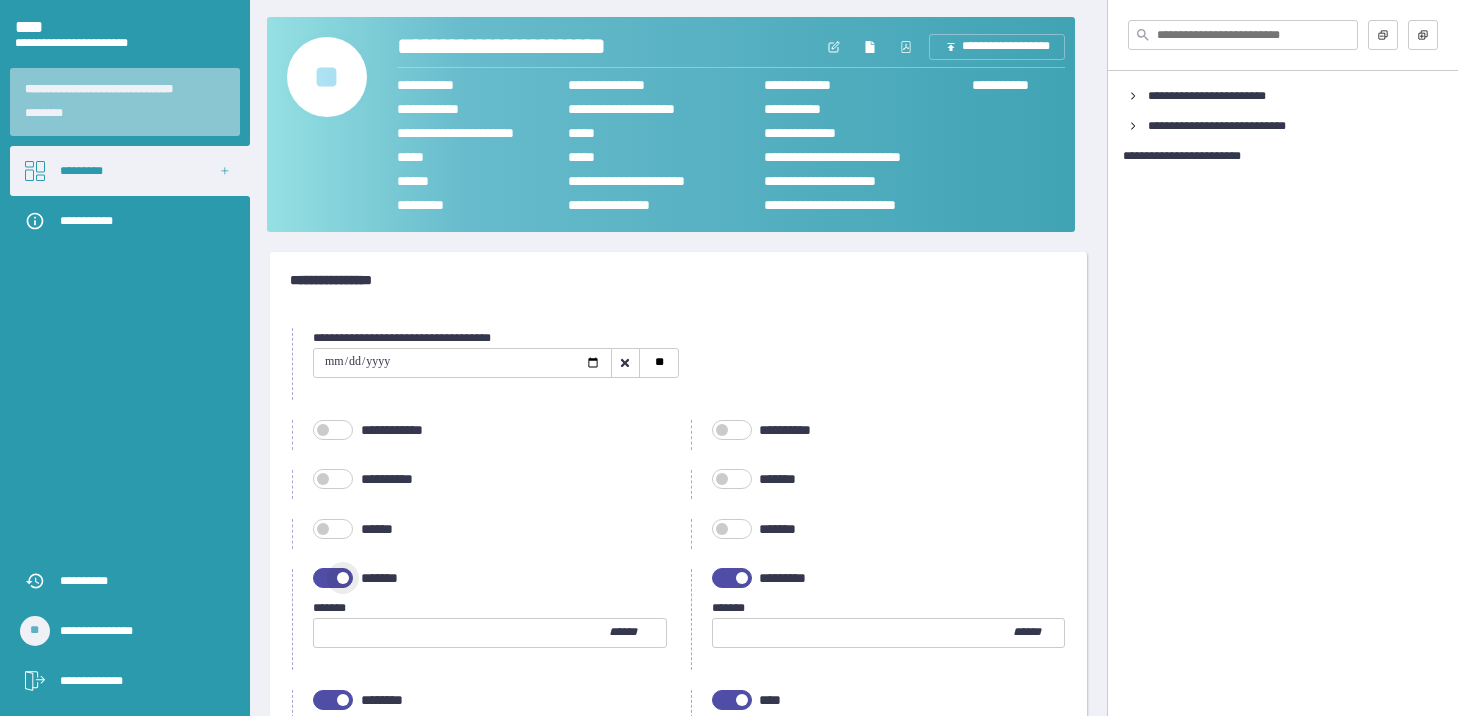 click at bounding box center [333, 578] 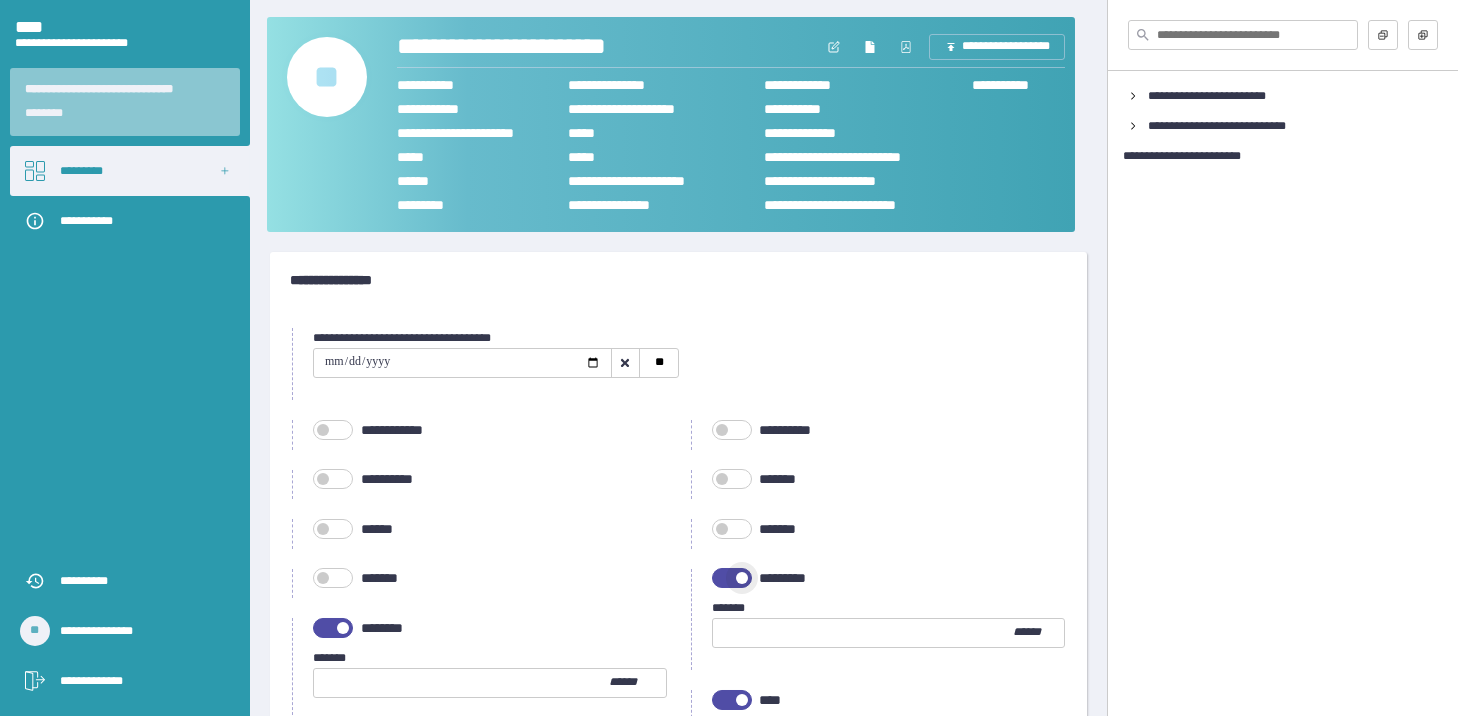click at bounding box center (732, 578) 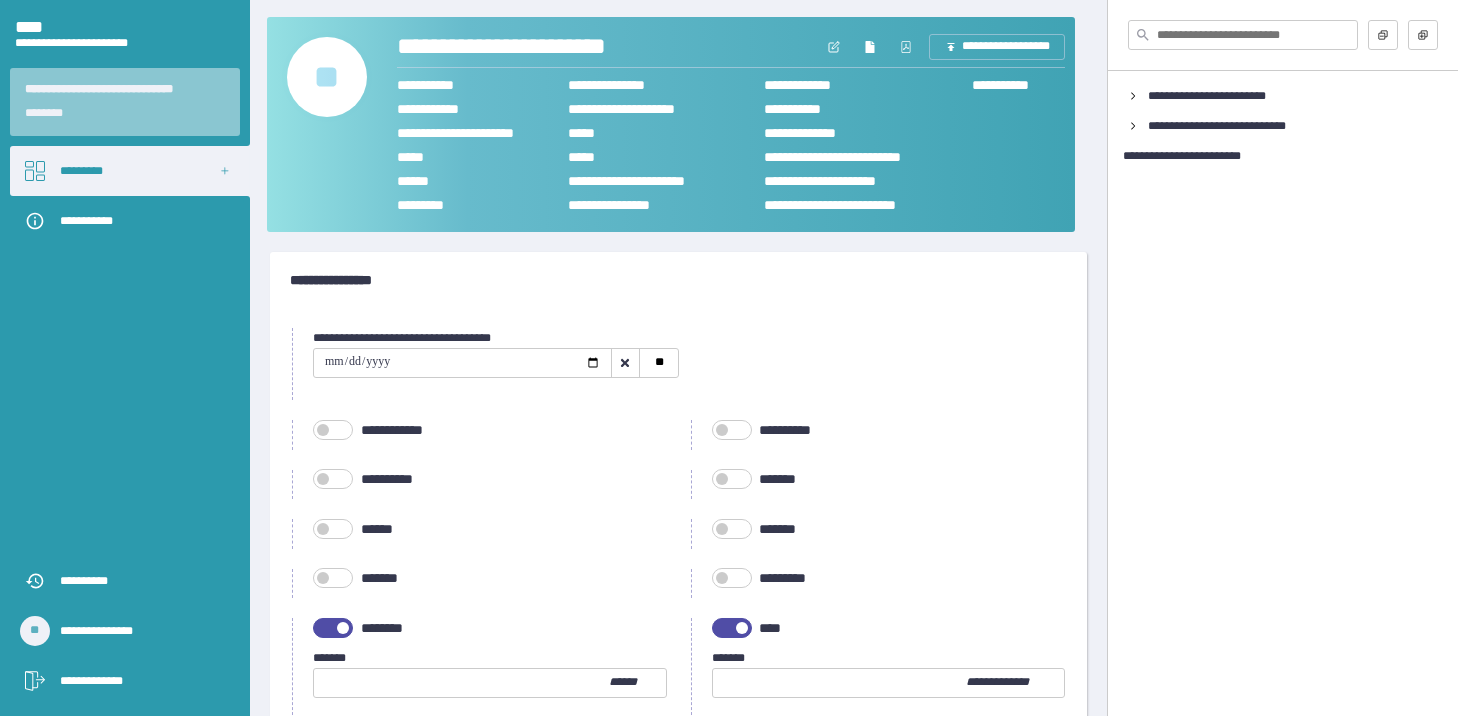 click at bounding box center (333, 628) 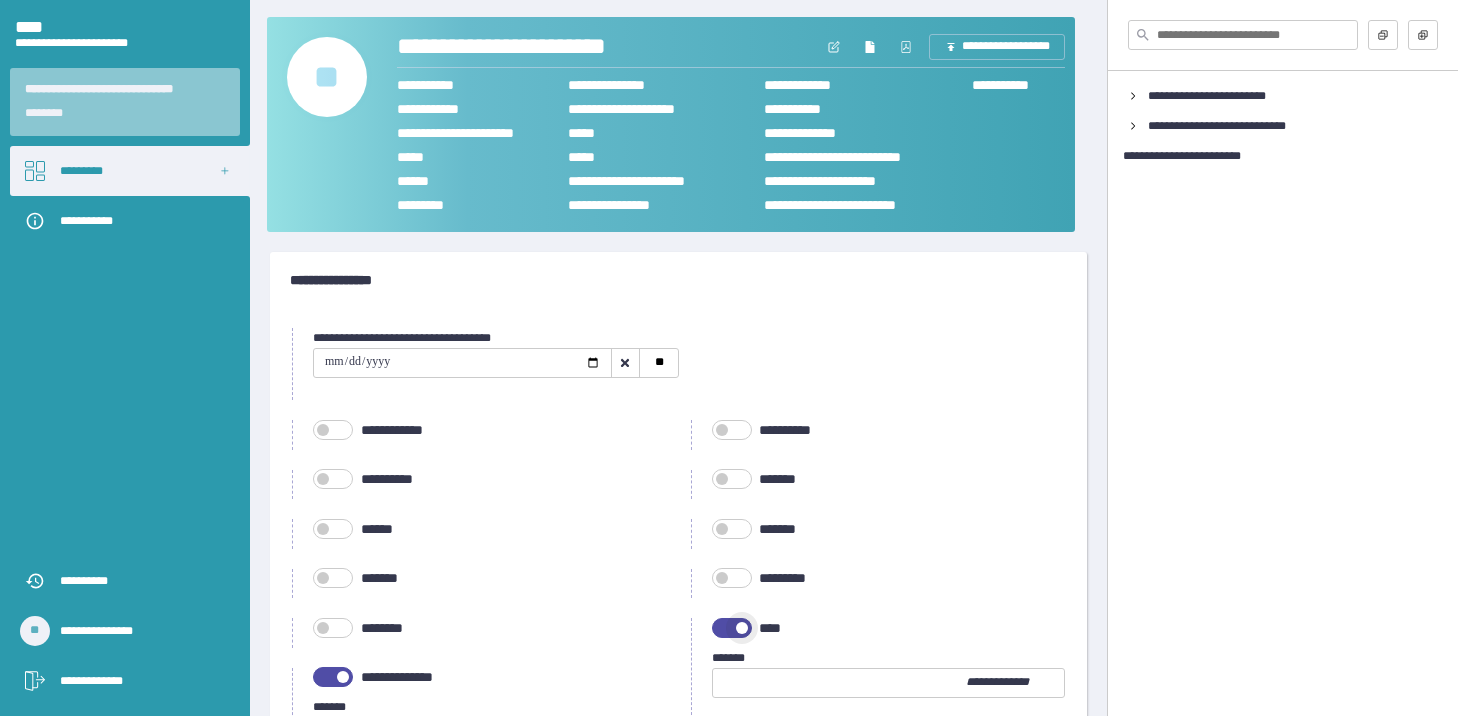 click at bounding box center [732, 628] 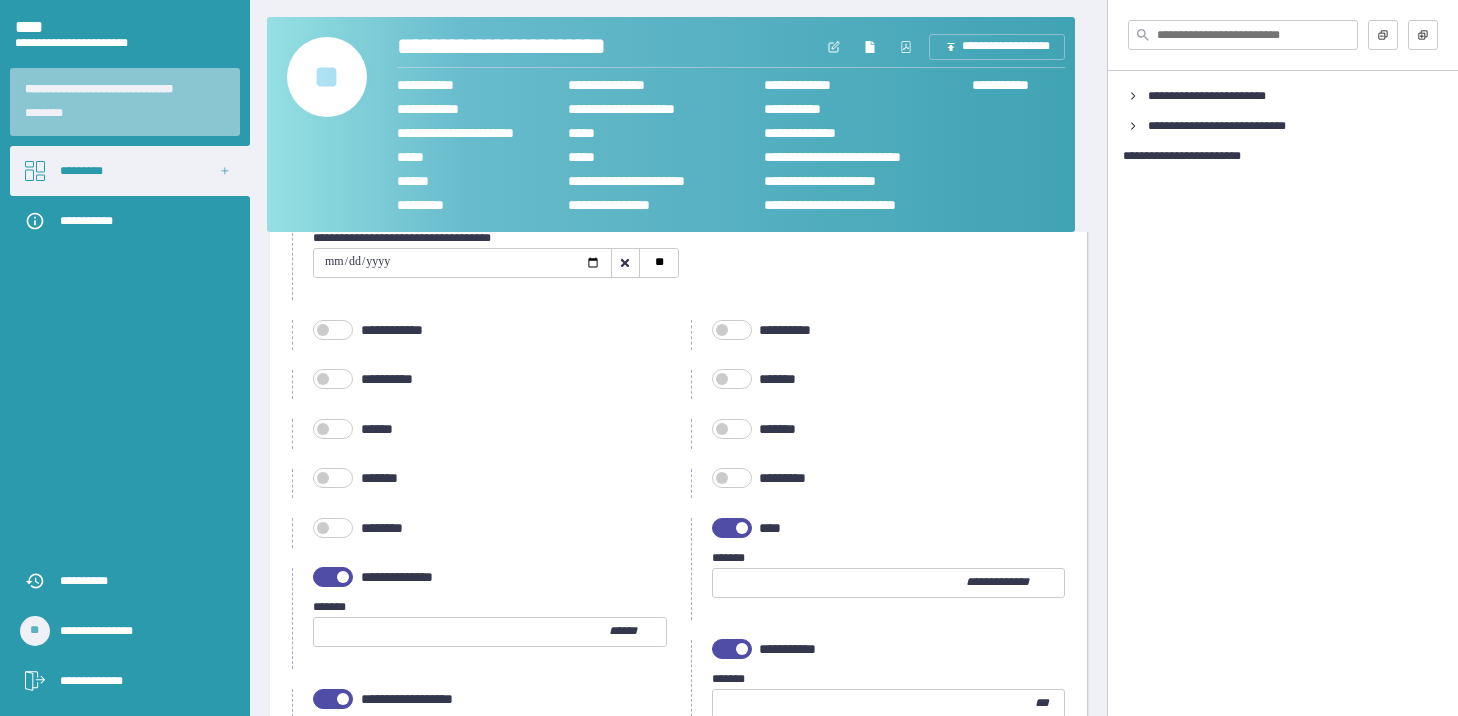 scroll, scrollTop: 200, scrollLeft: 0, axis: vertical 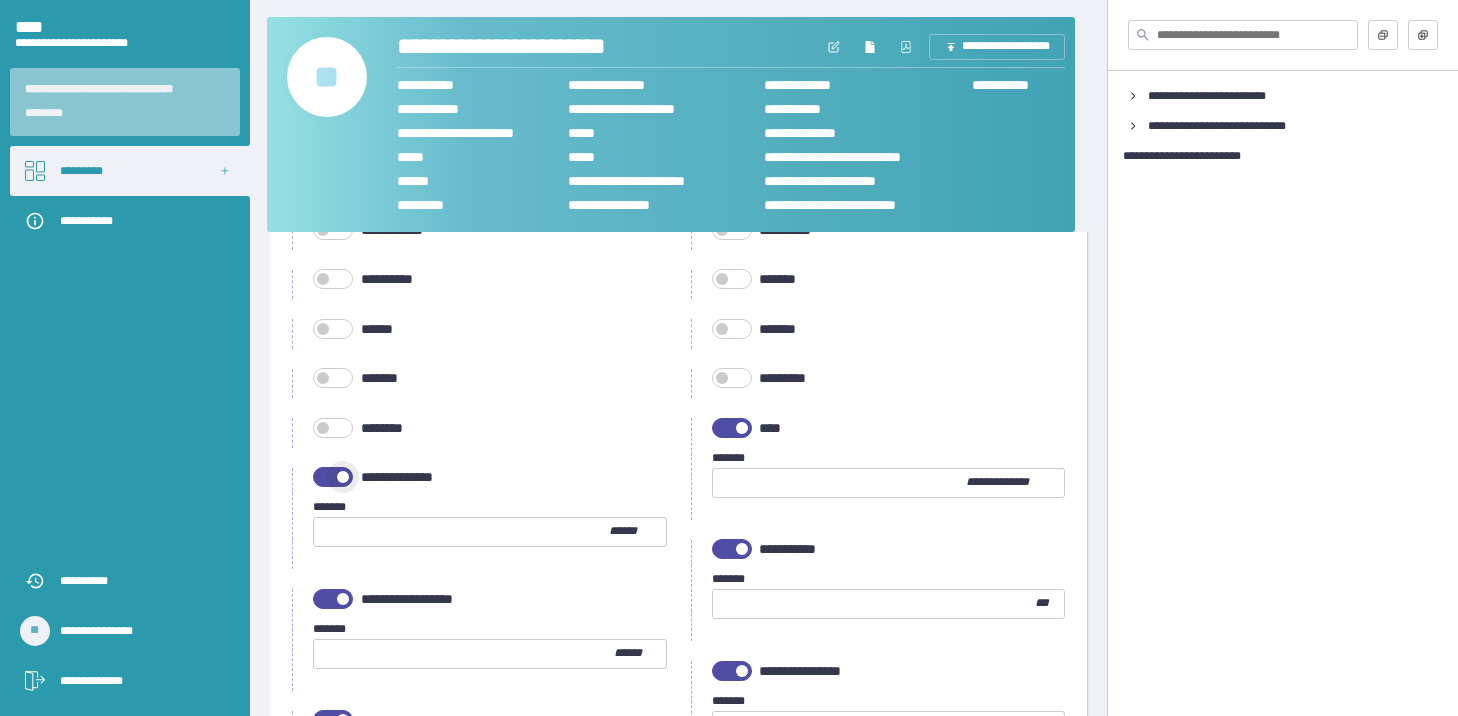 click at bounding box center [343, 477] 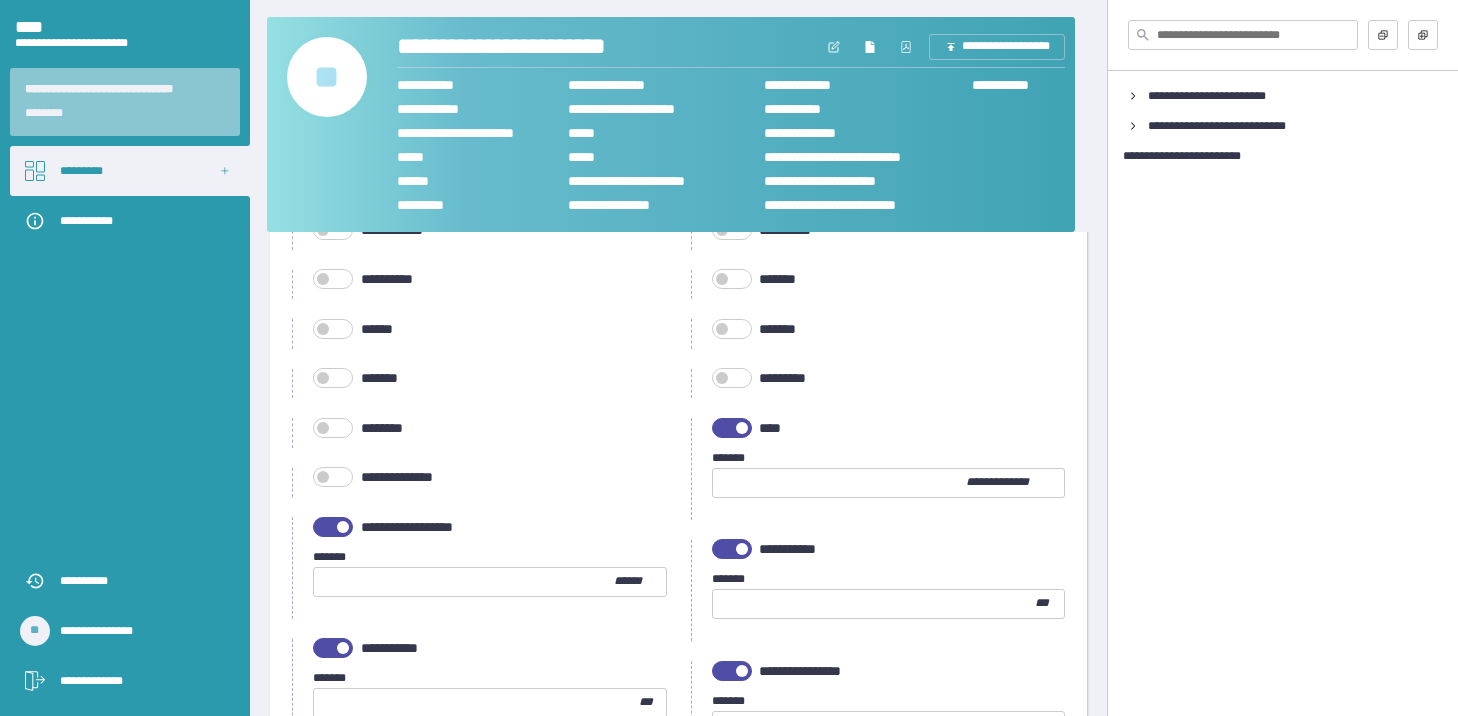 click on "**********" at bounding box center [878, 1998] 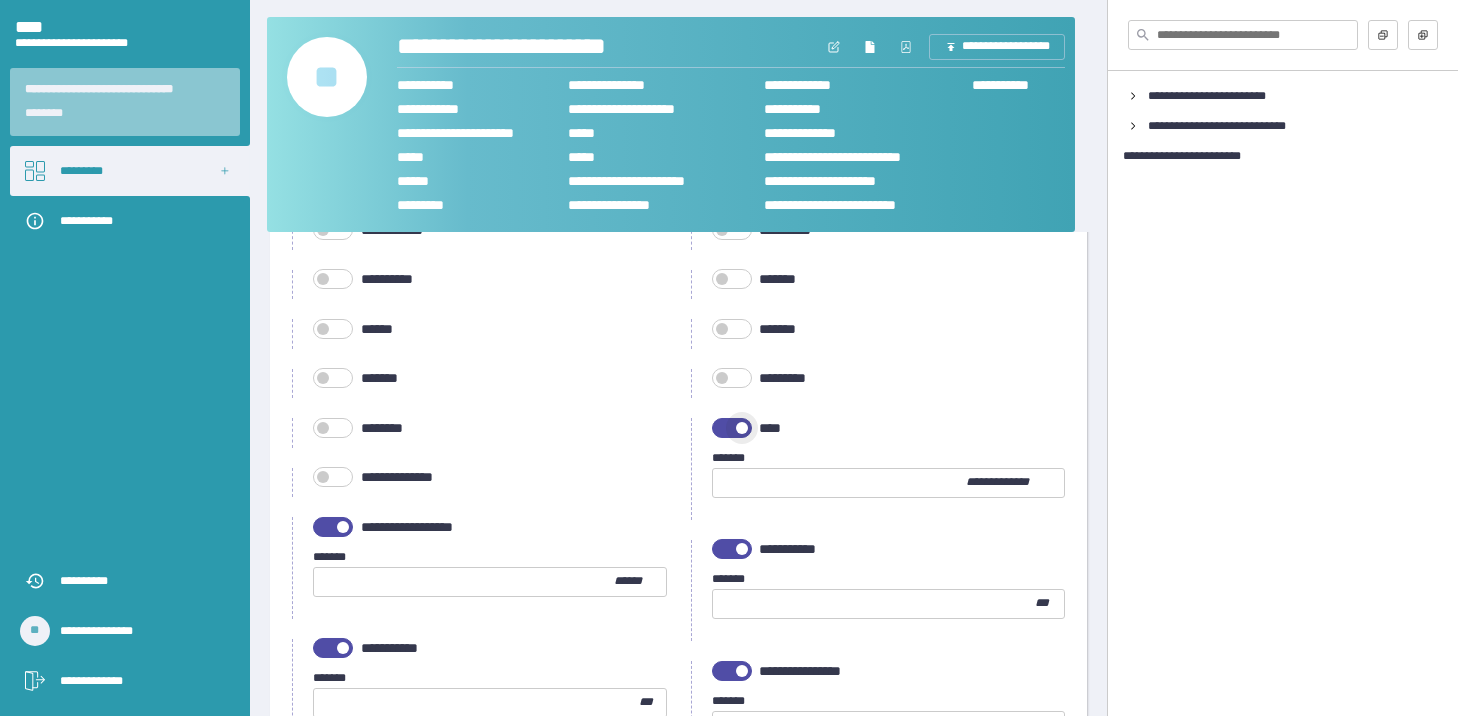 click at bounding box center (732, 428) 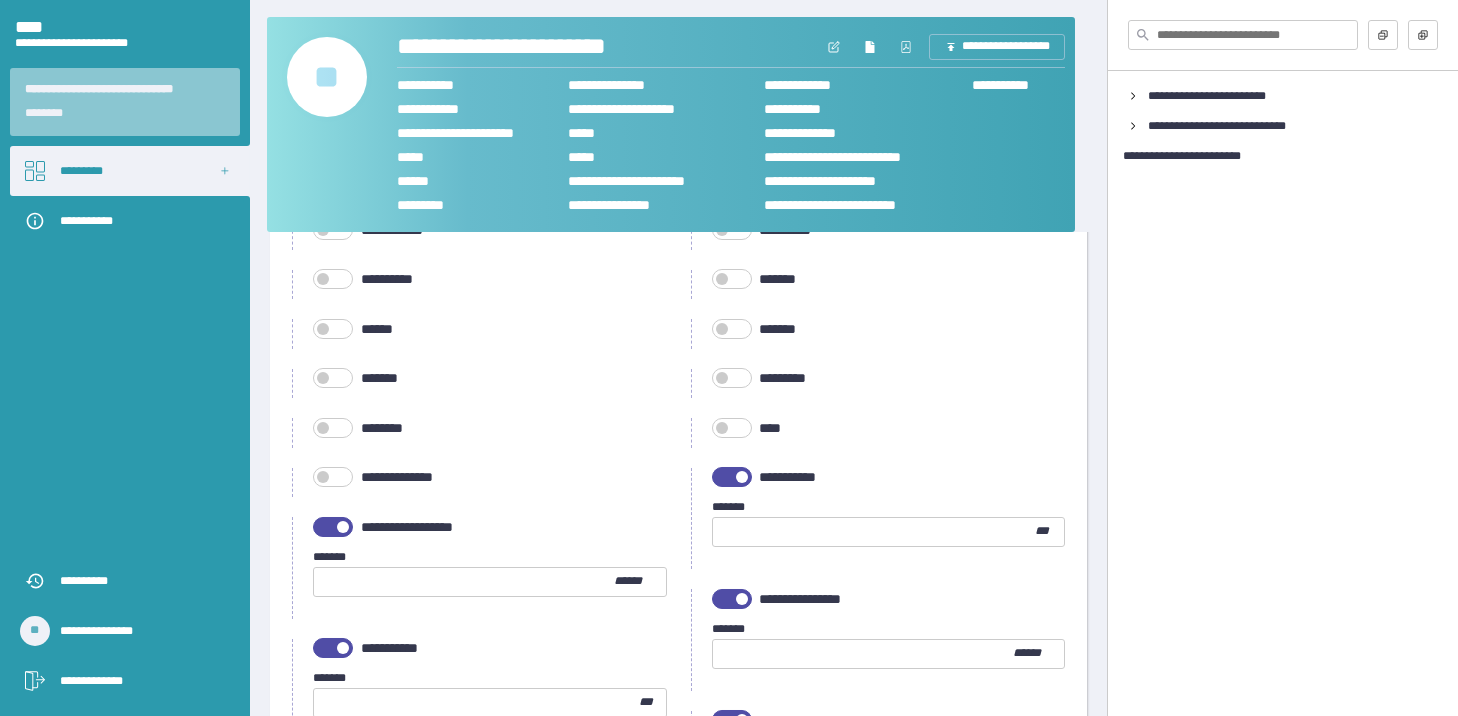 click at bounding box center (464, 582) 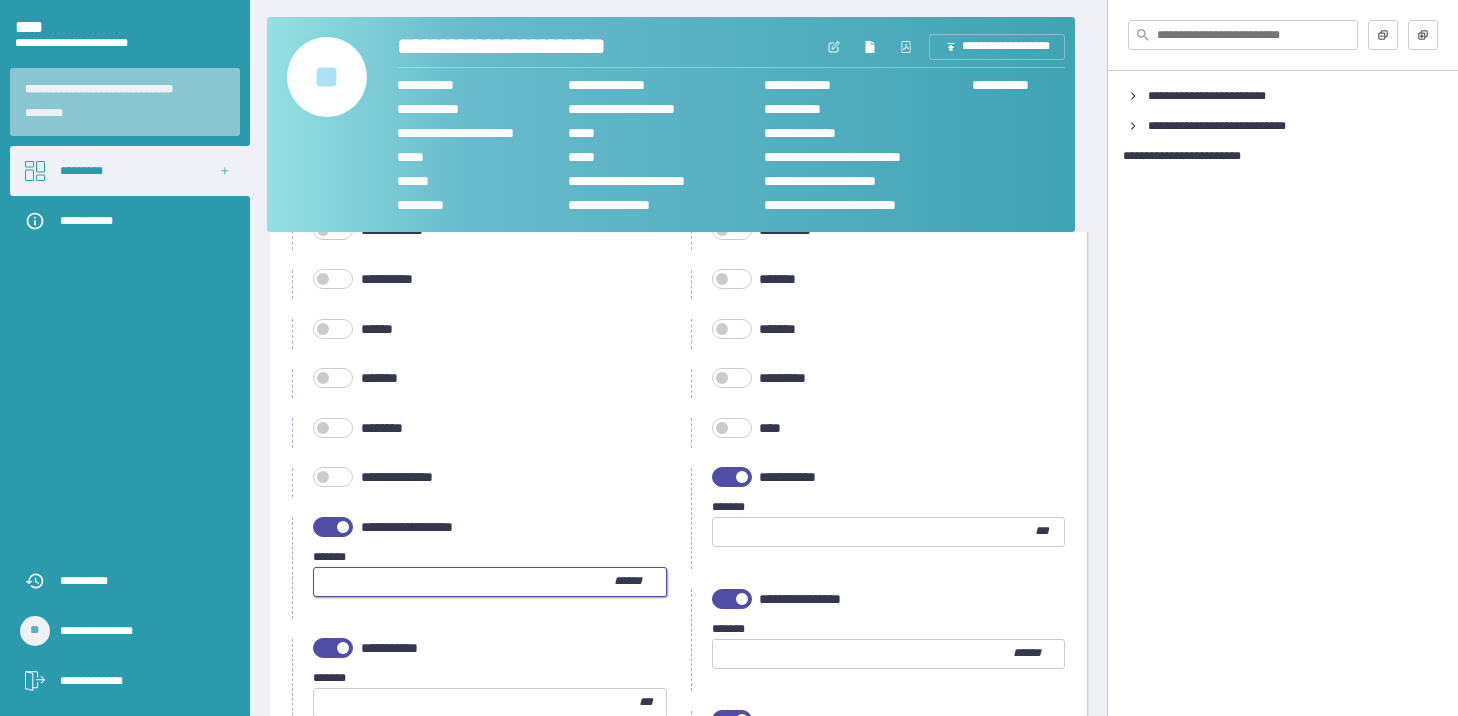 type on "*" 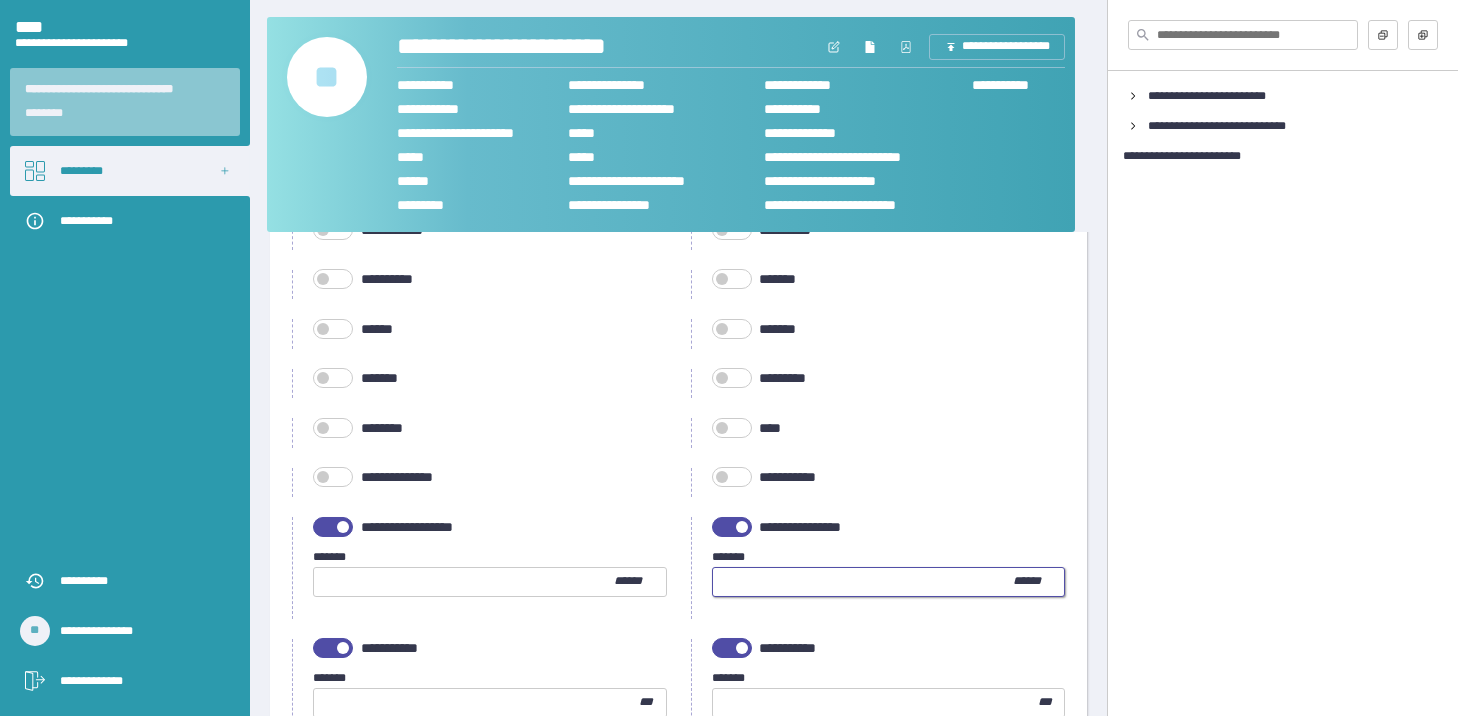 click at bounding box center [863, 582] 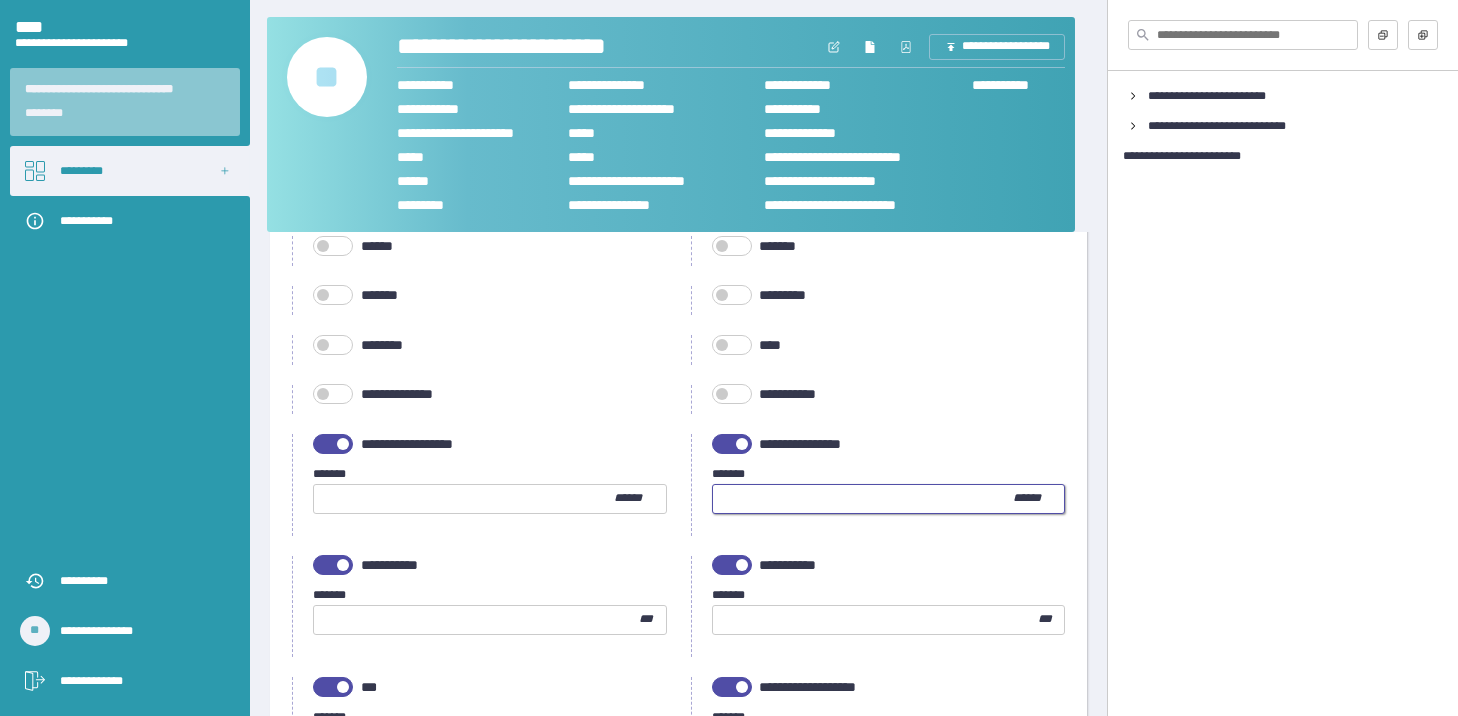 scroll, scrollTop: 400, scrollLeft: 0, axis: vertical 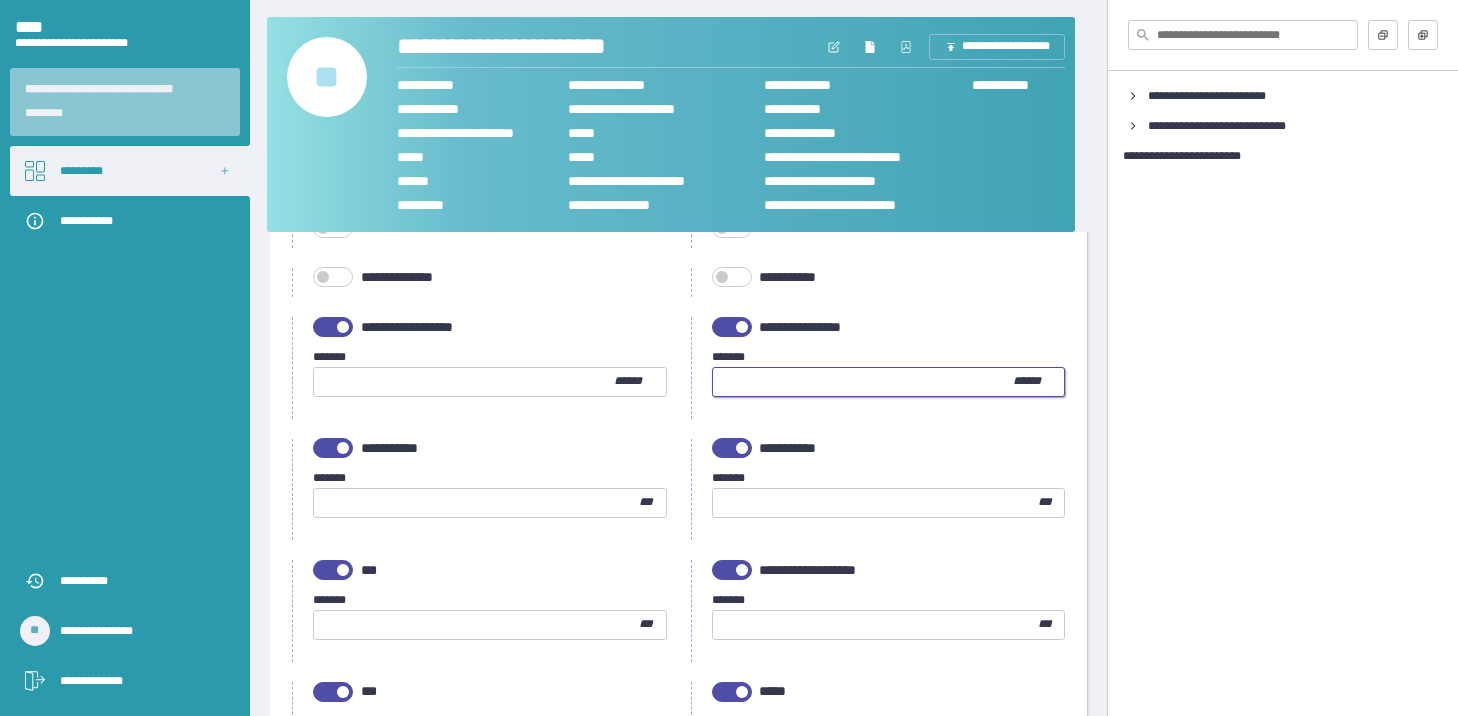 click at bounding box center [476, 503] 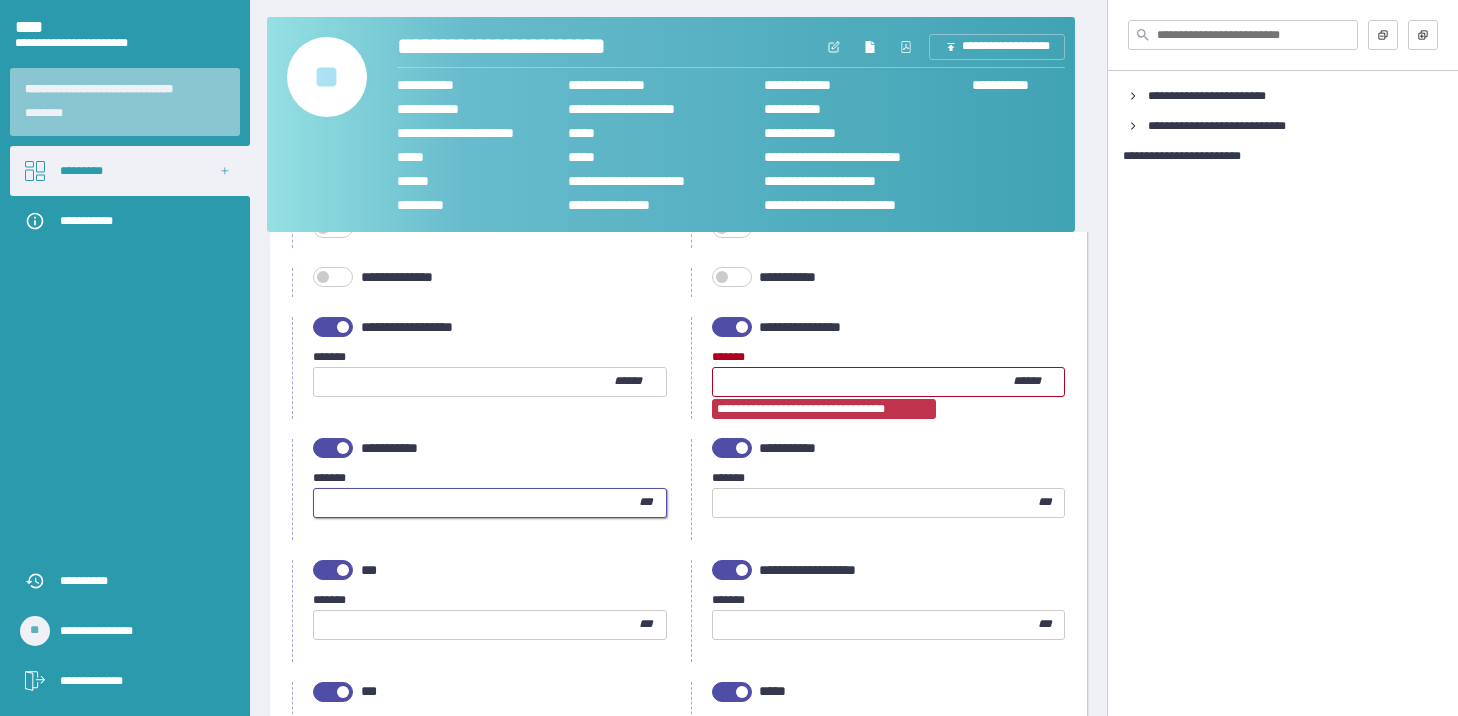 click on "****" at bounding box center (863, 382) 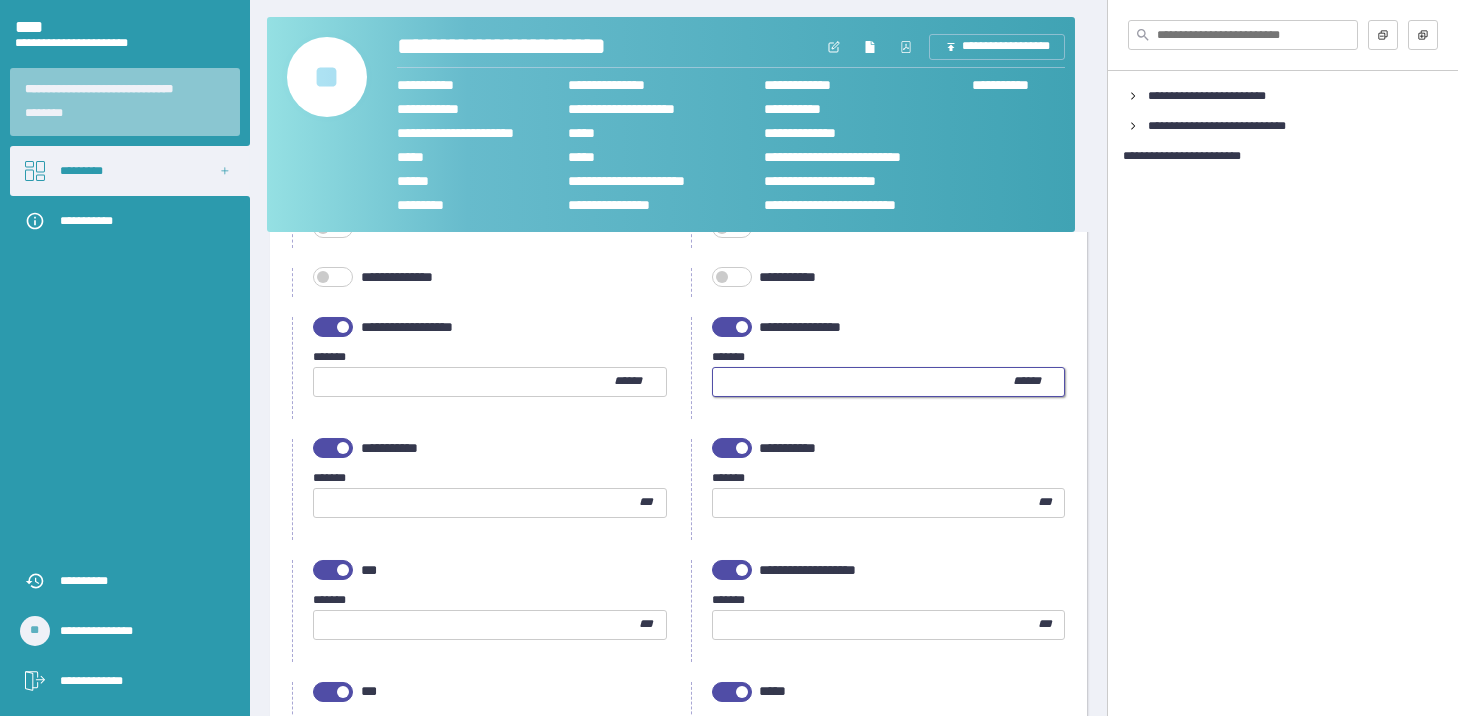 type on "**" 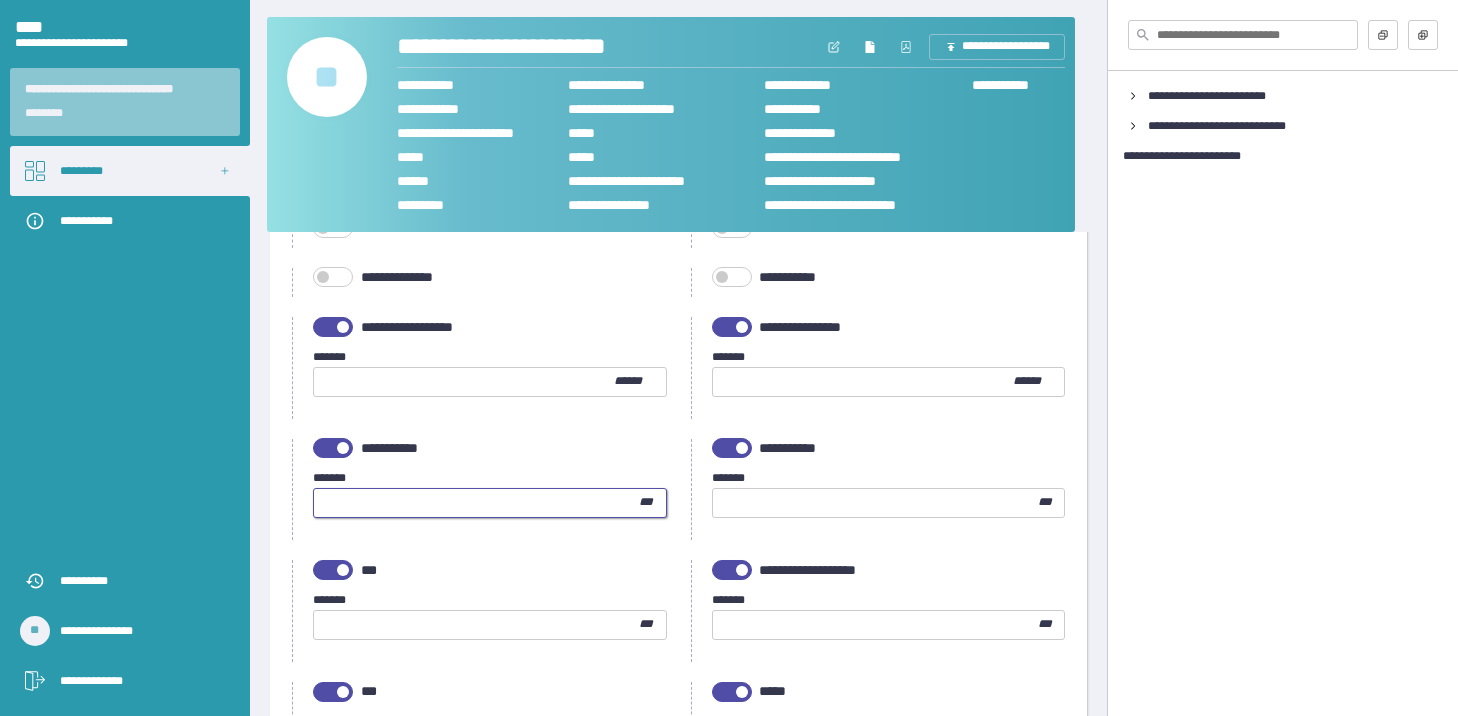 click at bounding box center [476, 503] 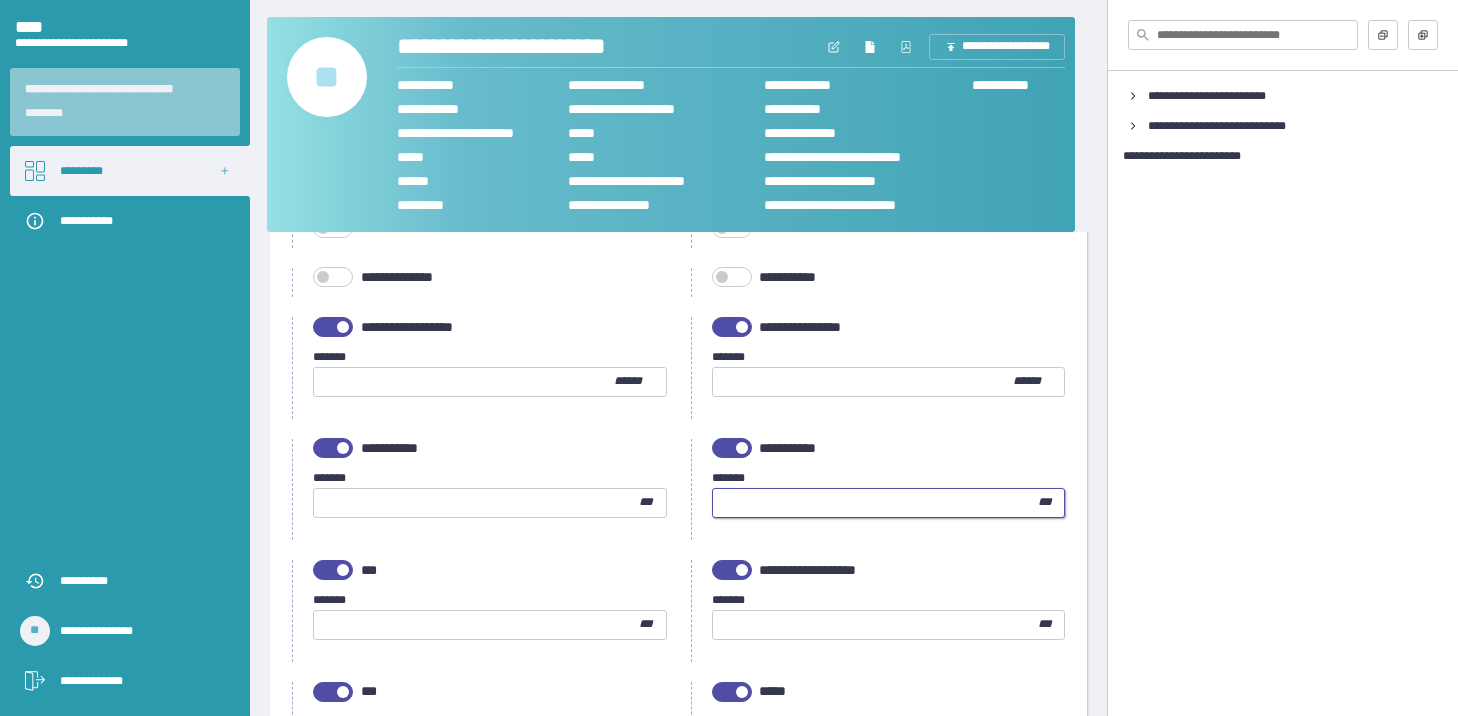 click at bounding box center [875, 503] 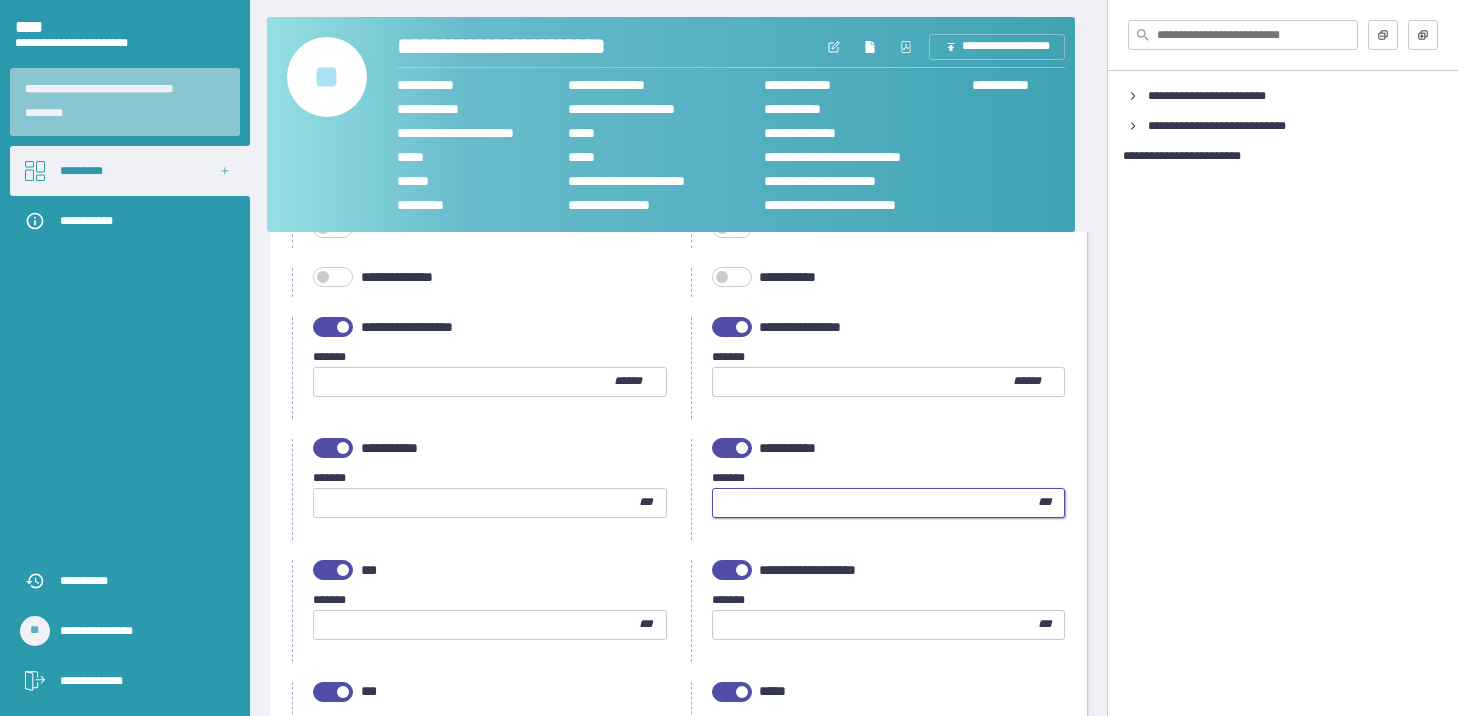 type on "**" 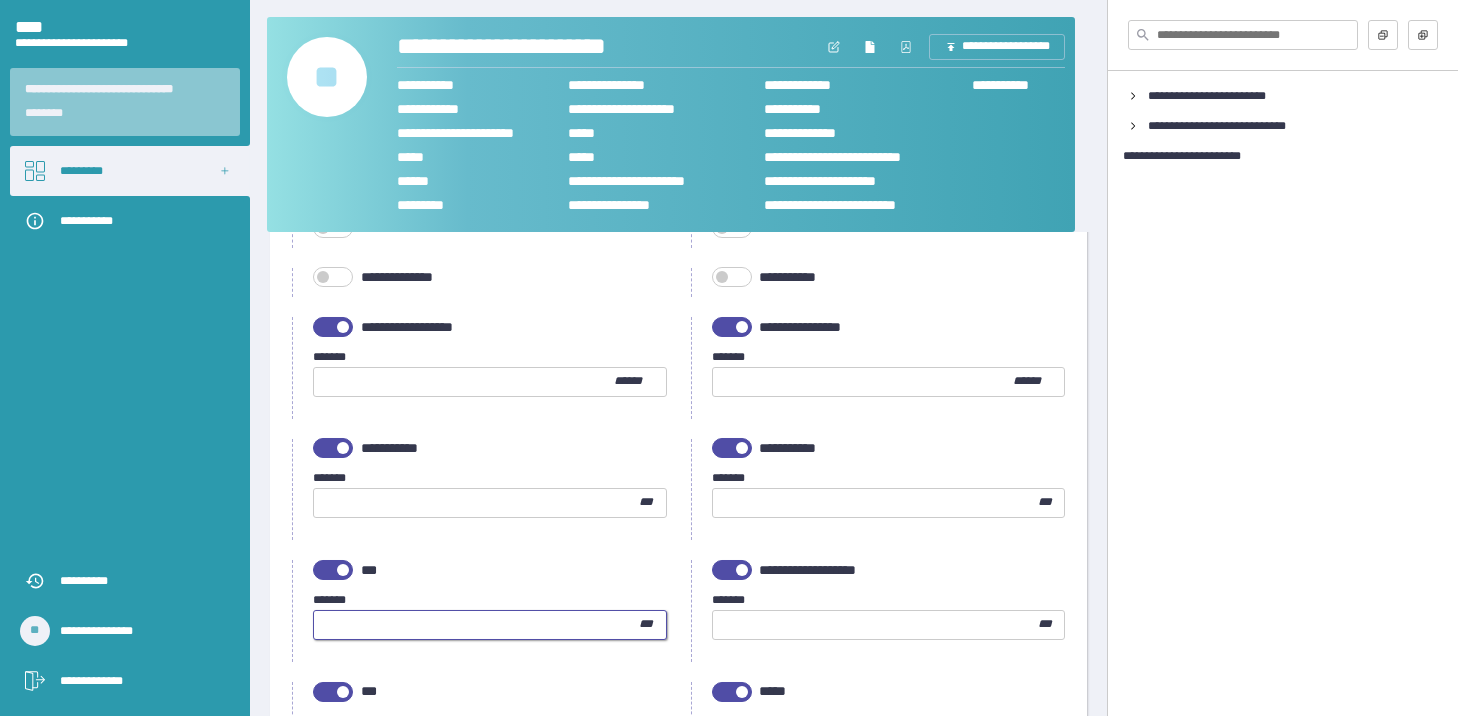 click at bounding box center [476, 625] 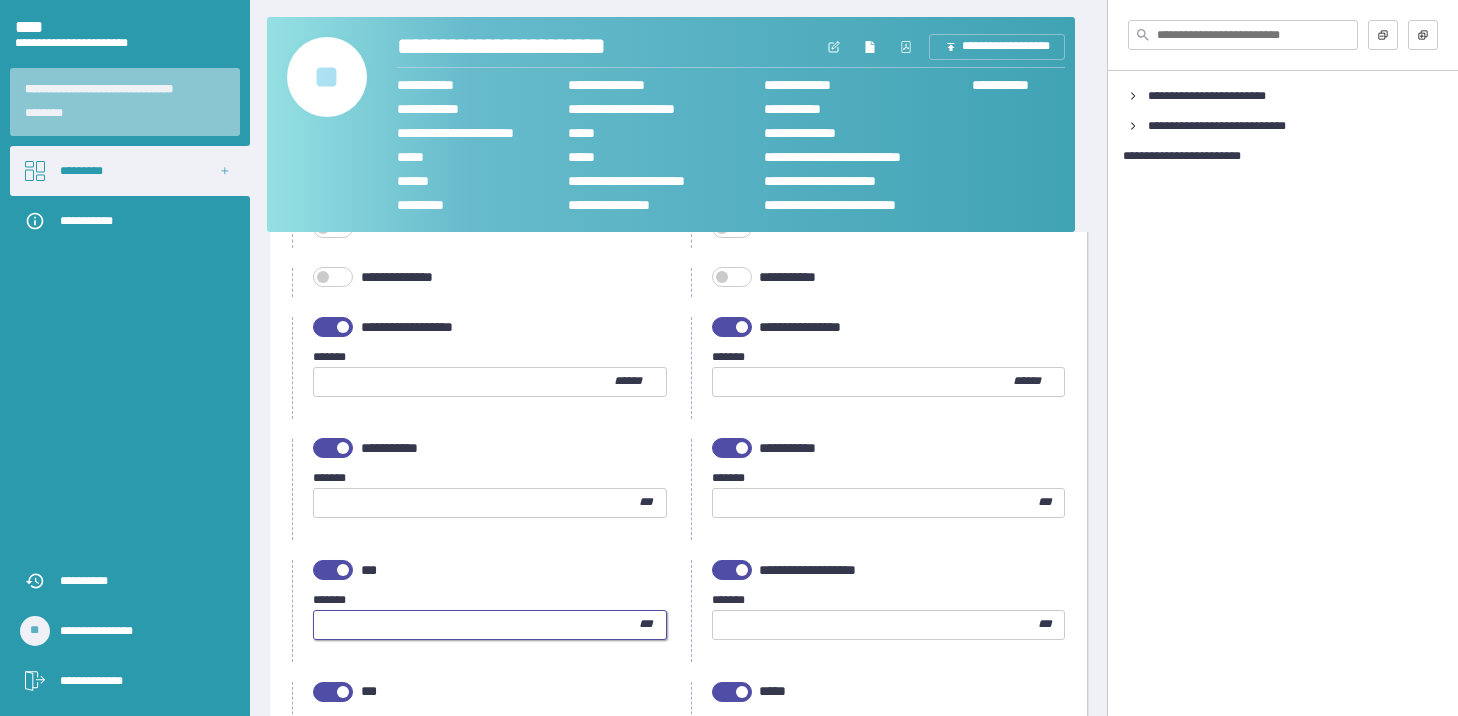 type on "***" 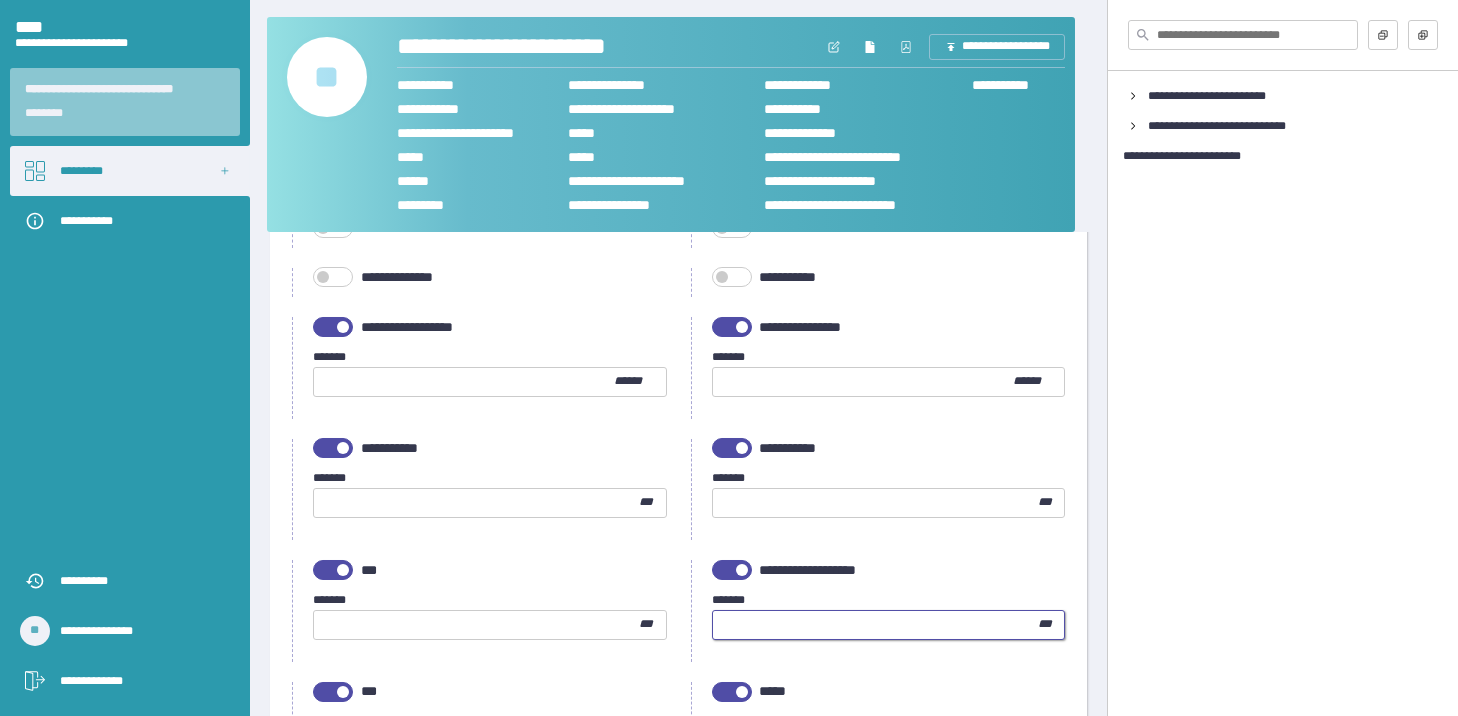 click at bounding box center (875, 625) 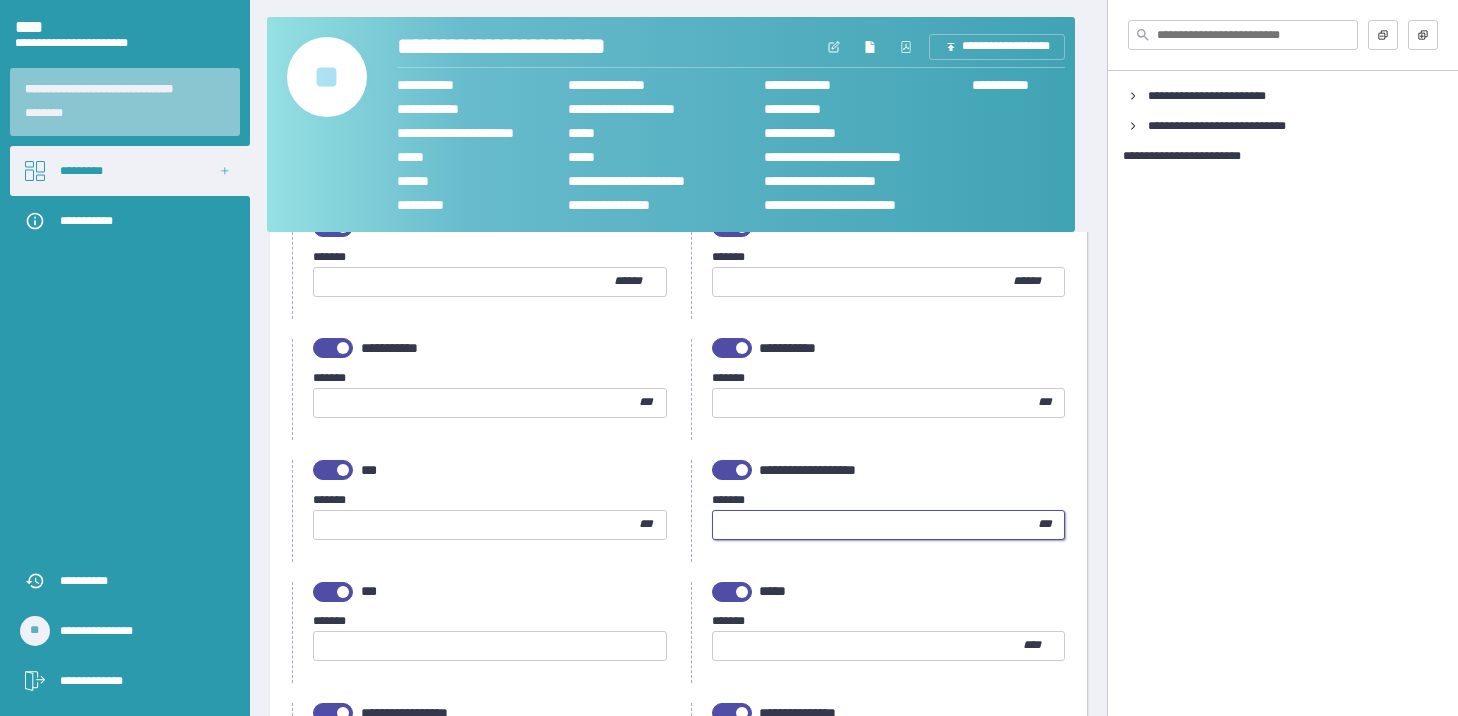 scroll, scrollTop: 600, scrollLeft: 0, axis: vertical 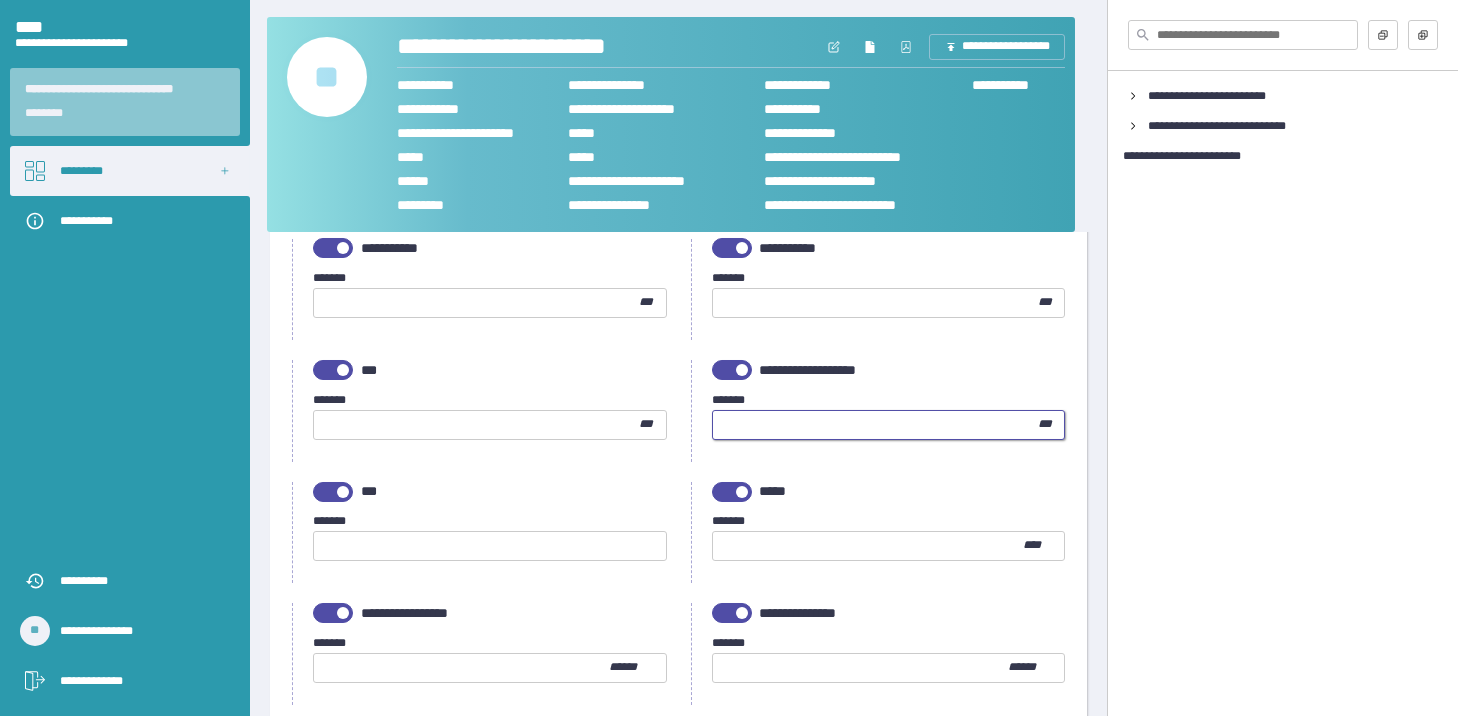 type on "***" 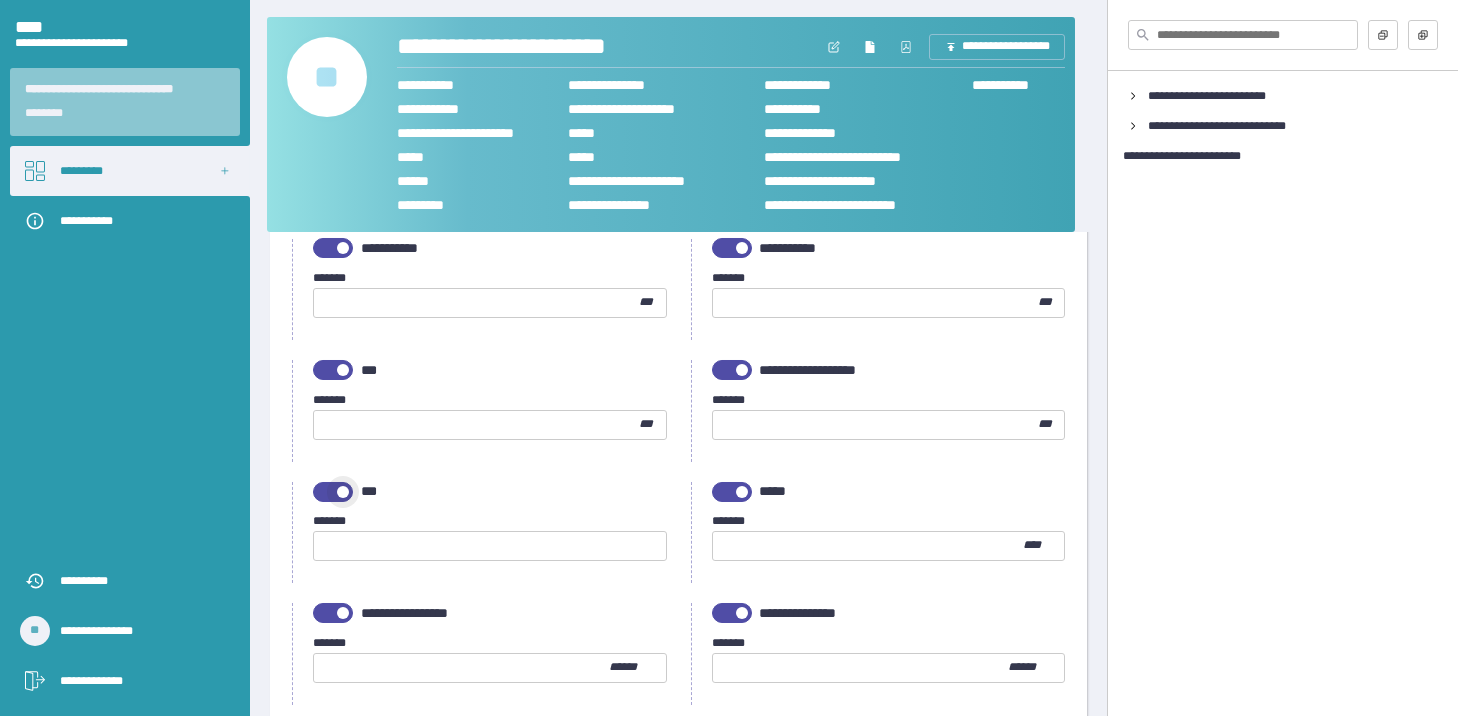 click at bounding box center [333, 492] 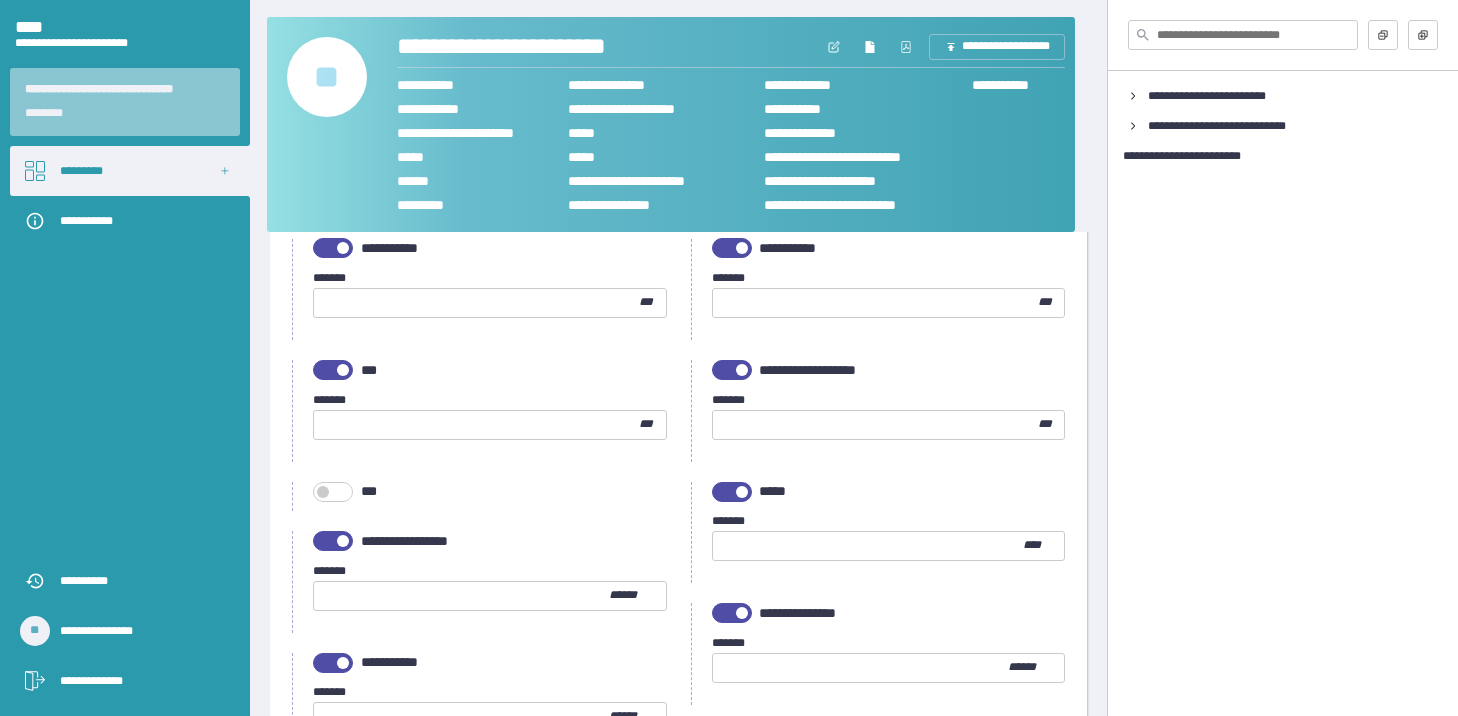 click at bounding box center [742, 492] 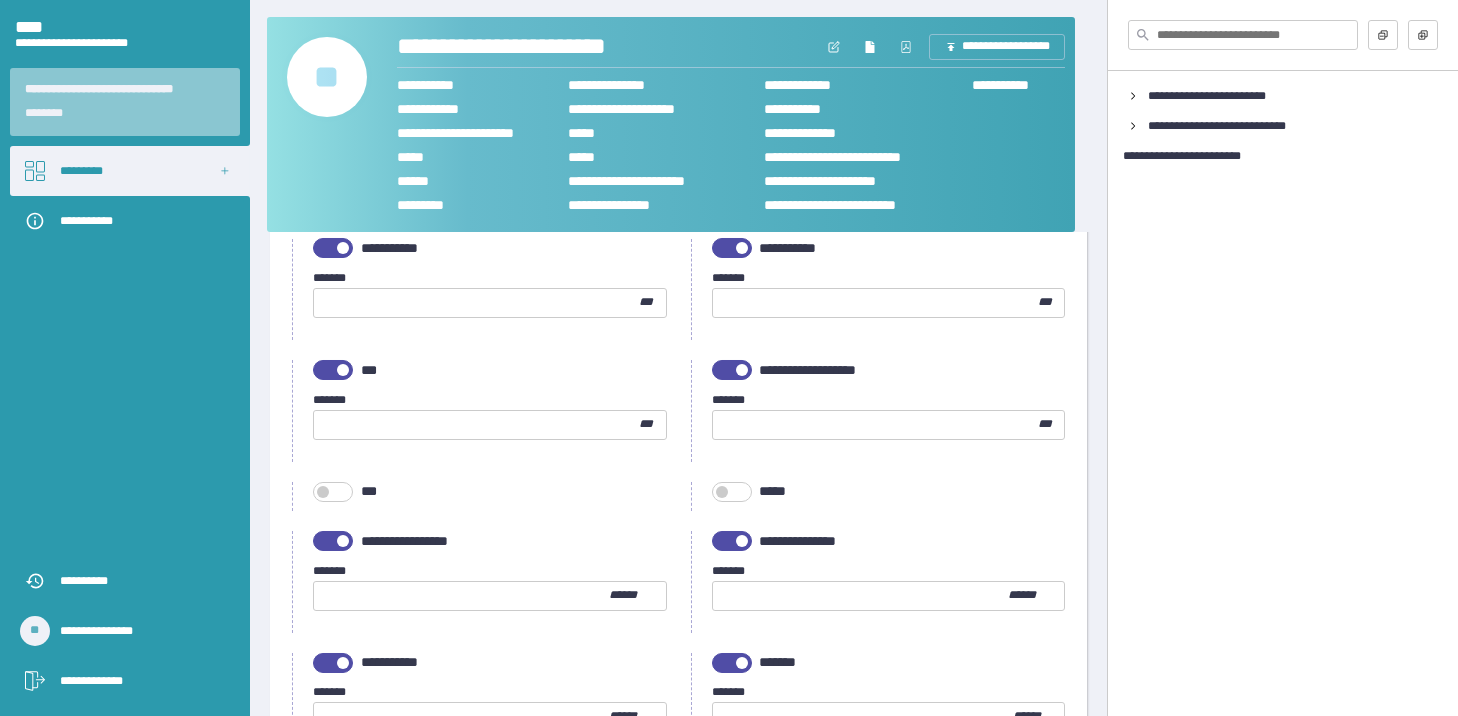 click at bounding box center [461, 596] 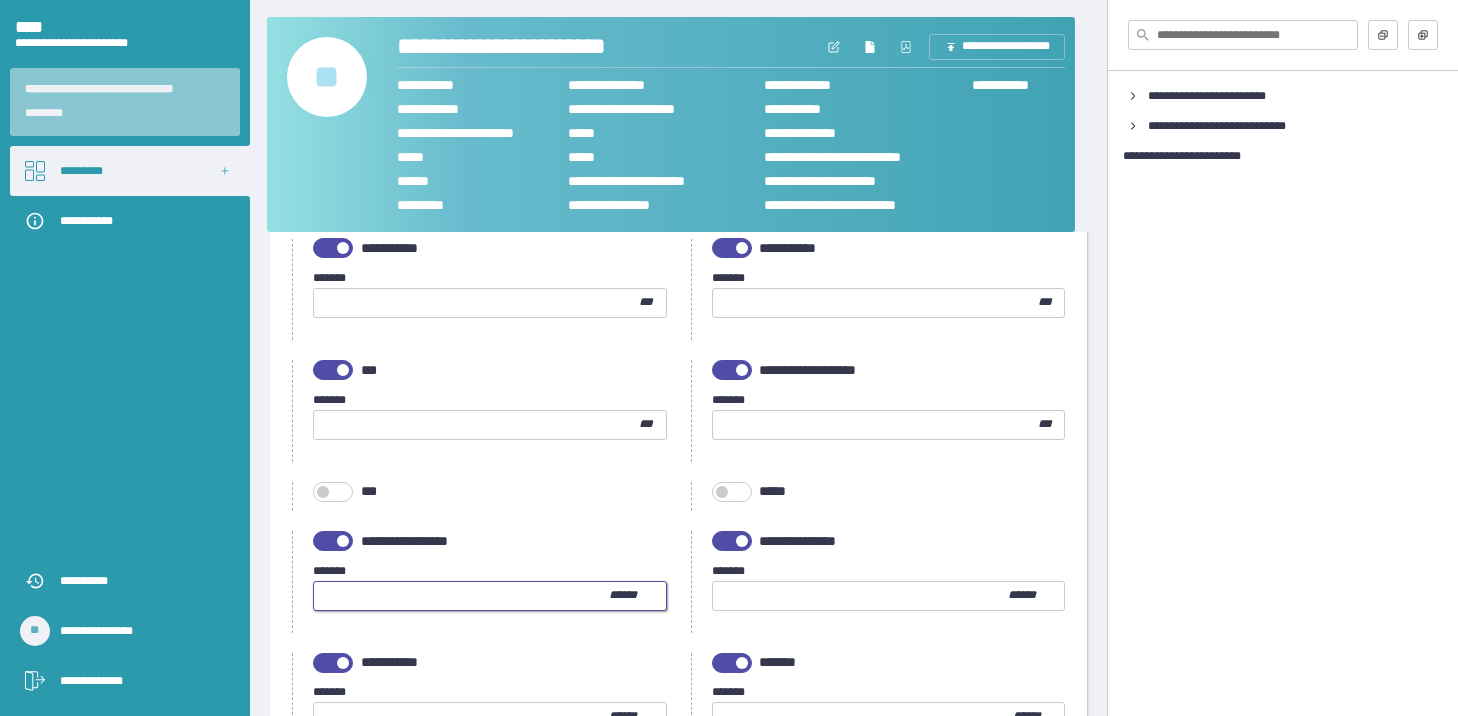 type on "***" 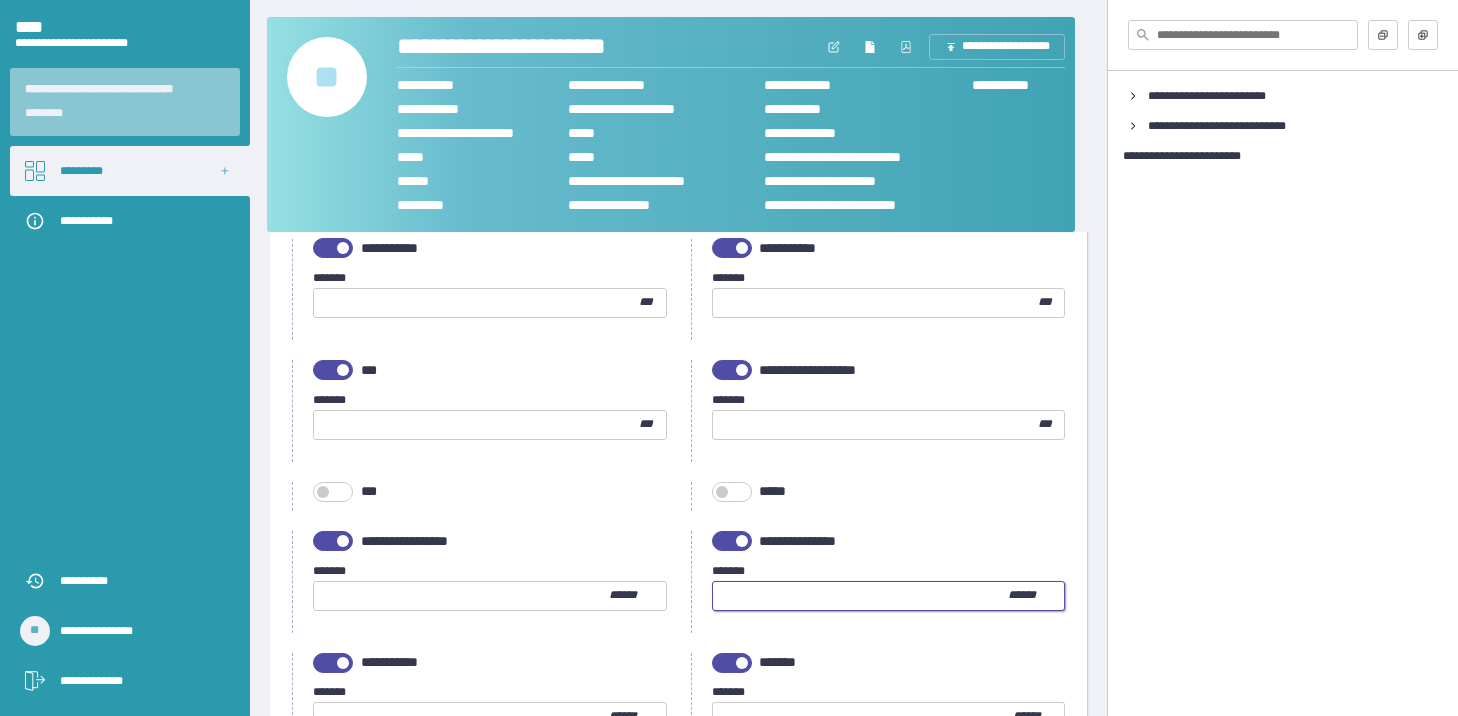 click at bounding box center (732, 541) 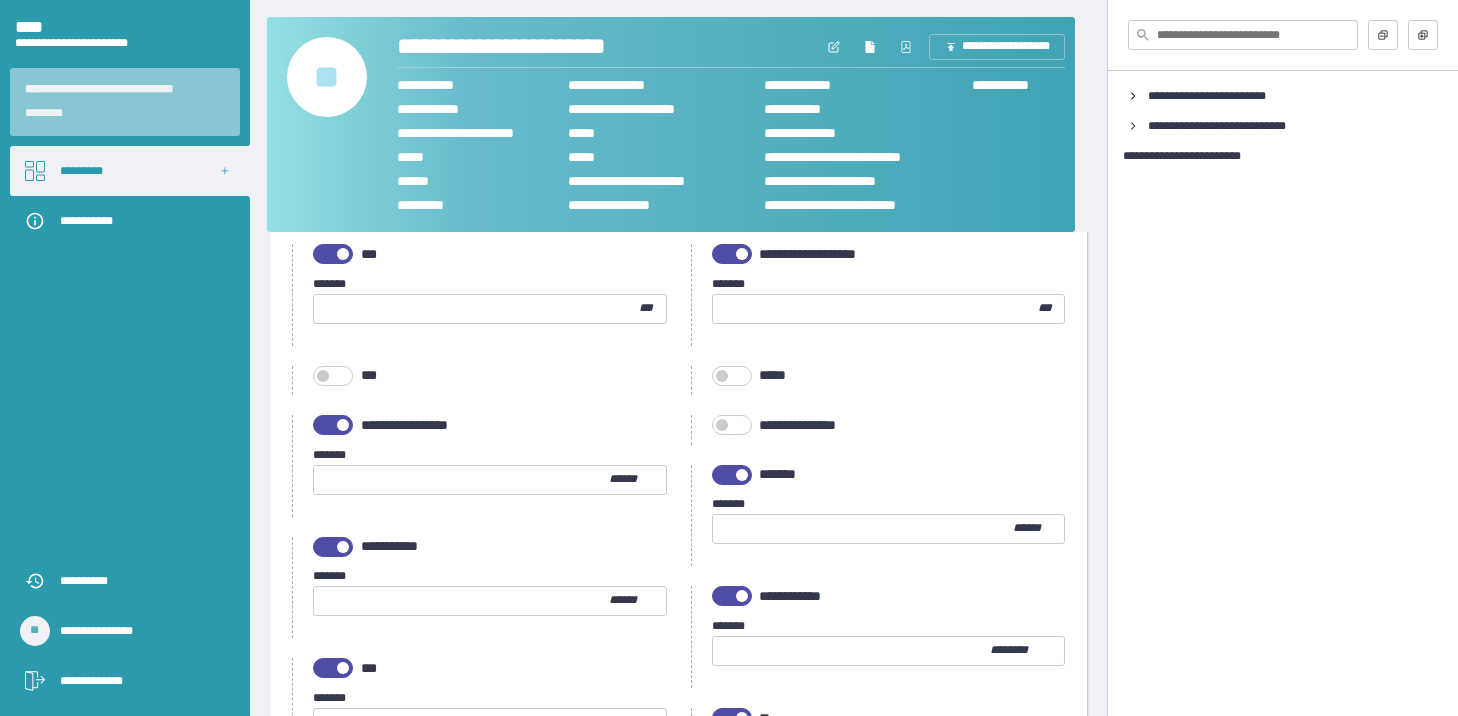 scroll, scrollTop: 800, scrollLeft: 0, axis: vertical 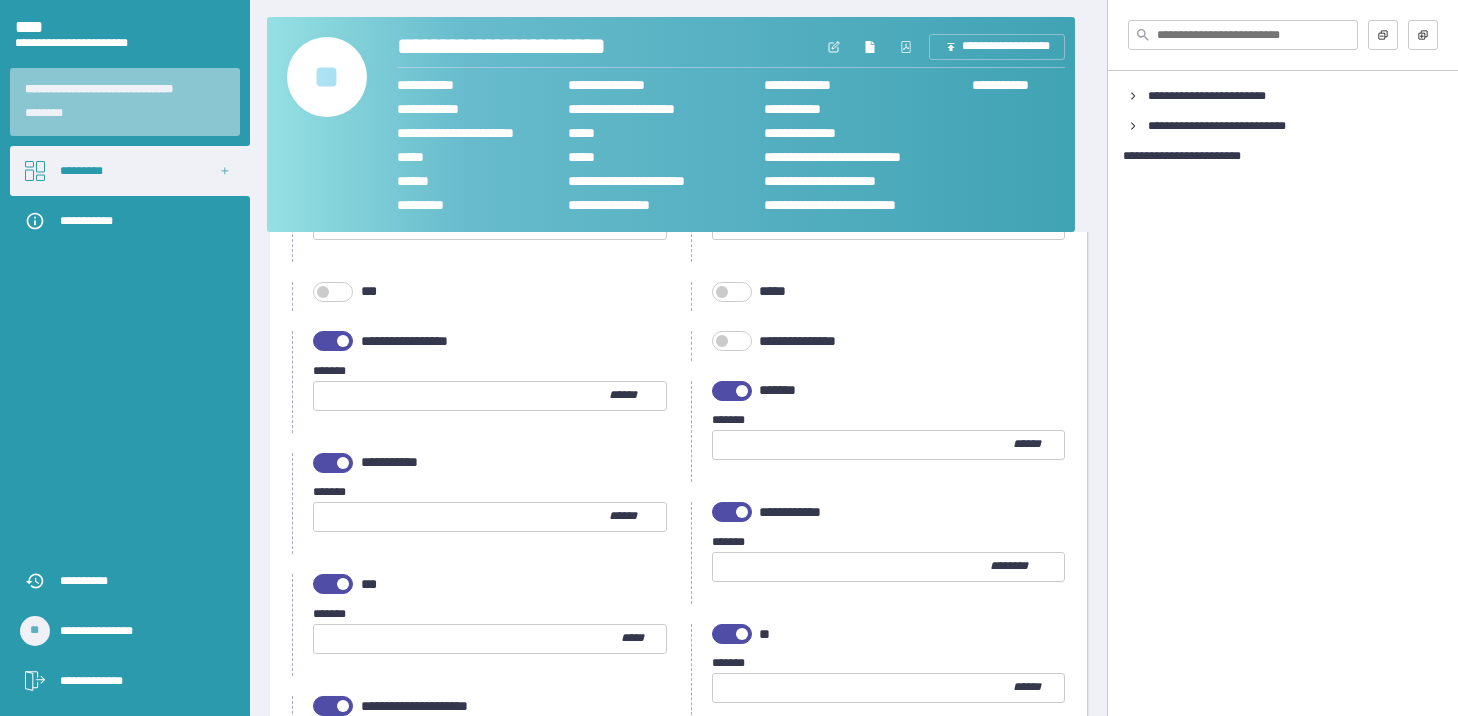 click at bounding box center (461, 517) 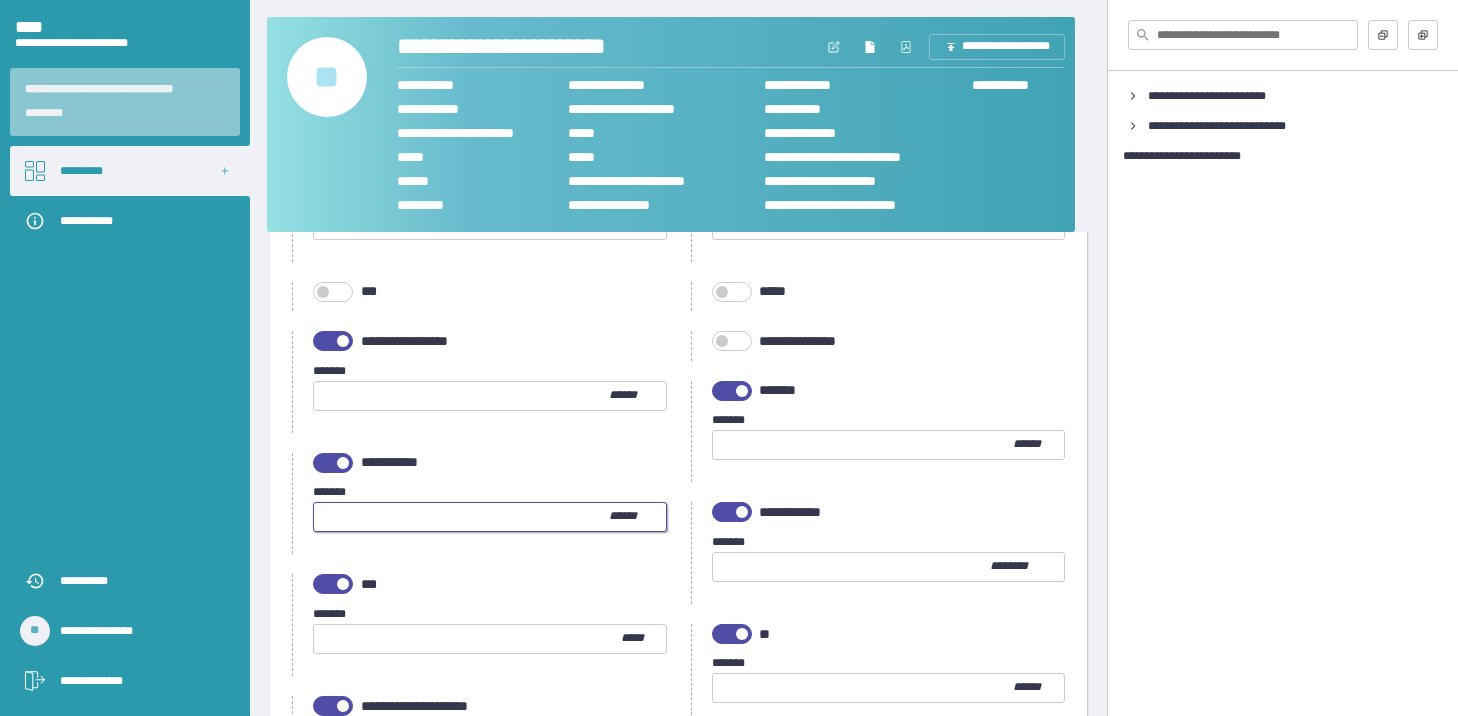 type on "****" 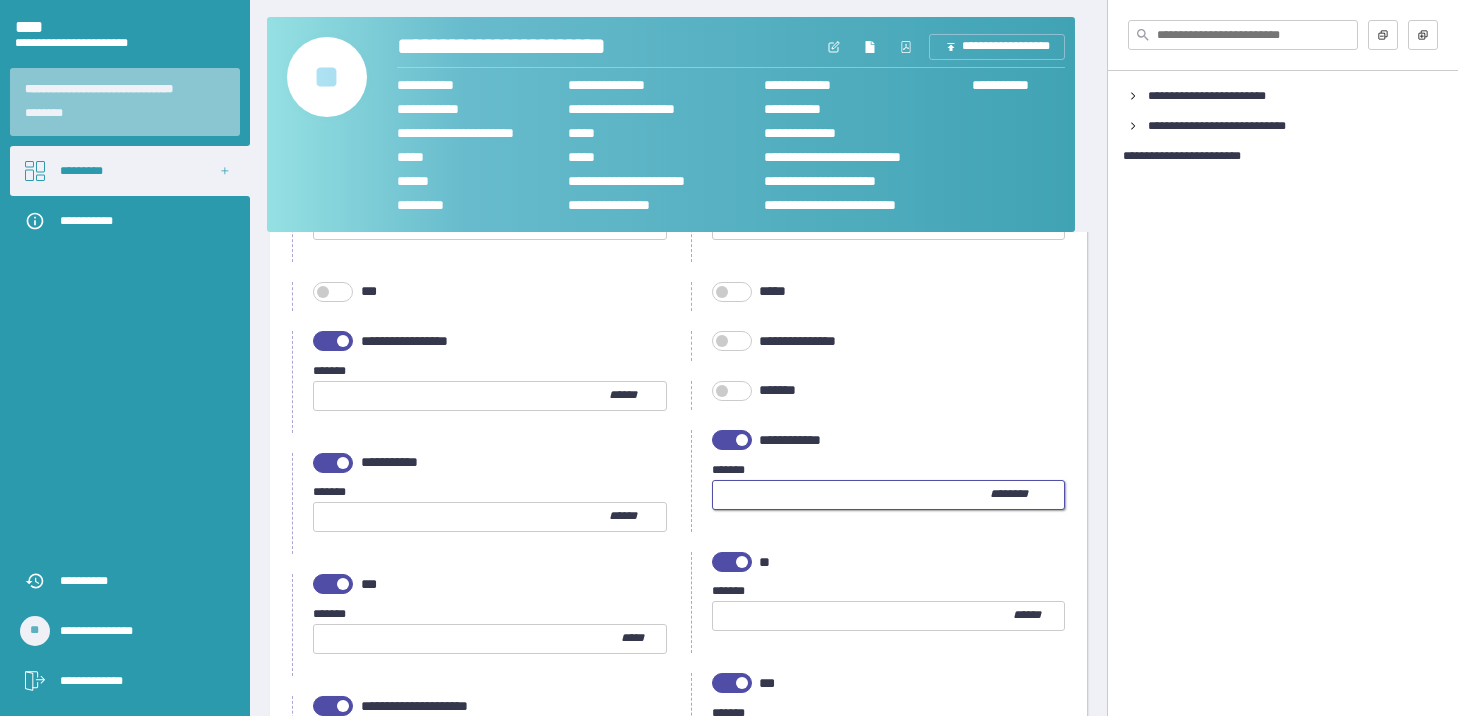 click at bounding box center [852, 495] 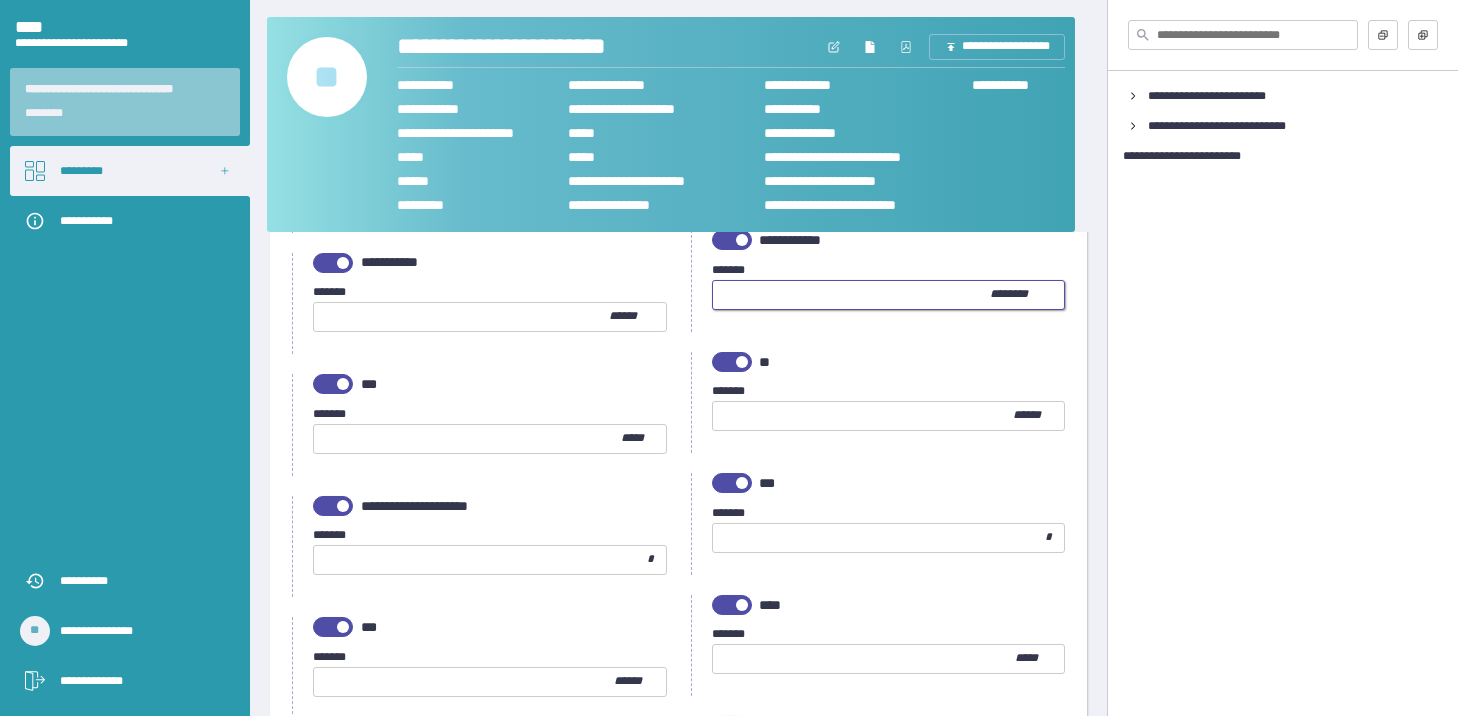 type on "**" 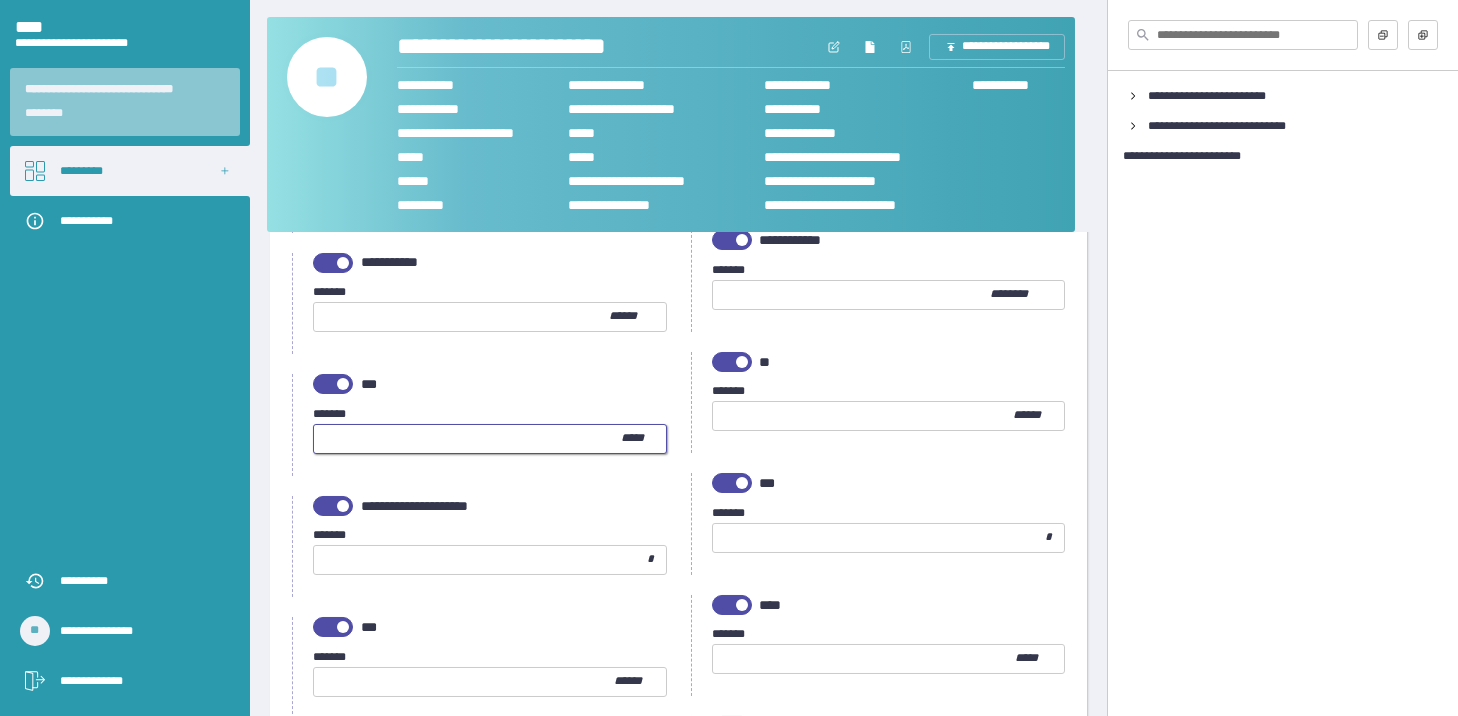 type on "****" 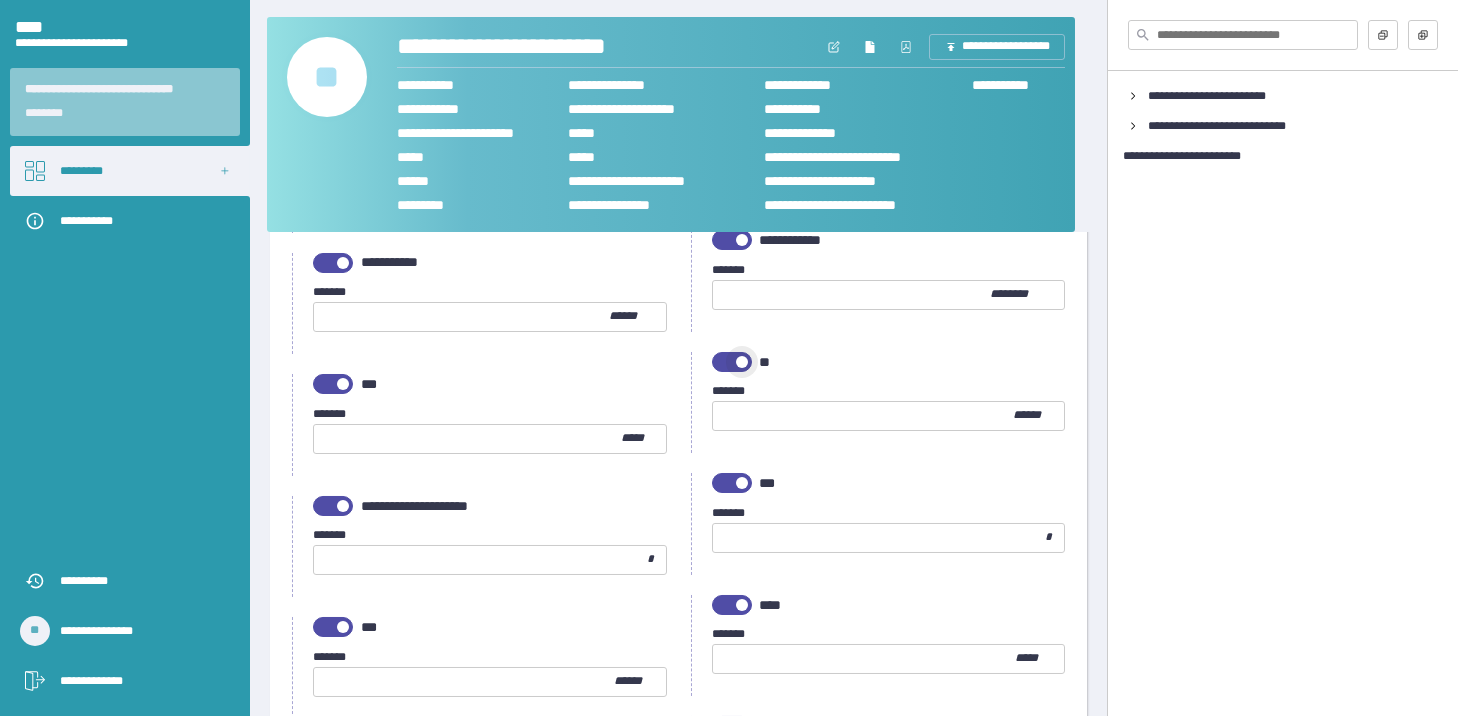 click at bounding box center (732, 362) 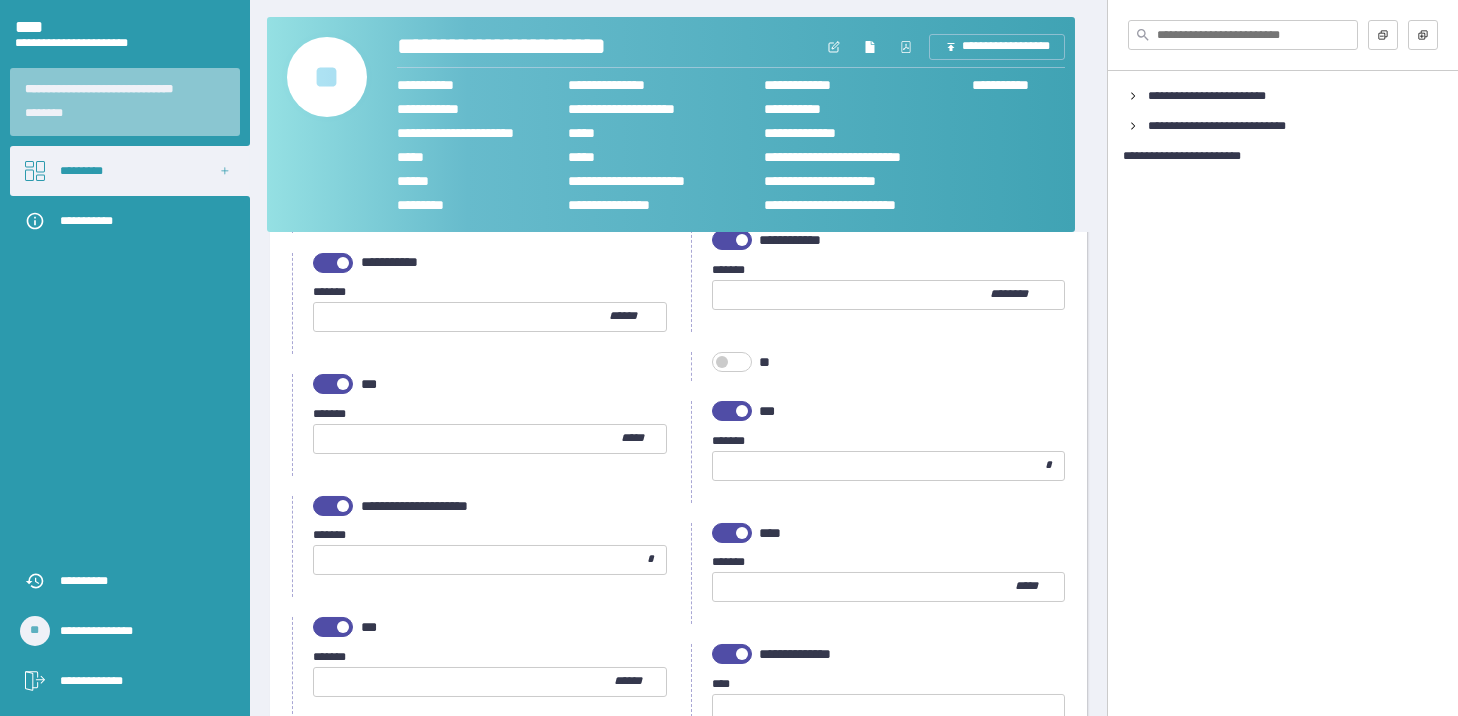 click at bounding box center [480, 560] 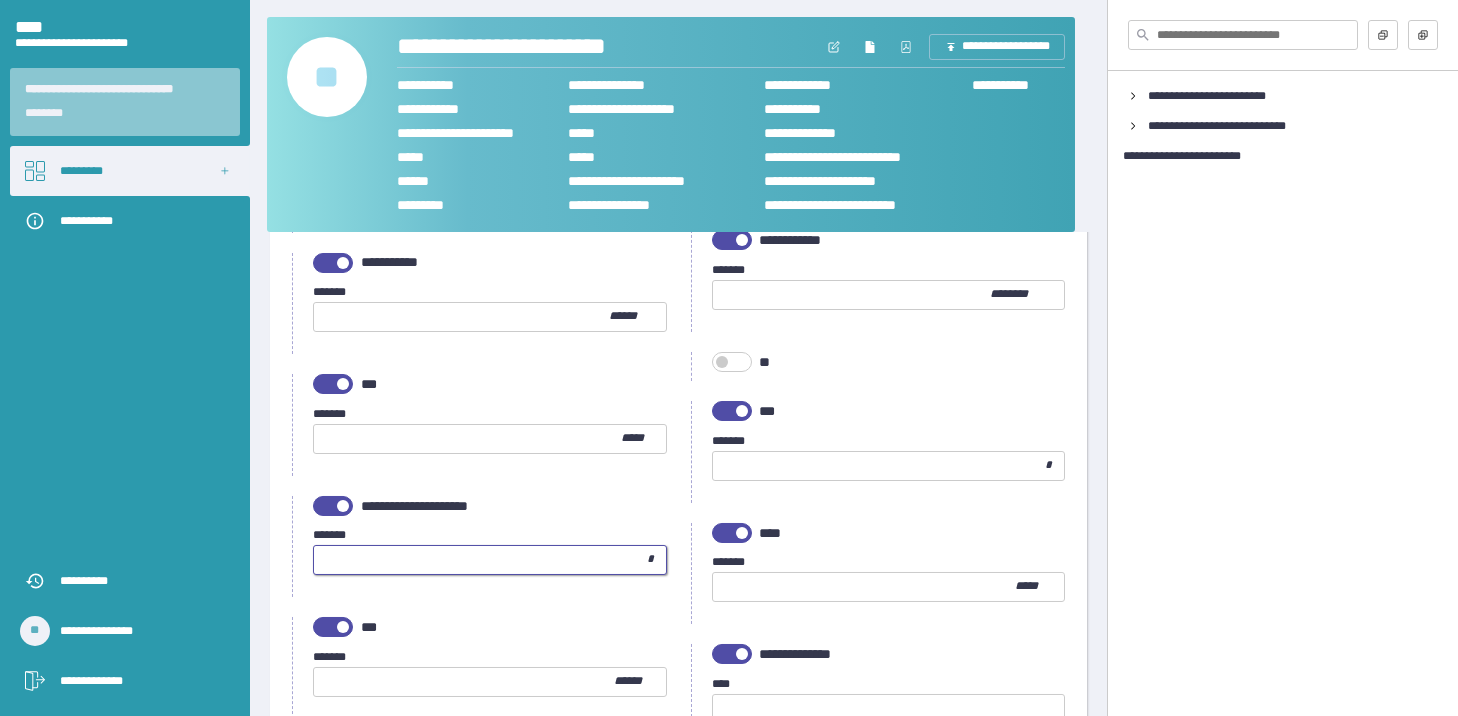 type on "***" 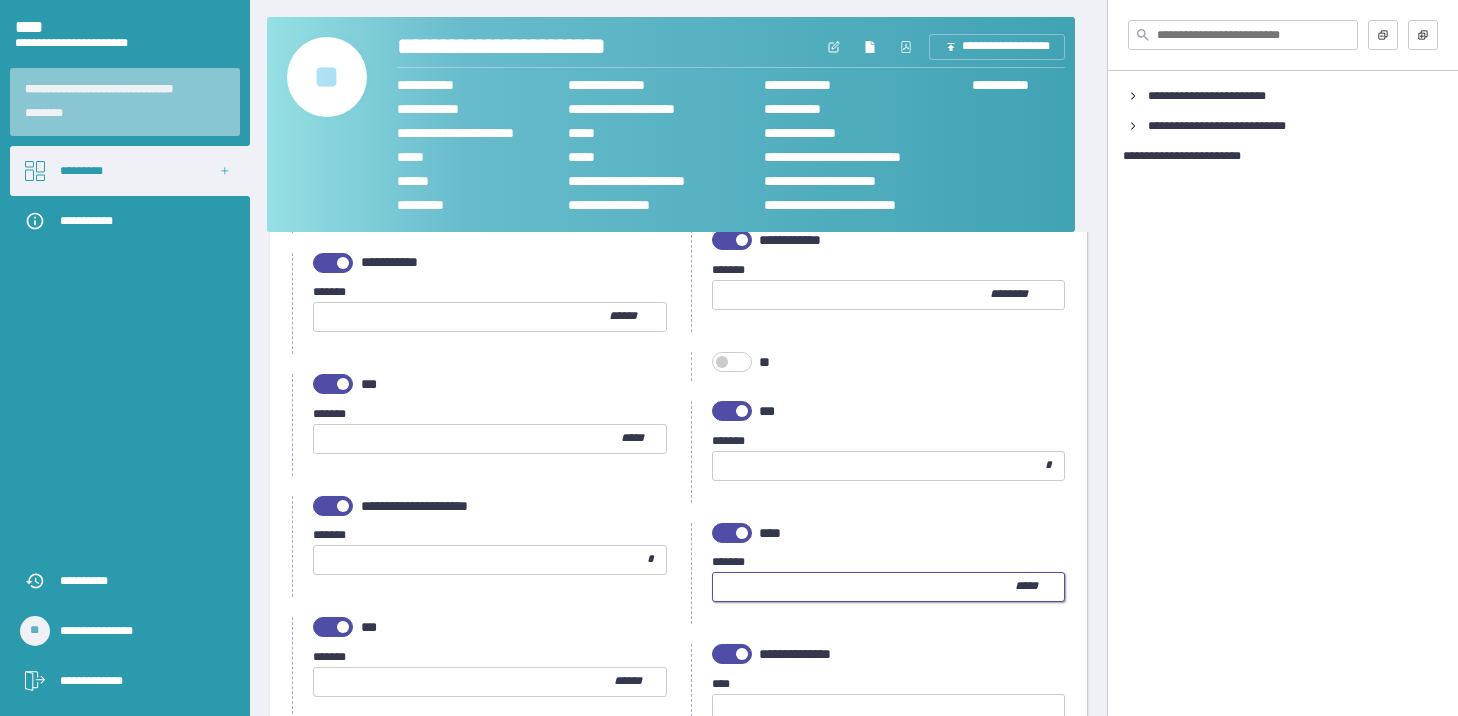 click at bounding box center (864, 587) 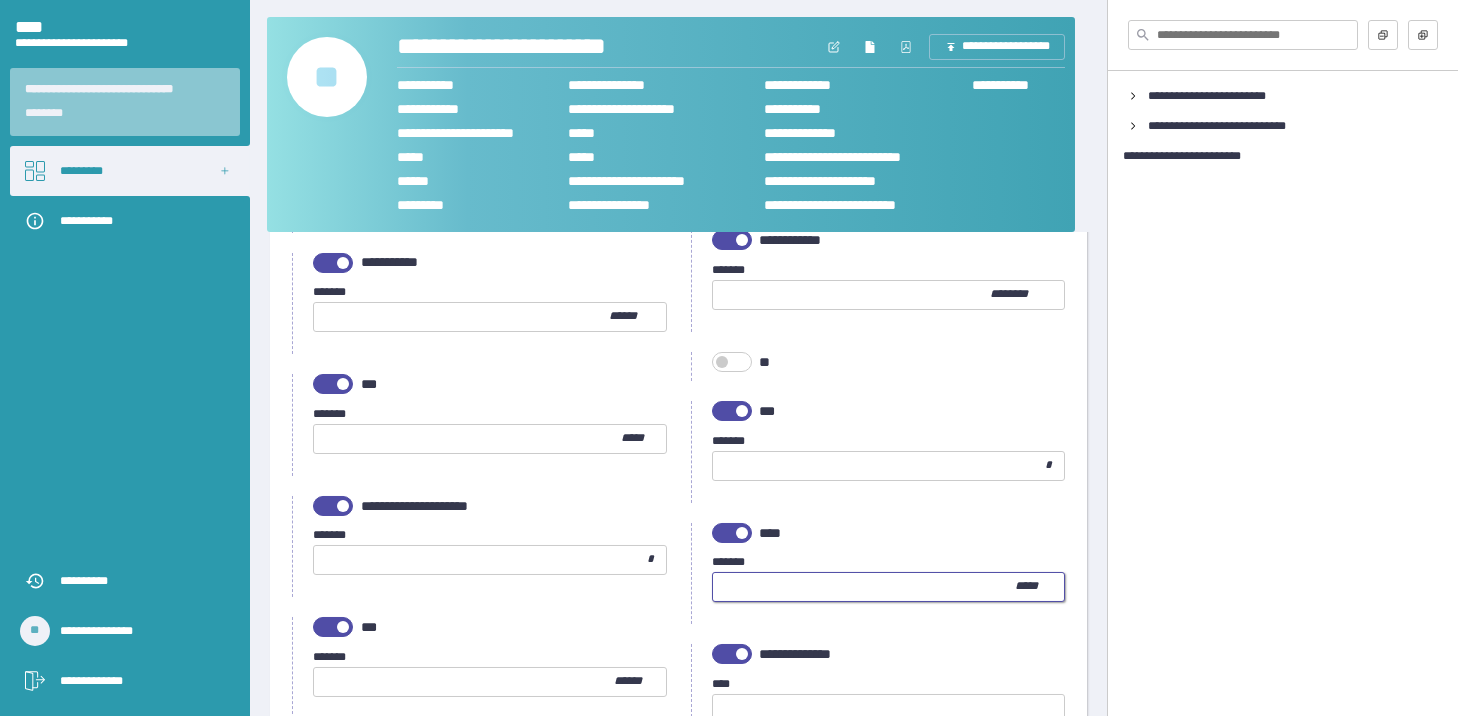 click at bounding box center (864, 587) 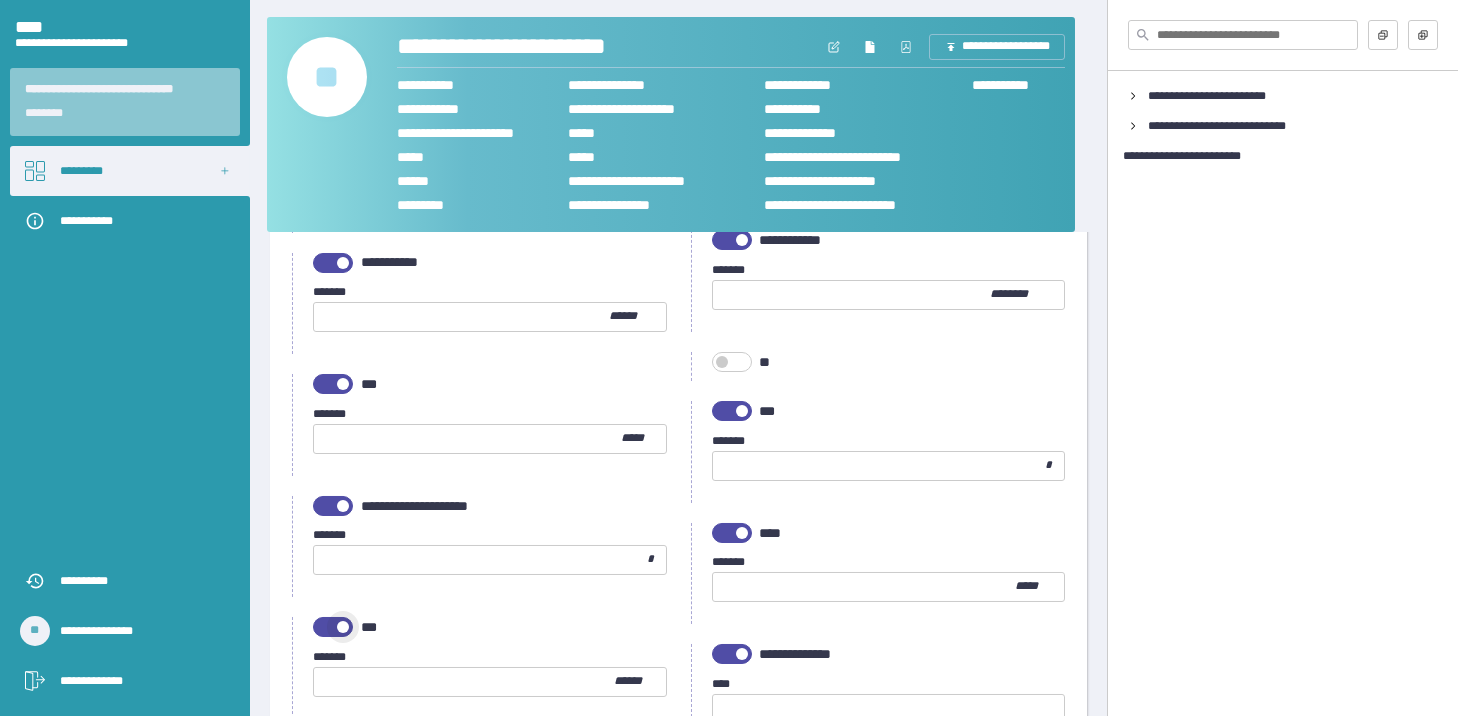 click at bounding box center (343, 627) 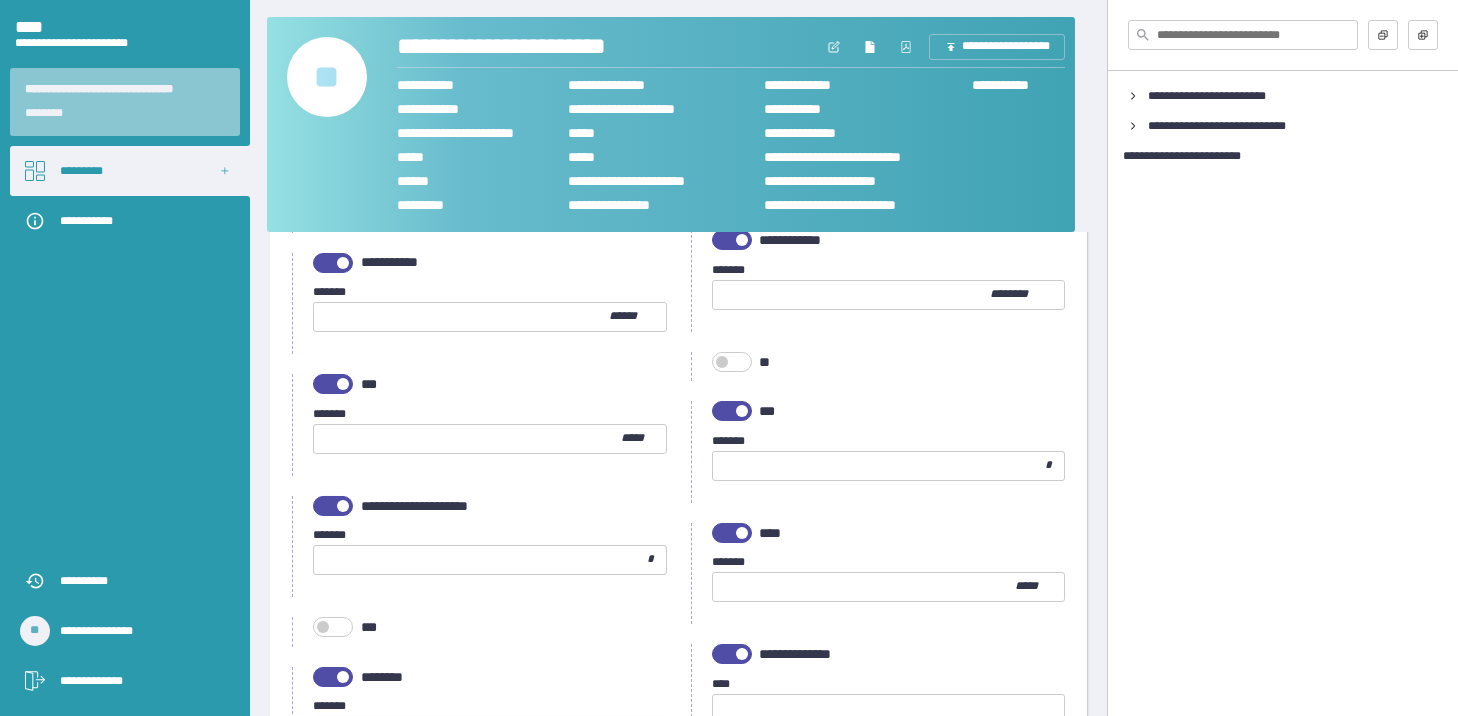 click at bounding box center (742, 654) 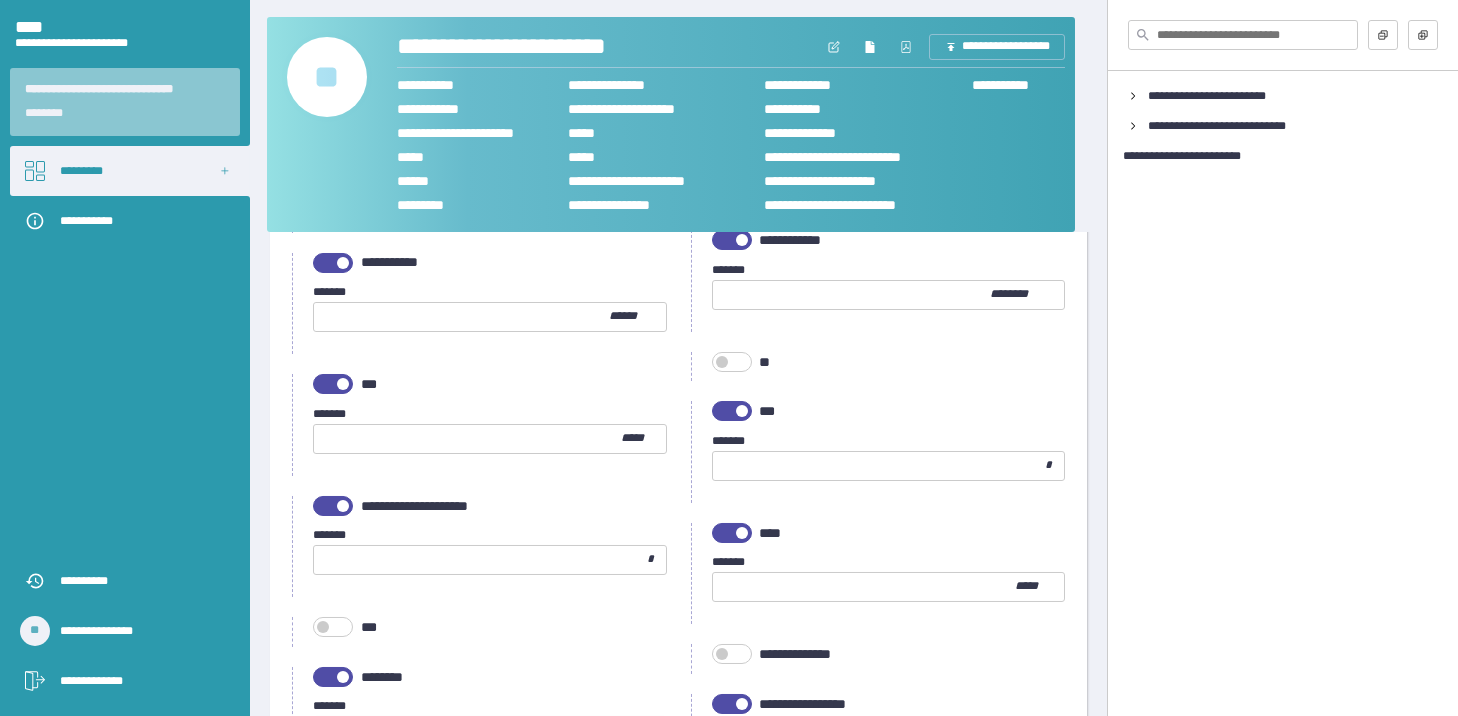 click at bounding box center (343, 677) 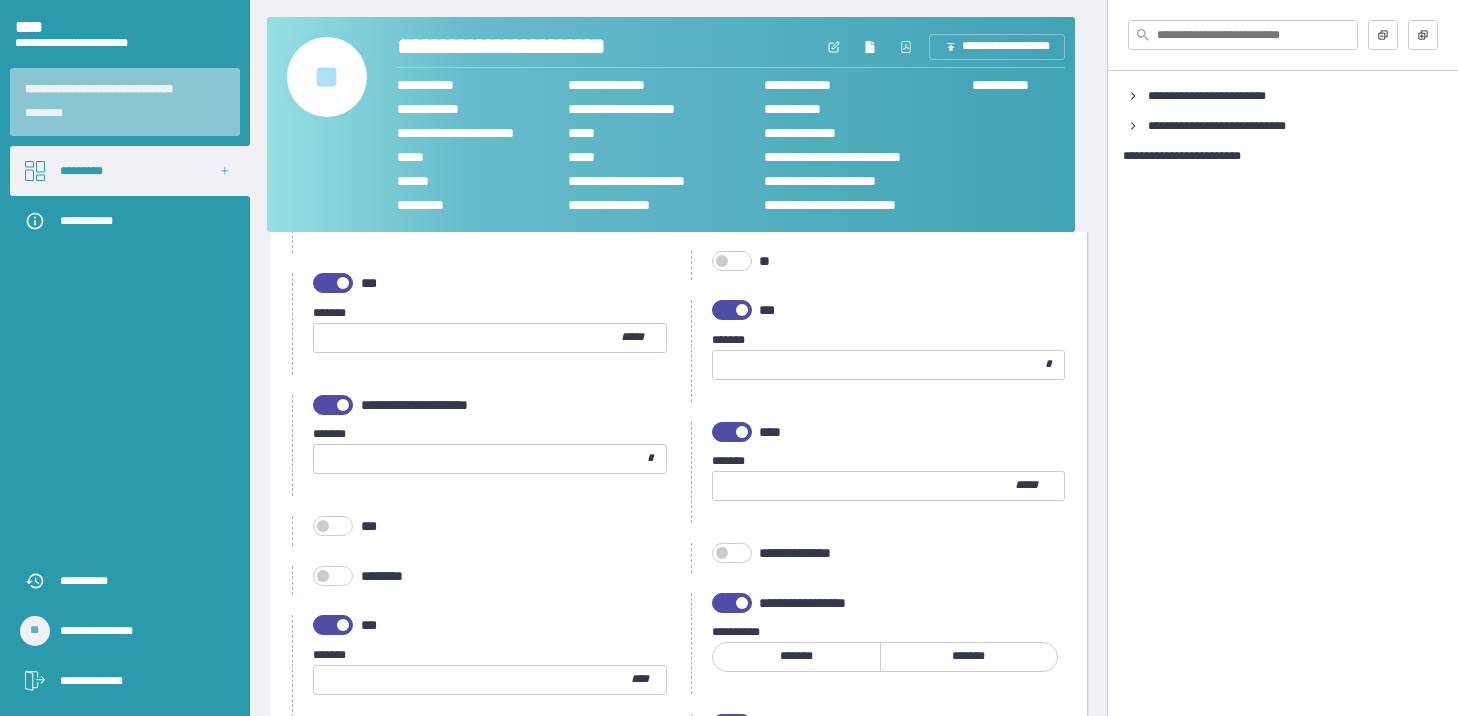 scroll, scrollTop: 1300, scrollLeft: 0, axis: vertical 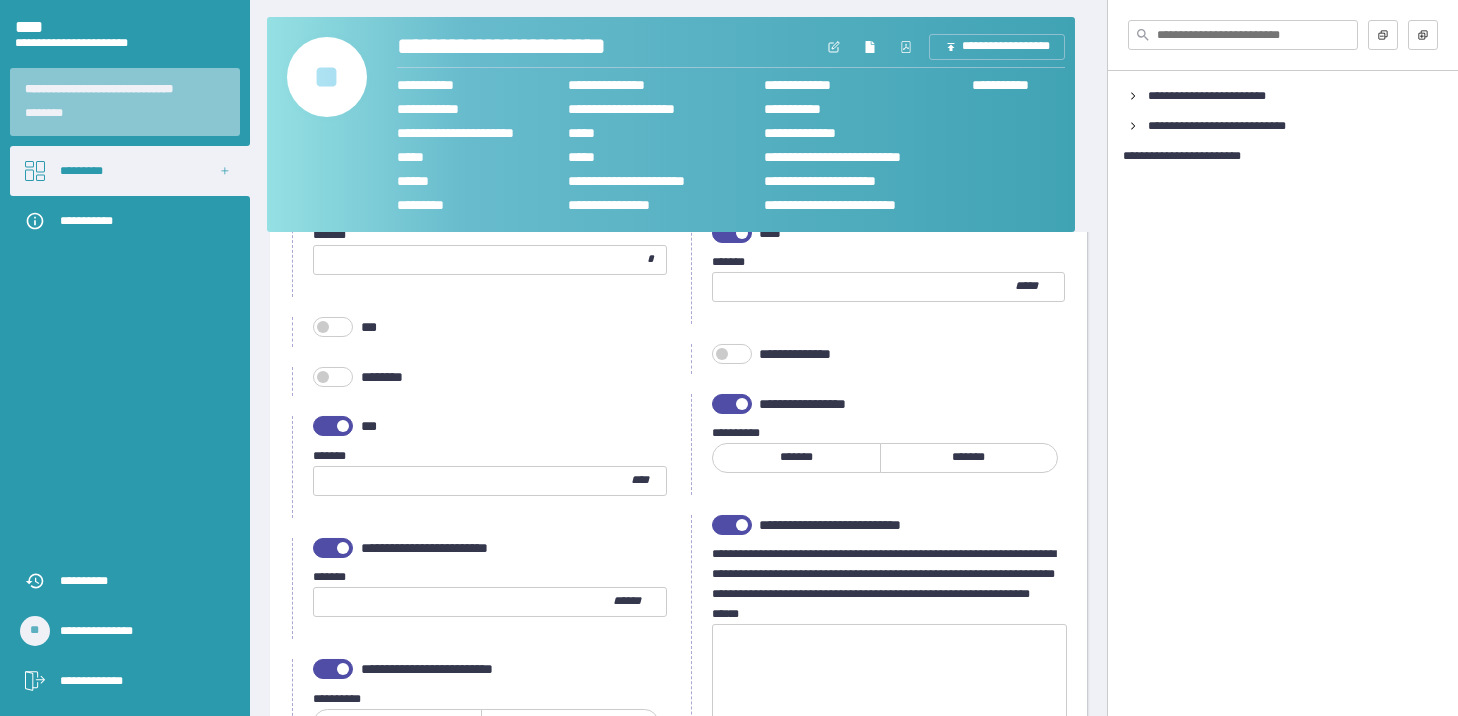 drag, startPoint x: 347, startPoint y: 420, endPoint x: 369, endPoint y: 421, distance: 22.022715 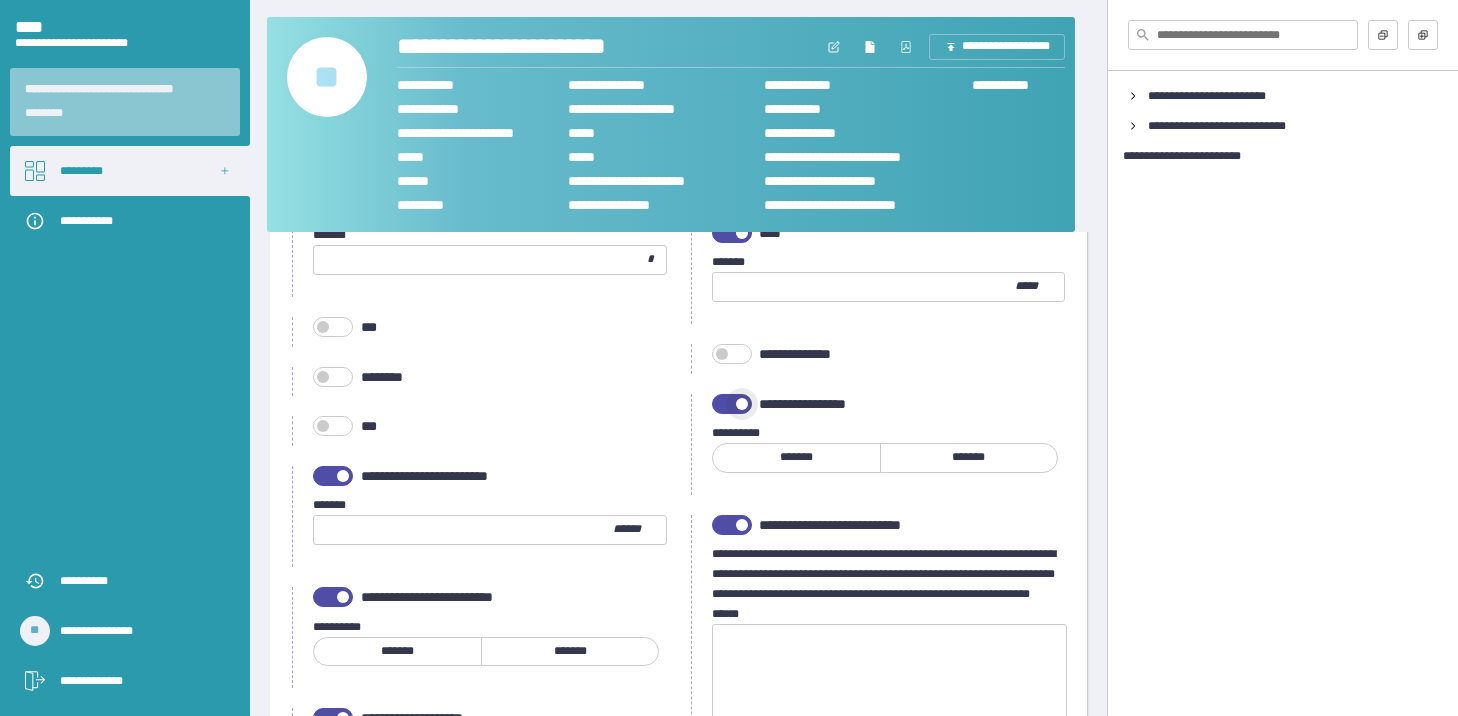 click at bounding box center [732, 404] 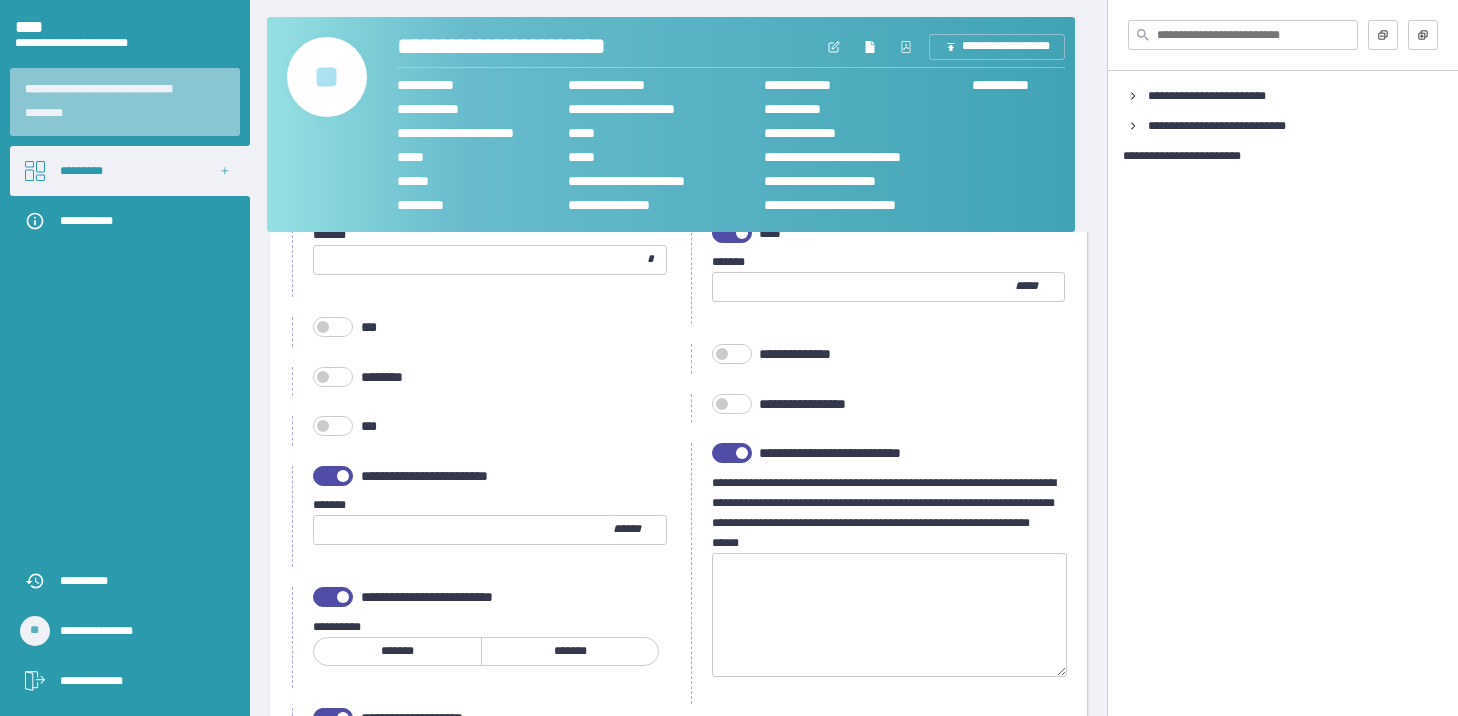 click at bounding box center (333, 476) 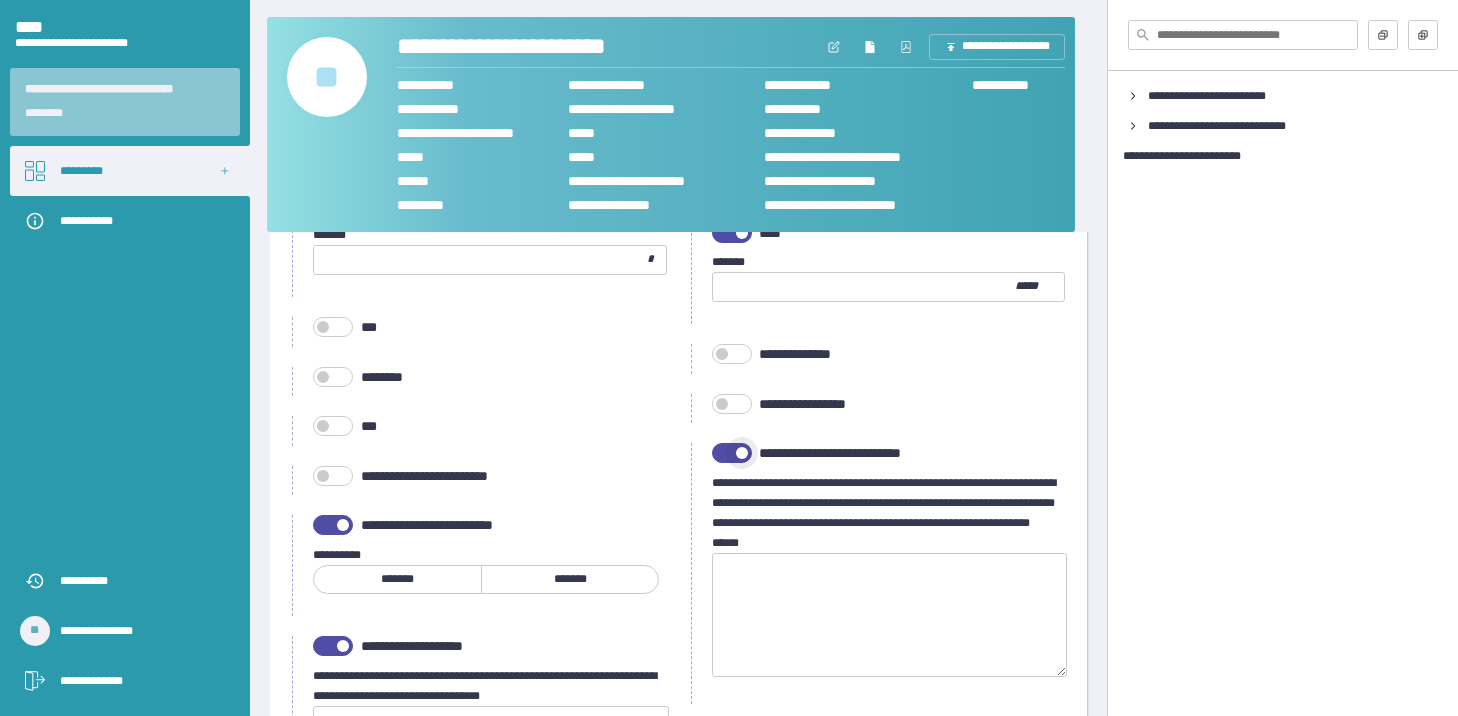 click at bounding box center [732, 453] 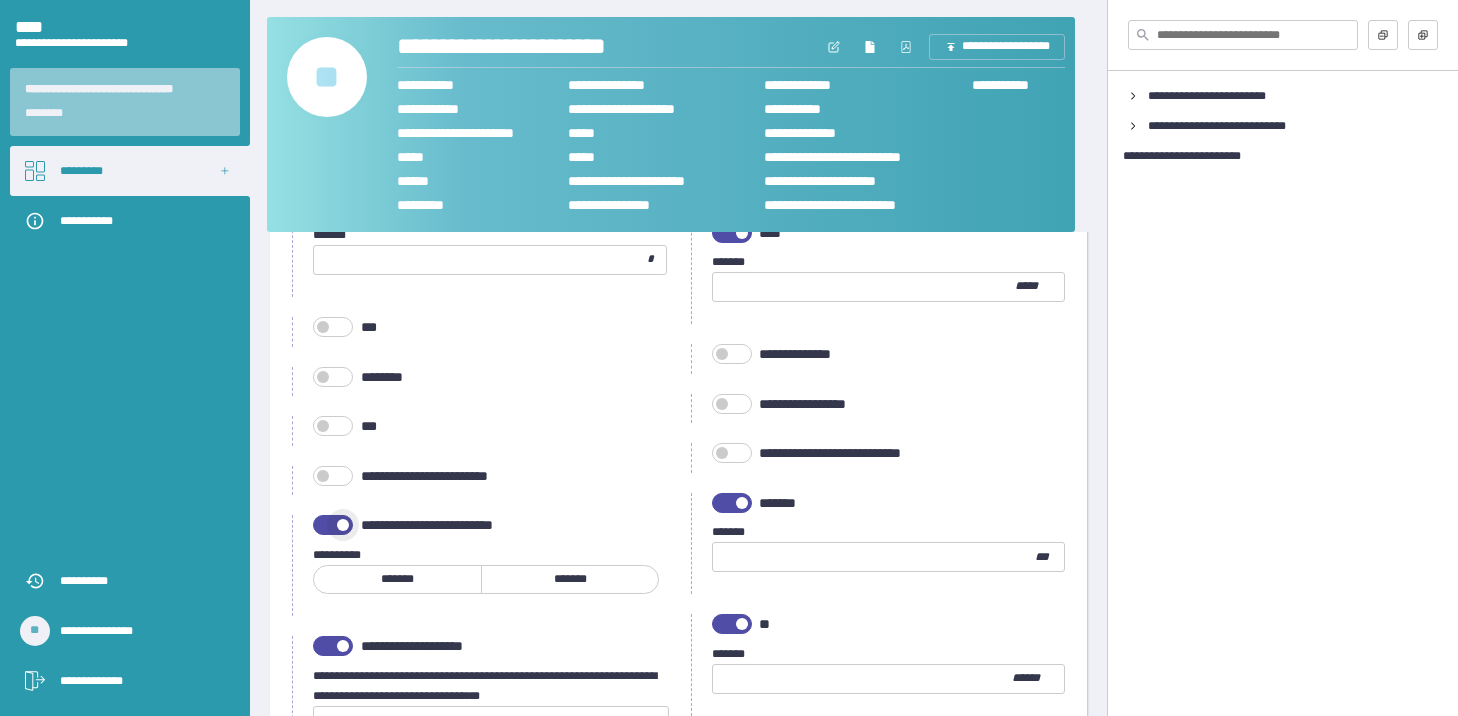 drag, startPoint x: 334, startPoint y: 522, endPoint x: 728, endPoint y: 499, distance: 394.67075 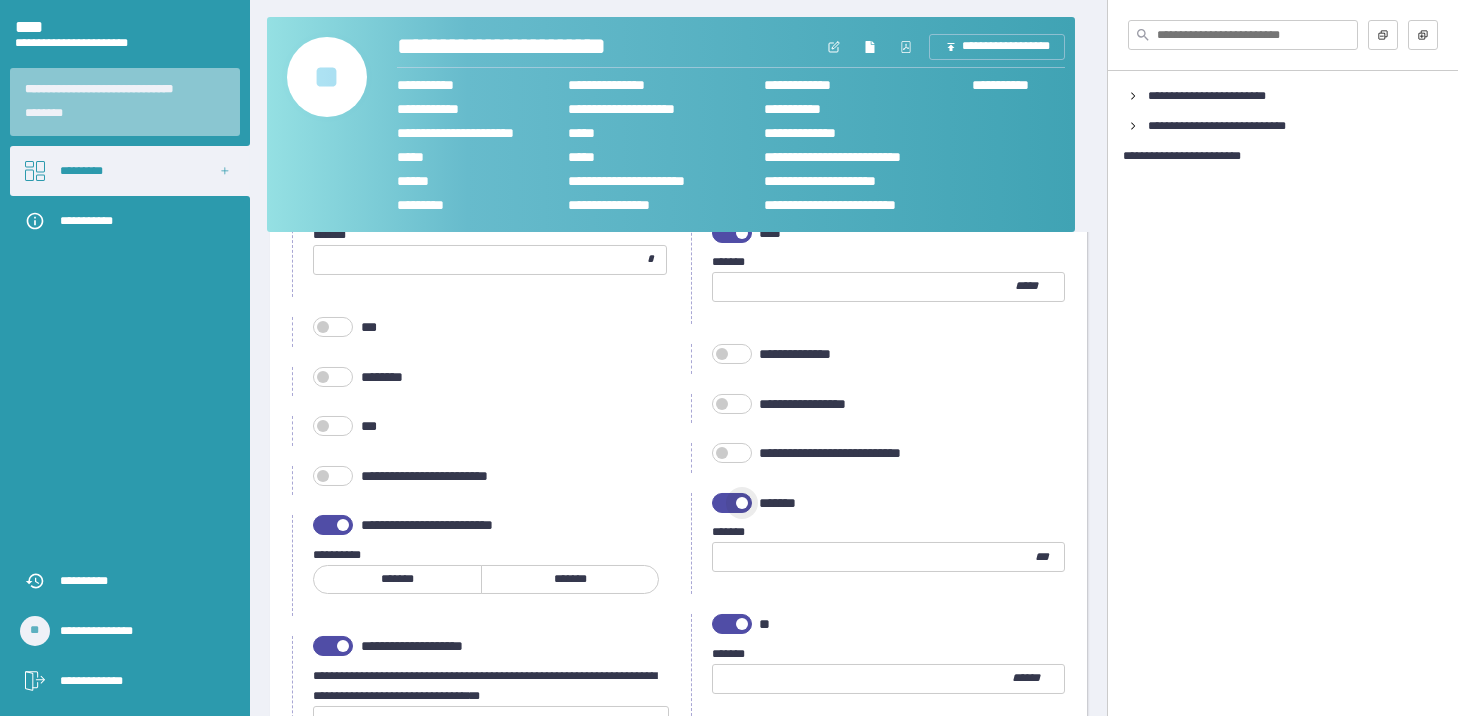 click at bounding box center [732, 503] 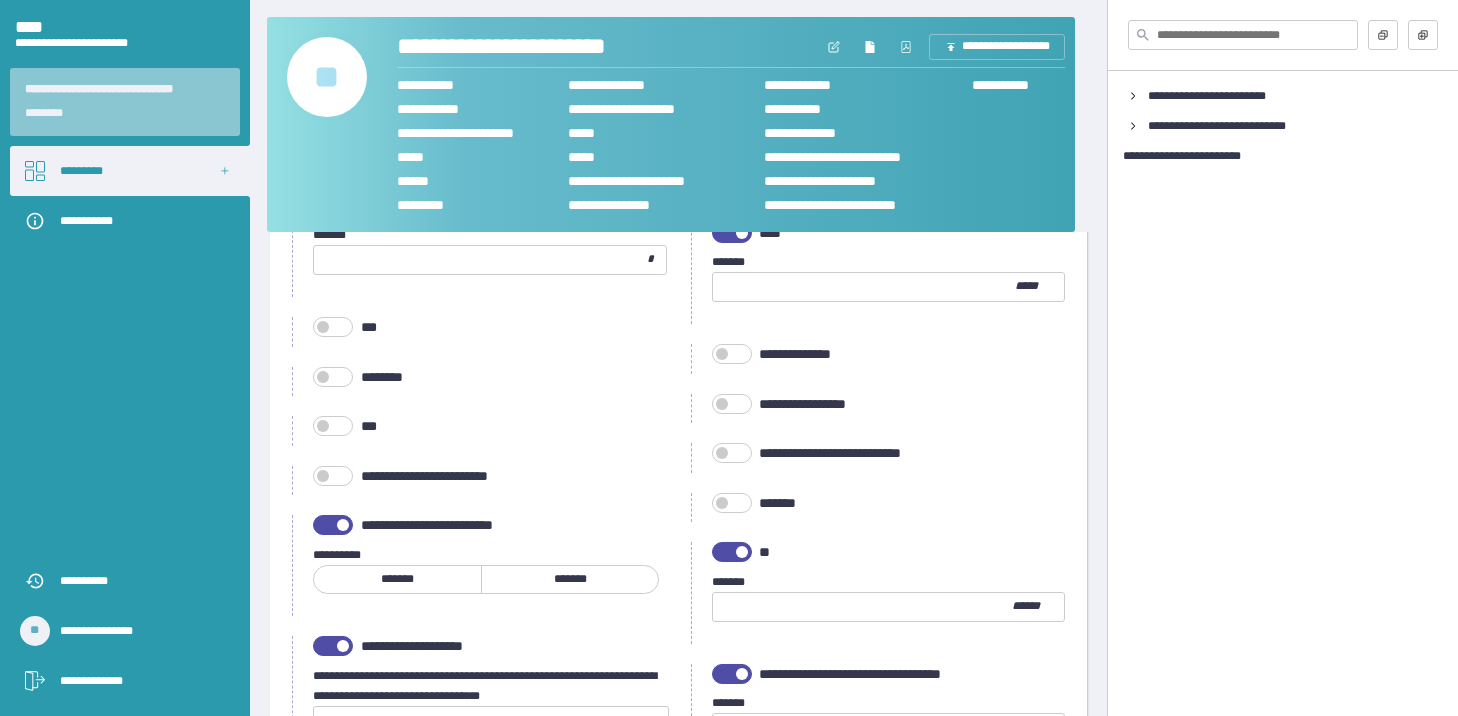 click at bounding box center (333, 646) 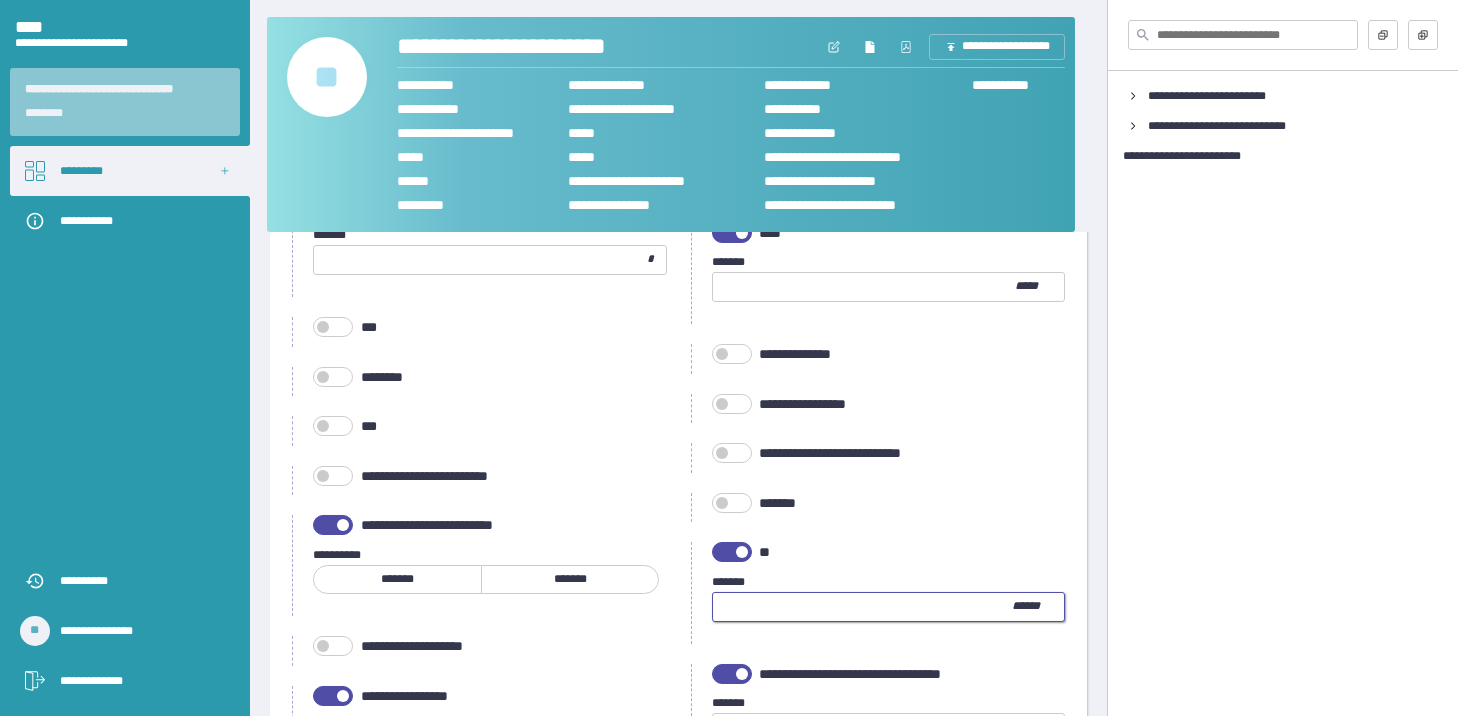 click at bounding box center [863, 607] 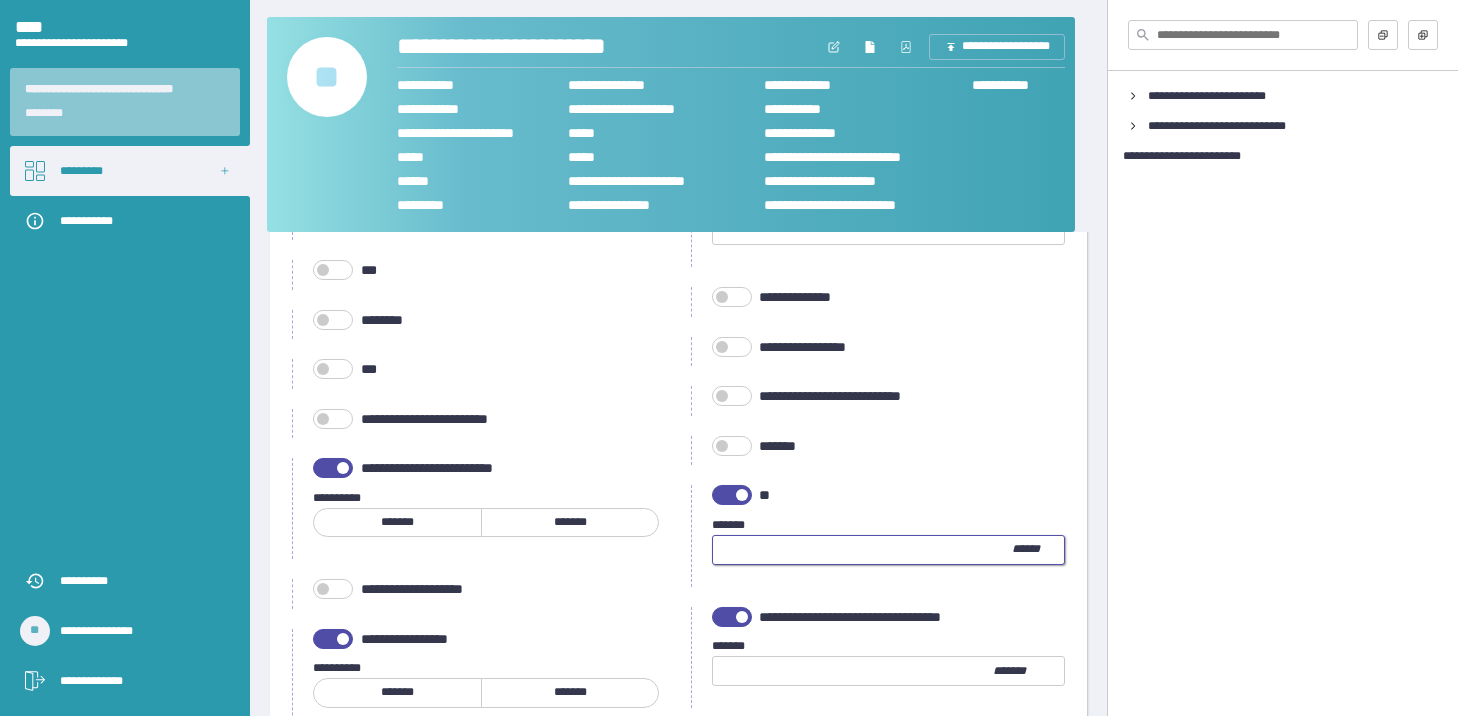 scroll, scrollTop: 1400, scrollLeft: 0, axis: vertical 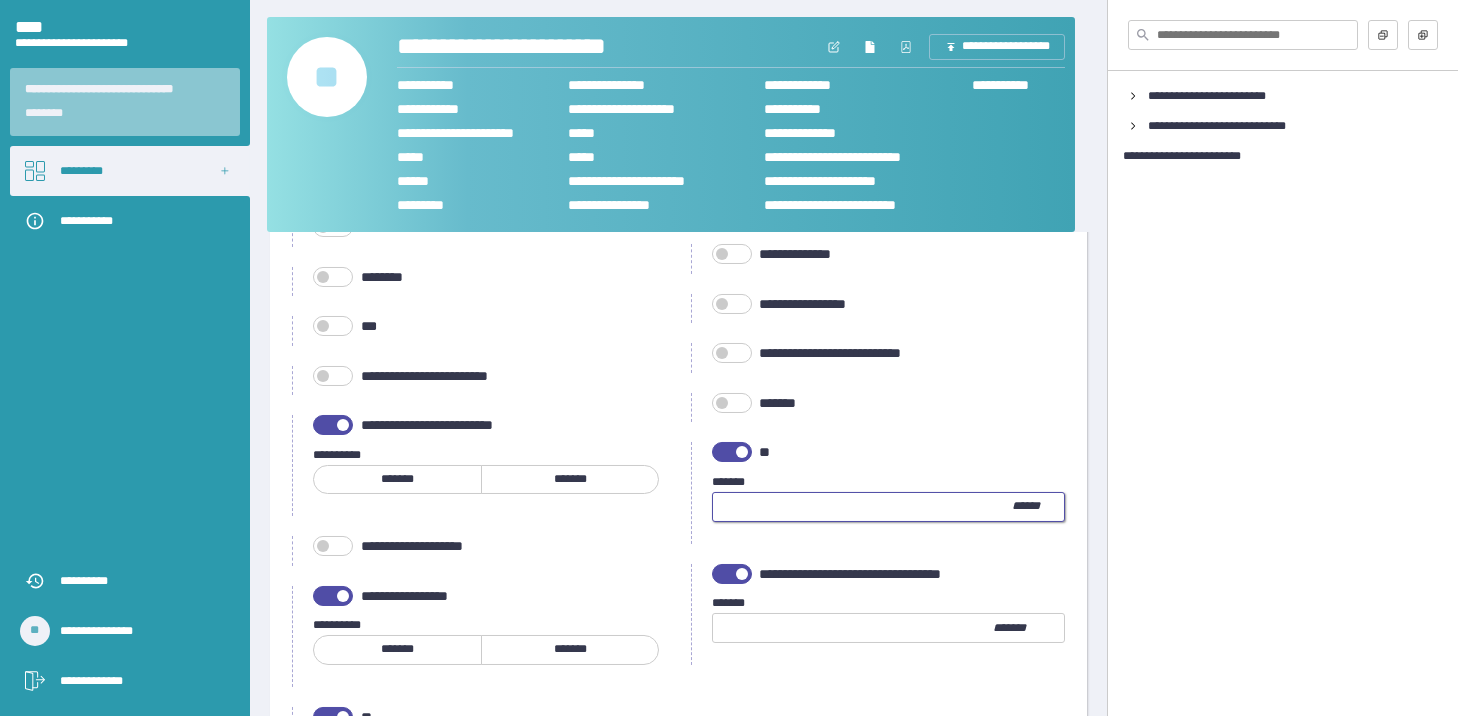 type on "***" 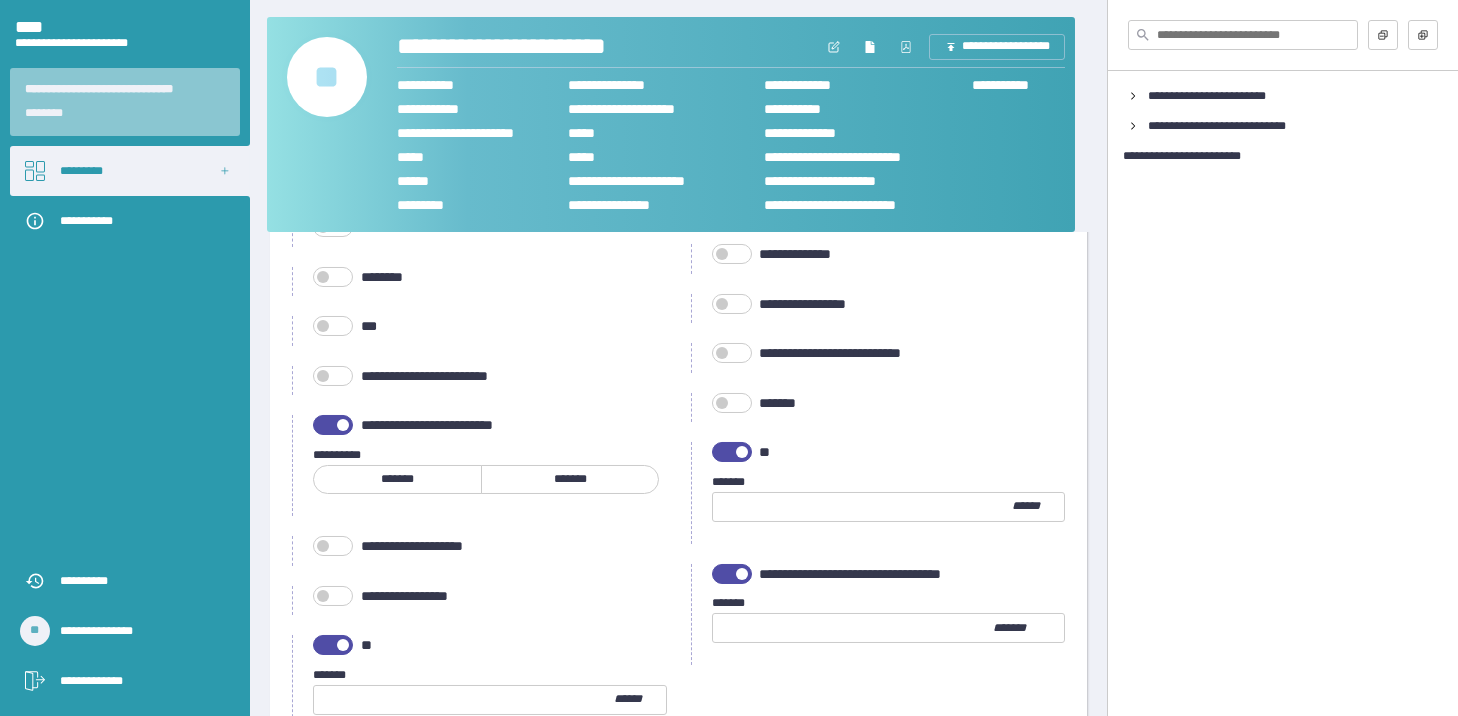 click at bounding box center [853, 628] 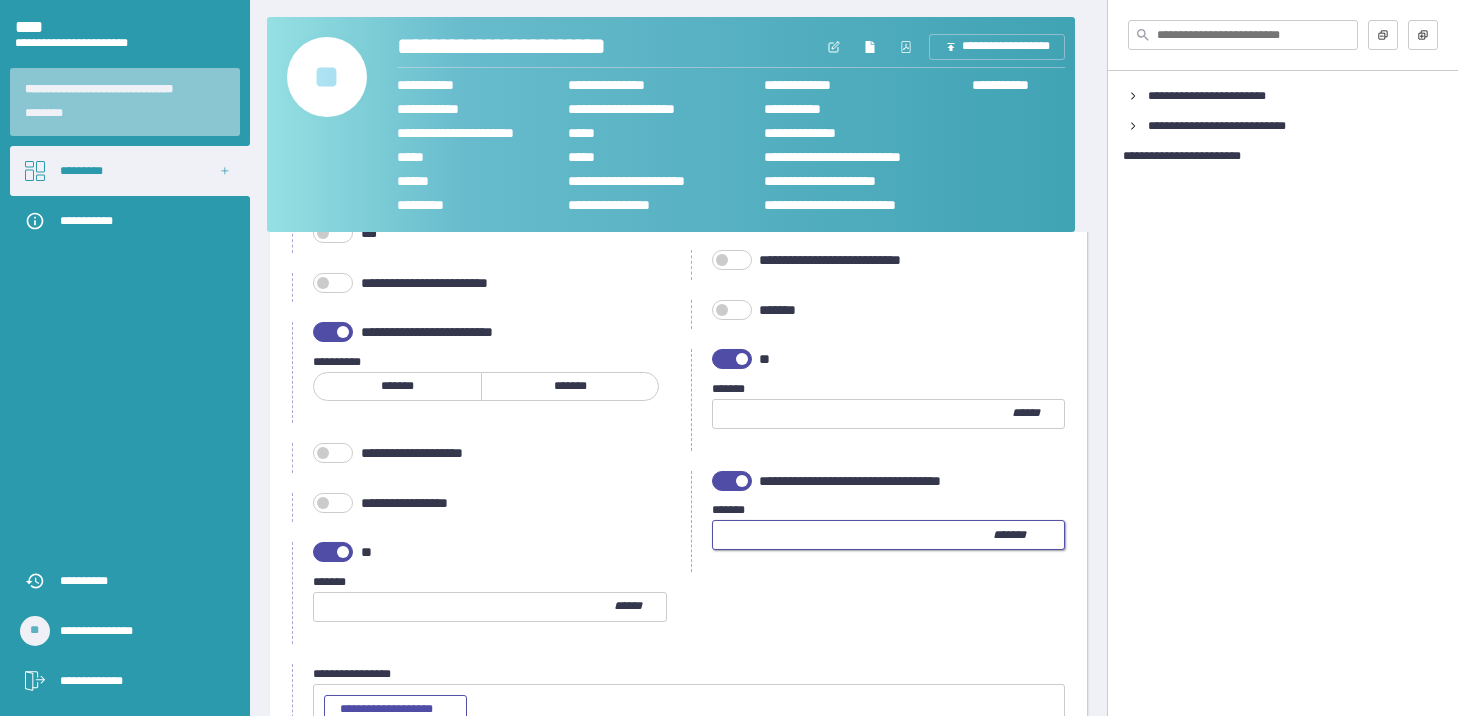 scroll, scrollTop: 1639, scrollLeft: 0, axis: vertical 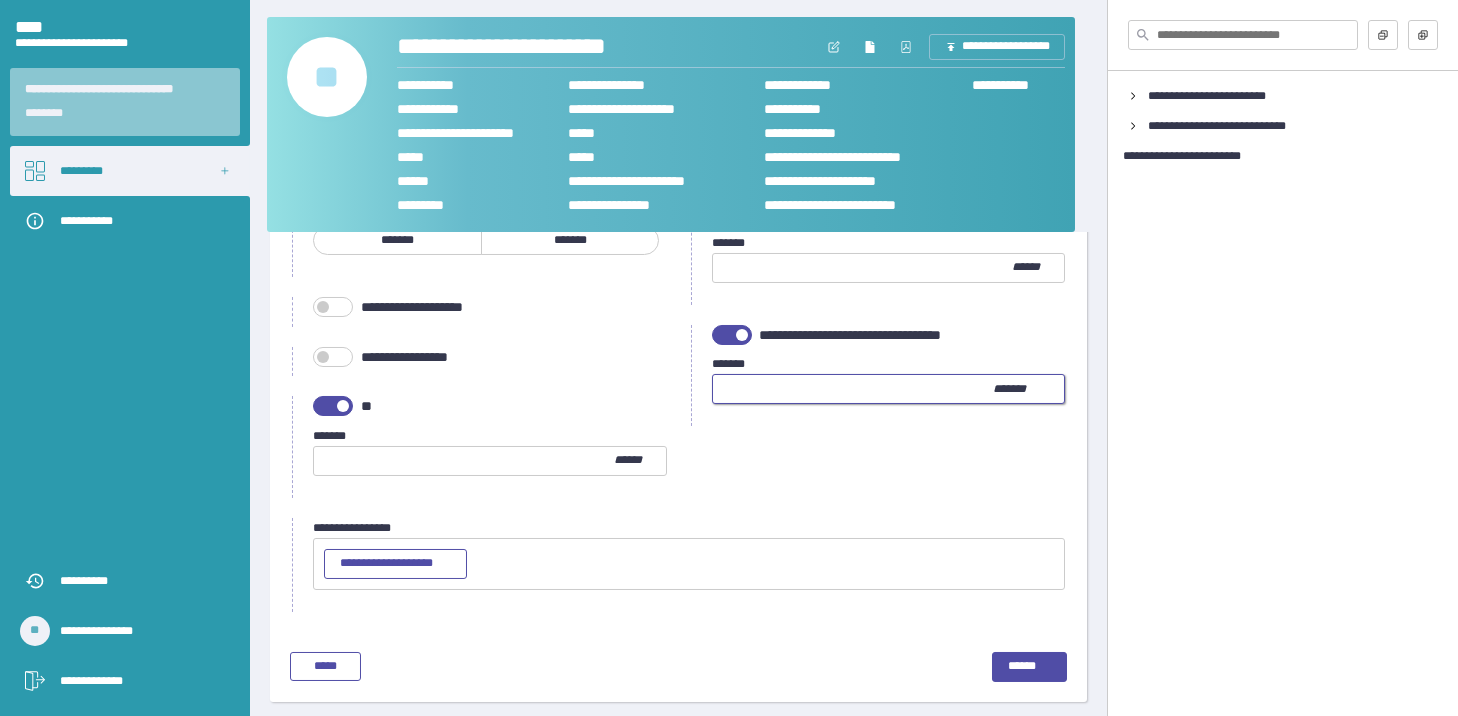 type on "**" 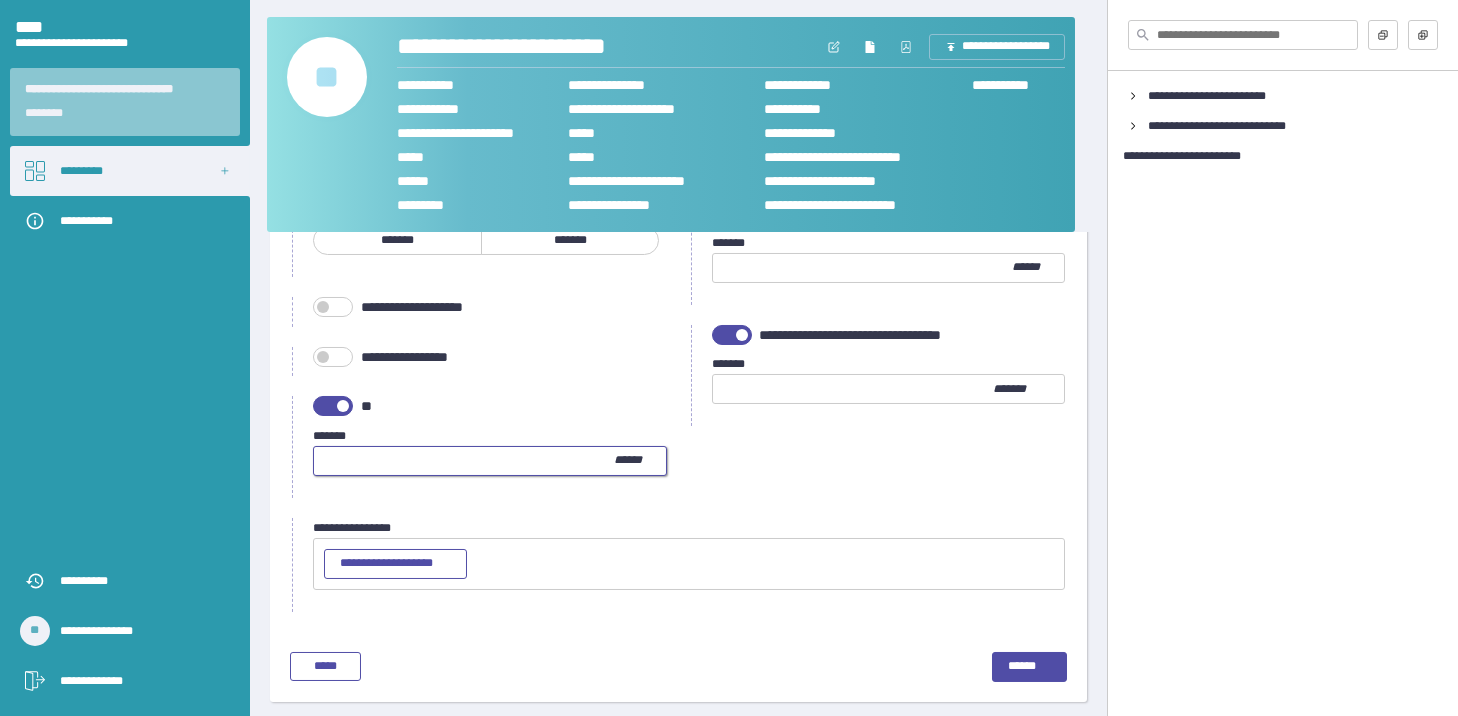 type on "**" 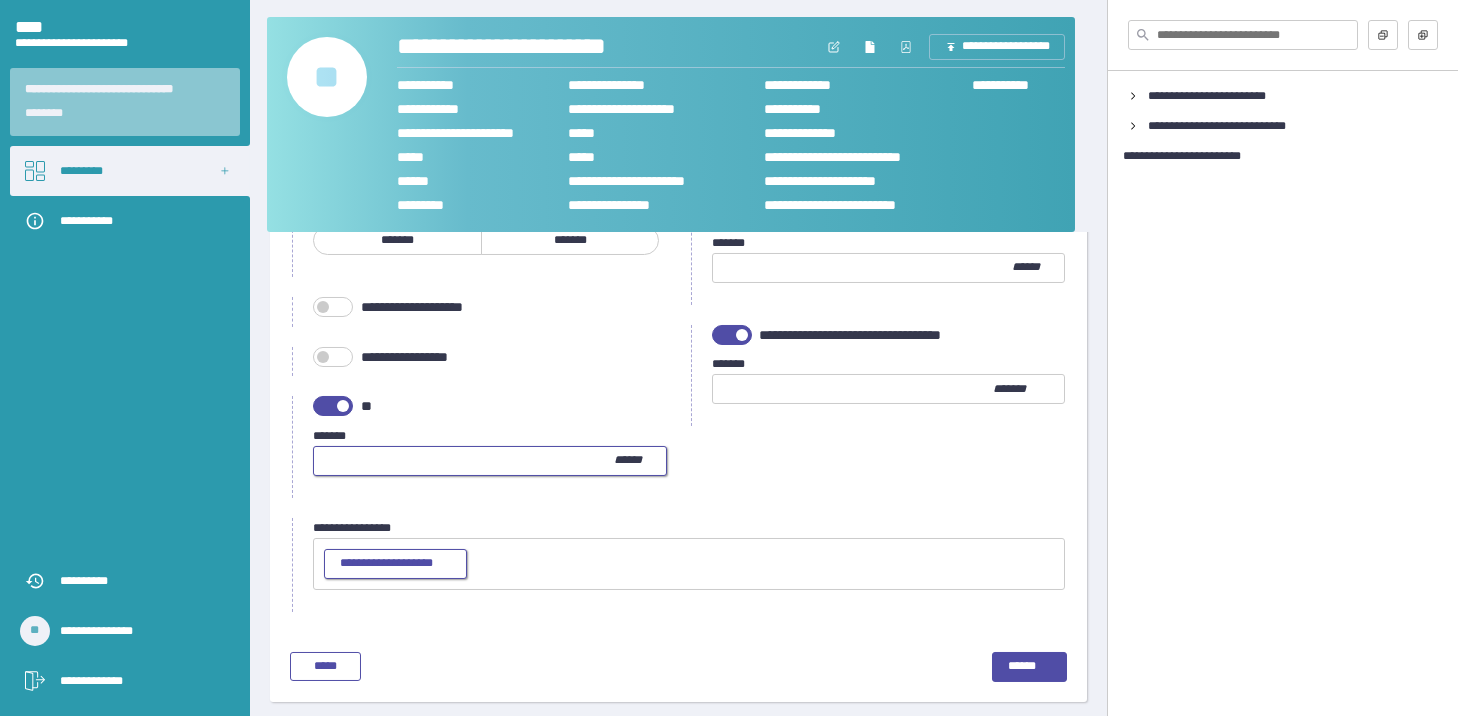 click on "**********" at bounding box center (395, 564) 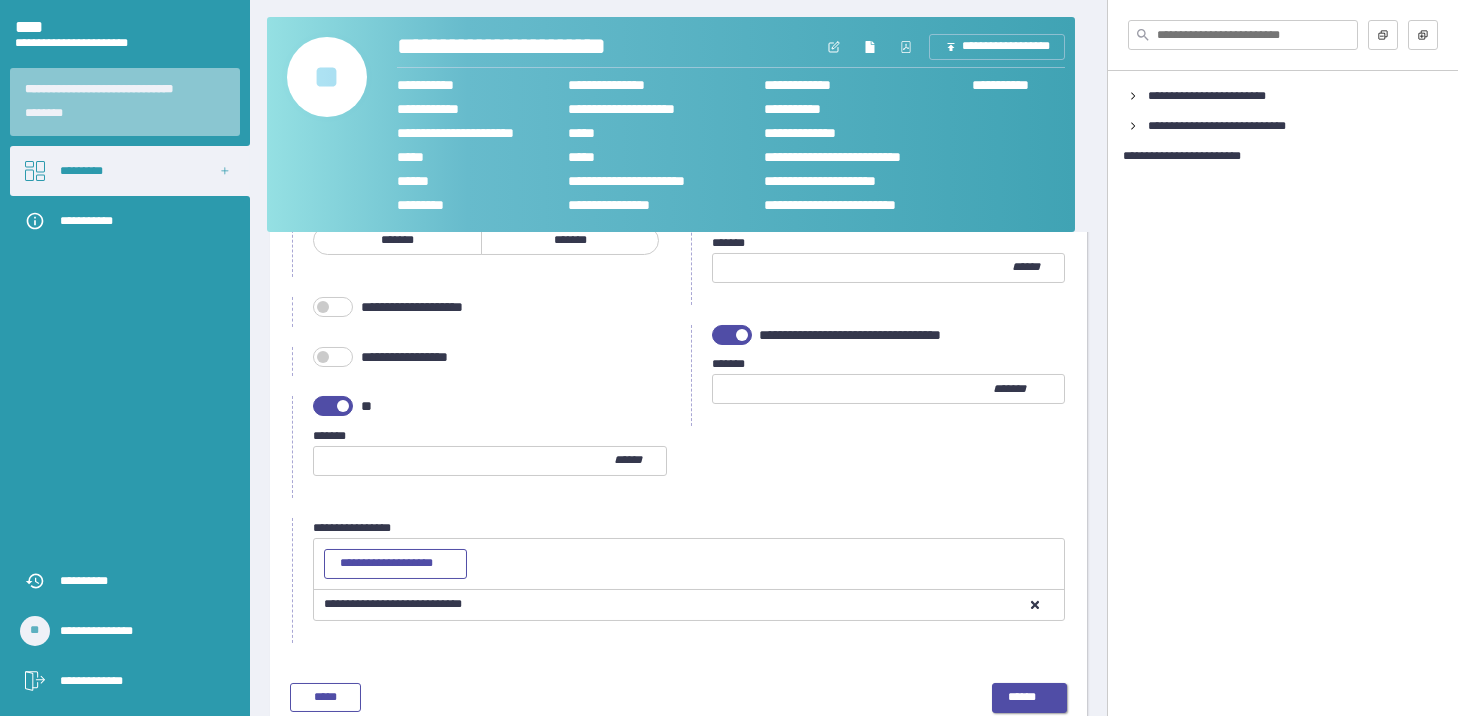 click on "******" at bounding box center (1029, 698) 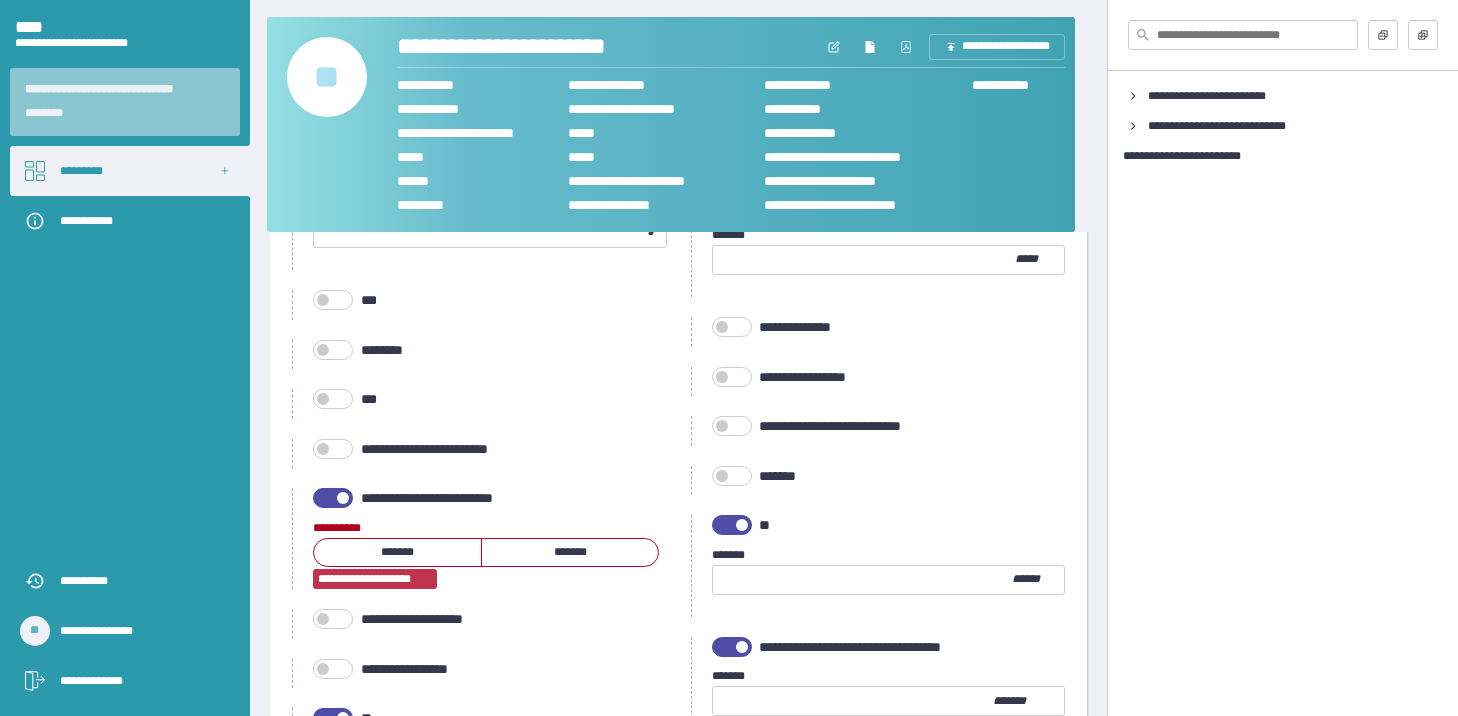 scroll, scrollTop: 1288, scrollLeft: 0, axis: vertical 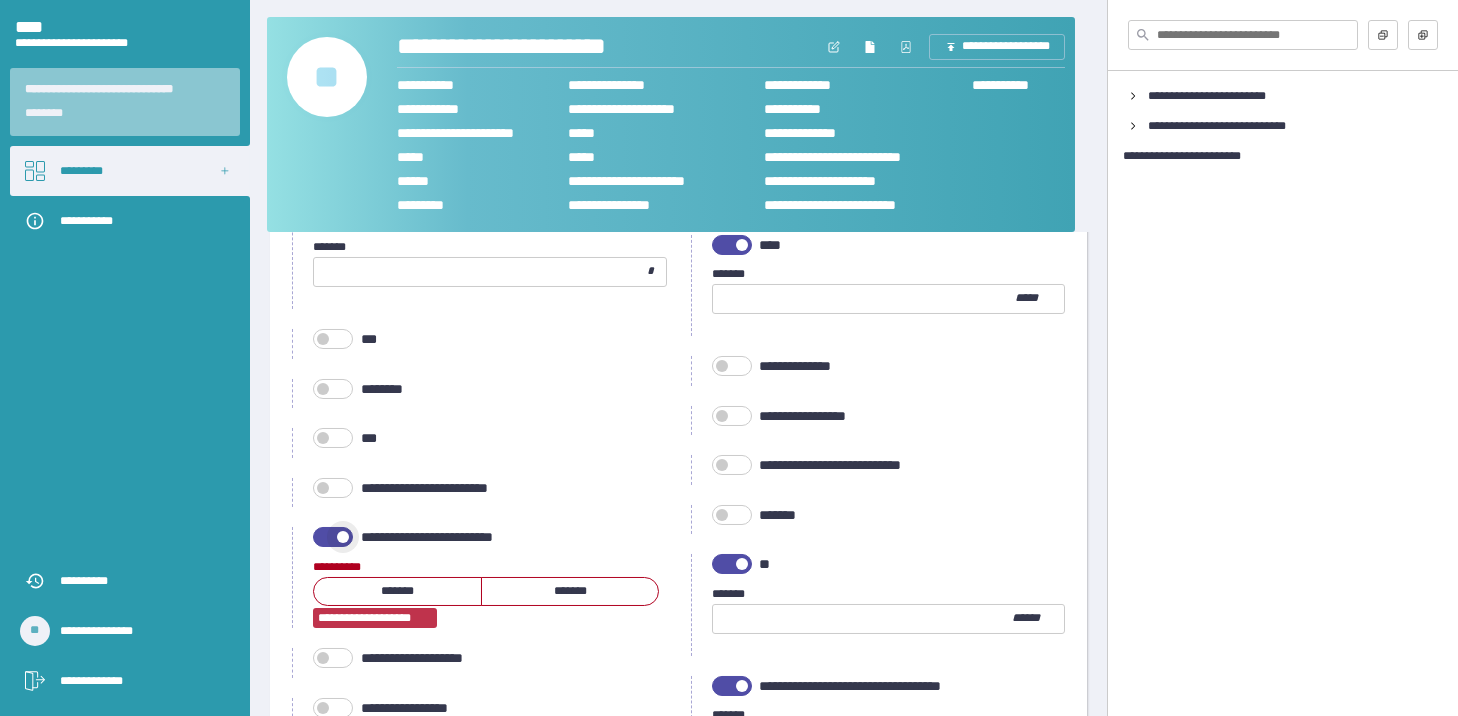 click at bounding box center [333, 537] 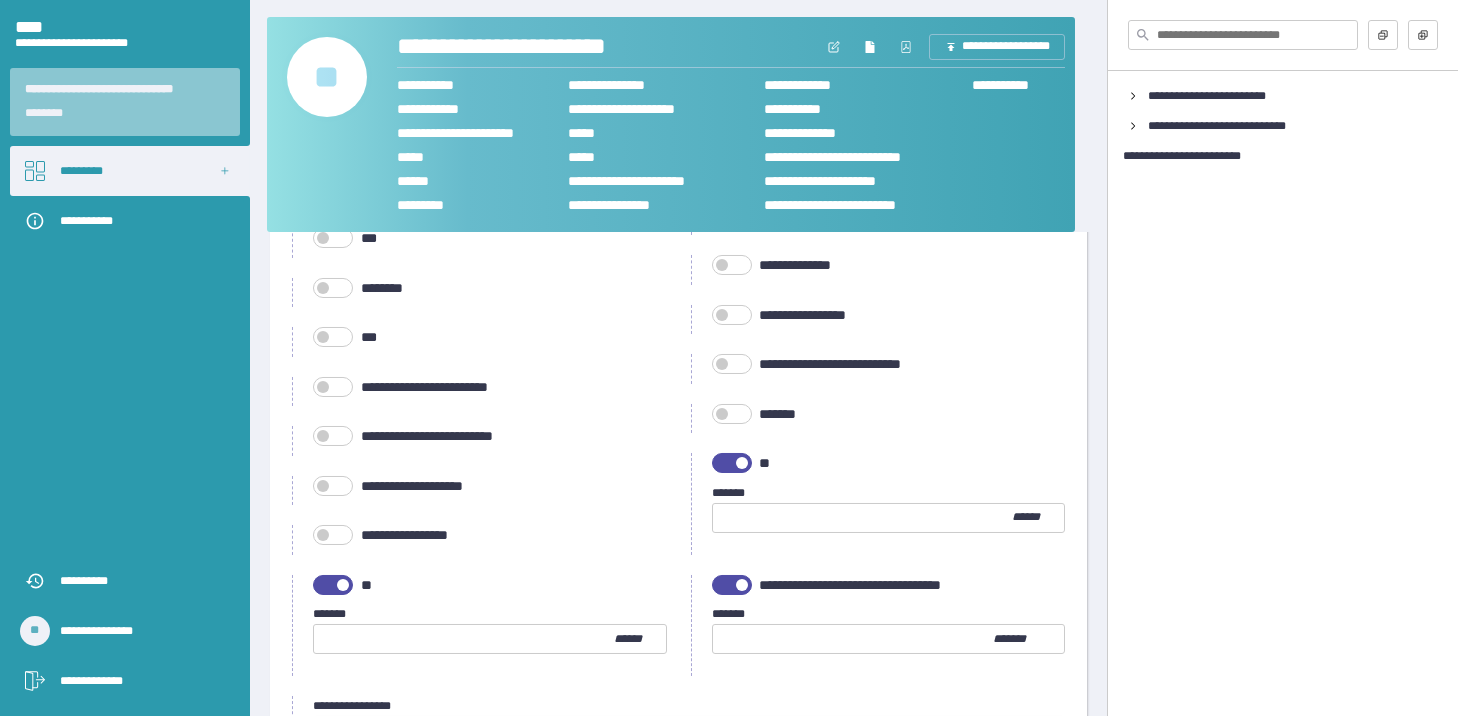 scroll, scrollTop: 1599, scrollLeft: 0, axis: vertical 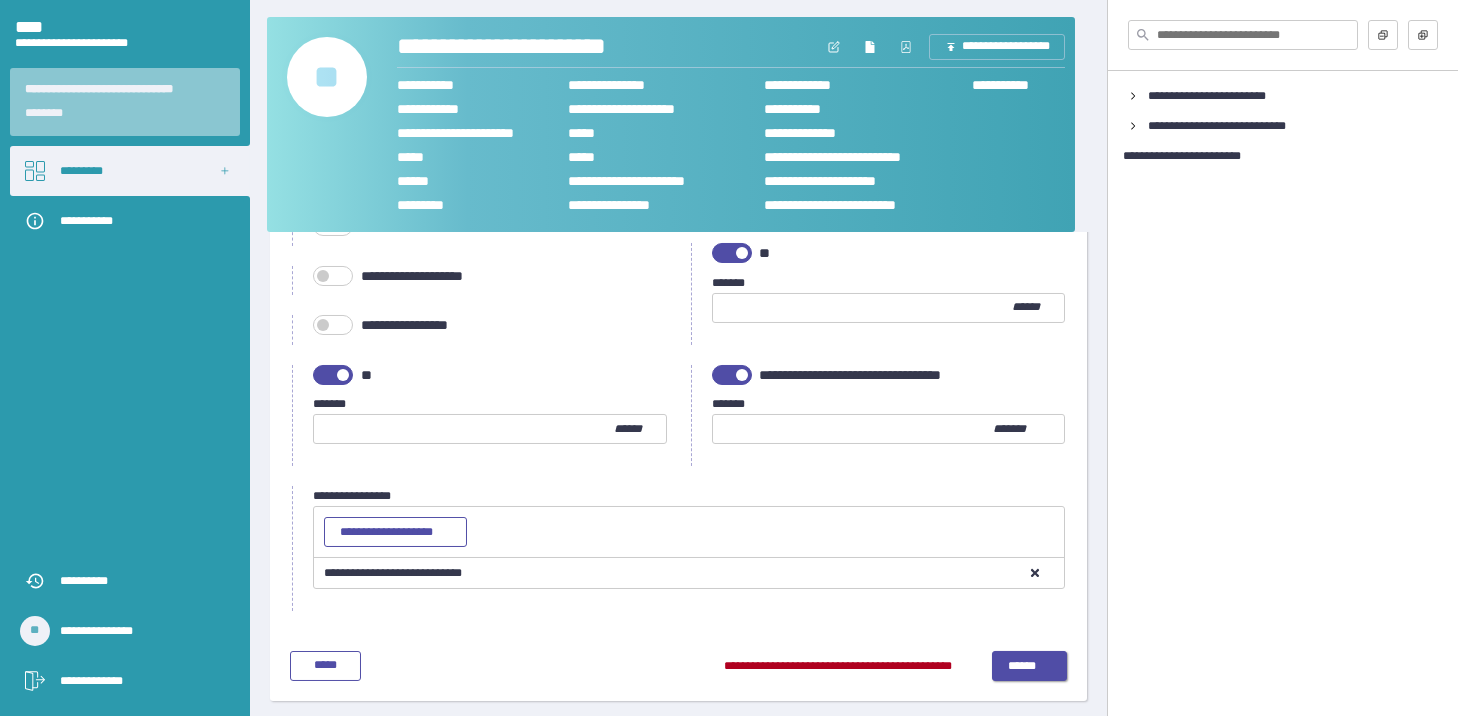 click on "******" at bounding box center (1029, 667) 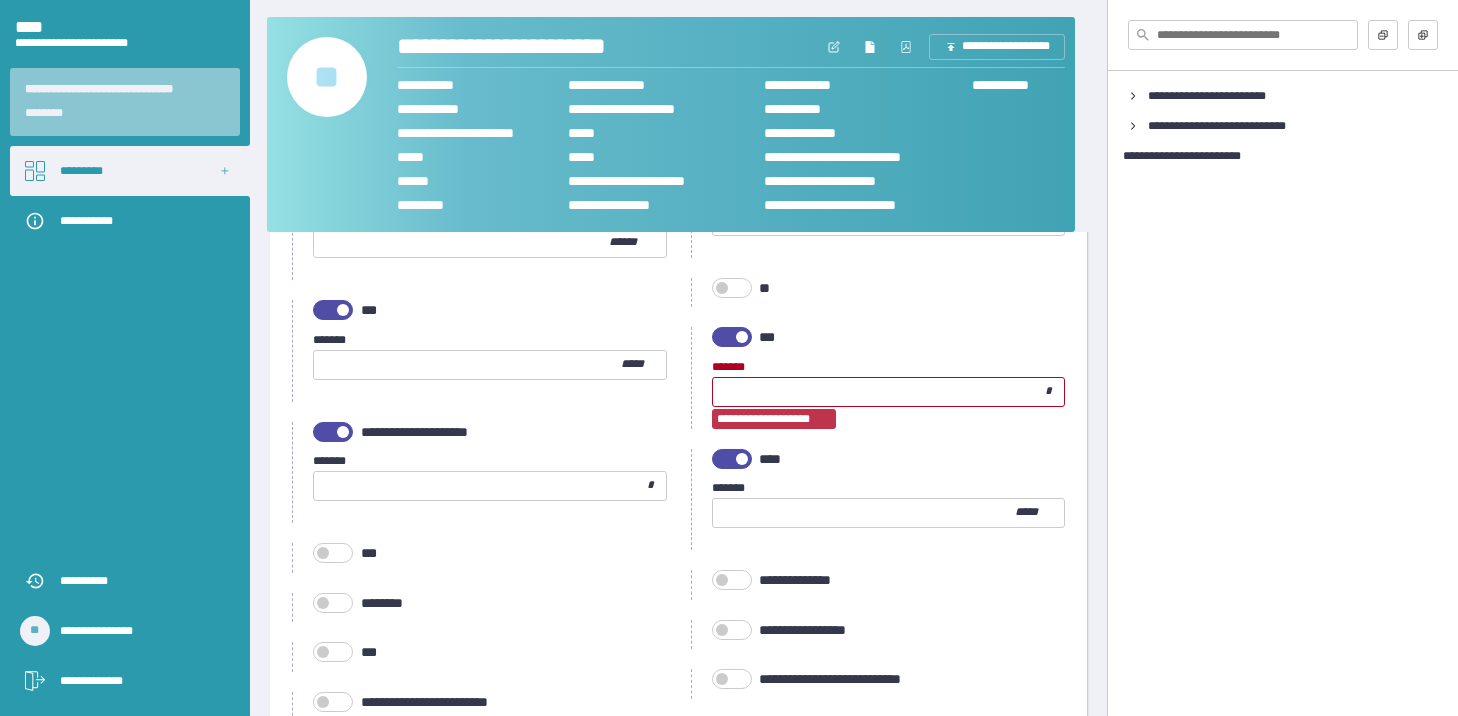 scroll, scrollTop: 976, scrollLeft: 0, axis: vertical 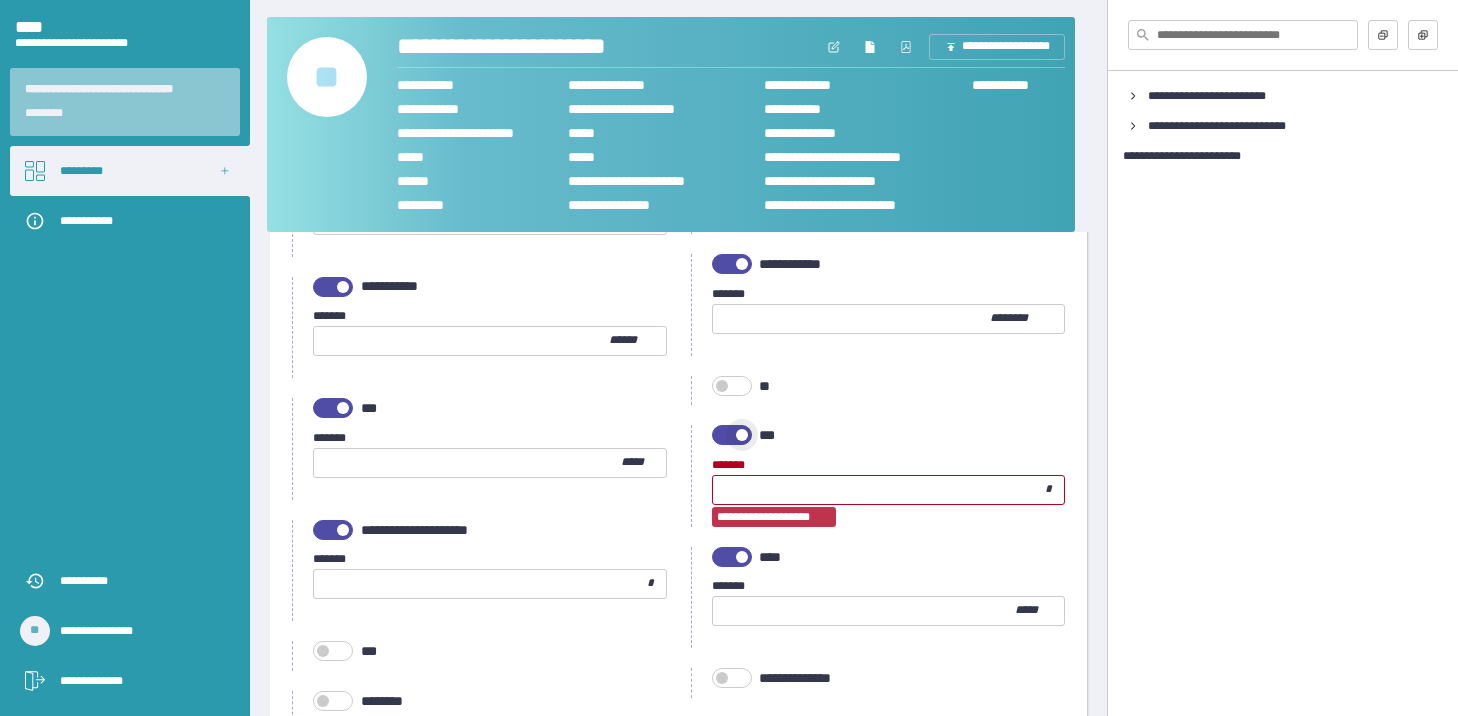 click at bounding box center (732, 435) 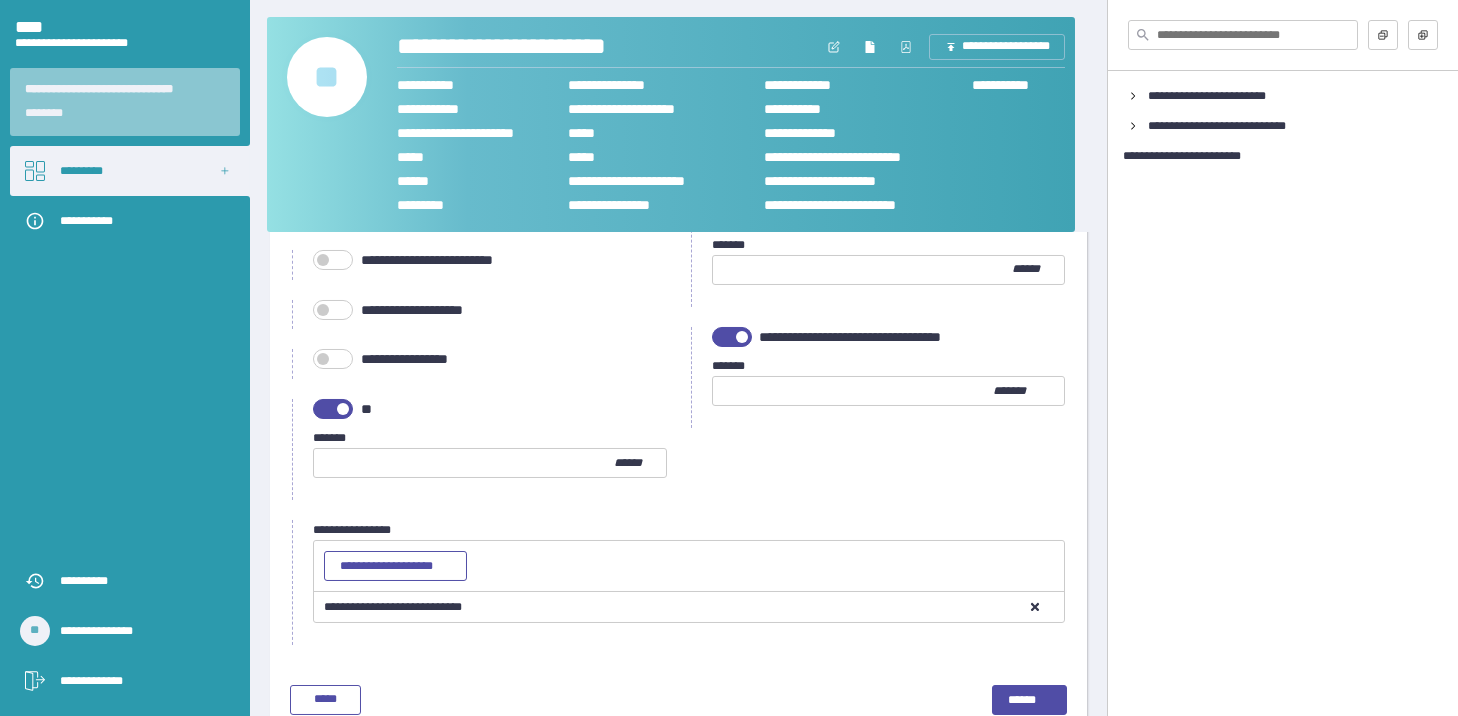 scroll, scrollTop: 1599, scrollLeft: 0, axis: vertical 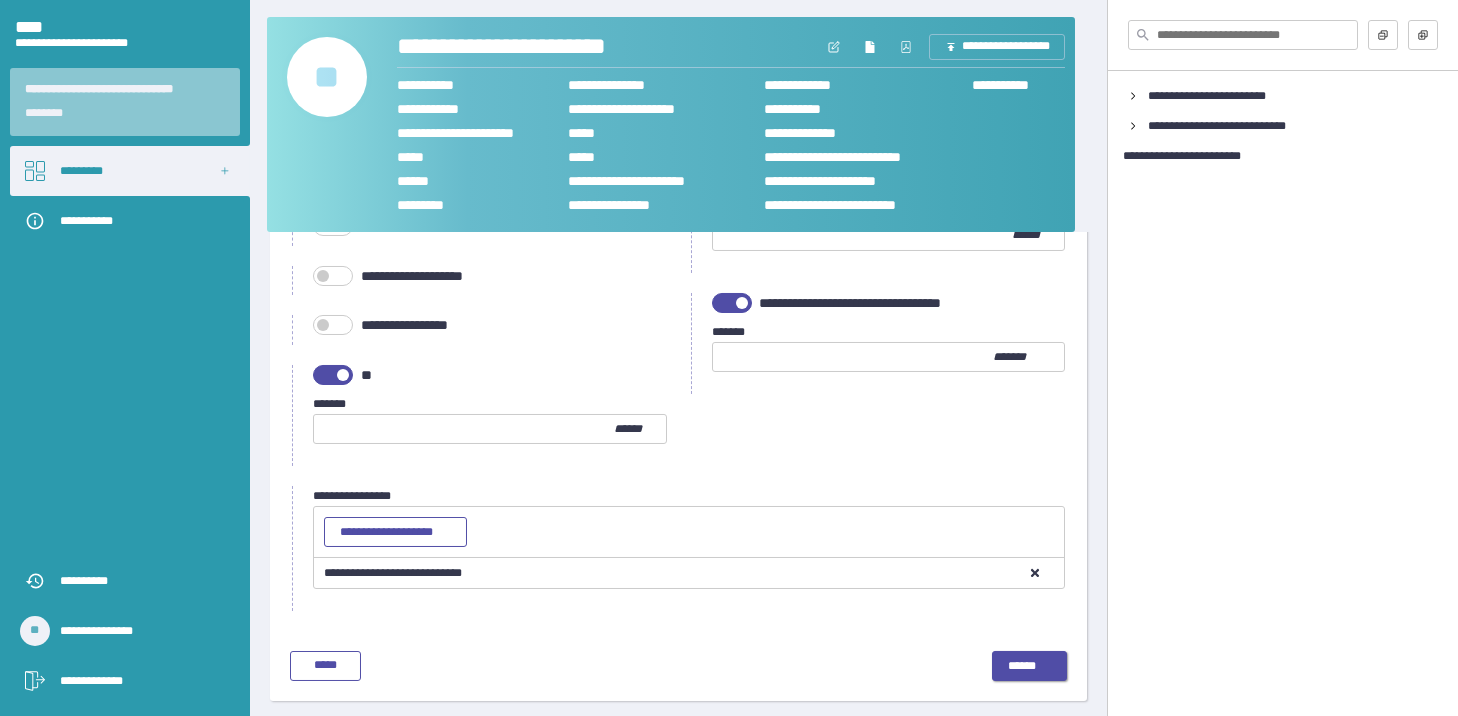 click on "******" at bounding box center [1029, 667] 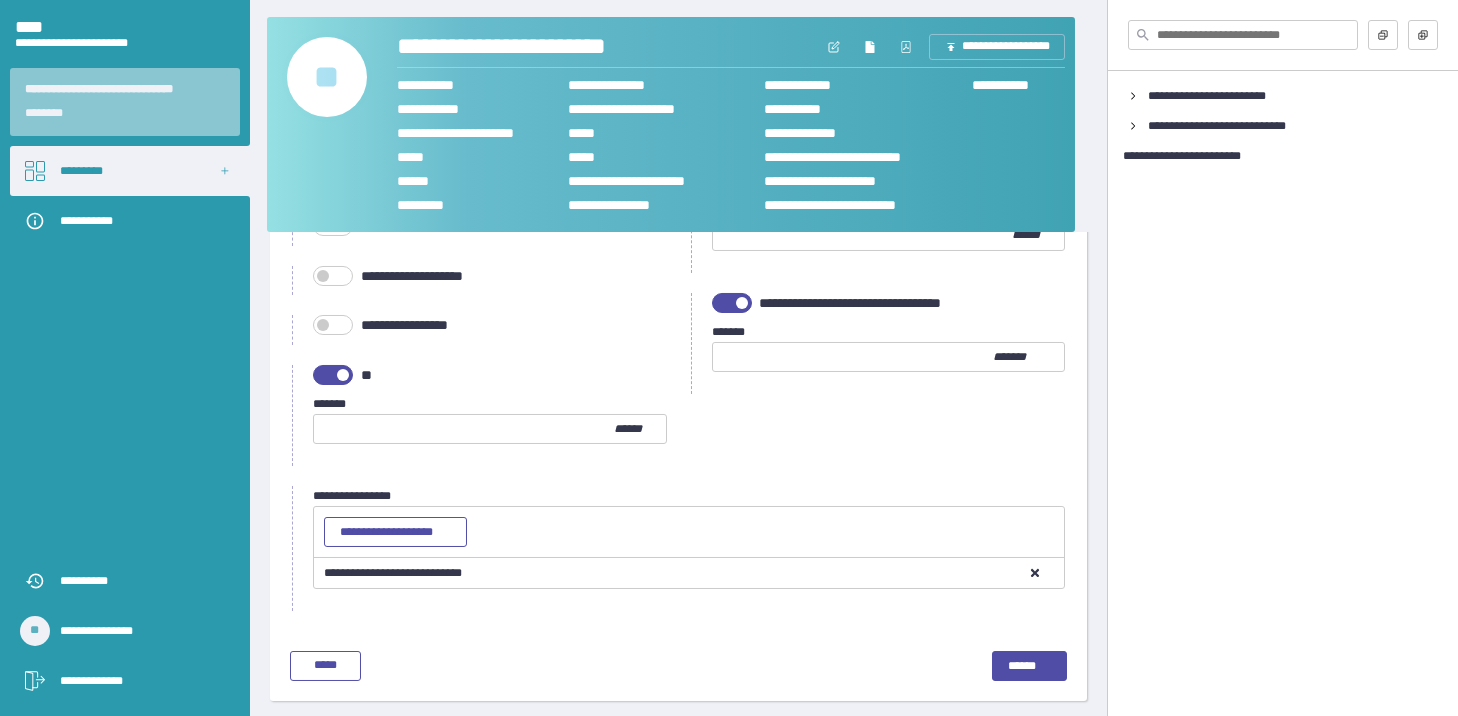 scroll, scrollTop: 18, scrollLeft: 0, axis: vertical 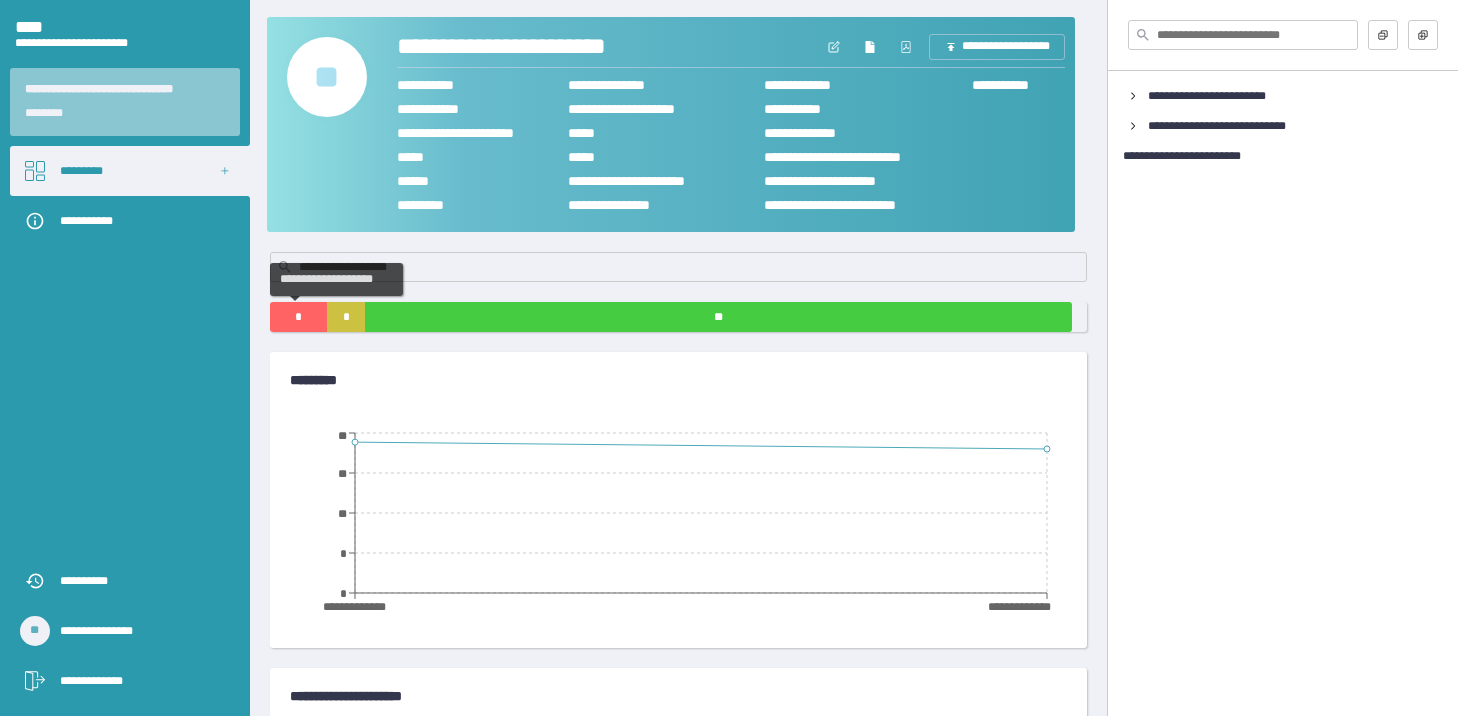 click on "*" at bounding box center (298, 317) 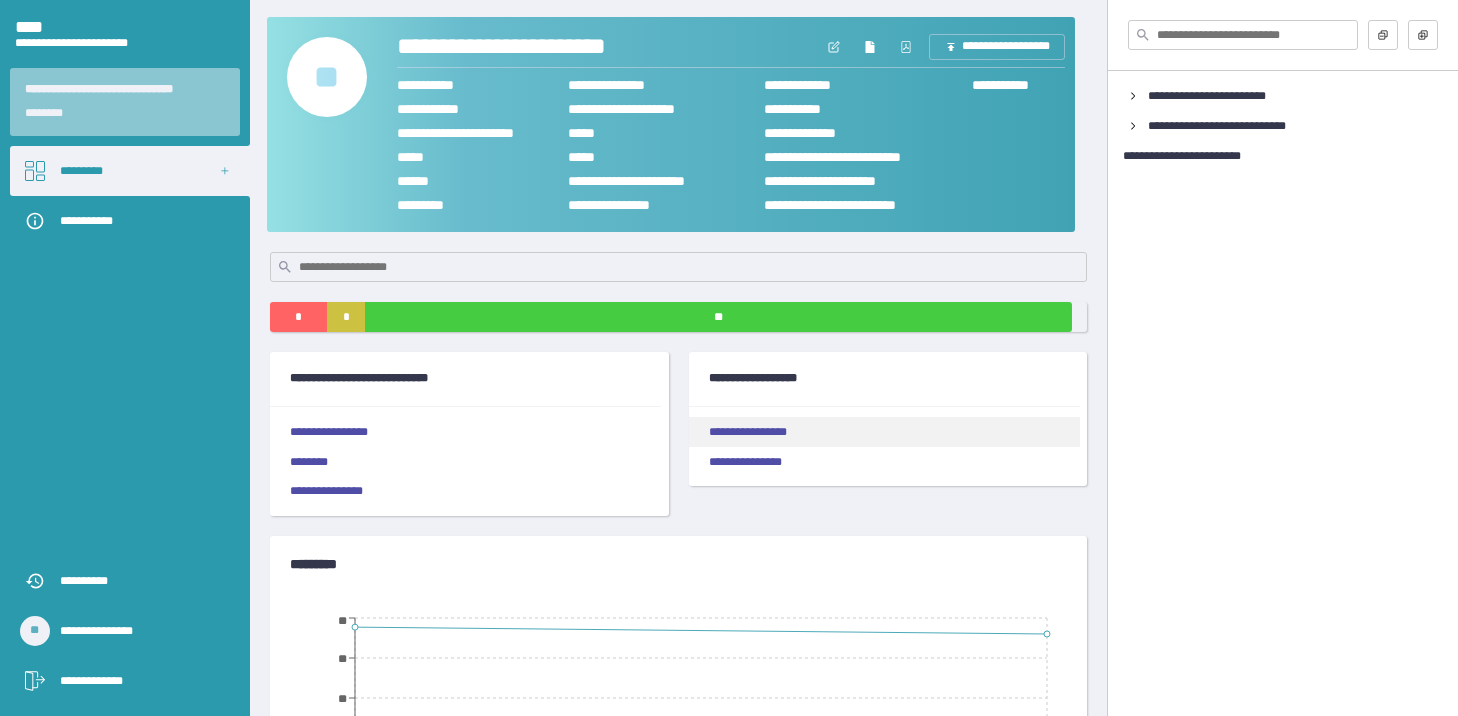 click on "**********" at bounding box center (884, 432) 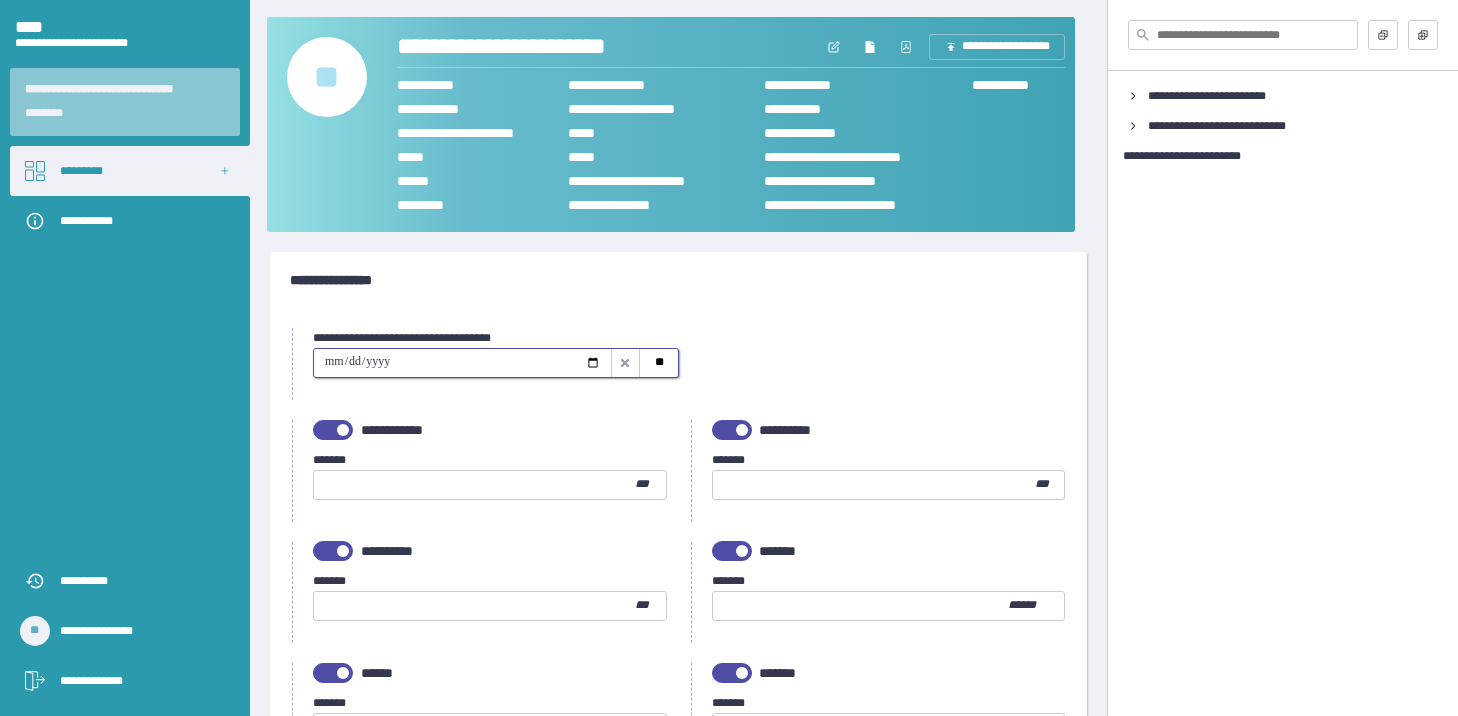 click at bounding box center (462, 363) 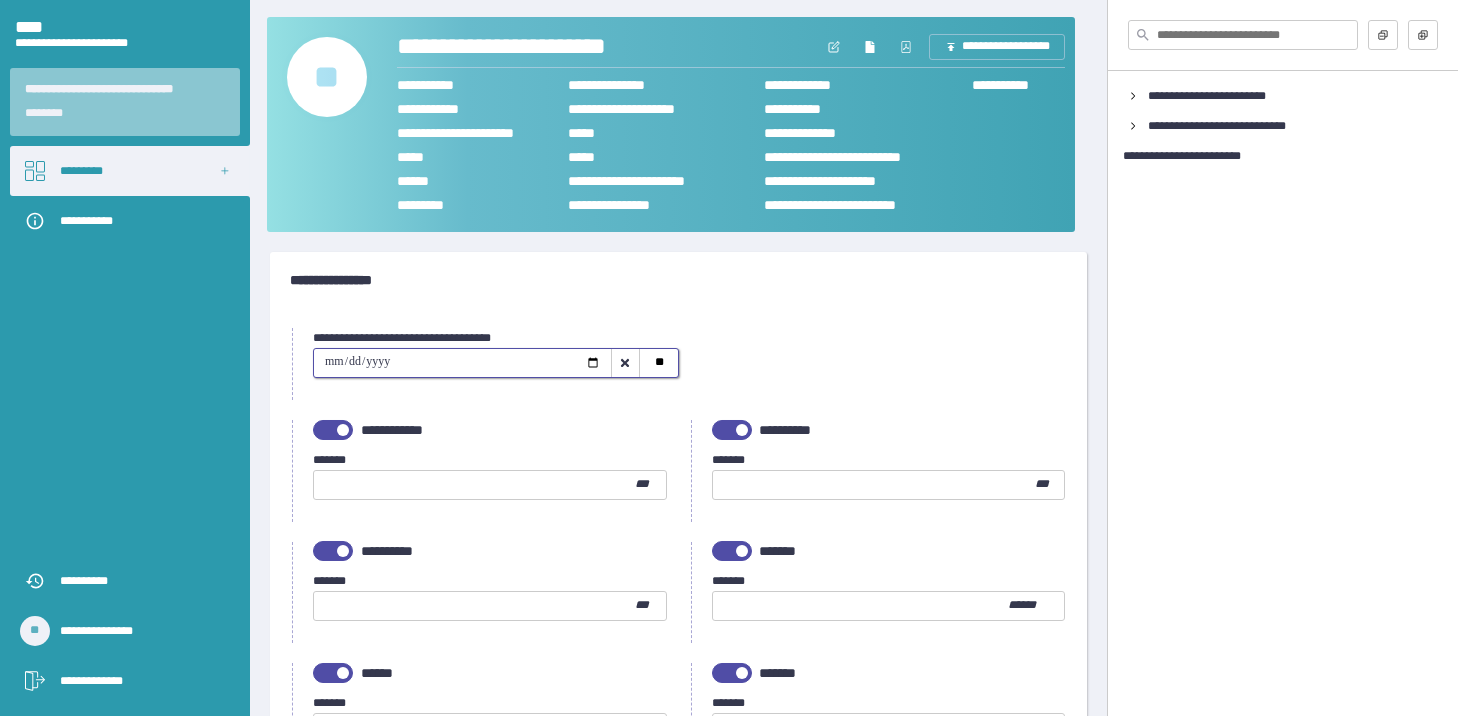 type on "**********" 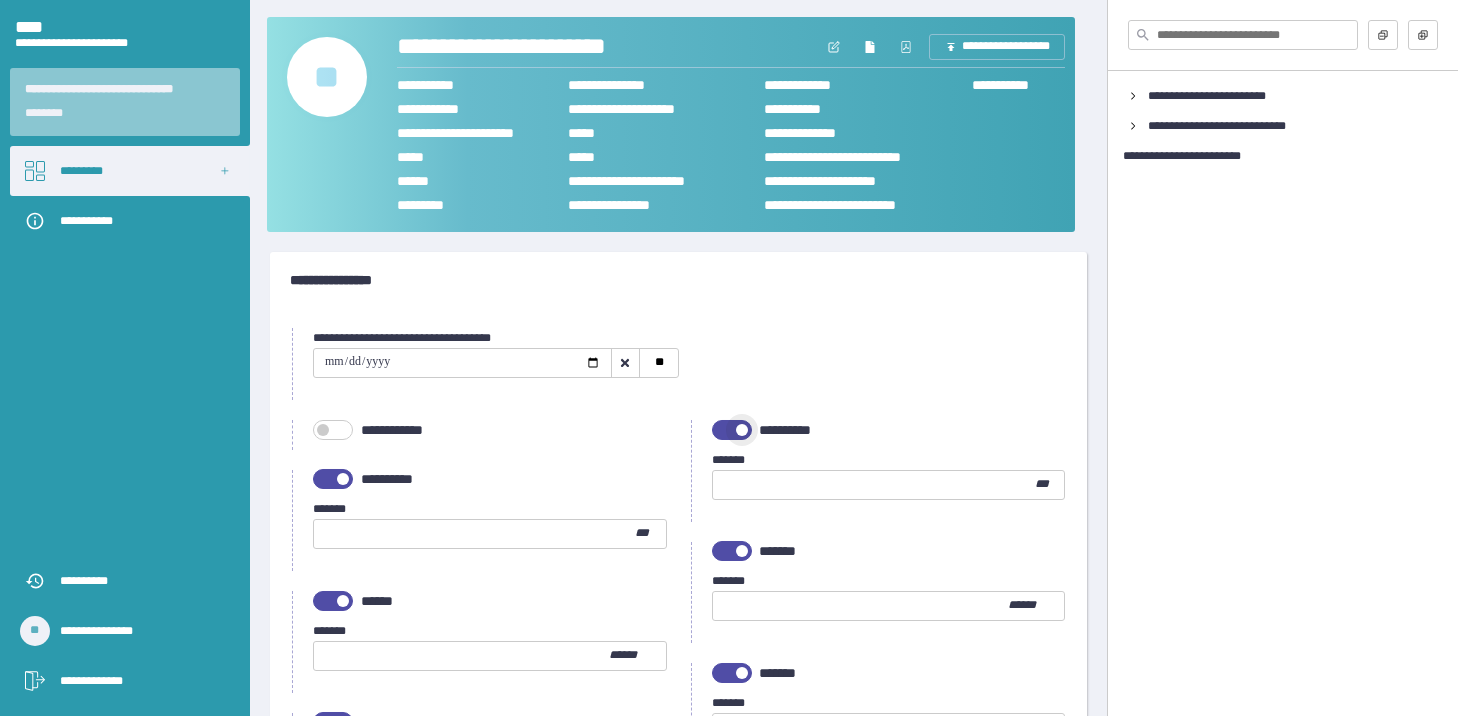 click at bounding box center (742, 430) 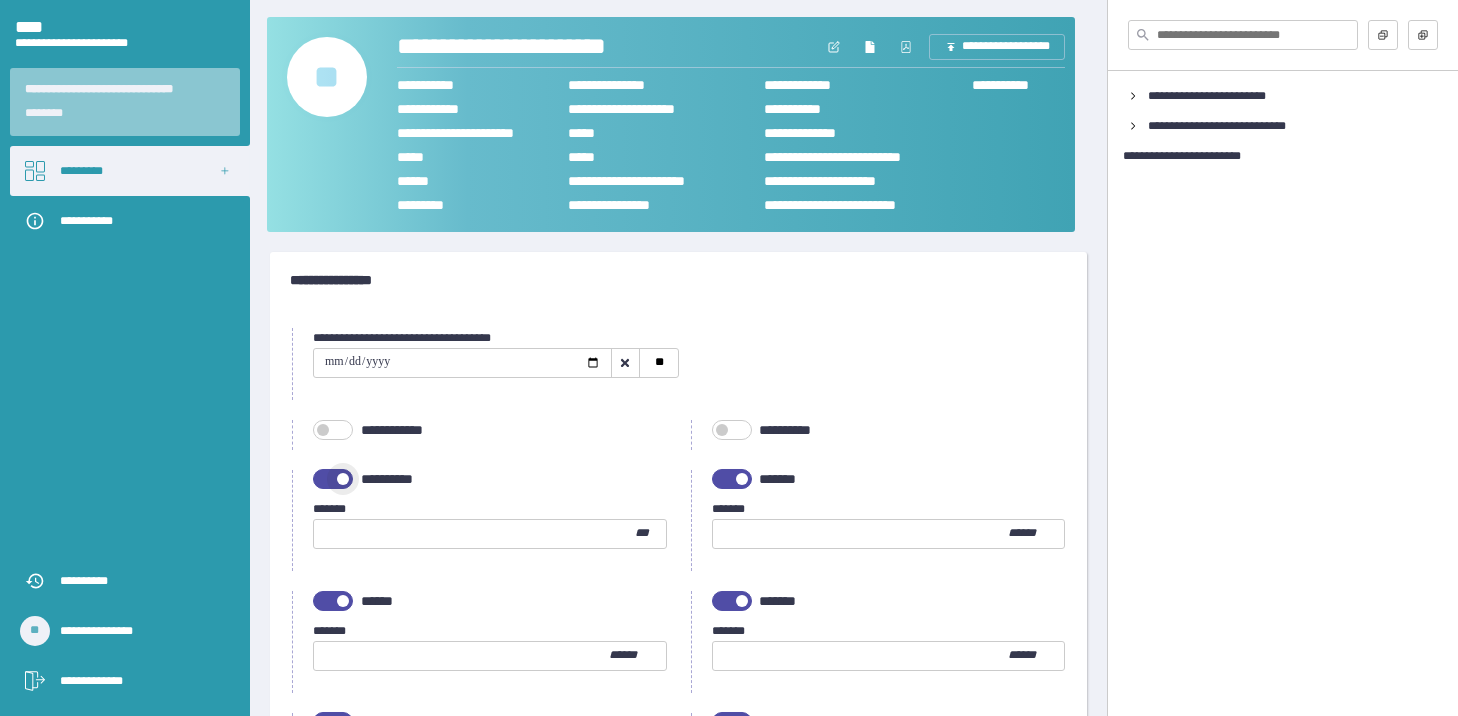 click at bounding box center (343, 479) 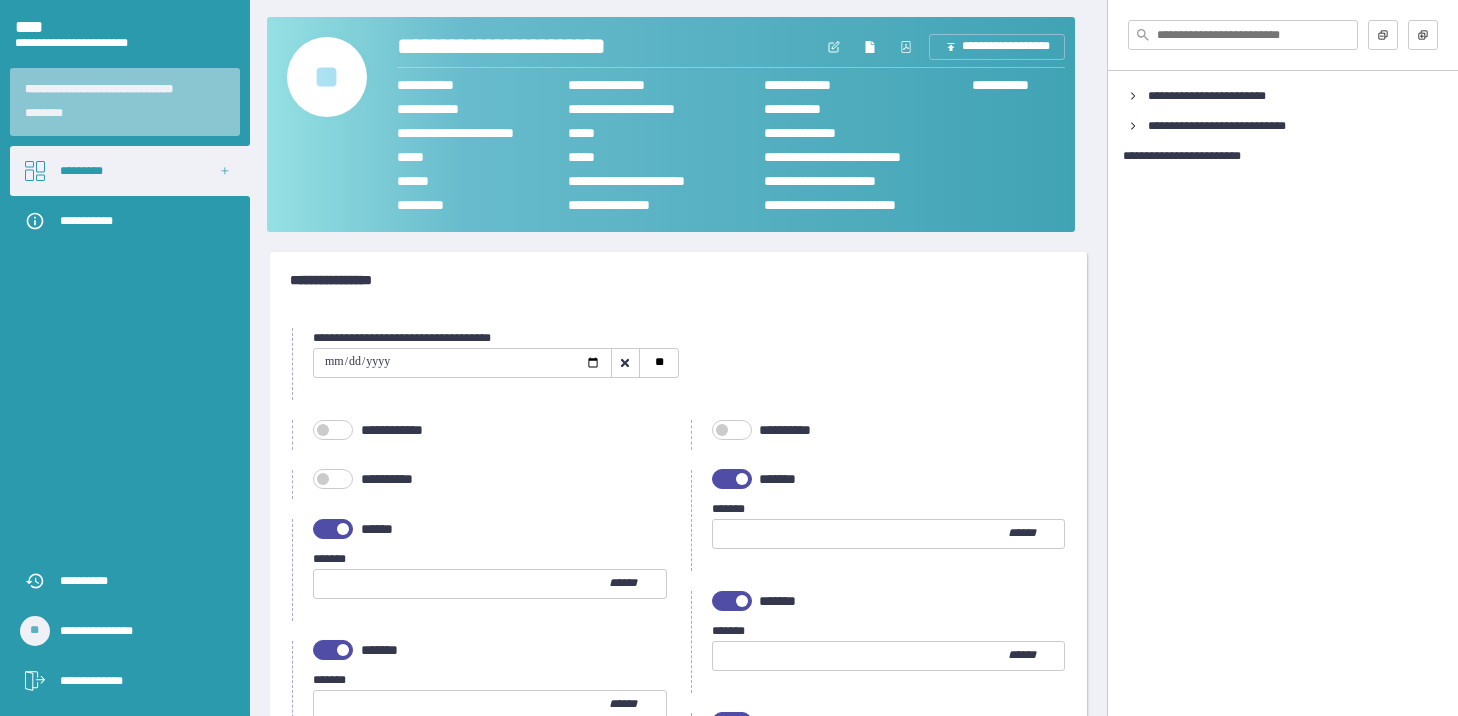 click at bounding box center [732, 479] 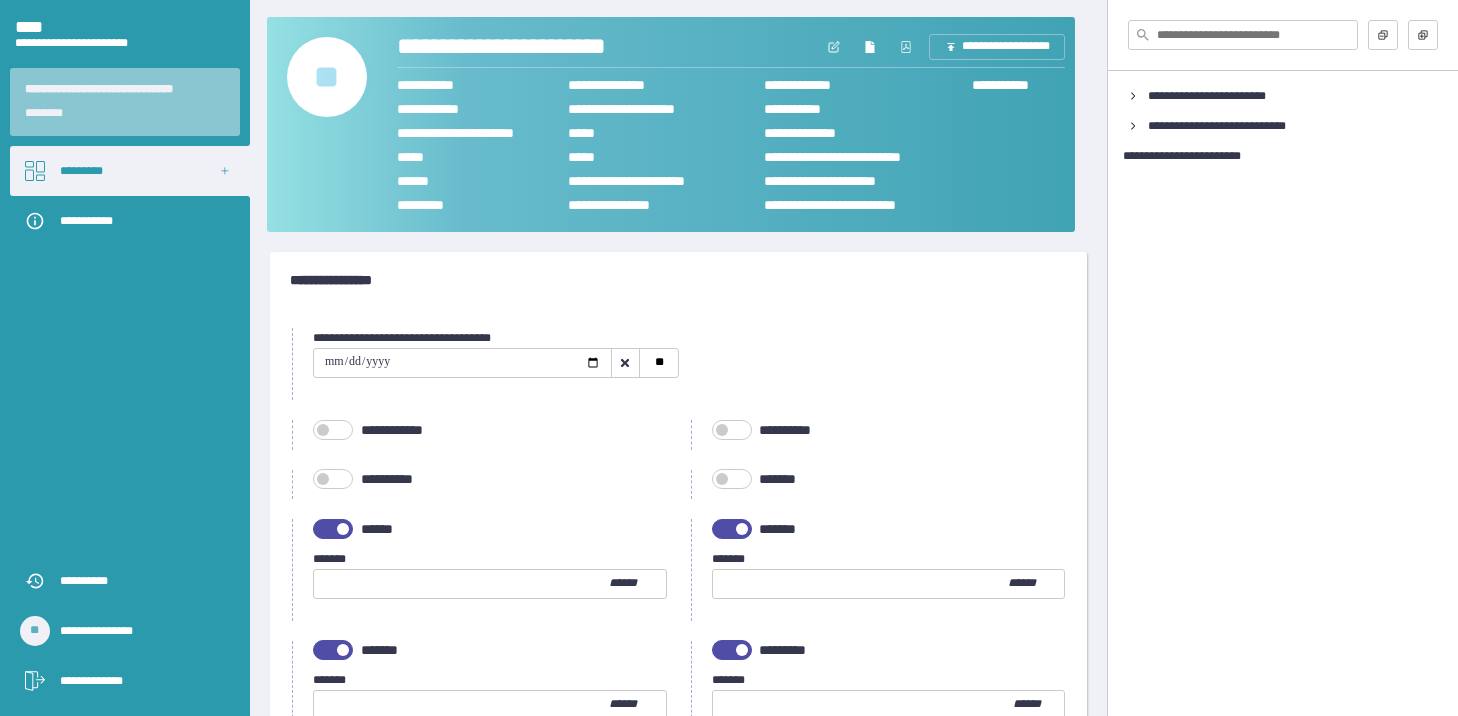 click at bounding box center [333, 529] 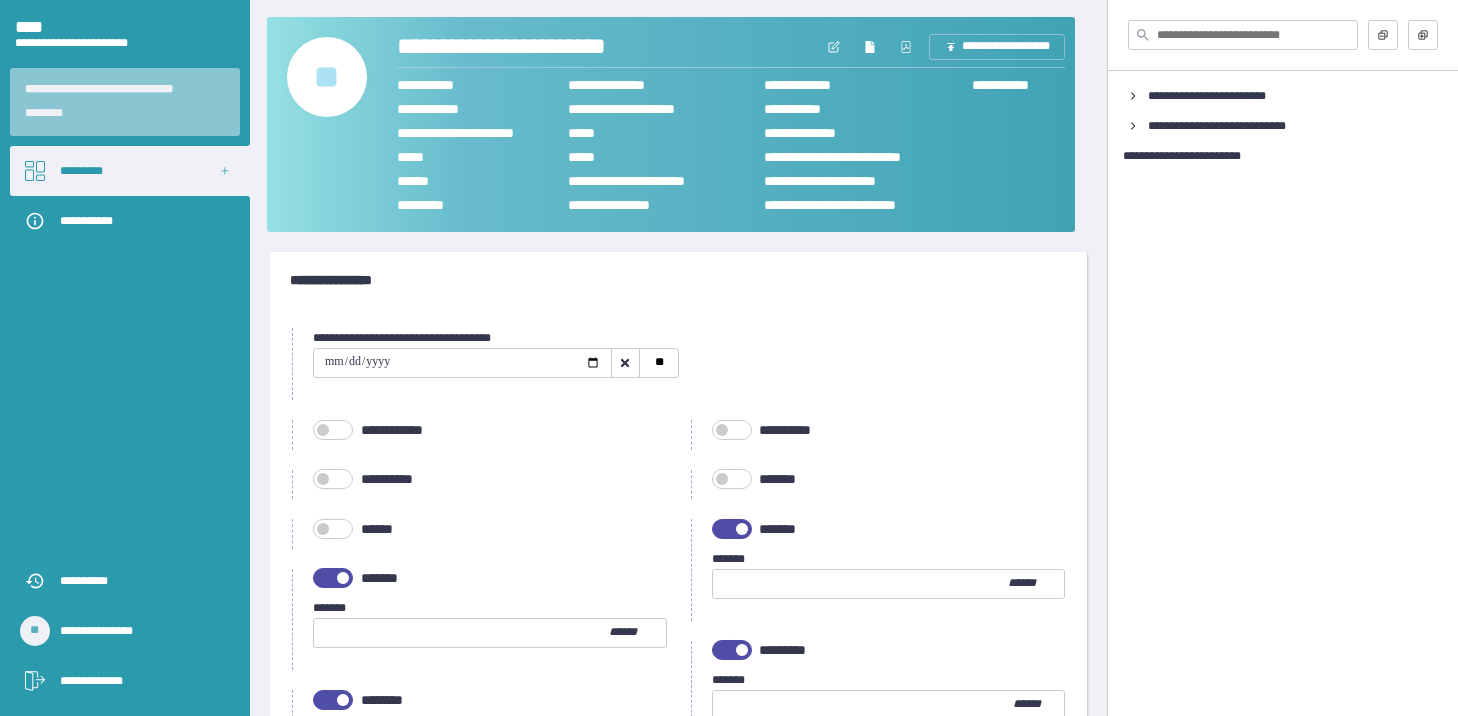 click at bounding box center [742, 529] 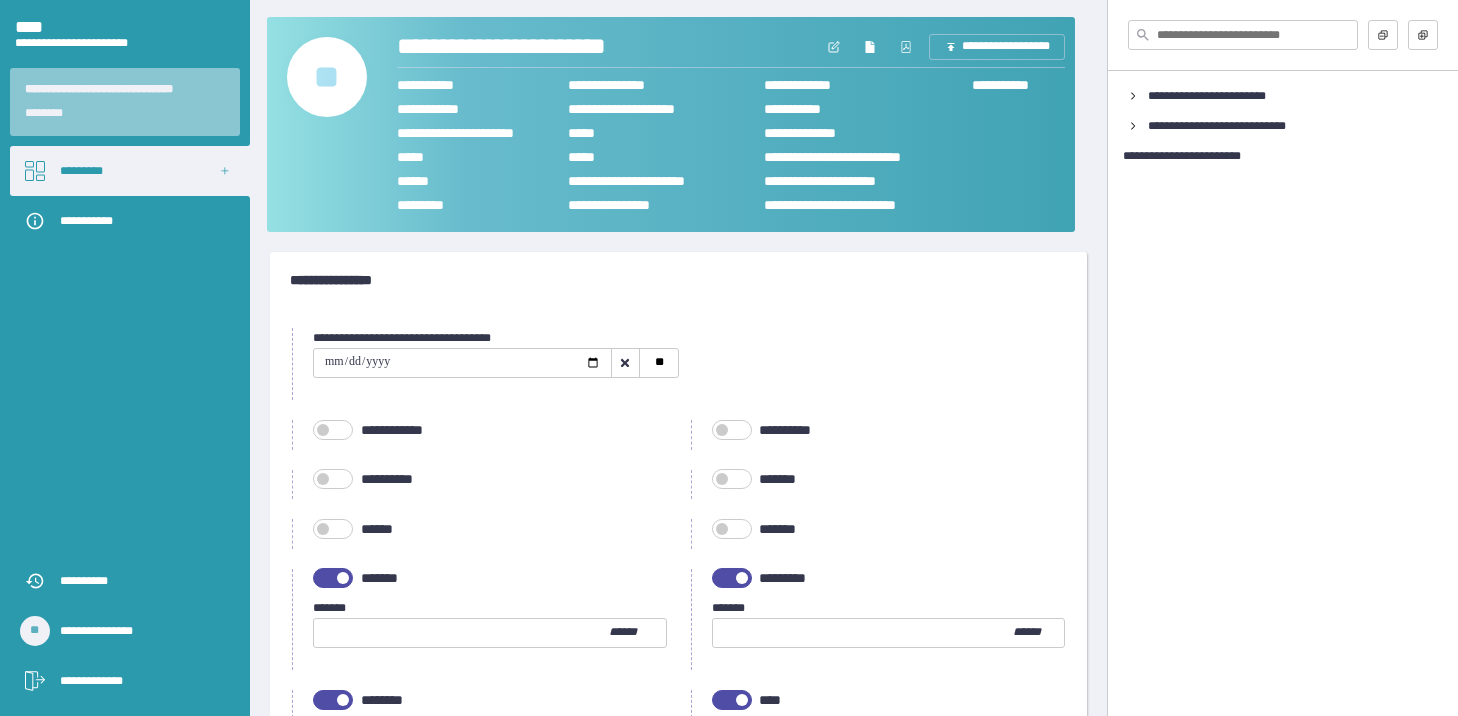 click at bounding box center (333, 578) 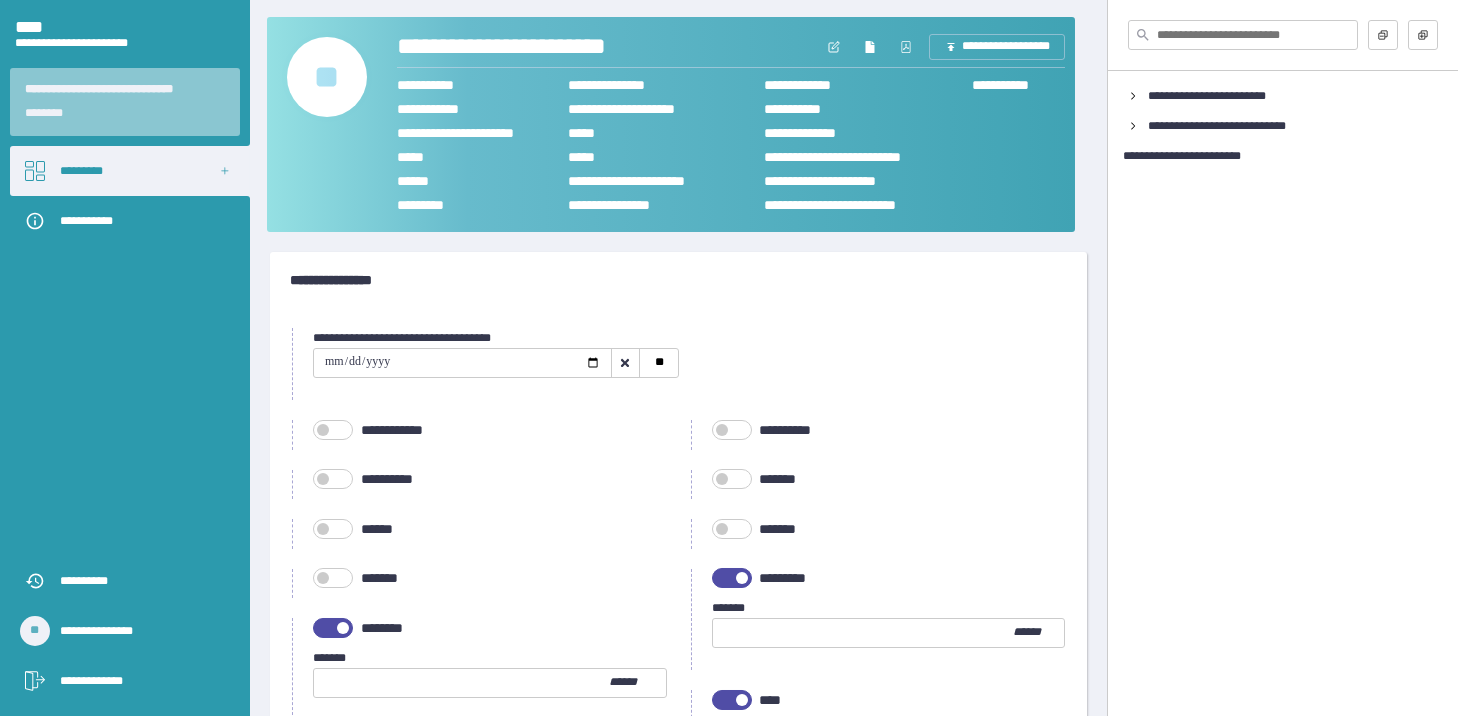 click on "*********" at bounding box center (885, 579) 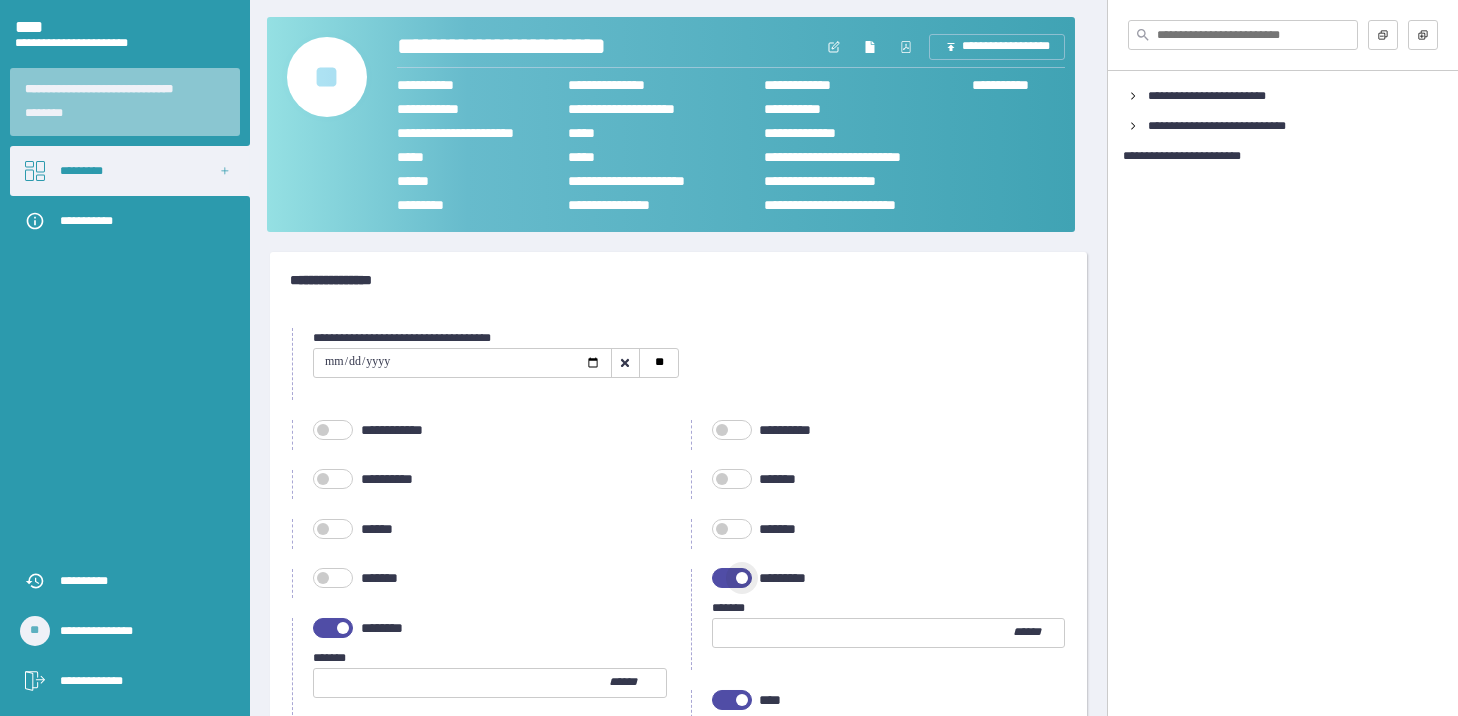 click at bounding box center [742, 578] 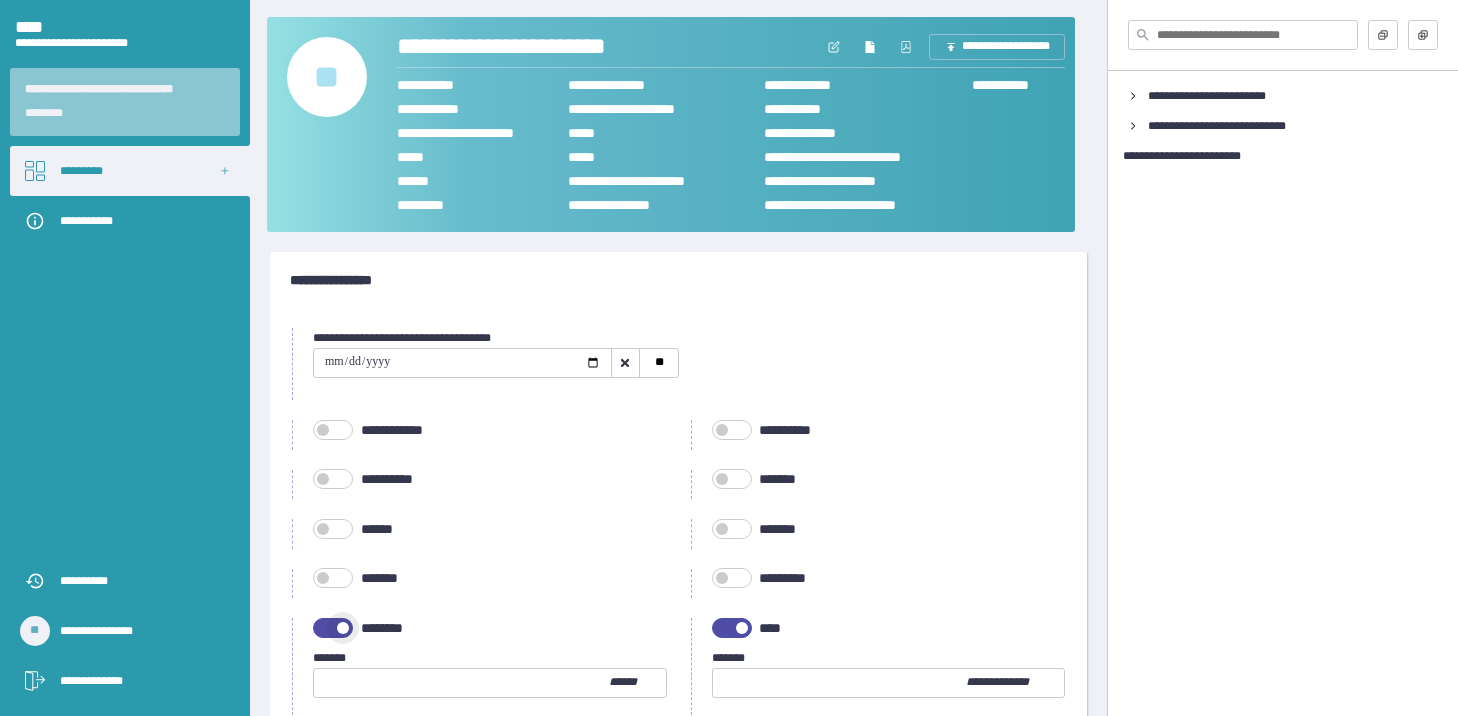 drag, startPoint x: 339, startPoint y: 620, endPoint x: 563, endPoint y: 662, distance: 227.90349 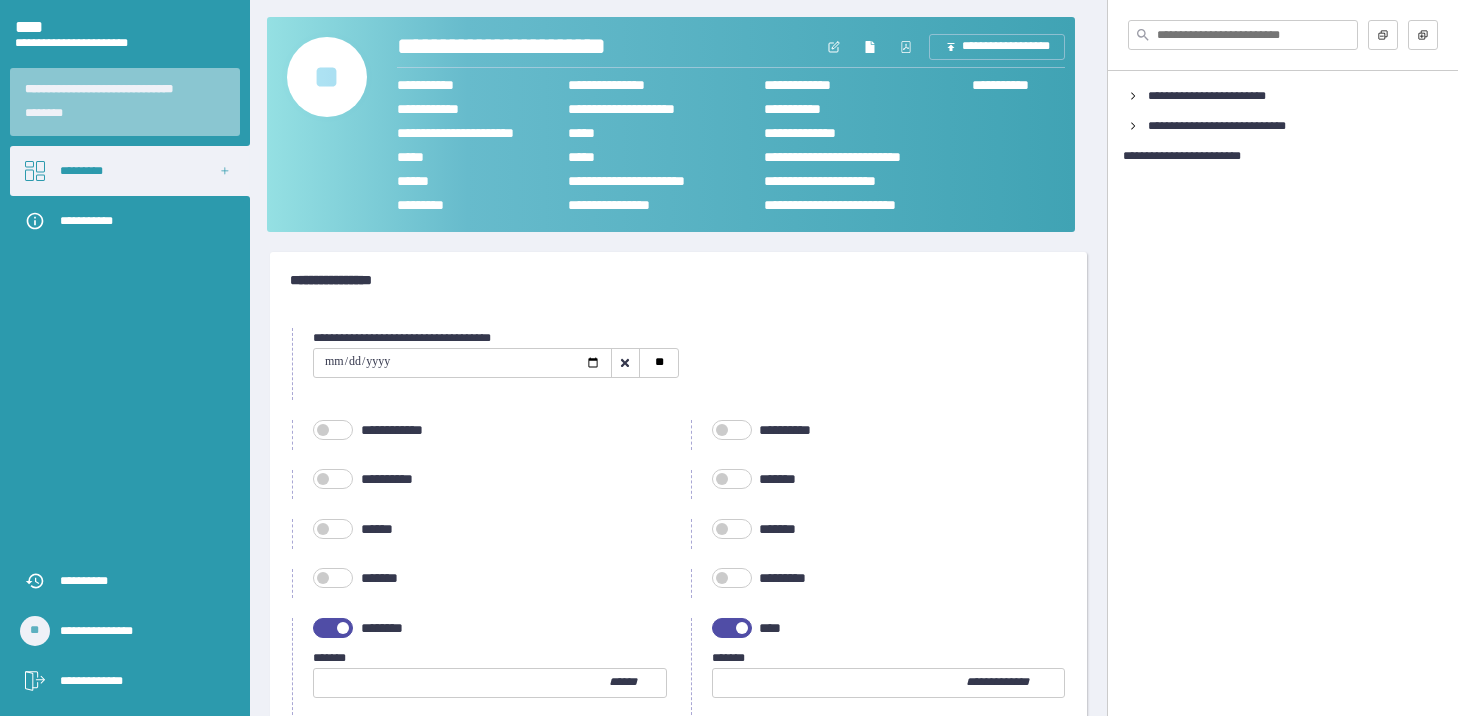 click at bounding box center (333, 628) 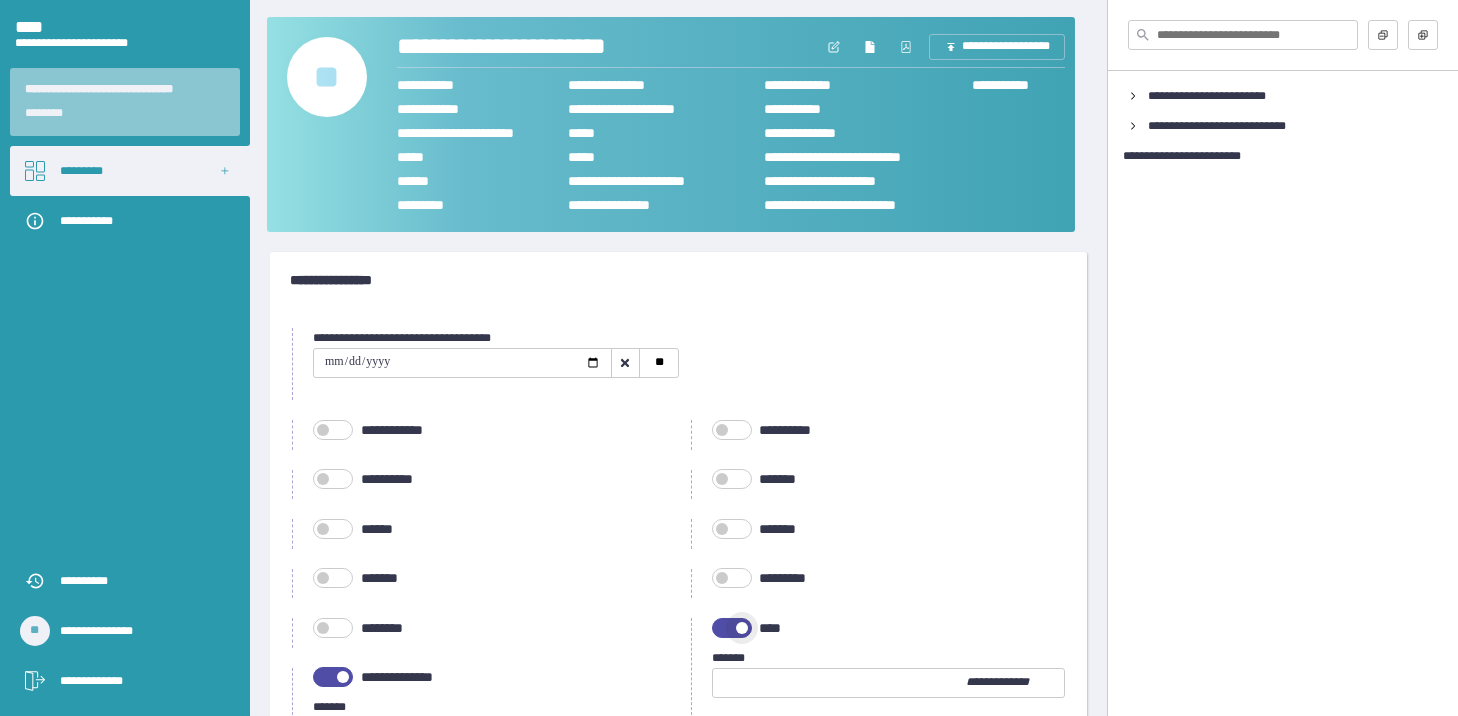 click at bounding box center [742, 628] 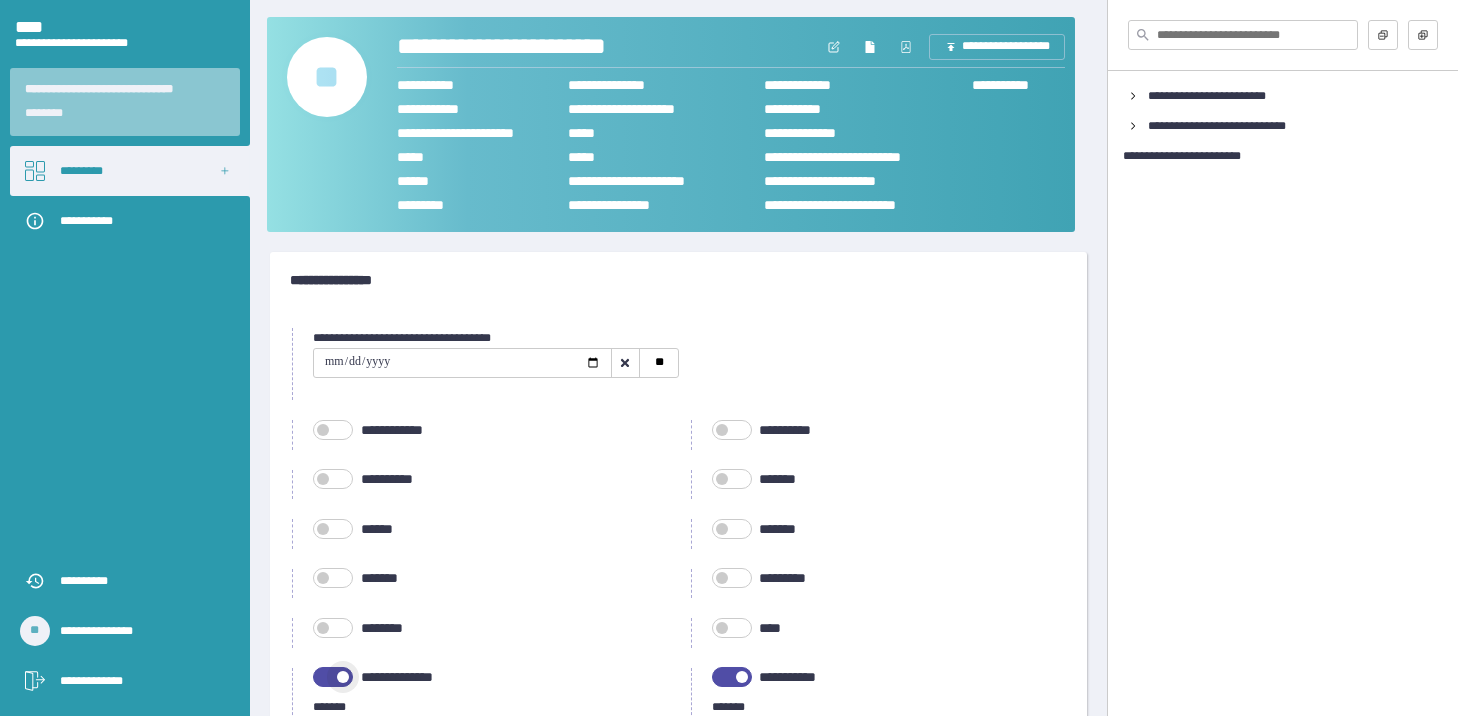drag, startPoint x: 331, startPoint y: 678, endPoint x: 496, endPoint y: 693, distance: 165.68042 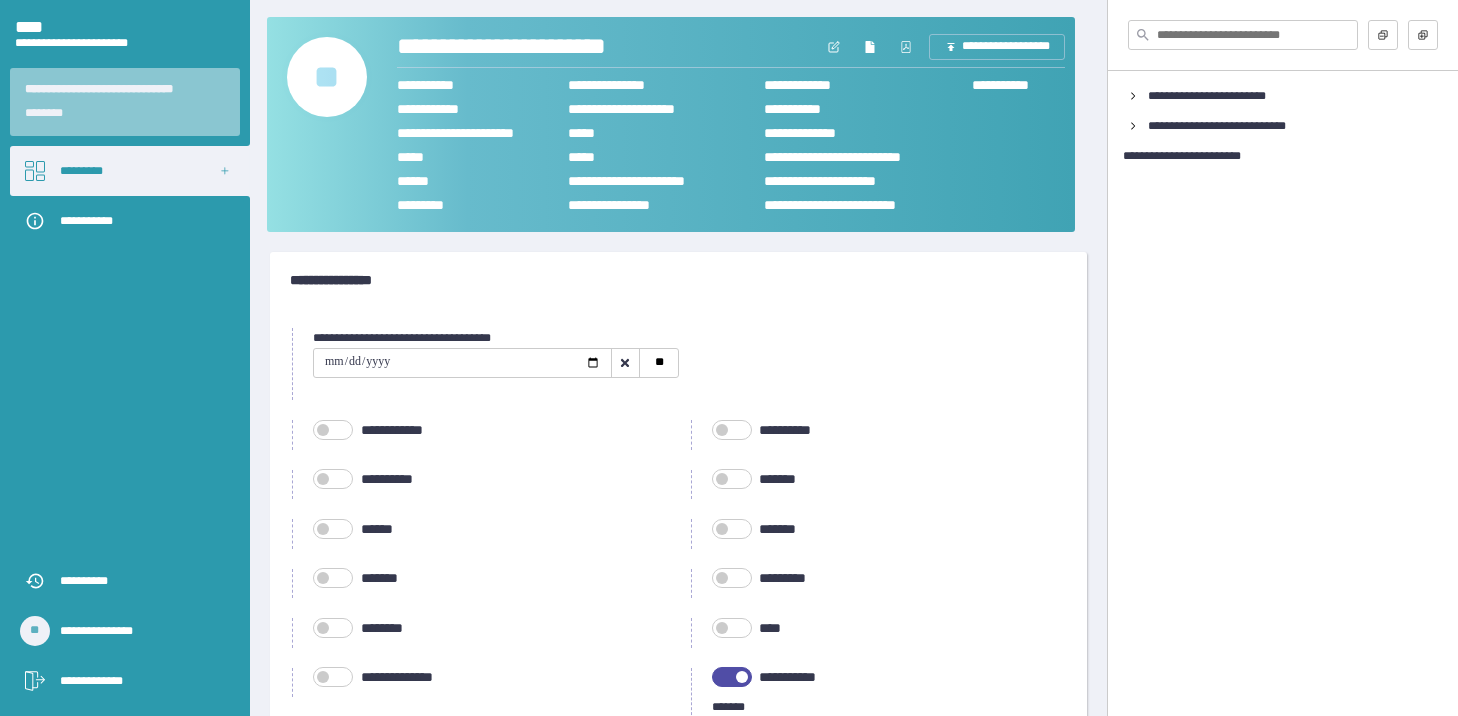 click at bounding box center [742, 677] 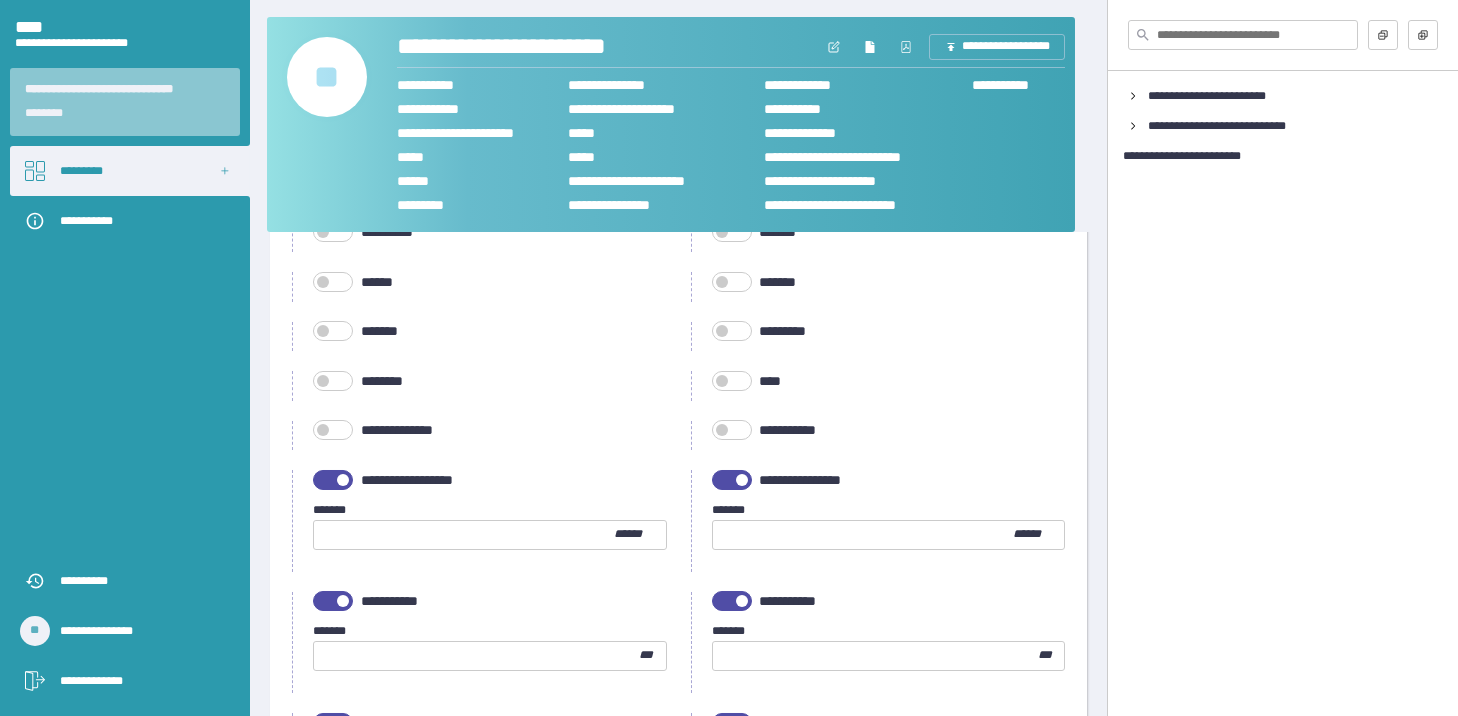 scroll, scrollTop: 400, scrollLeft: 0, axis: vertical 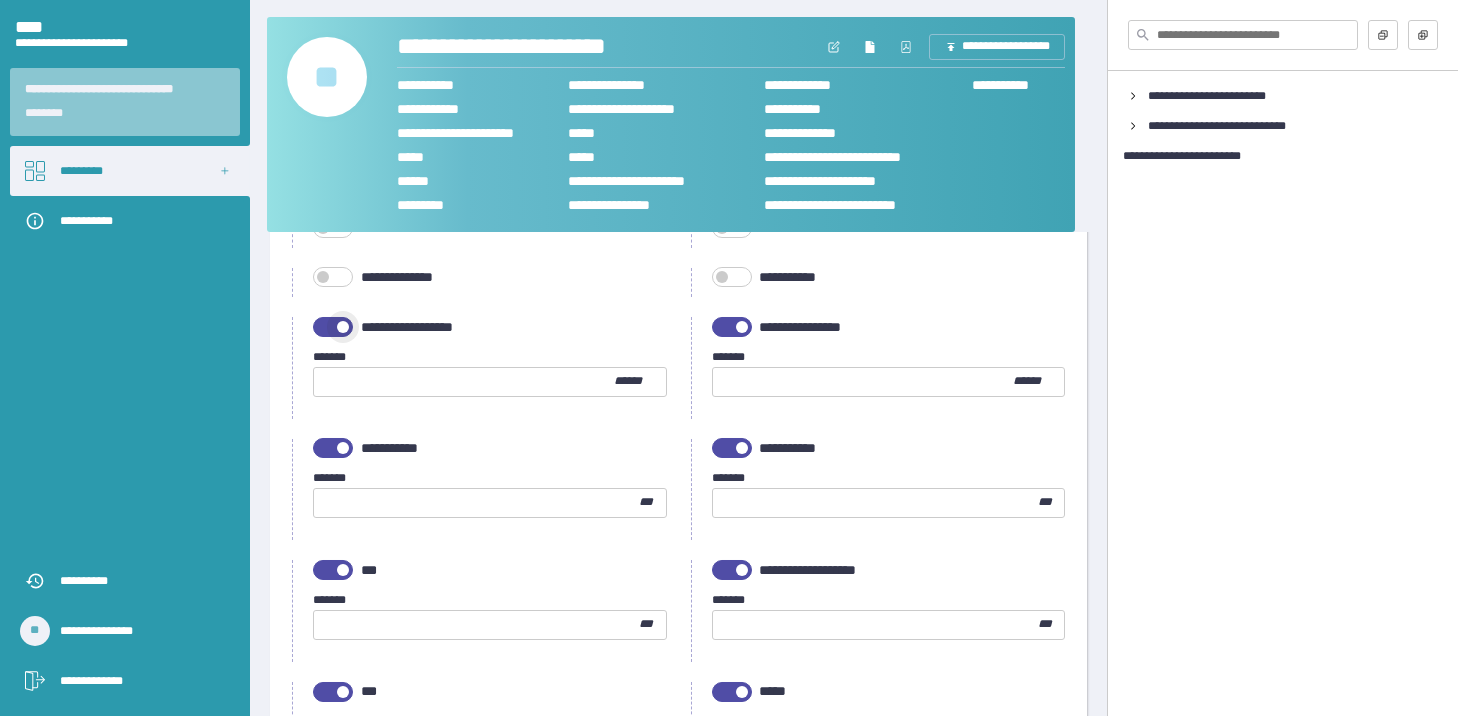 drag, startPoint x: 323, startPoint y: 329, endPoint x: 621, endPoint y: 329, distance: 298 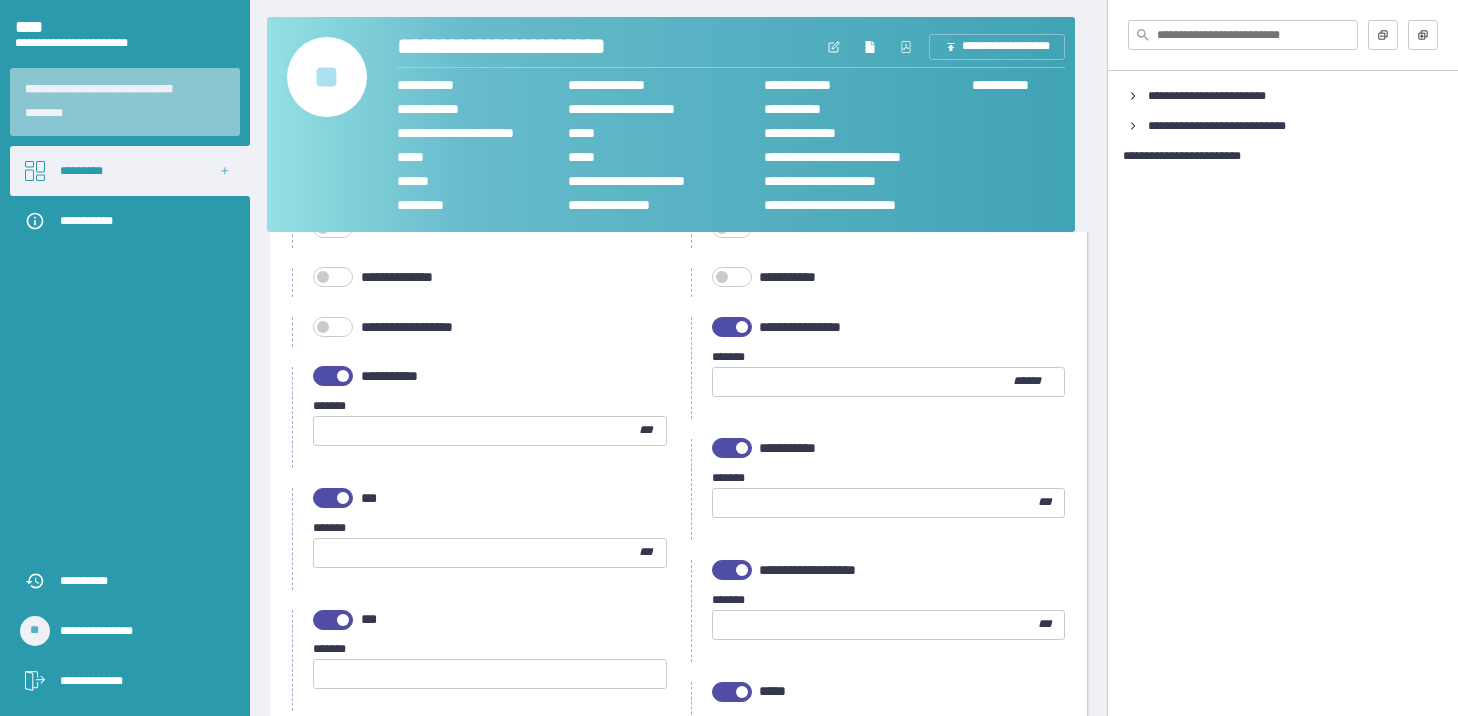click at bounding box center [742, 327] 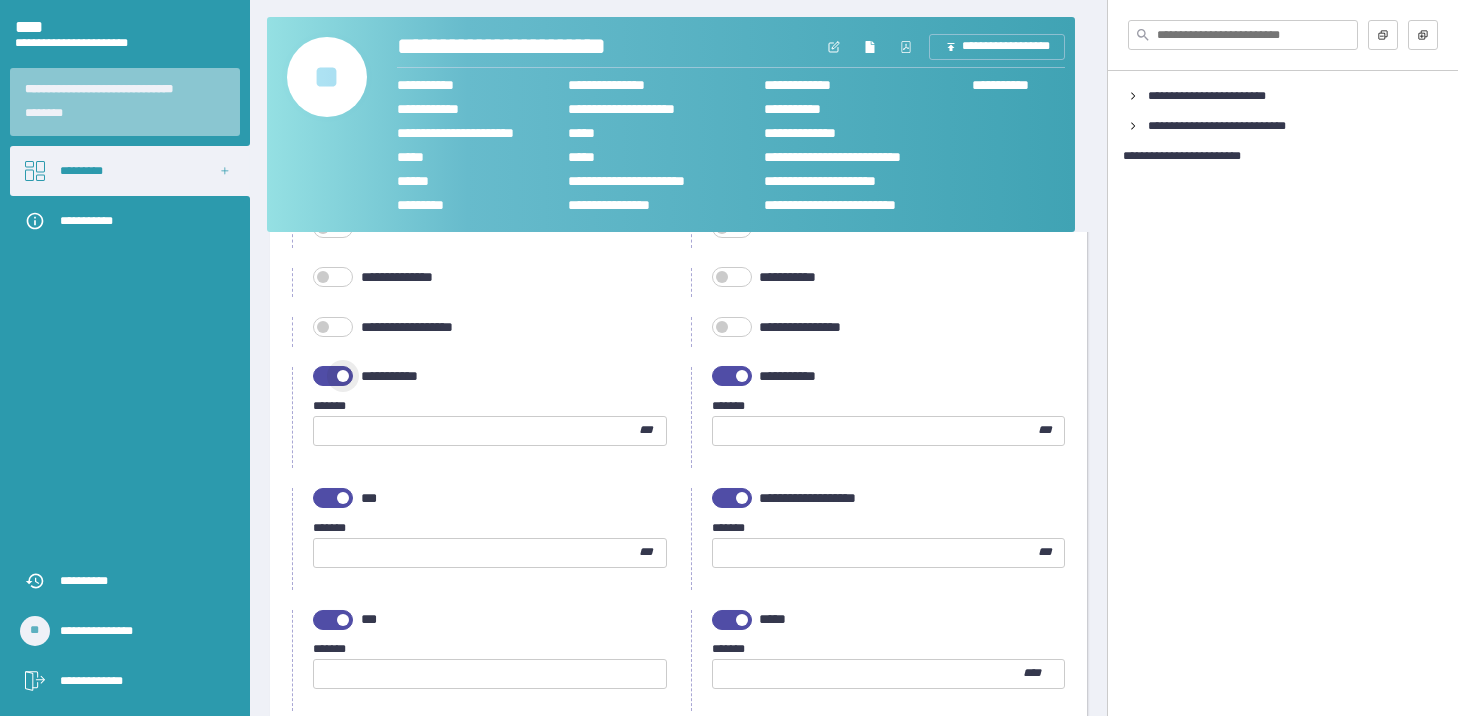 drag, startPoint x: 318, startPoint y: 370, endPoint x: 528, endPoint y: 369, distance: 210.00238 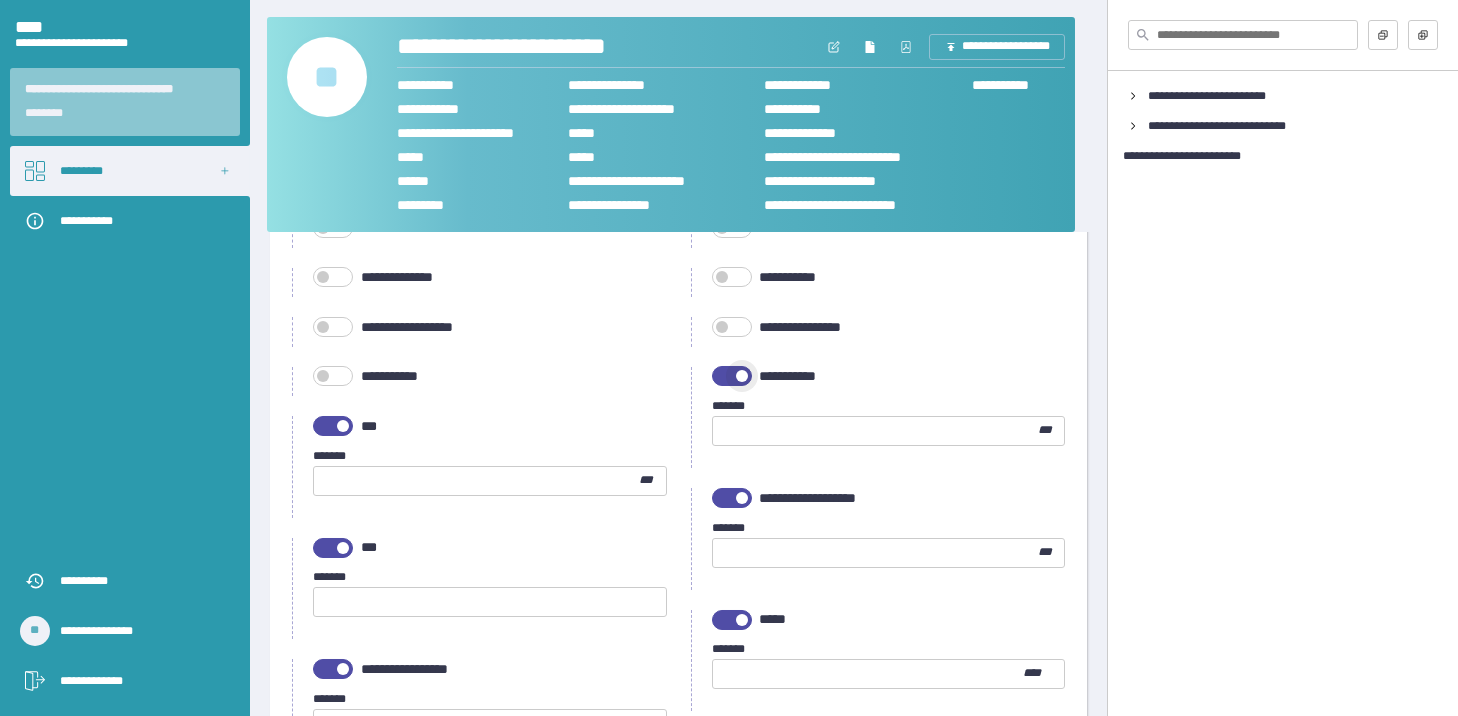 drag, startPoint x: 718, startPoint y: 374, endPoint x: 692, endPoint y: 377, distance: 26.172504 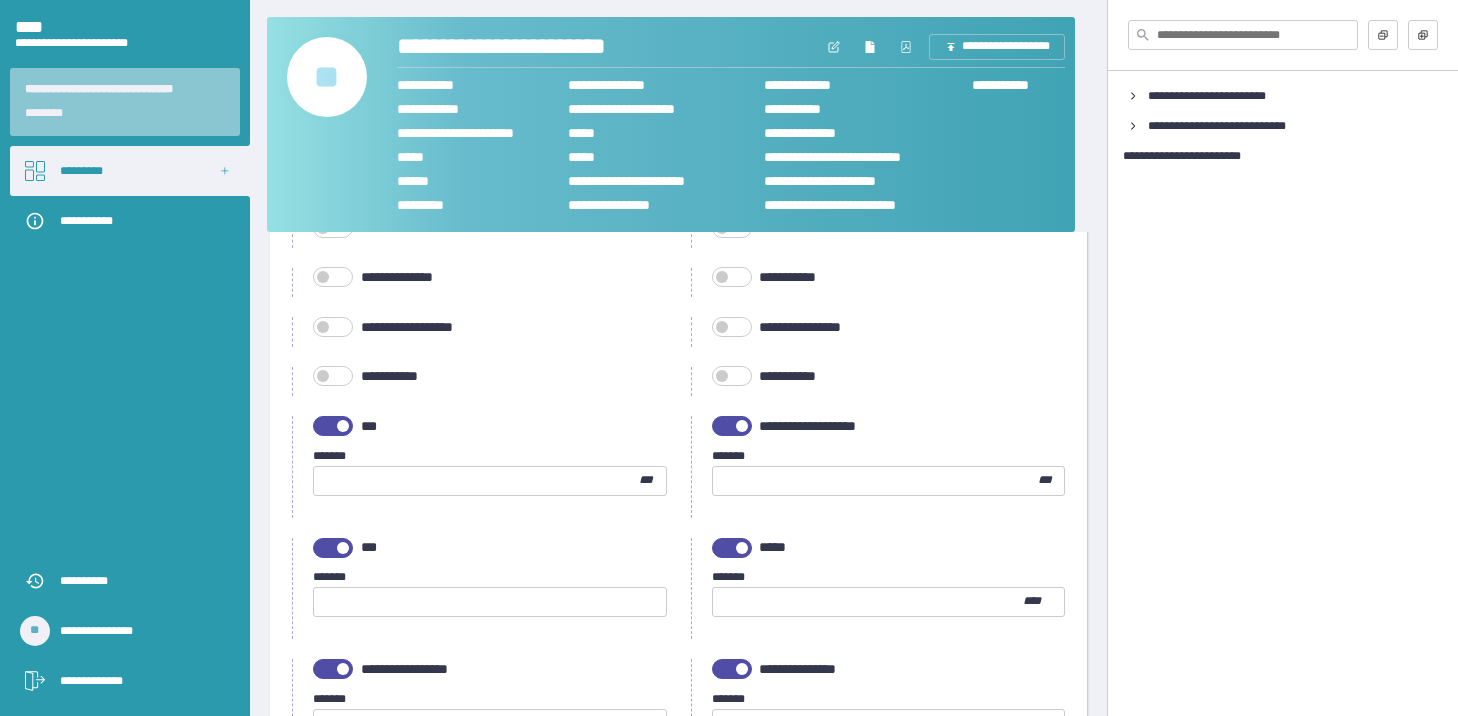 click at bounding box center (333, 426) 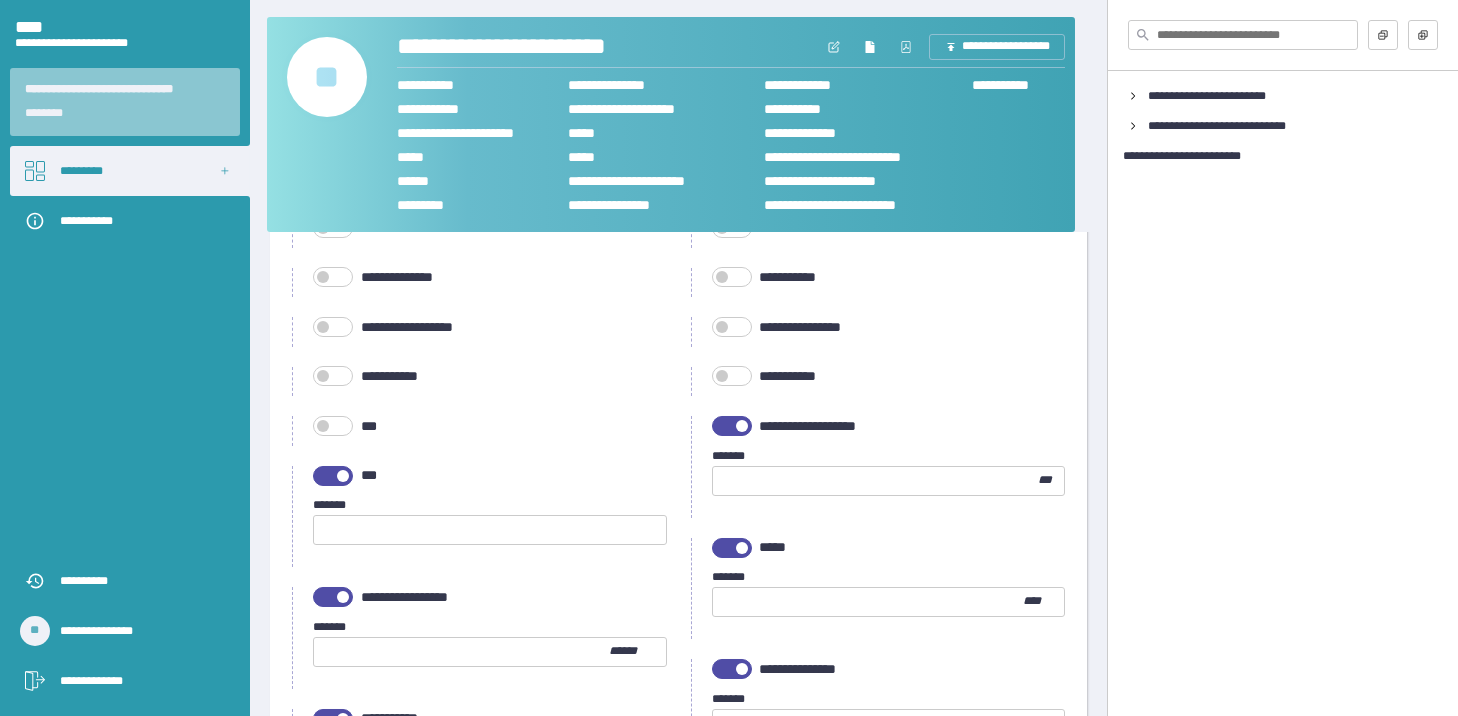 click at bounding box center (732, 426) 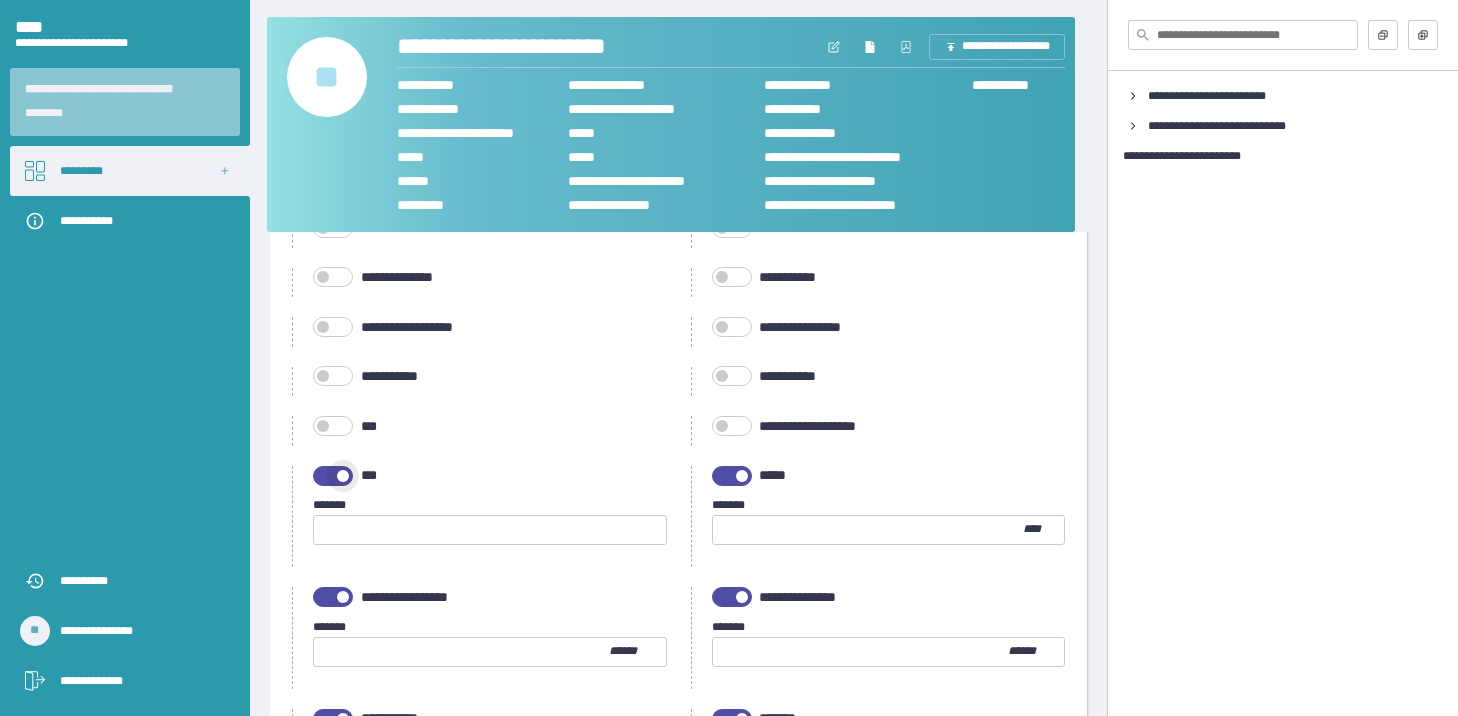 click at bounding box center (333, 476) 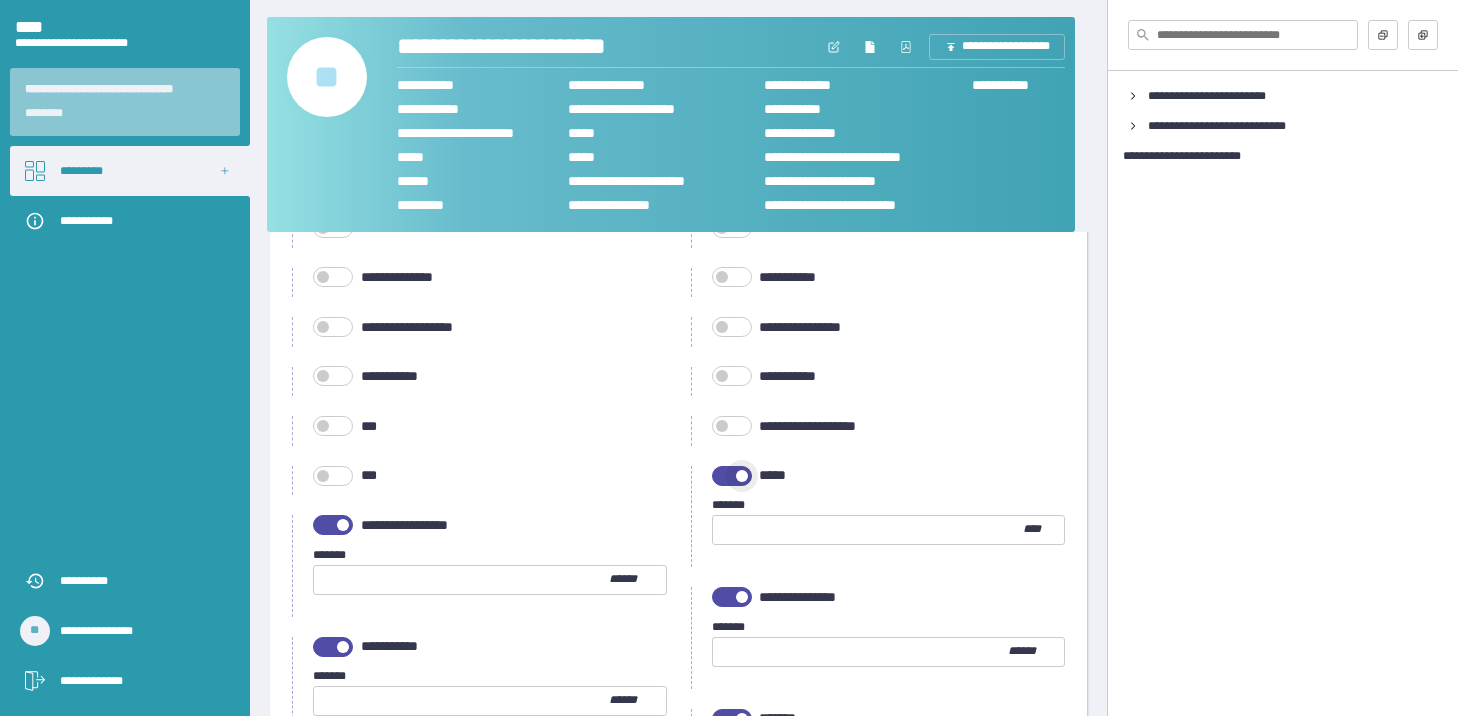 click at bounding box center (732, 476) 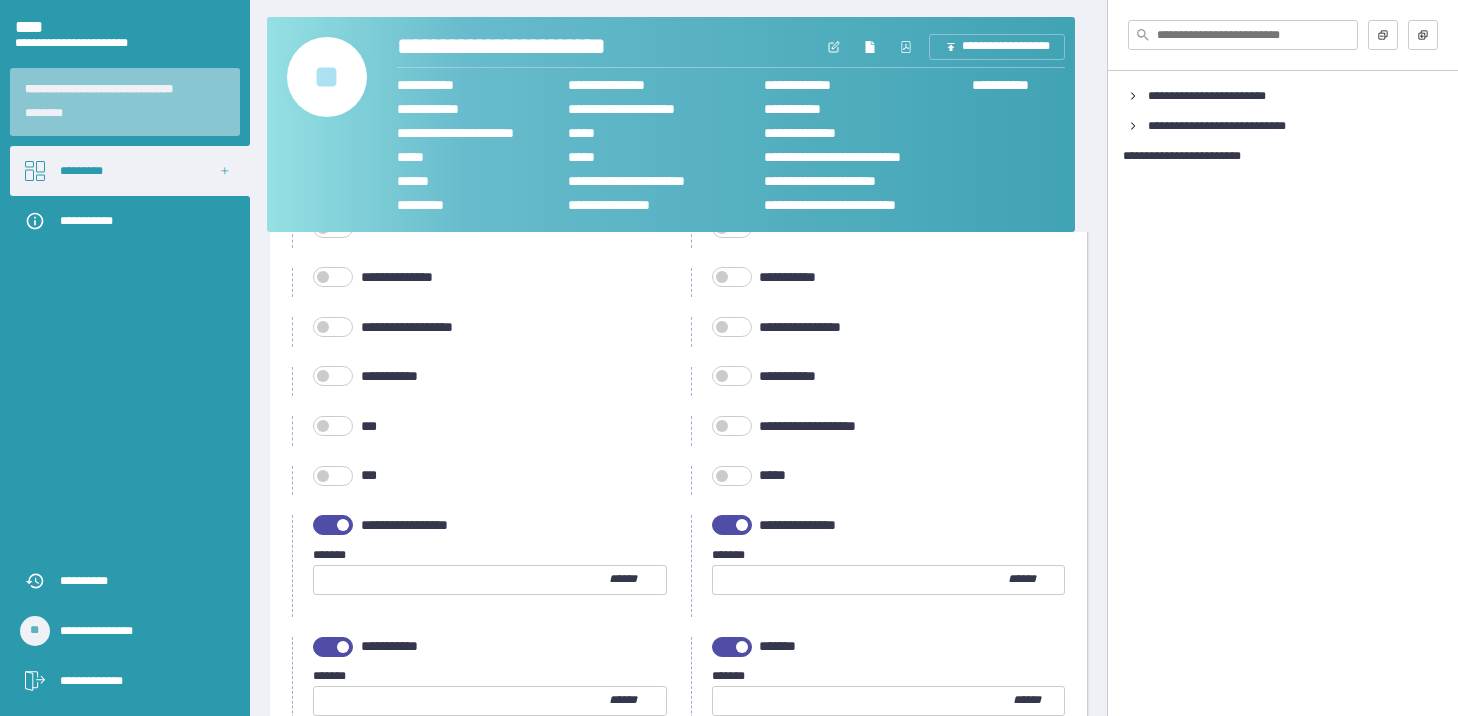 click at bounding box center (333, 525) 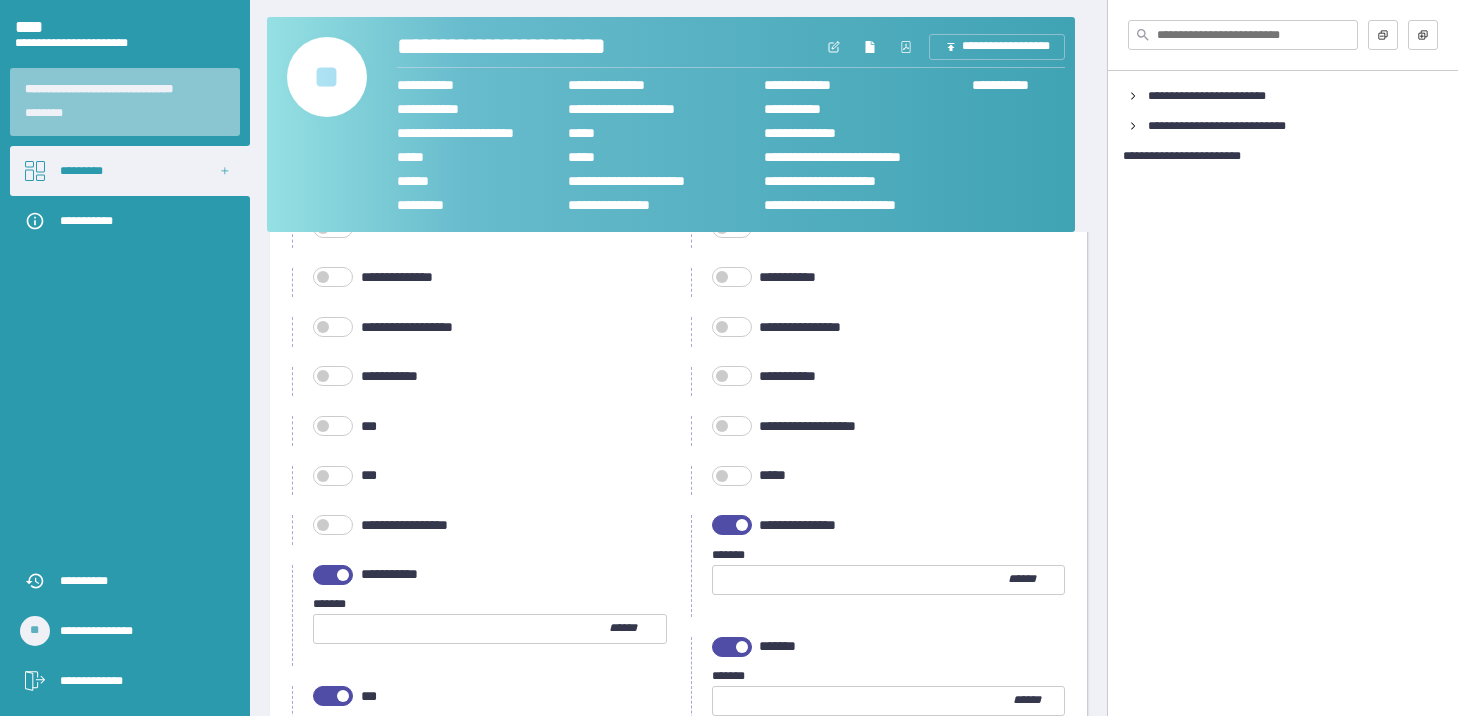 click at bounding box center (732, 525) 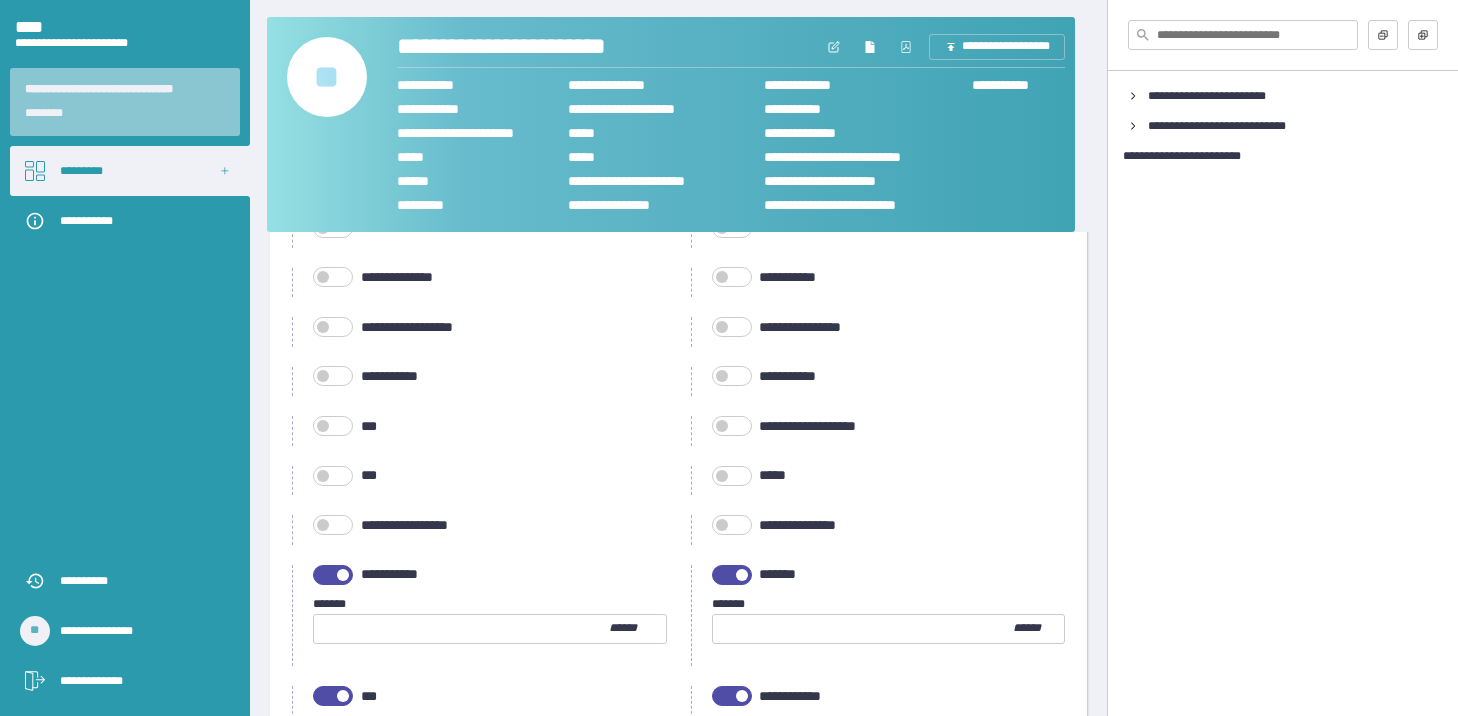 click at bounding box center [333, 575] 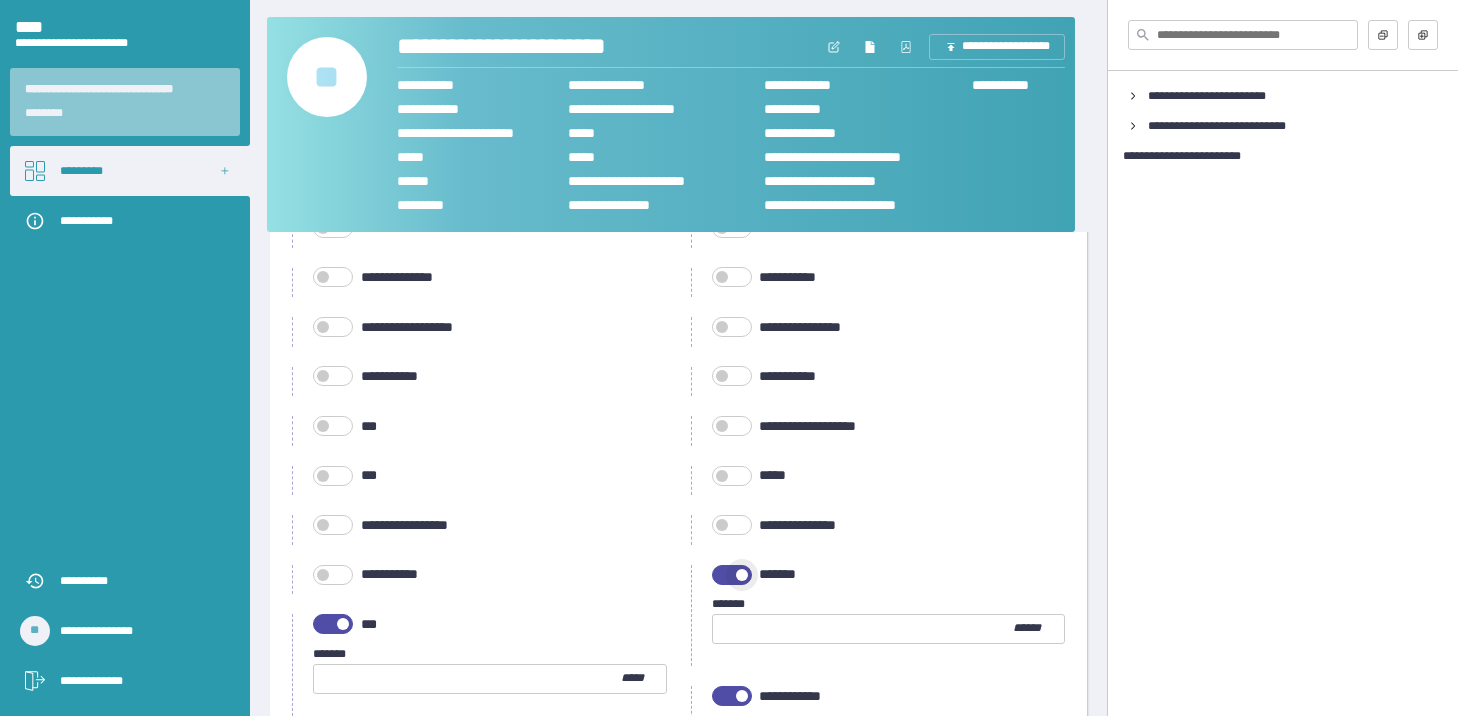 click at bounding box center [732, 575] 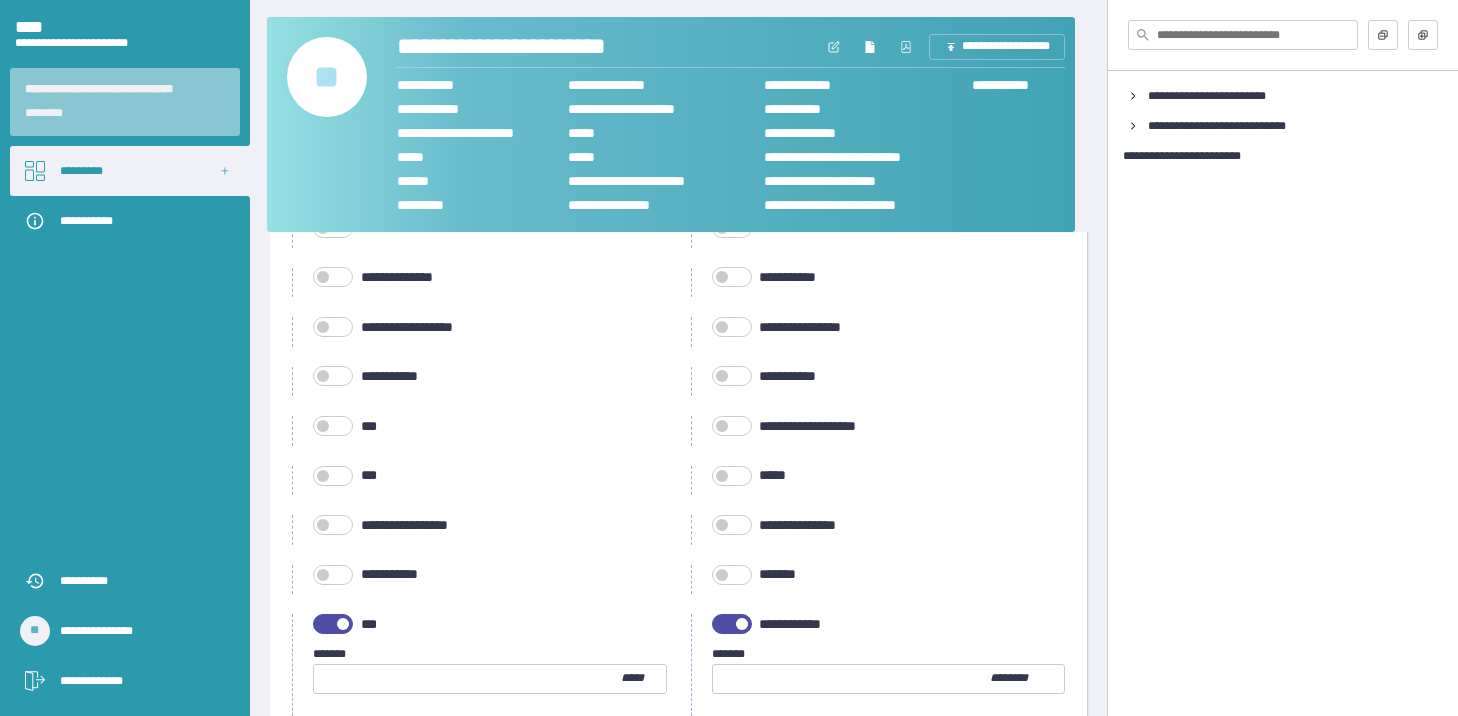 click at bounding box center [333, 624] 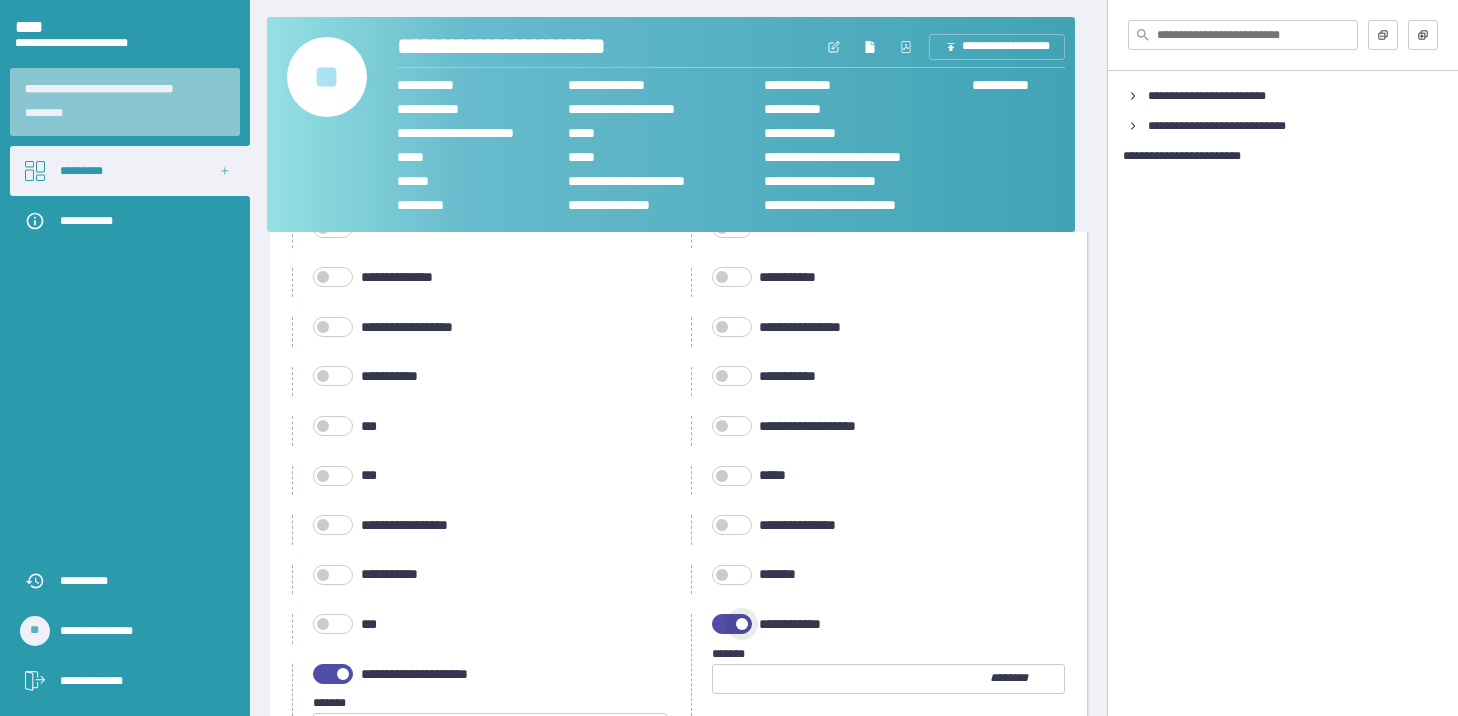 drag, startPoint x: 734, startPoint y: 628, endPoint x: 708, endPoint y: 635, distance: 26.925823 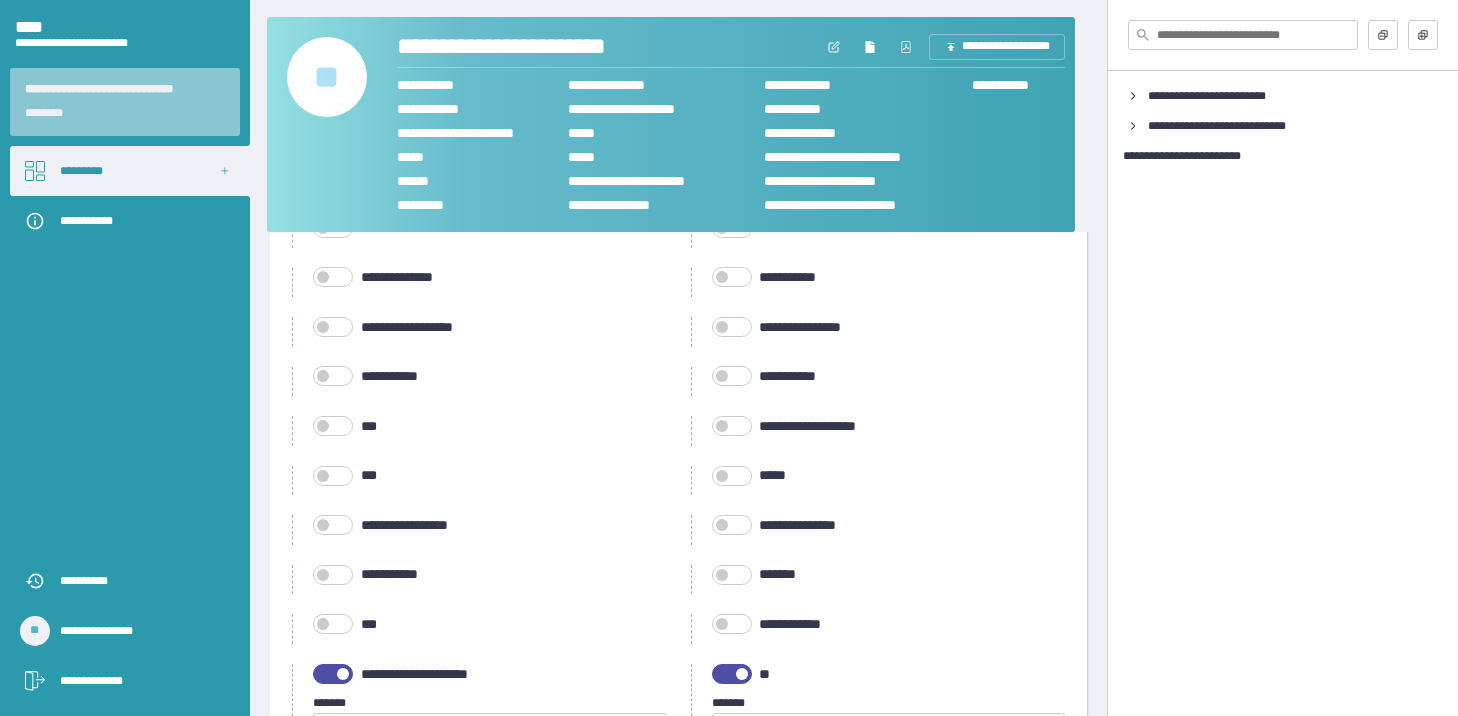 click at bounding box center [333, 674] 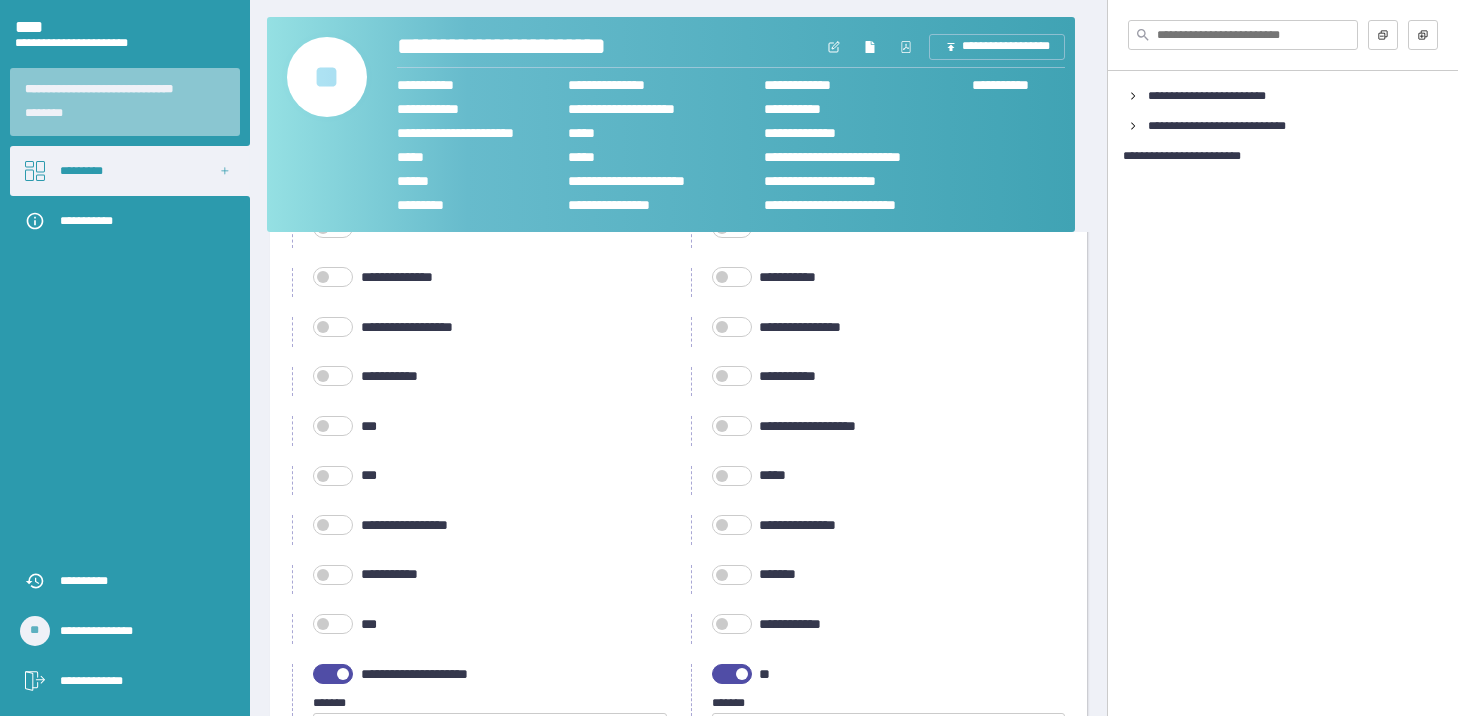 click at bounding box center (333, 674) 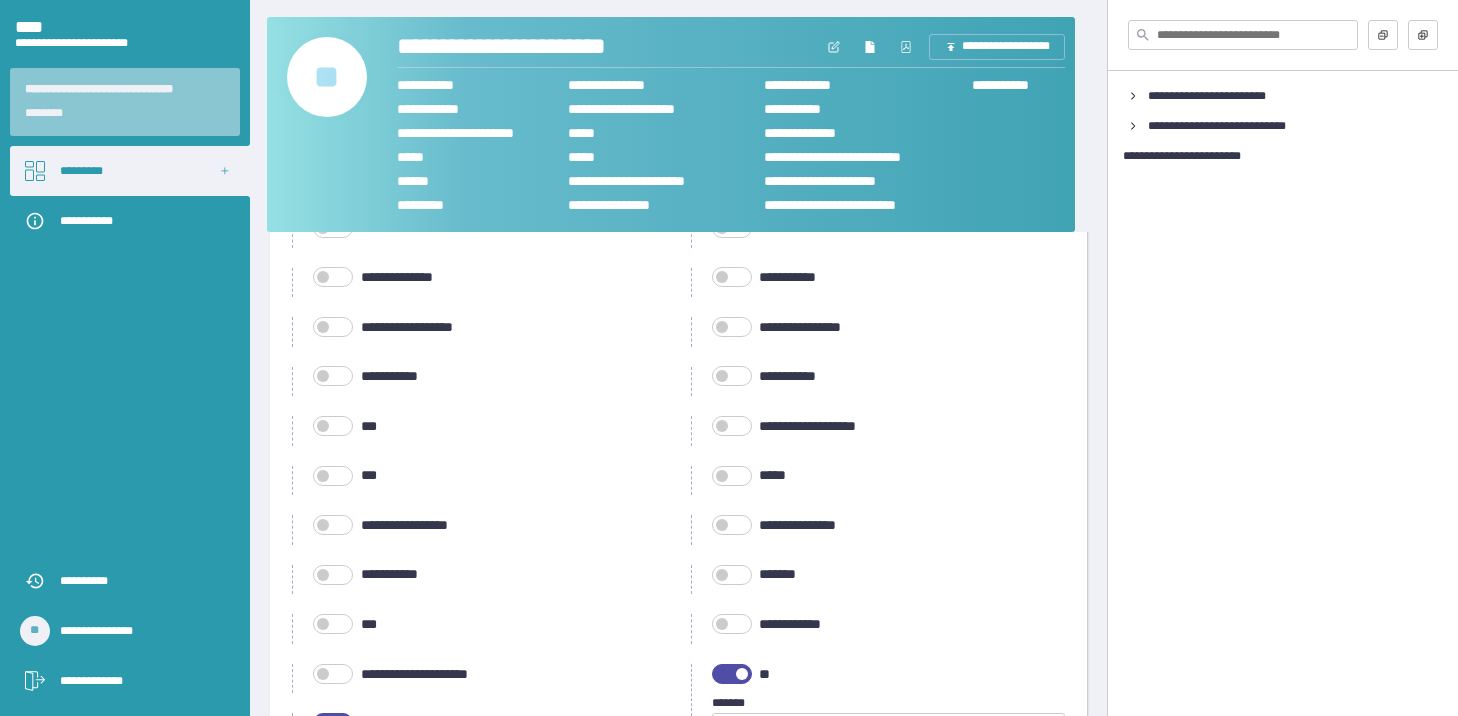 click at bounding box center [732, 674] 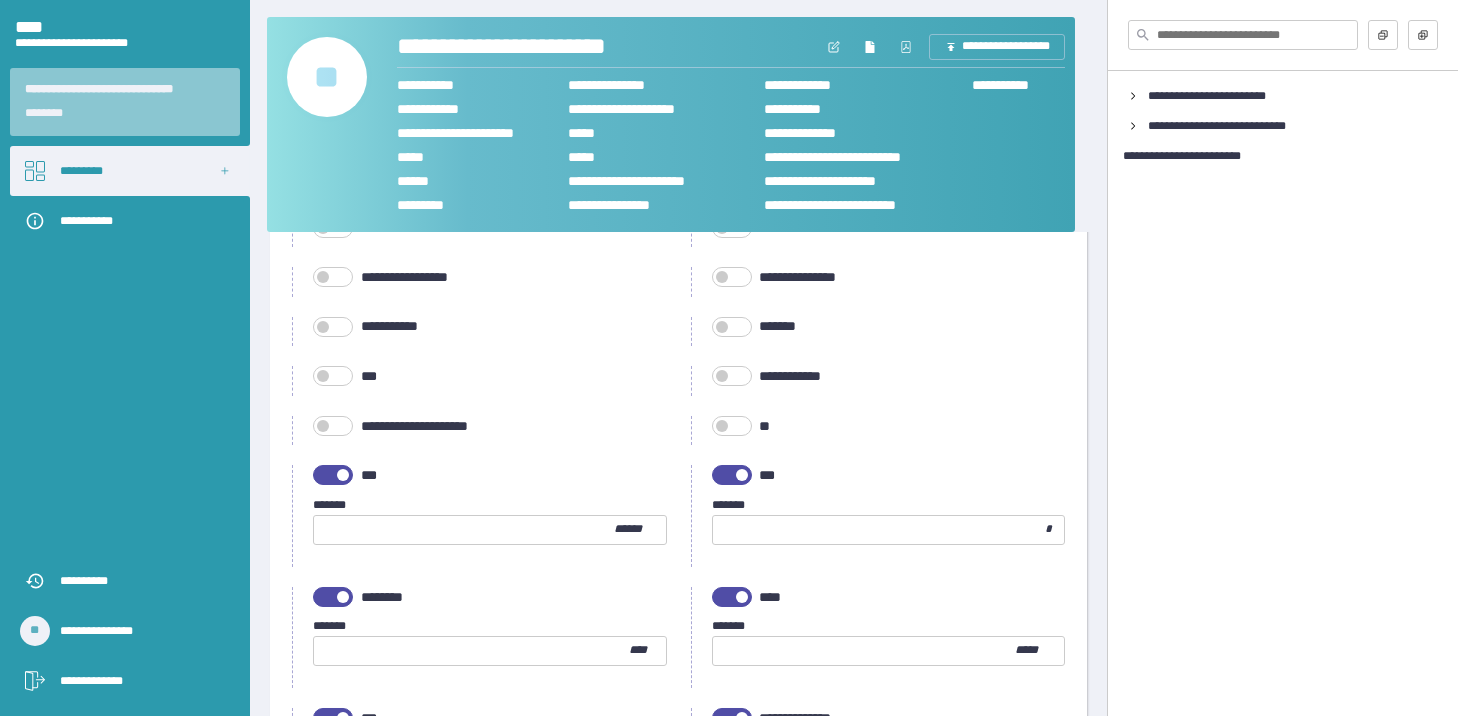 scroll, scrollTop: 800, scrollLeft: 0, axis: vertical 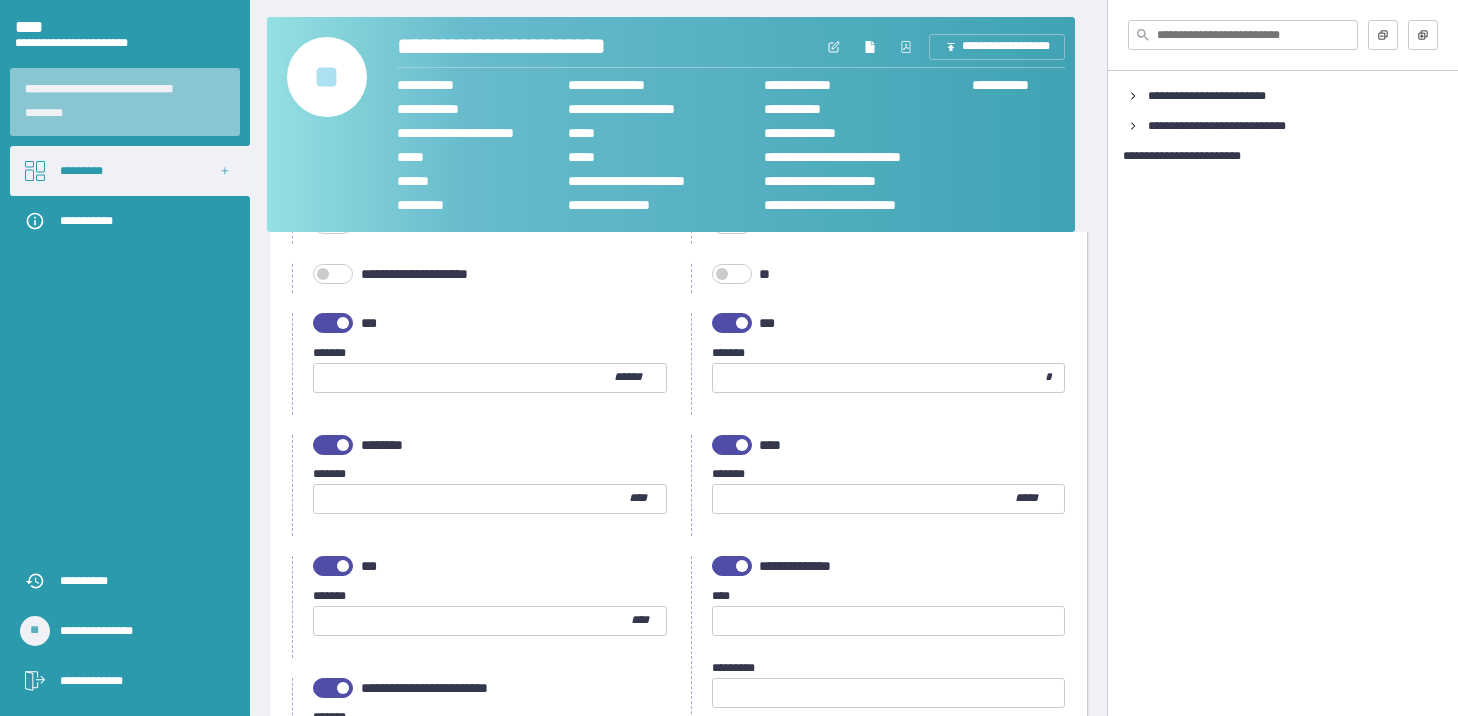 click at bounding box center [343, 323] 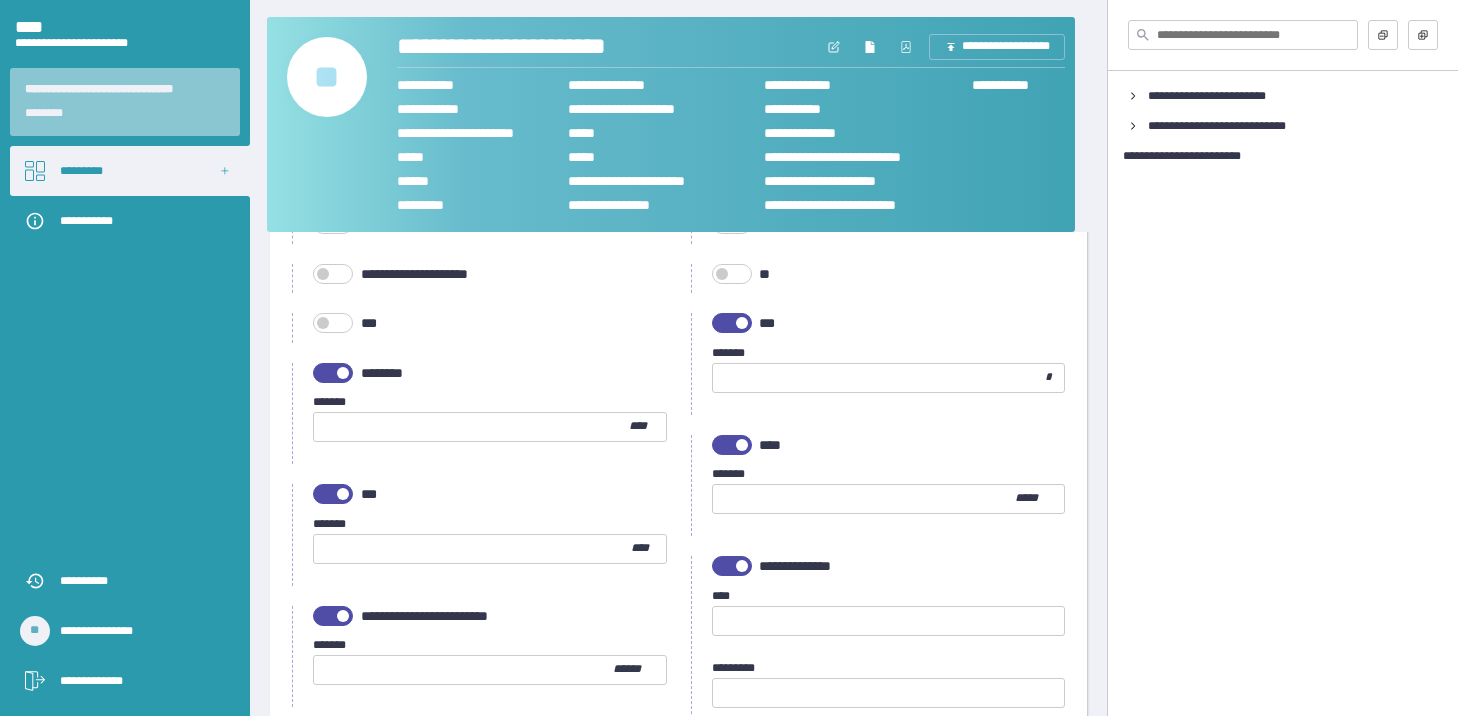 click at bounding box center (732, 323) 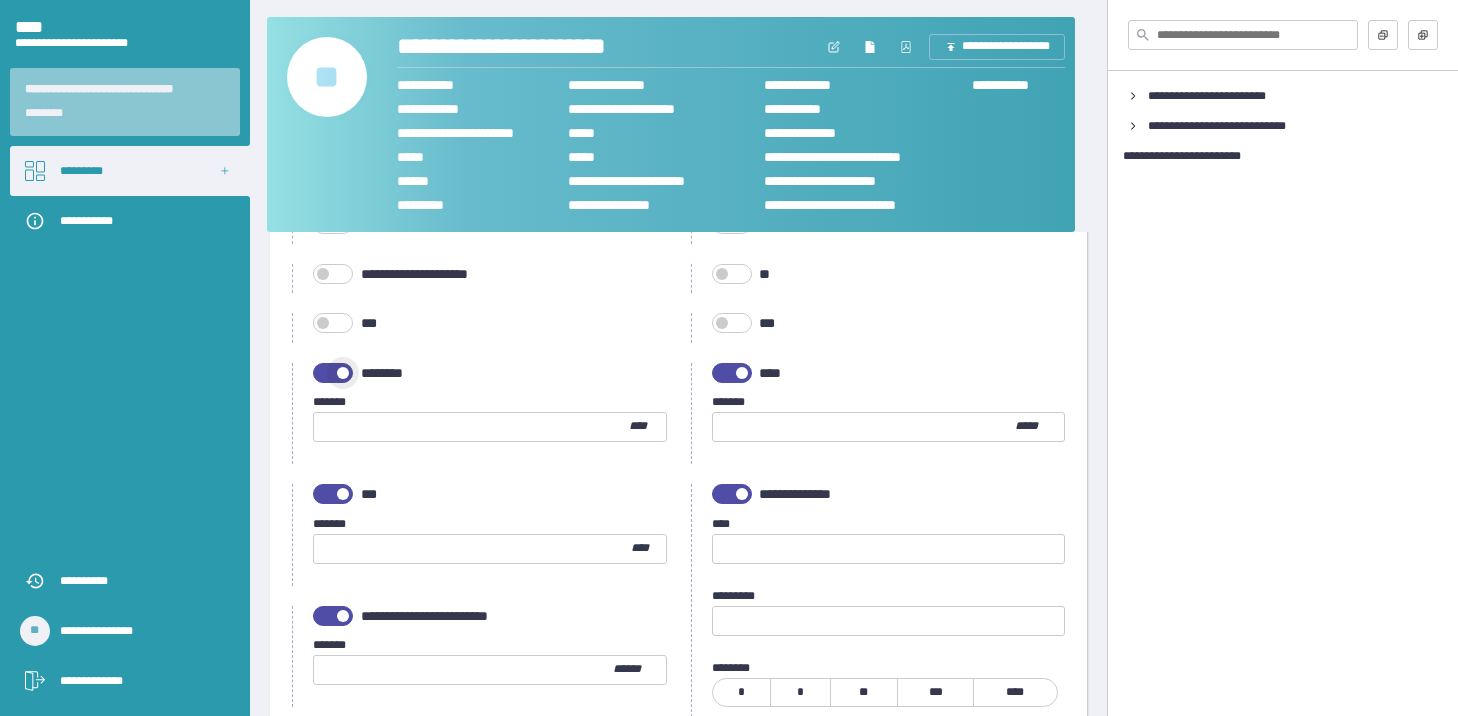 drag, startPoint x: 331, startPoint y: 374, endPoint x: 357, endPoint y: 373, distance: 26.019224 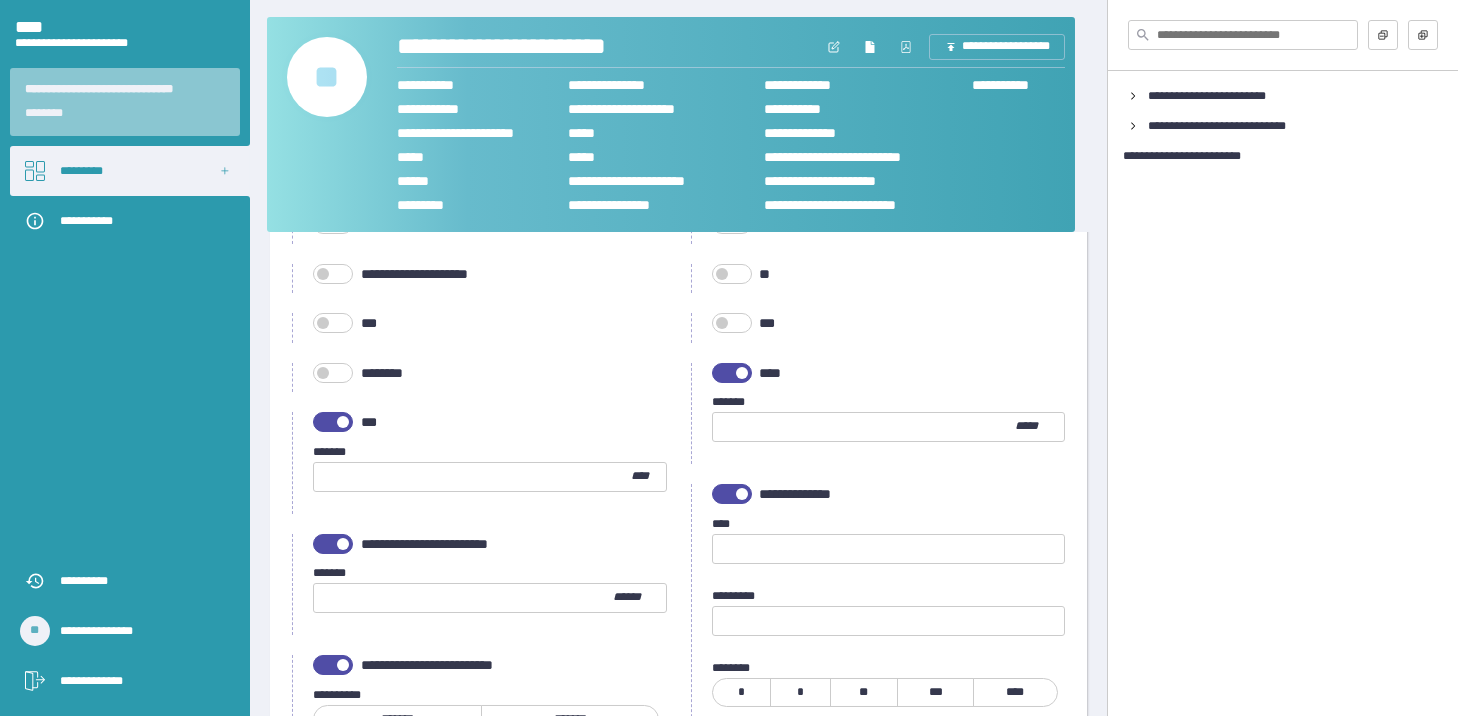 click at bounding box center (742, 373) 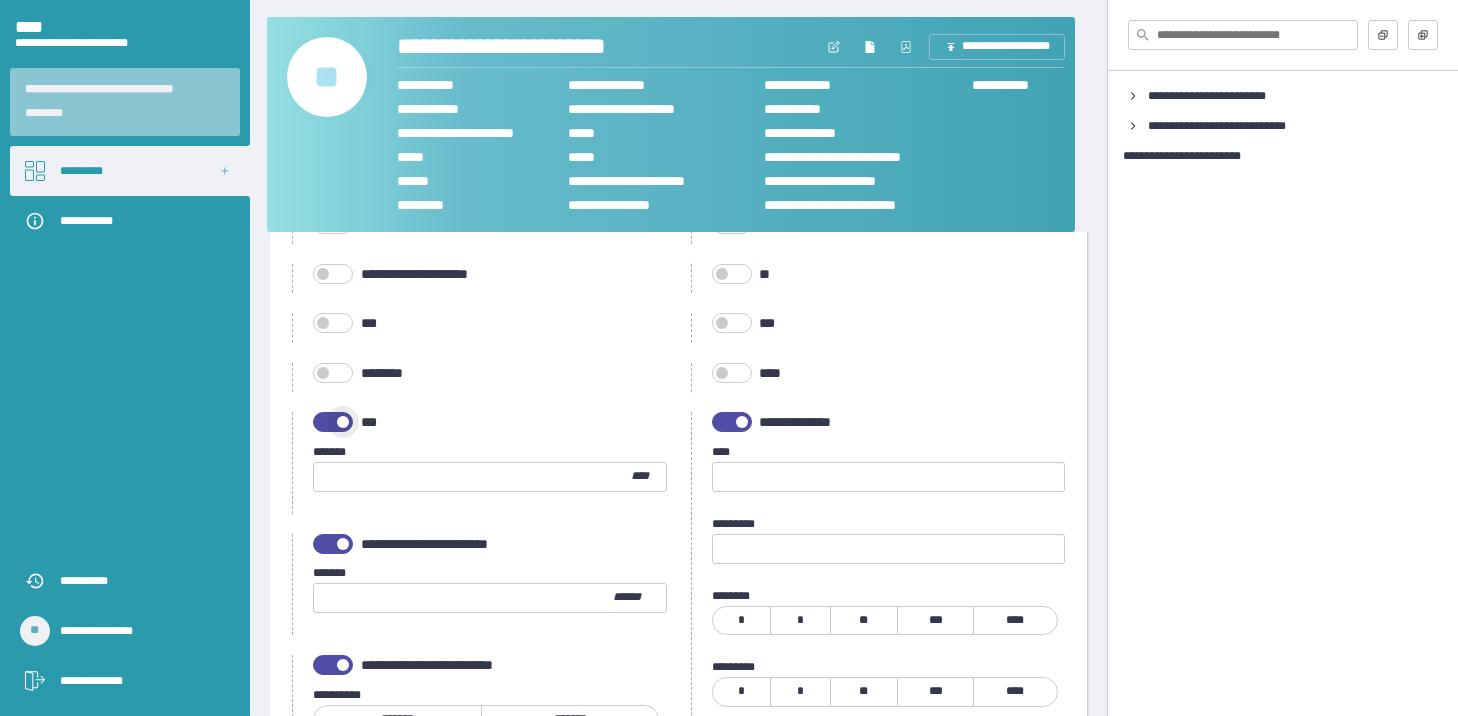 click at bounding box center (333, 422) 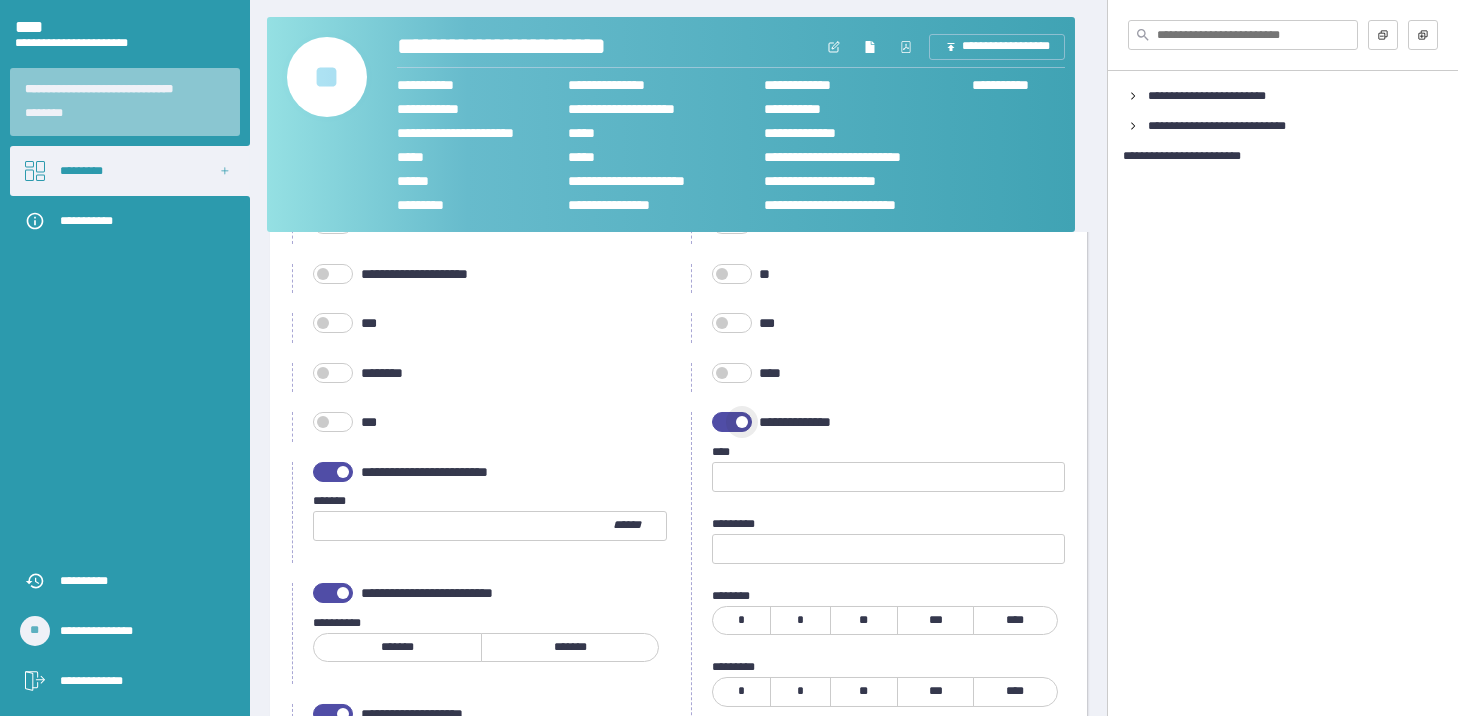 click at bounding box center (742, 422) 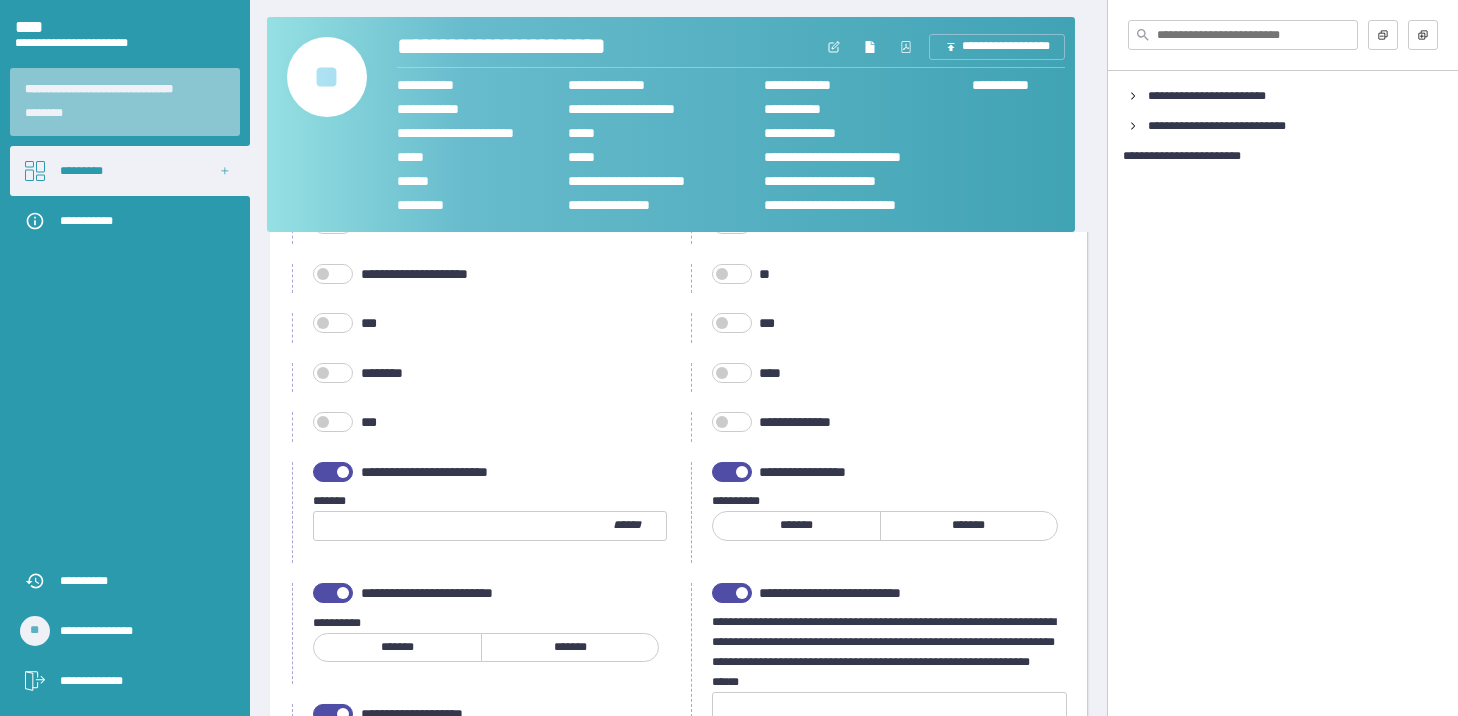 click at bounding box center [333, 472] 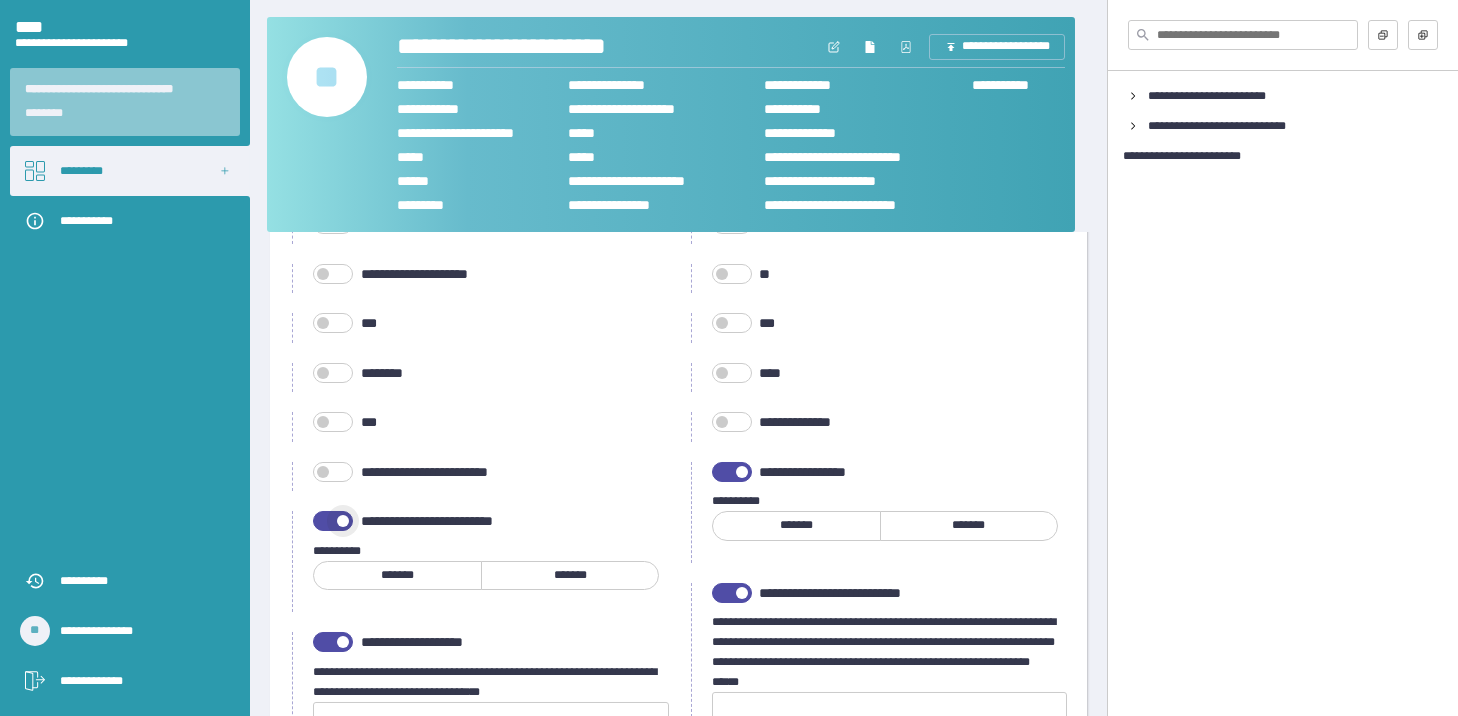 click at bounding box center [333, 521] 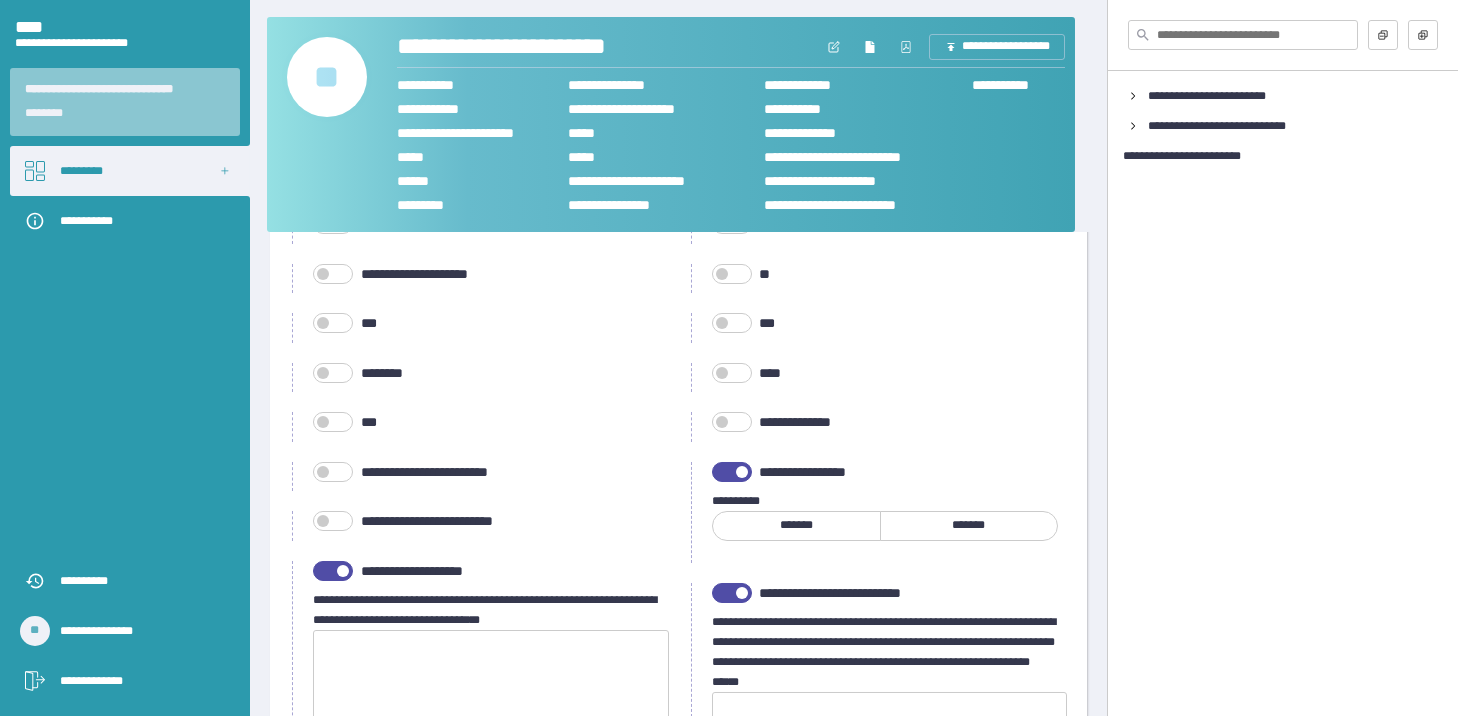 click at bounding box center (732, 472) 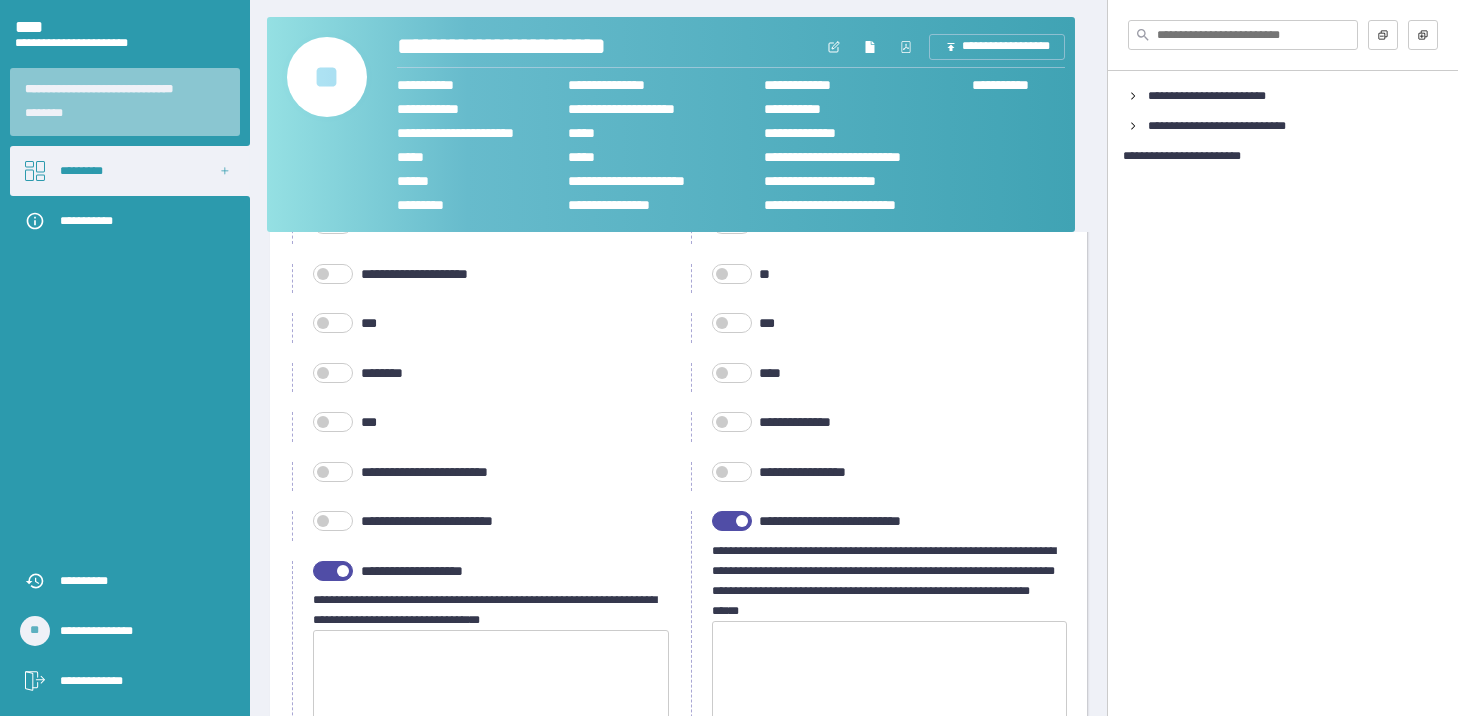 click at bounding box center [732, 521] 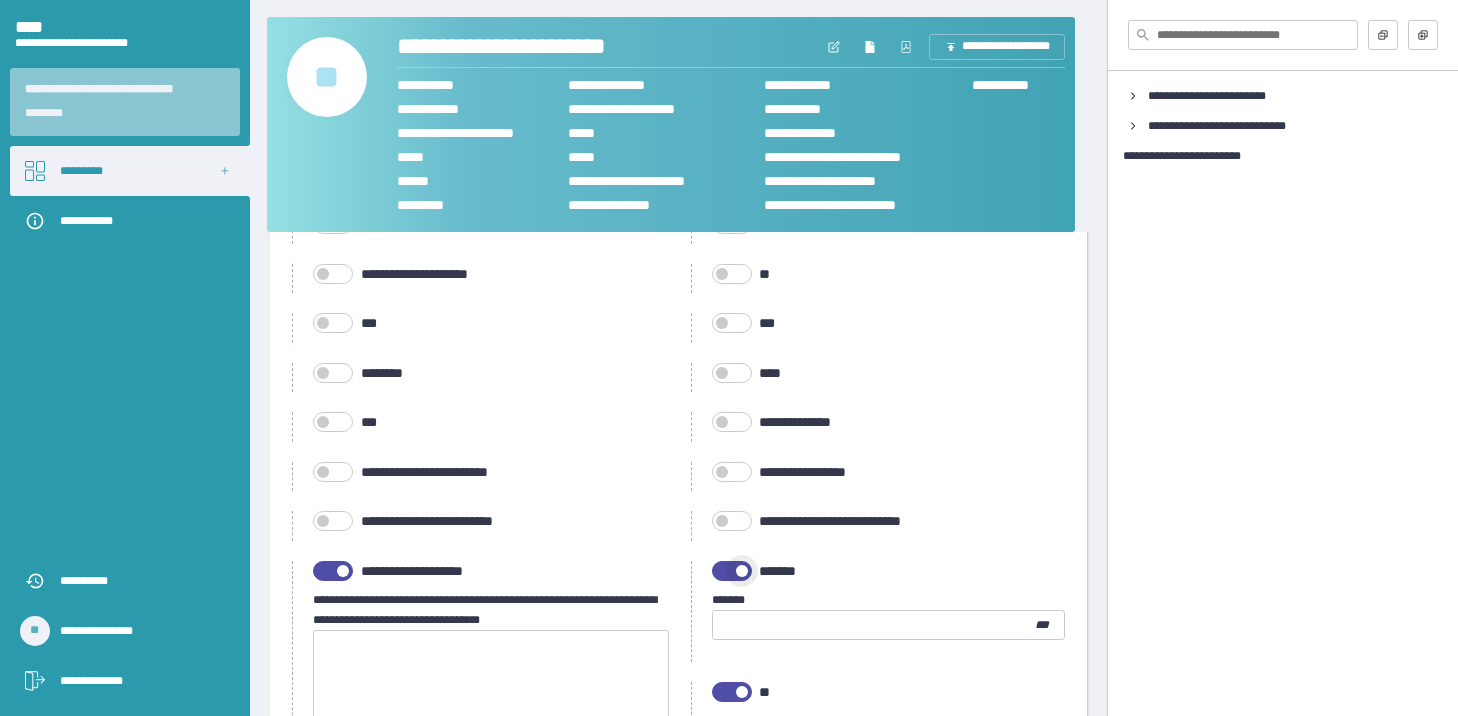 click at bounding box center [742, 571] 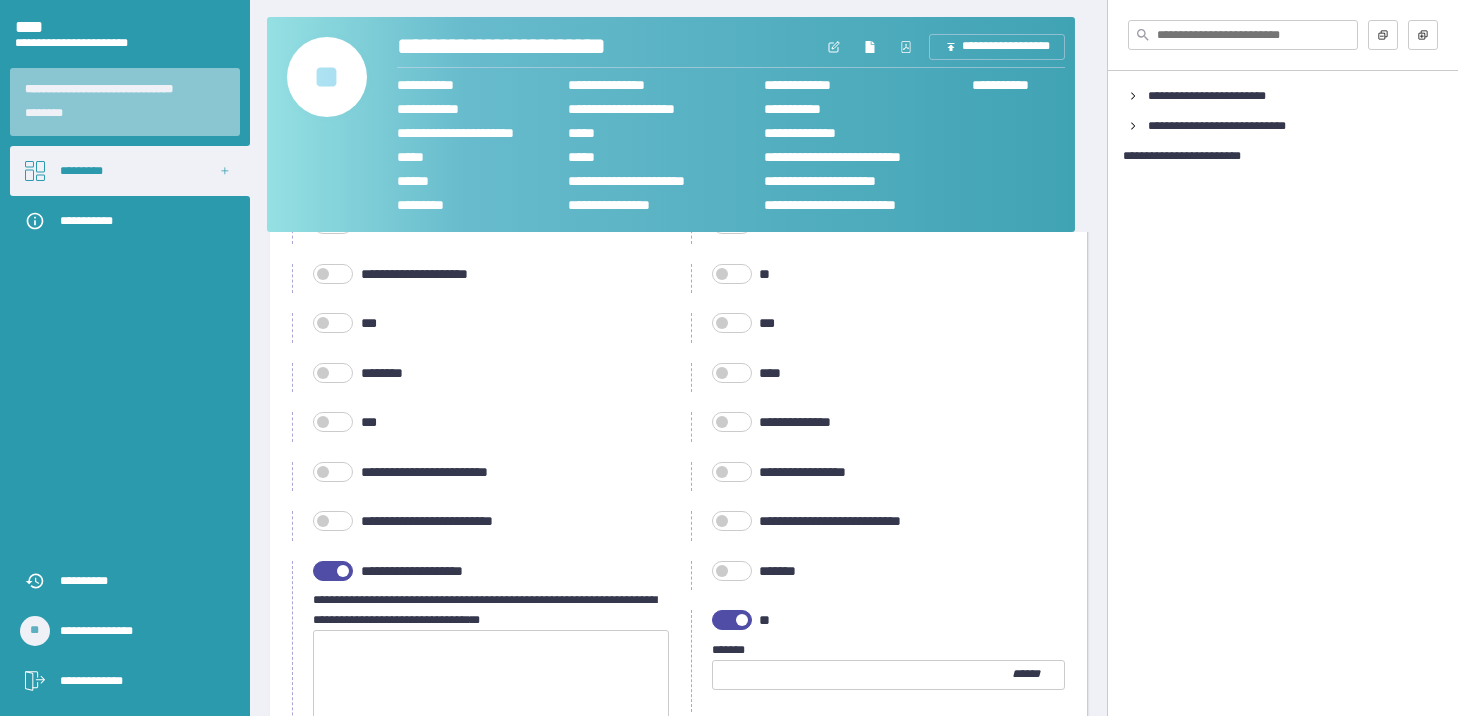 click at bounding box center (732, 620) 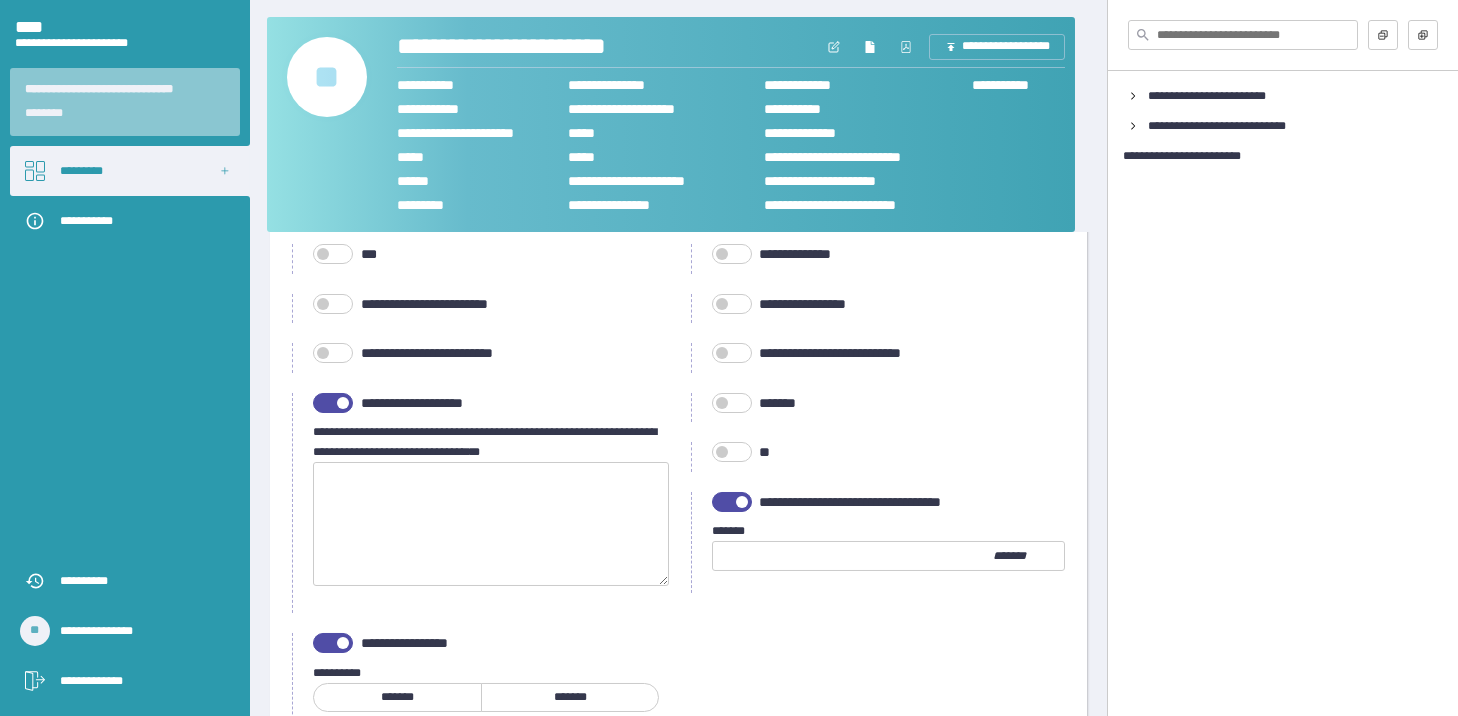 scroll, scrollTop: 1100, scrollLeft: 0, axis: vertical 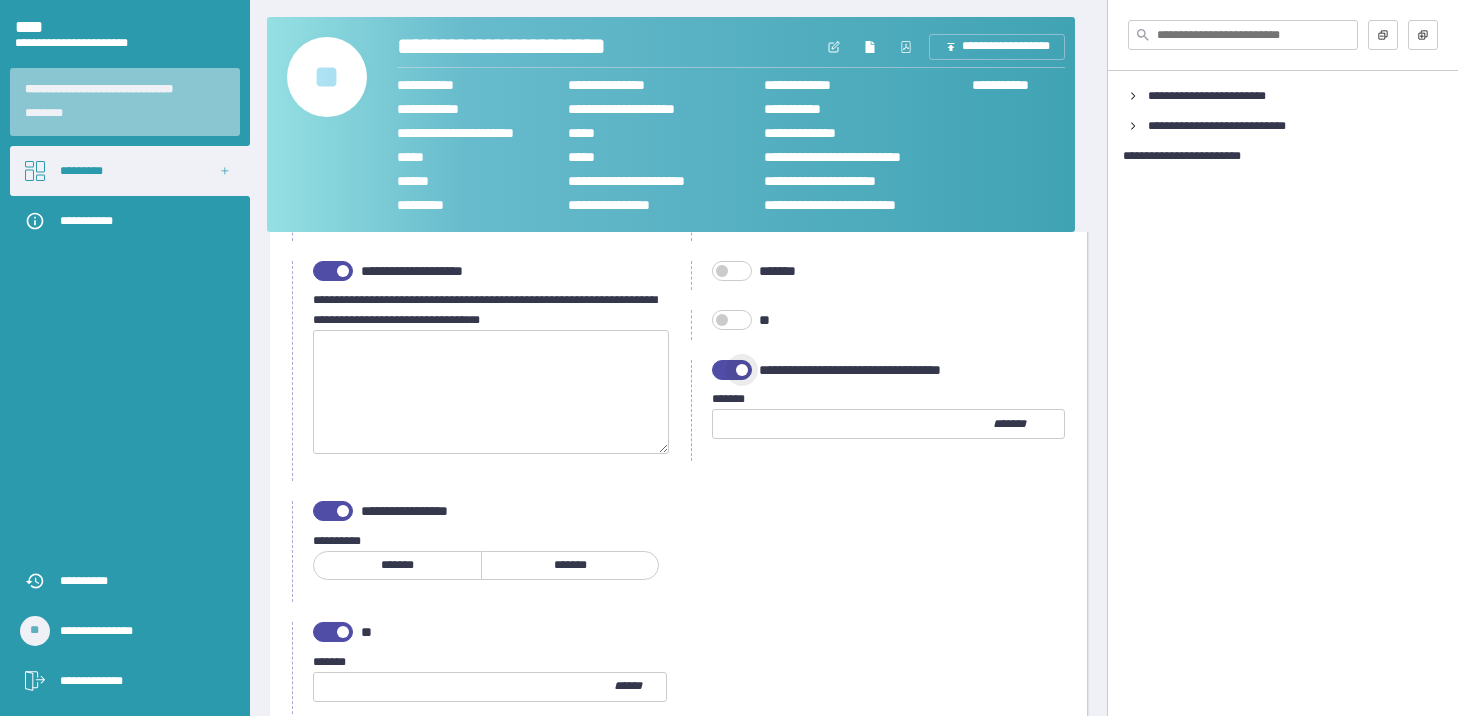 drag, startPoint x: 731, startPoint y: 370, endPoint x: 484, endPoint y: 451, distance: 259.9423 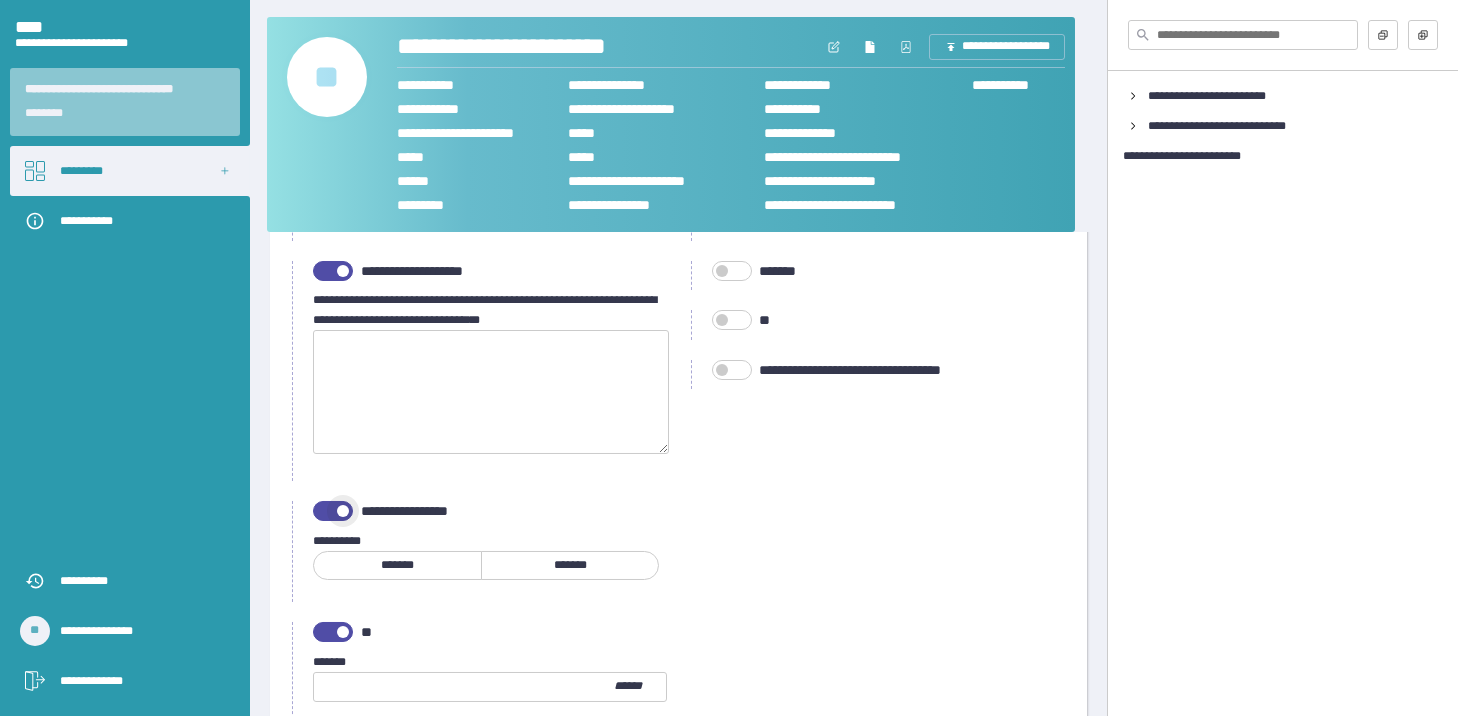 click at bounding box center [333, 511] 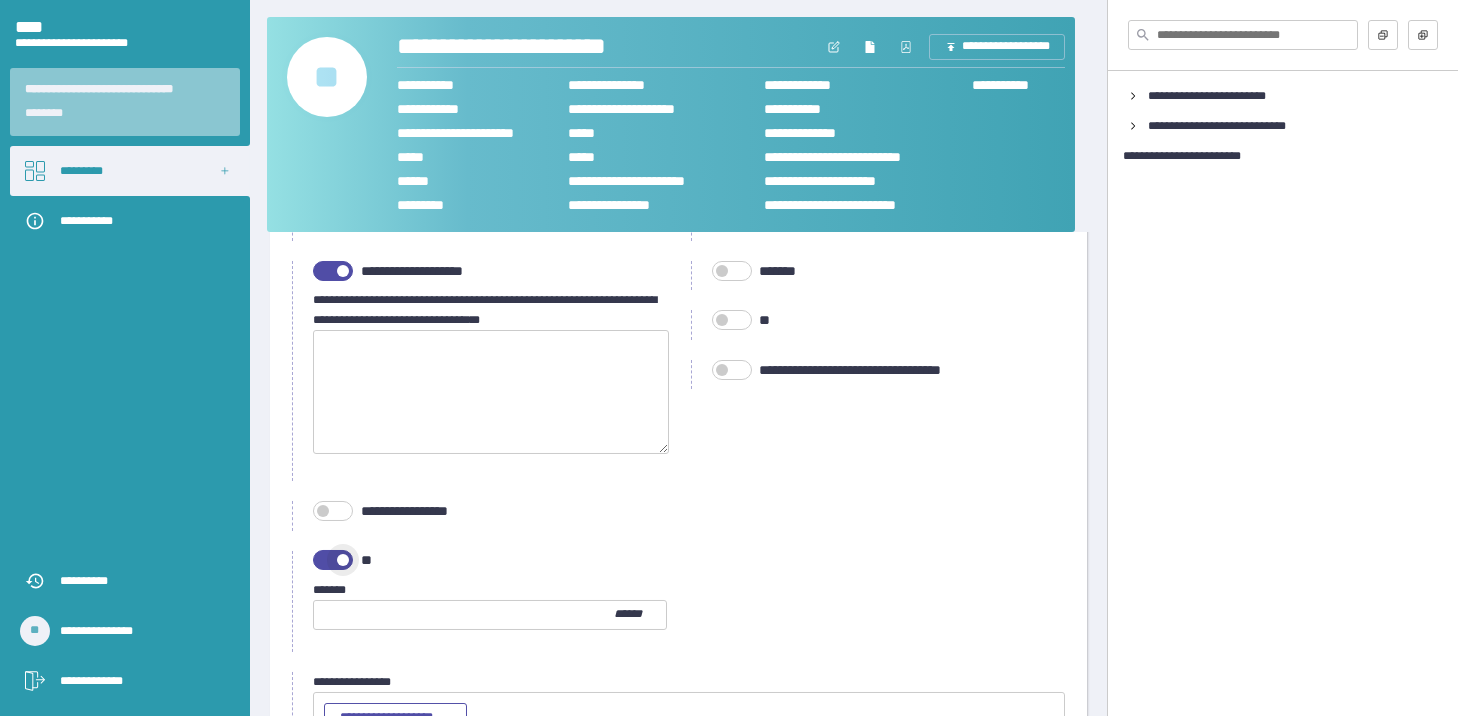click at bounding box center [333, 560] 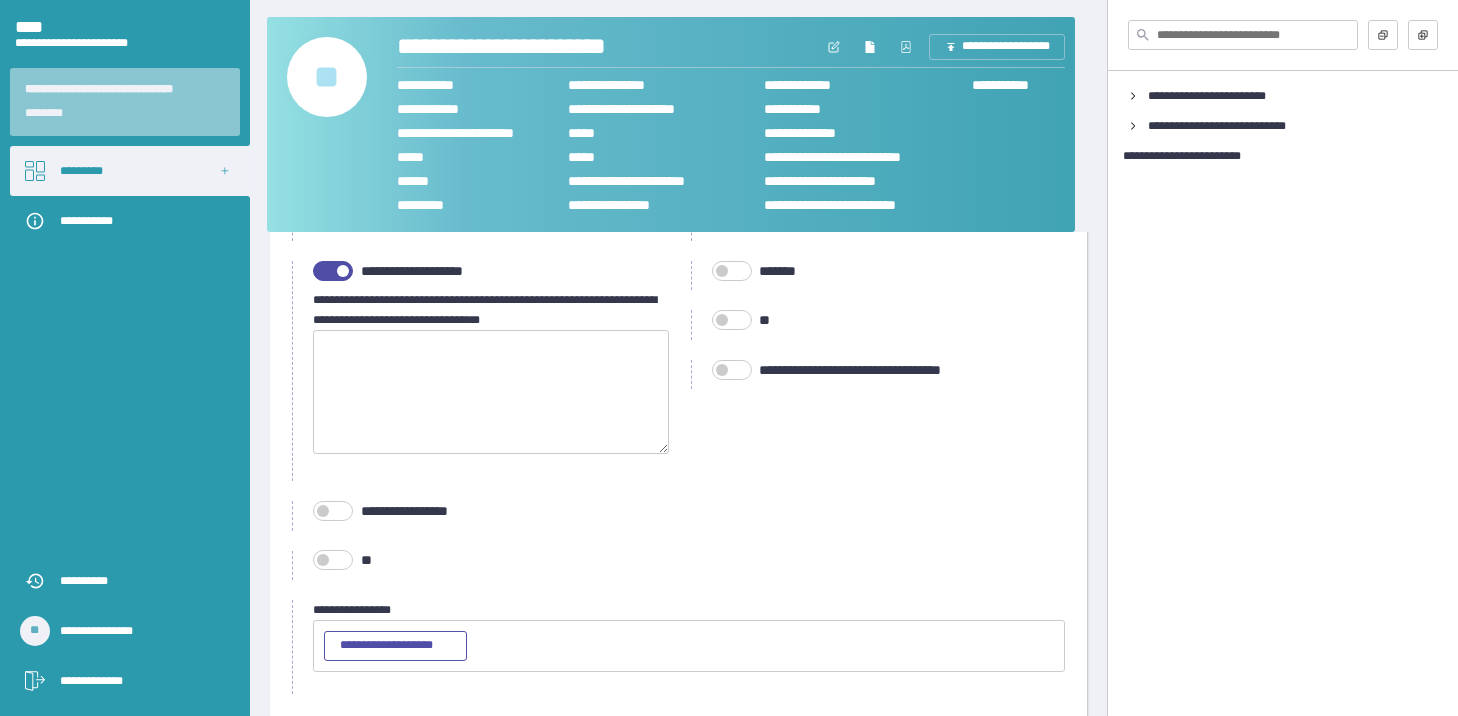 scroll, scrollTop: 900, scrollLeft: 0, axis: vertical 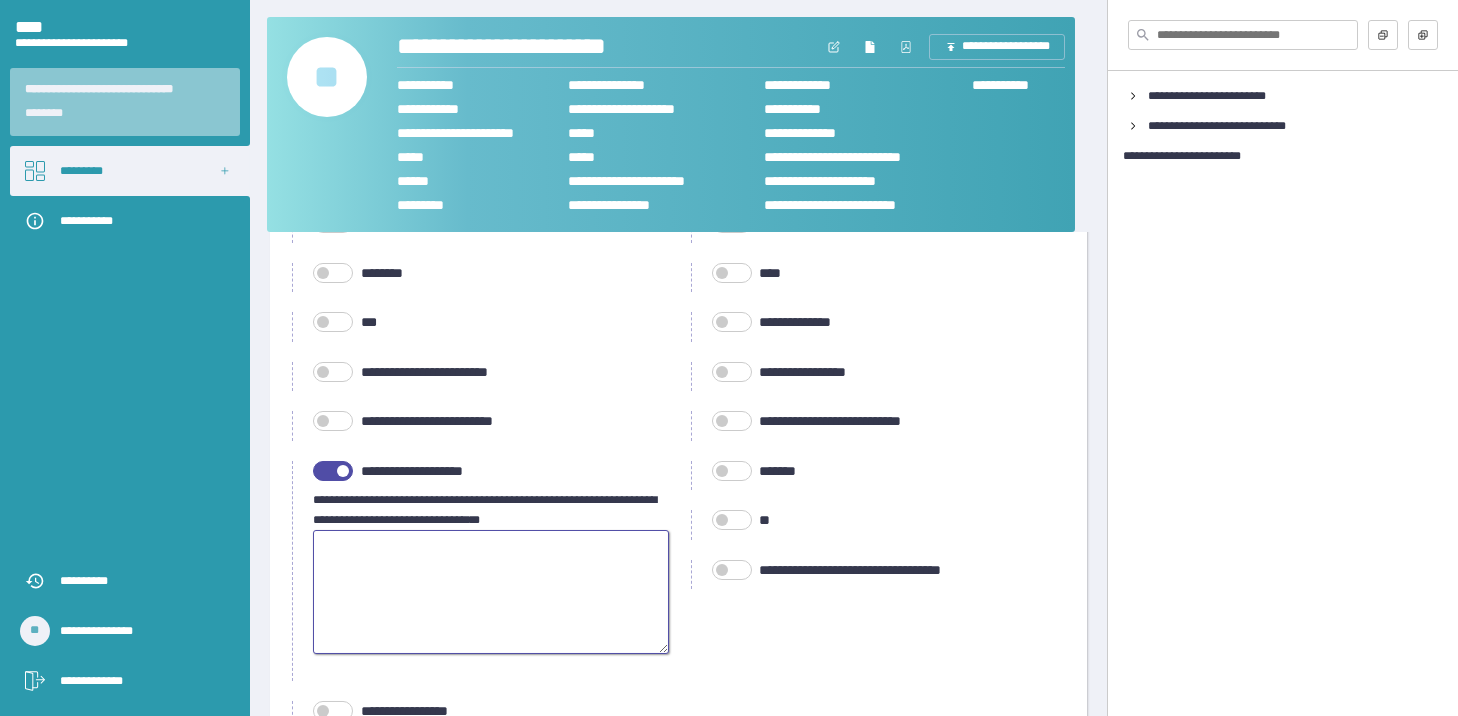 click at bounding box center (491, 592) 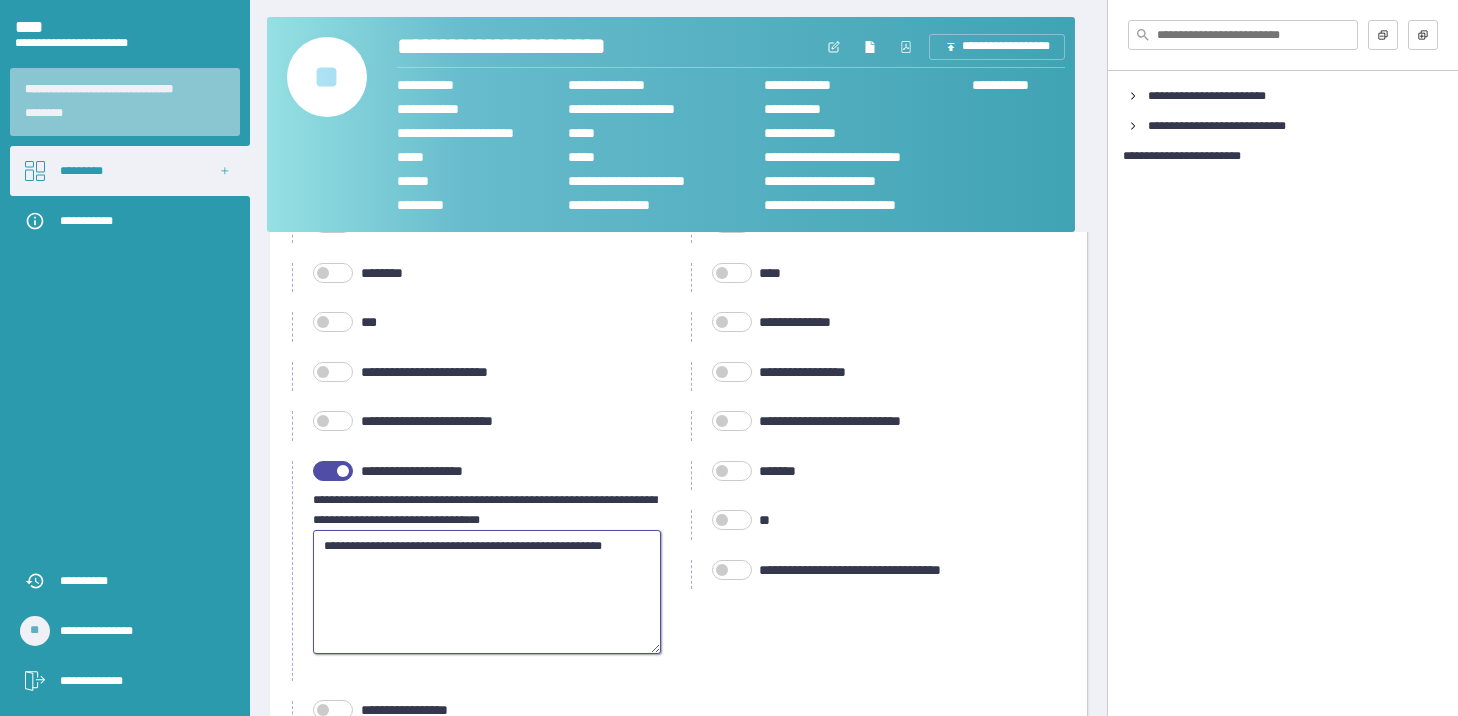 click on "**********" at bounding box center (487, 592) 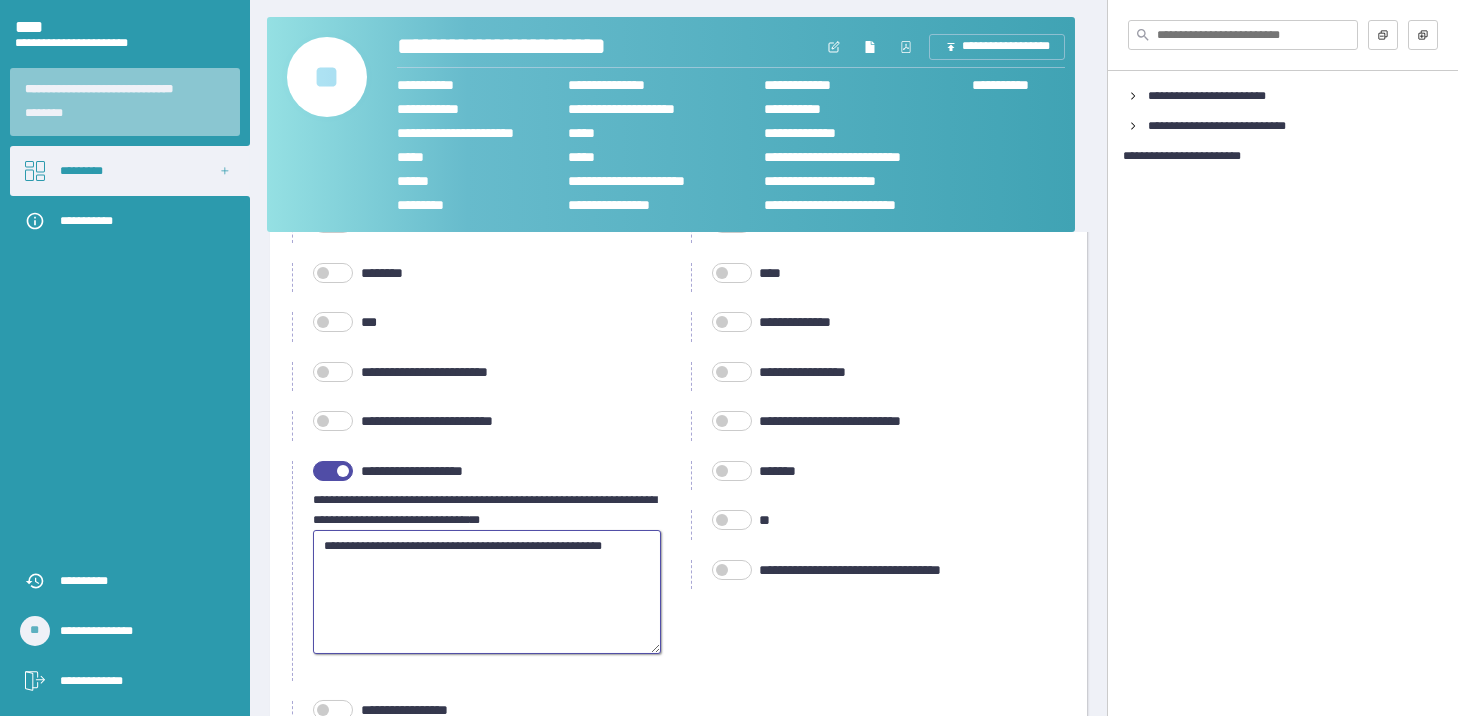 click on "**********" at bounding box center [487, 592] 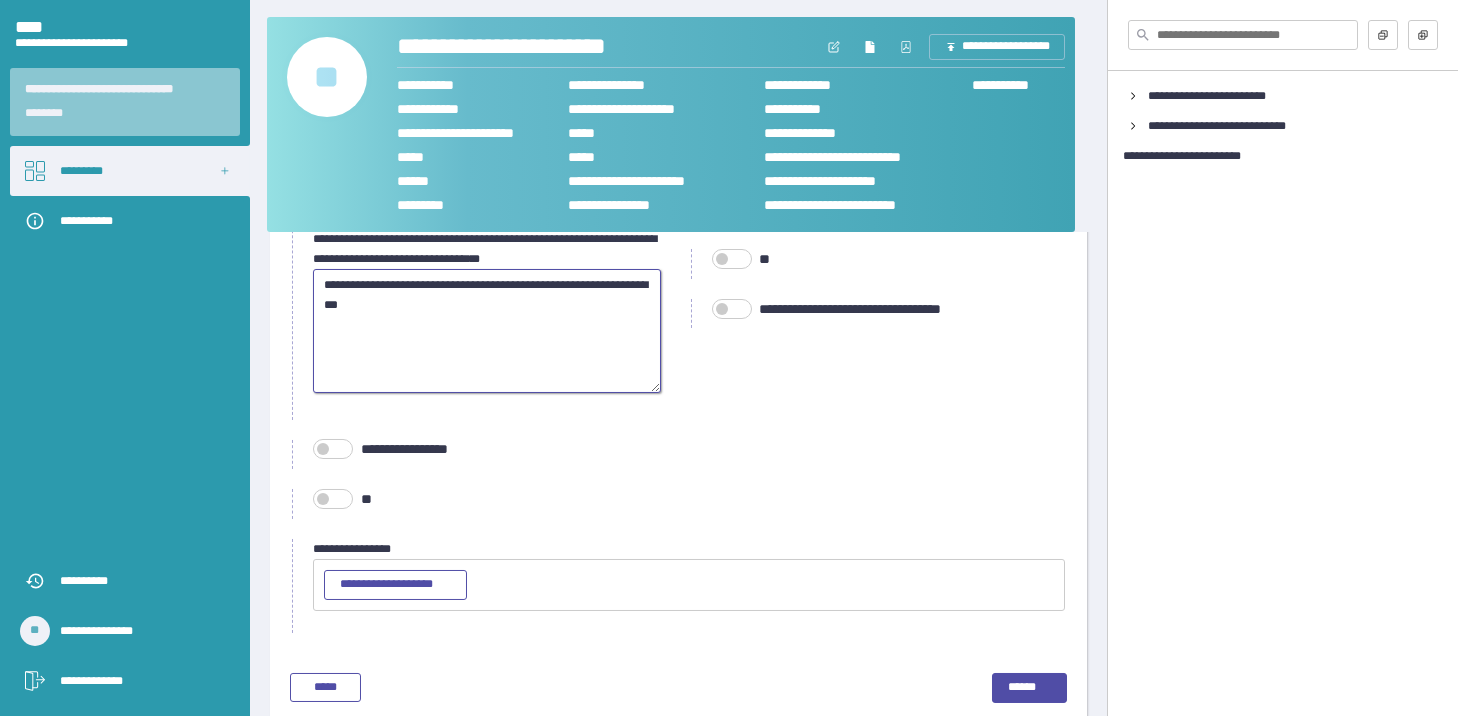 scroll, scrollTop: 1184, scrollLeft: 0, axis: vertical 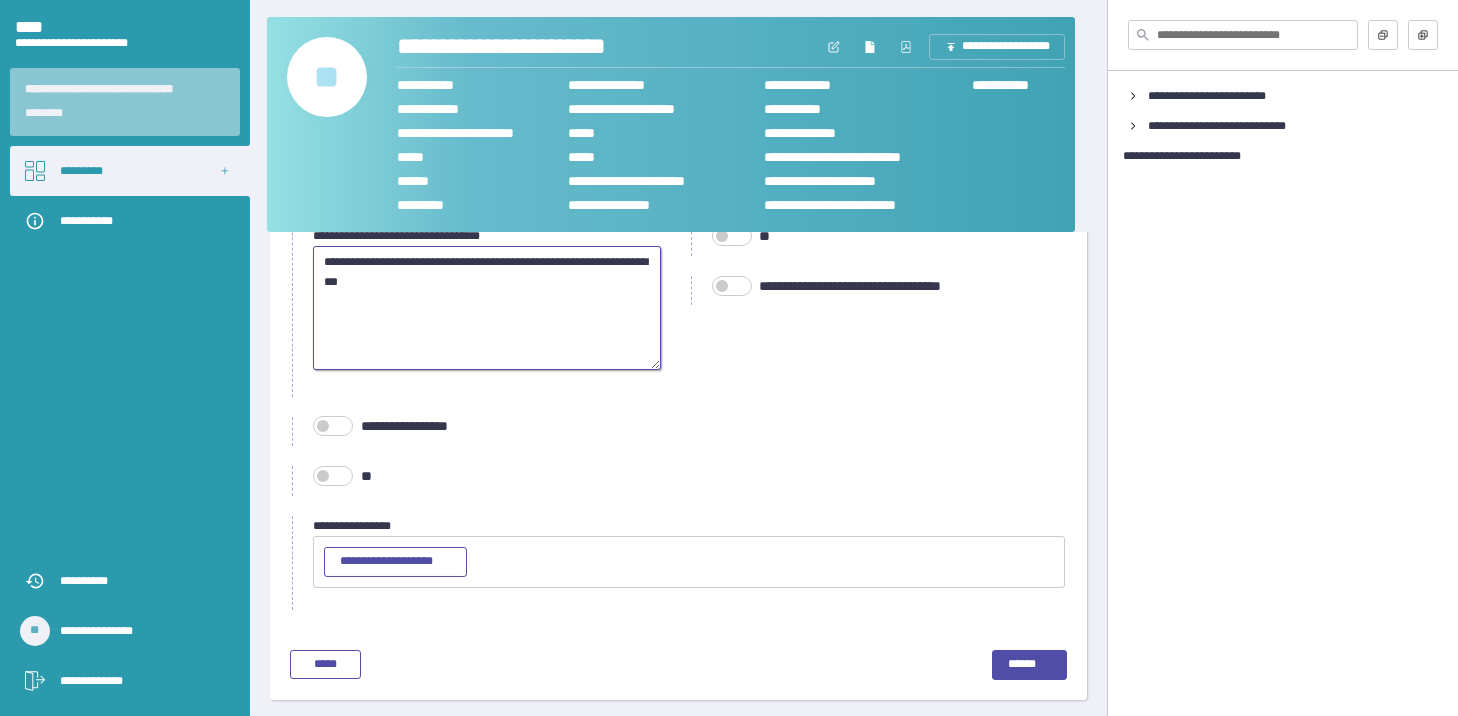 type on "**********" 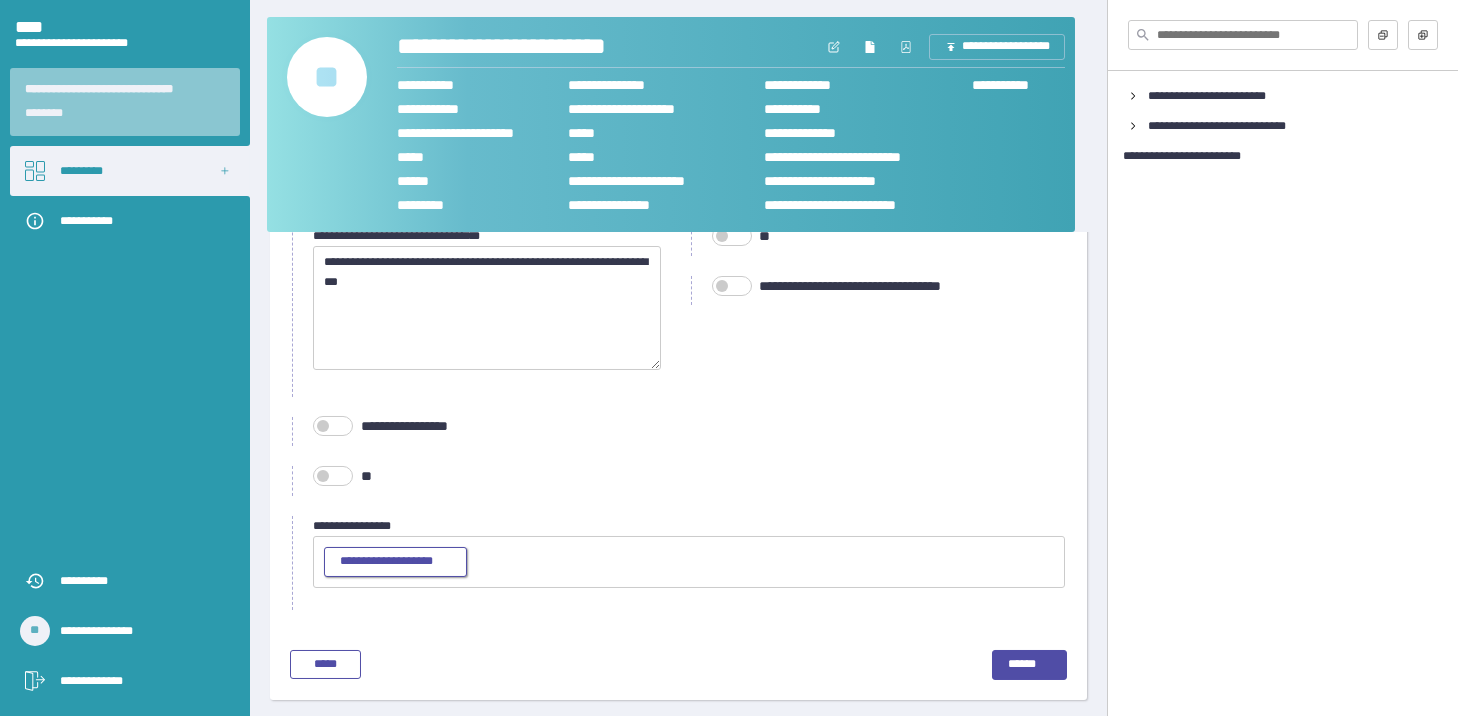 click on "**********" at bounding box center (395, 562) 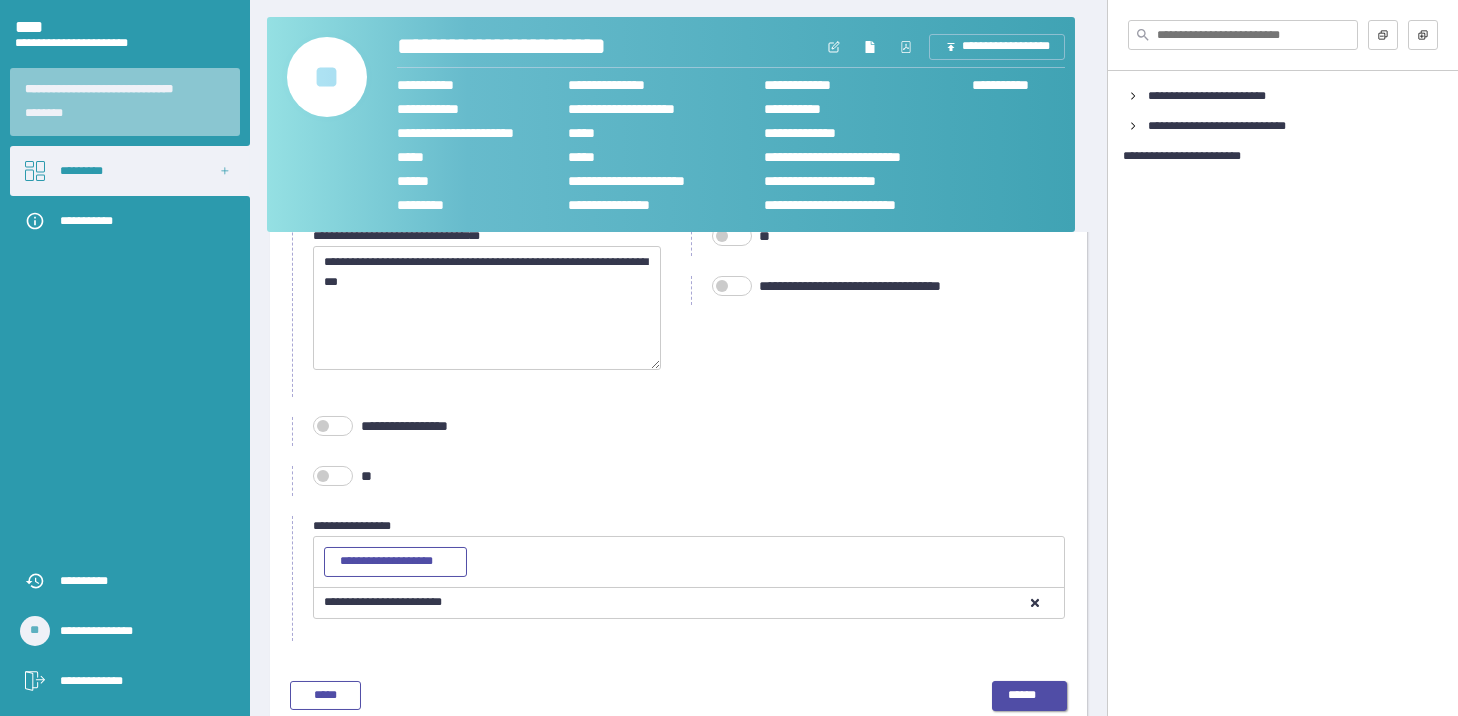click on "******" at bounding box center [1029, 696] 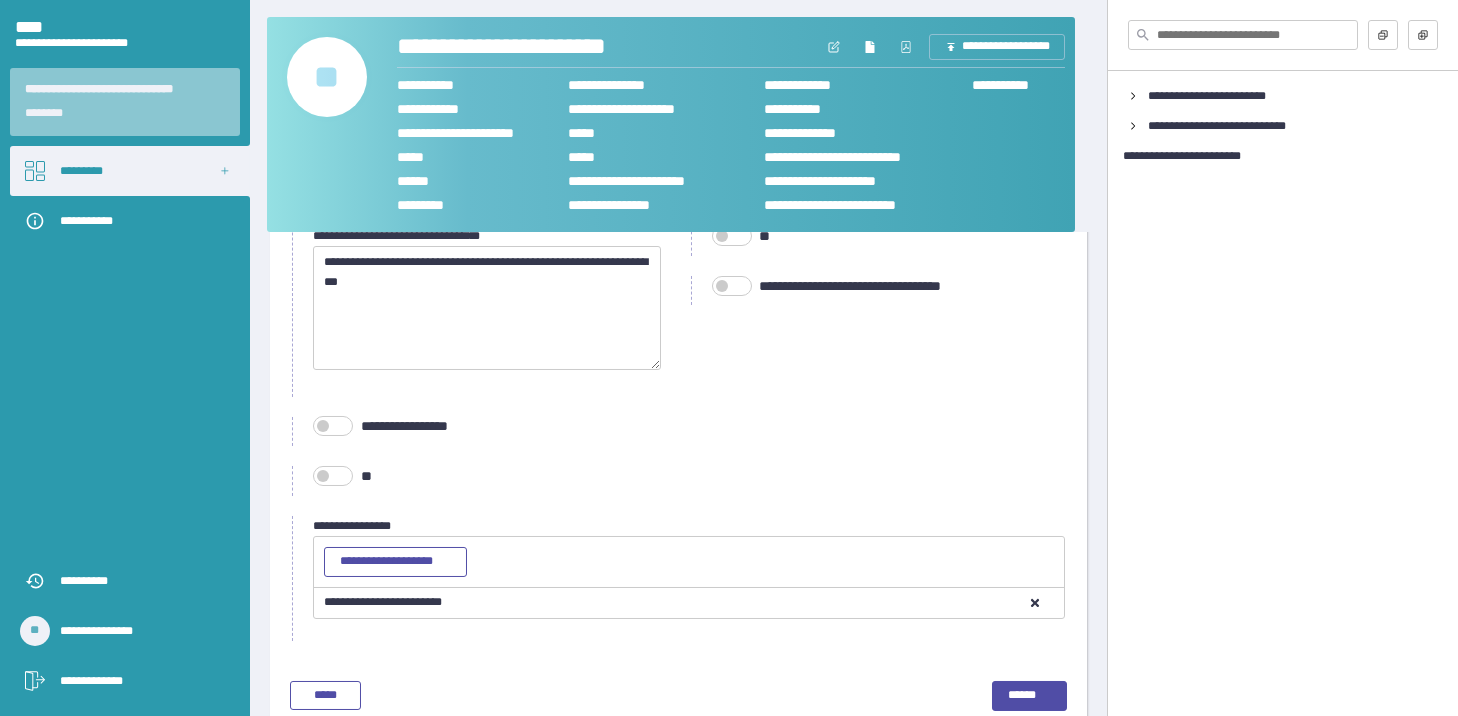 scroll, scrollTop: 0, scrollLeft: 0, axis: both 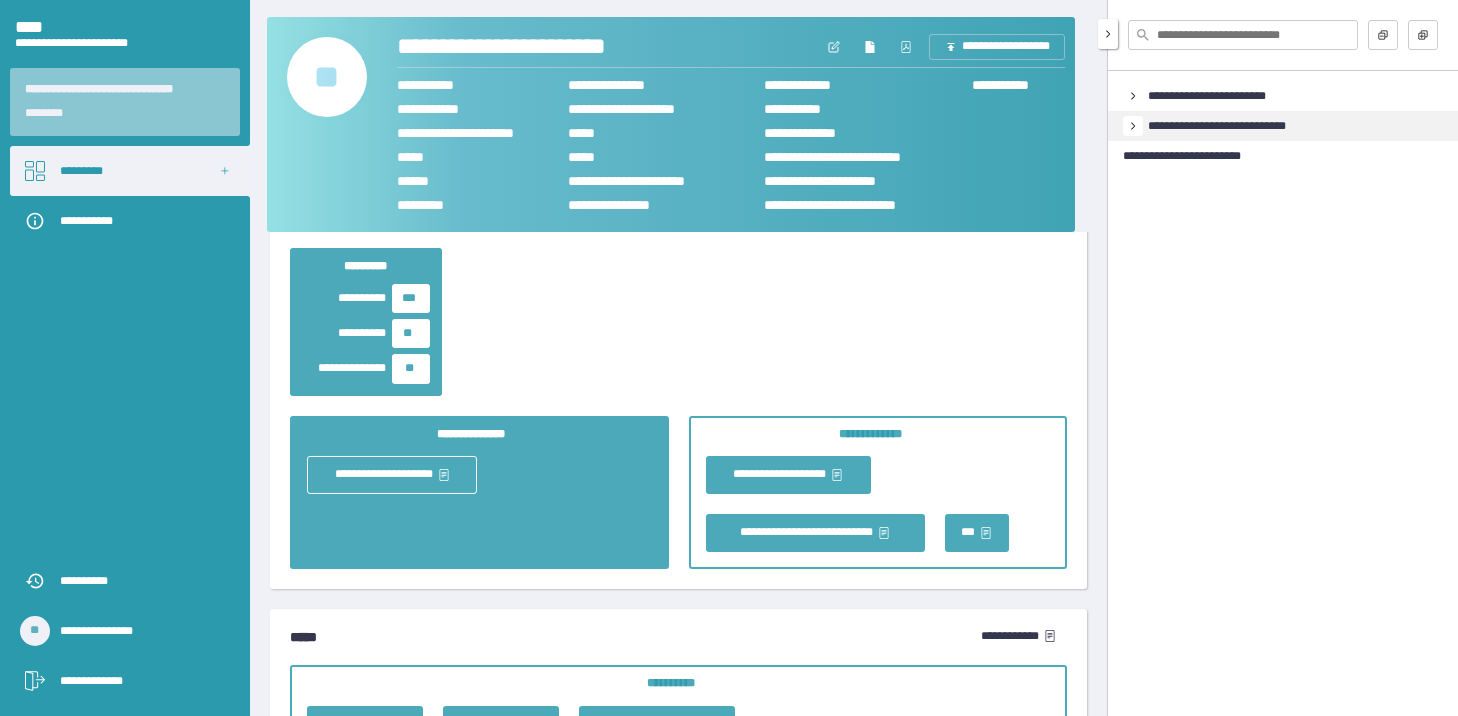 click 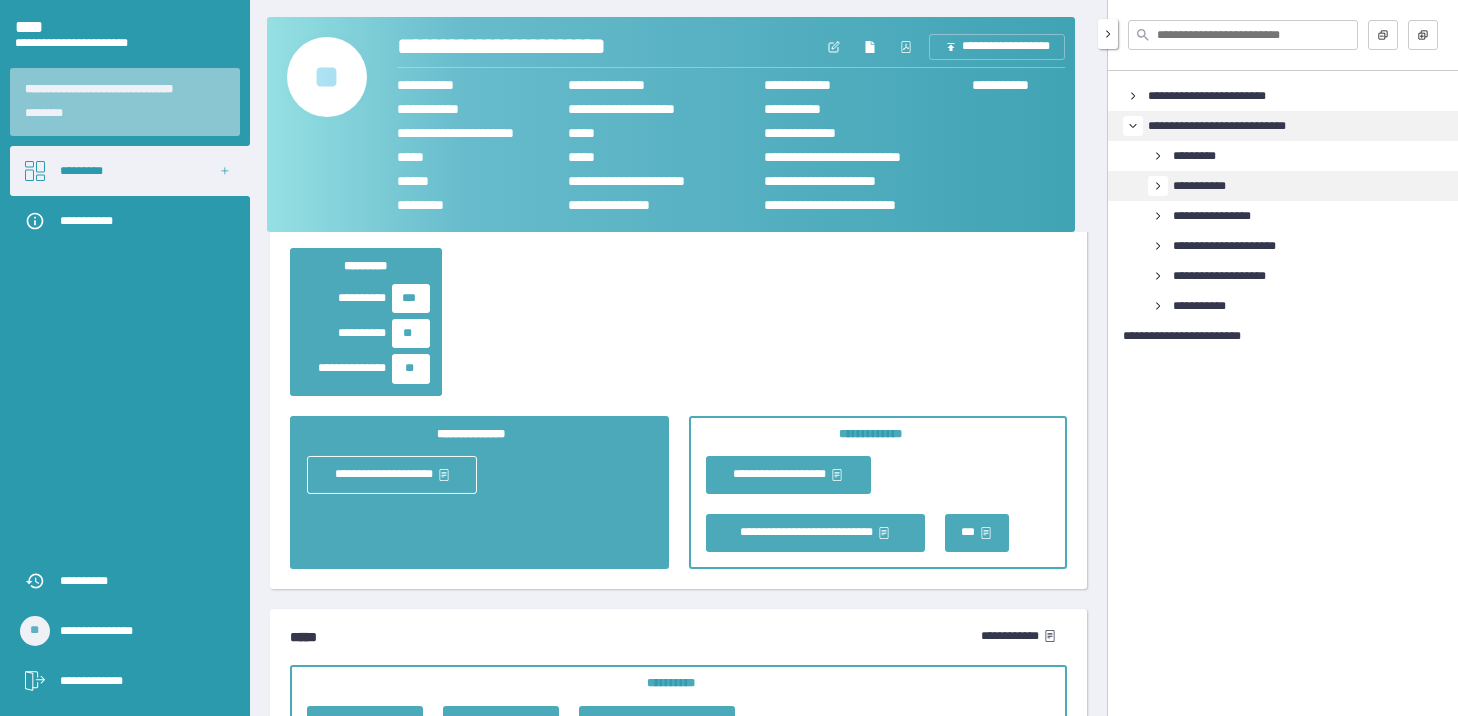 click 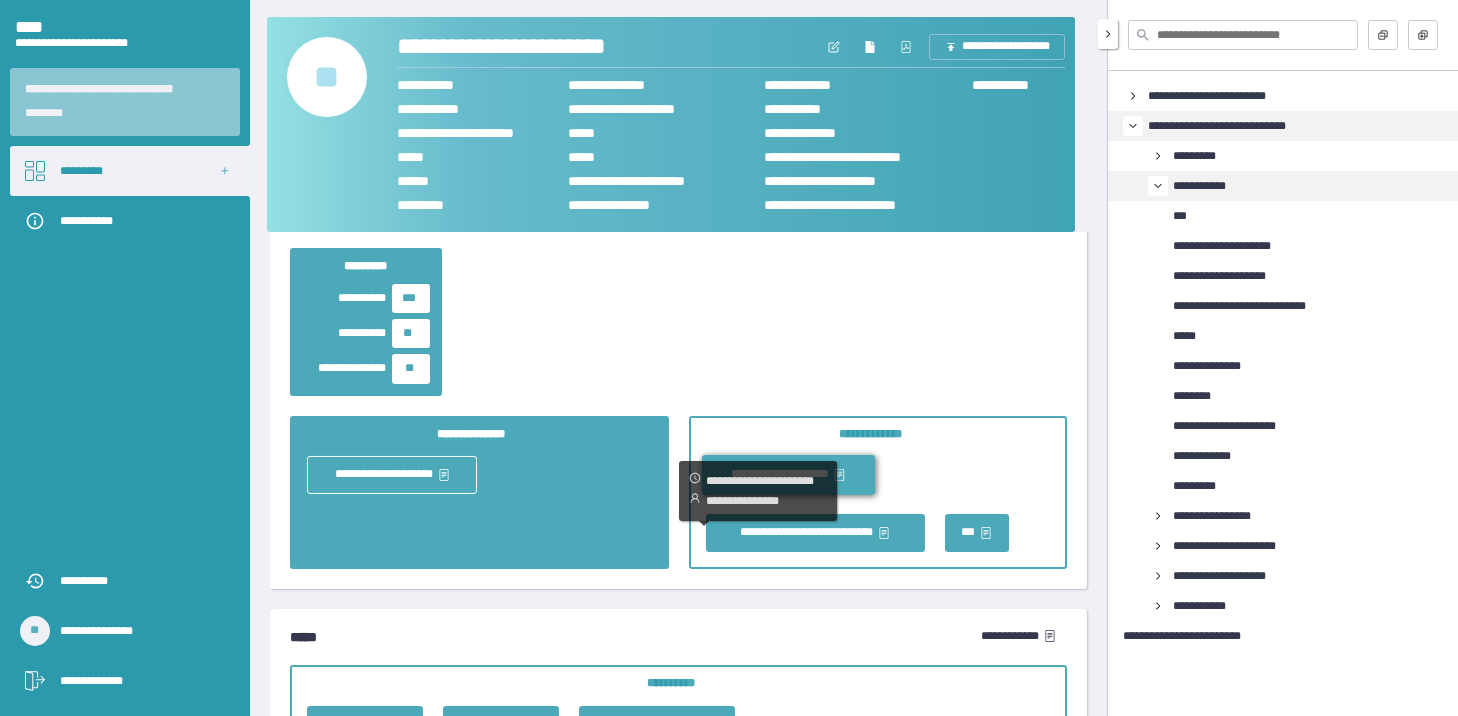 click 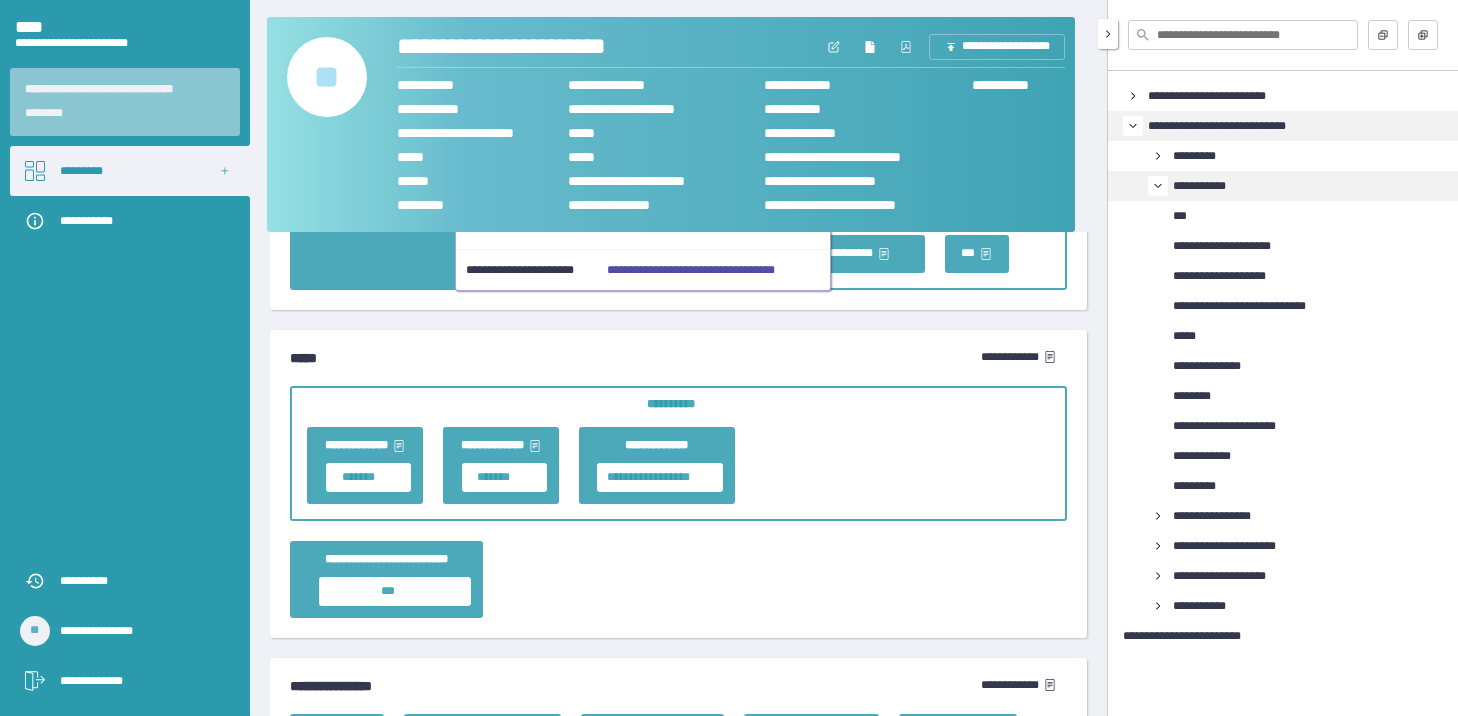scroll, scrollTop: 4300, scrollLeft: 0, axis: vertical 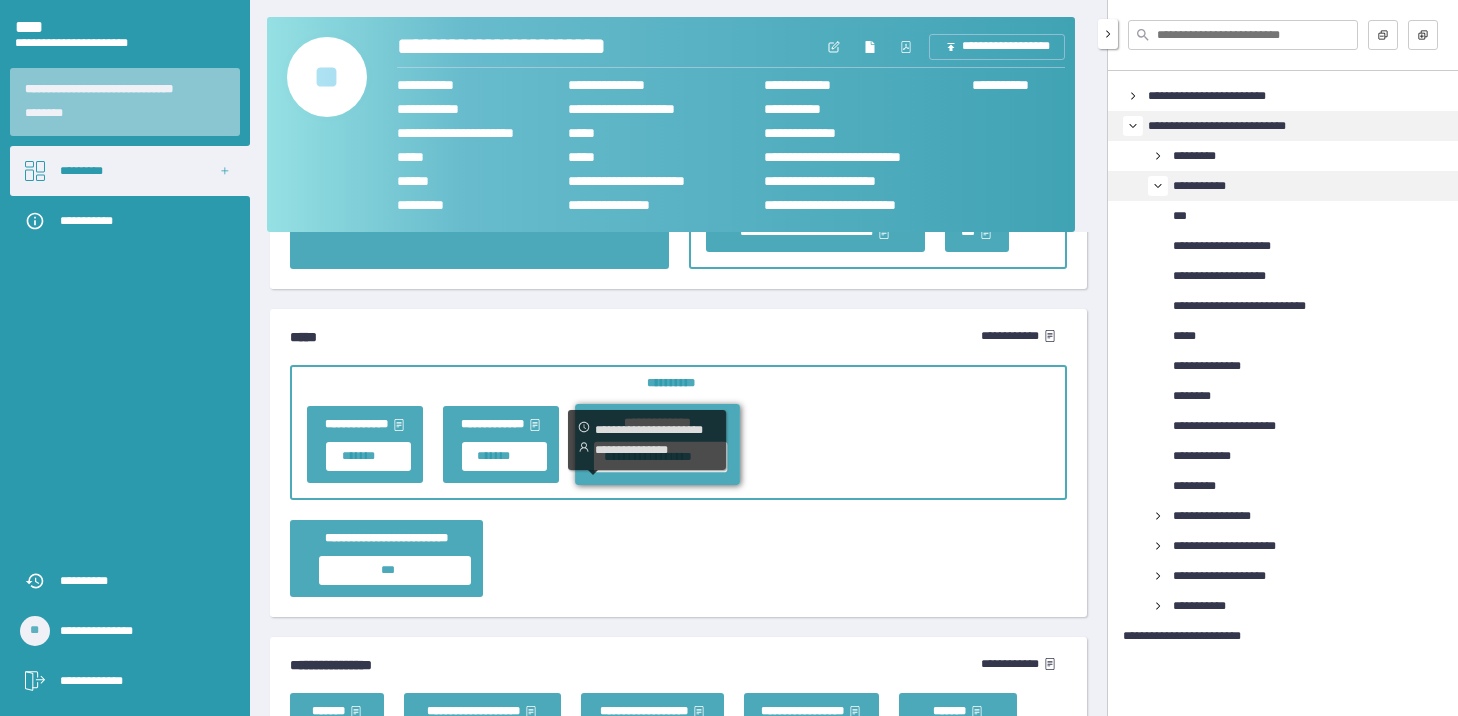 click on "**********" at bounding box center [660, 457] 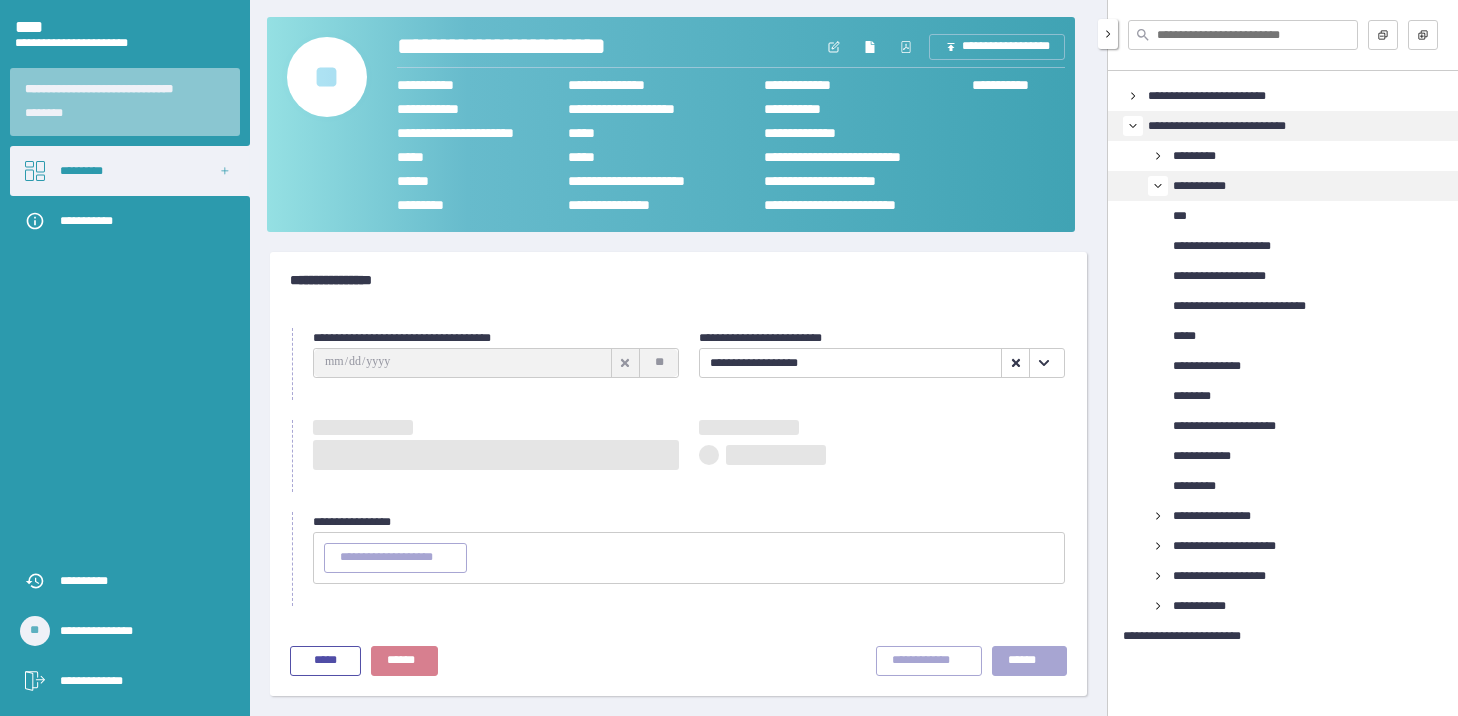 type on "**********" 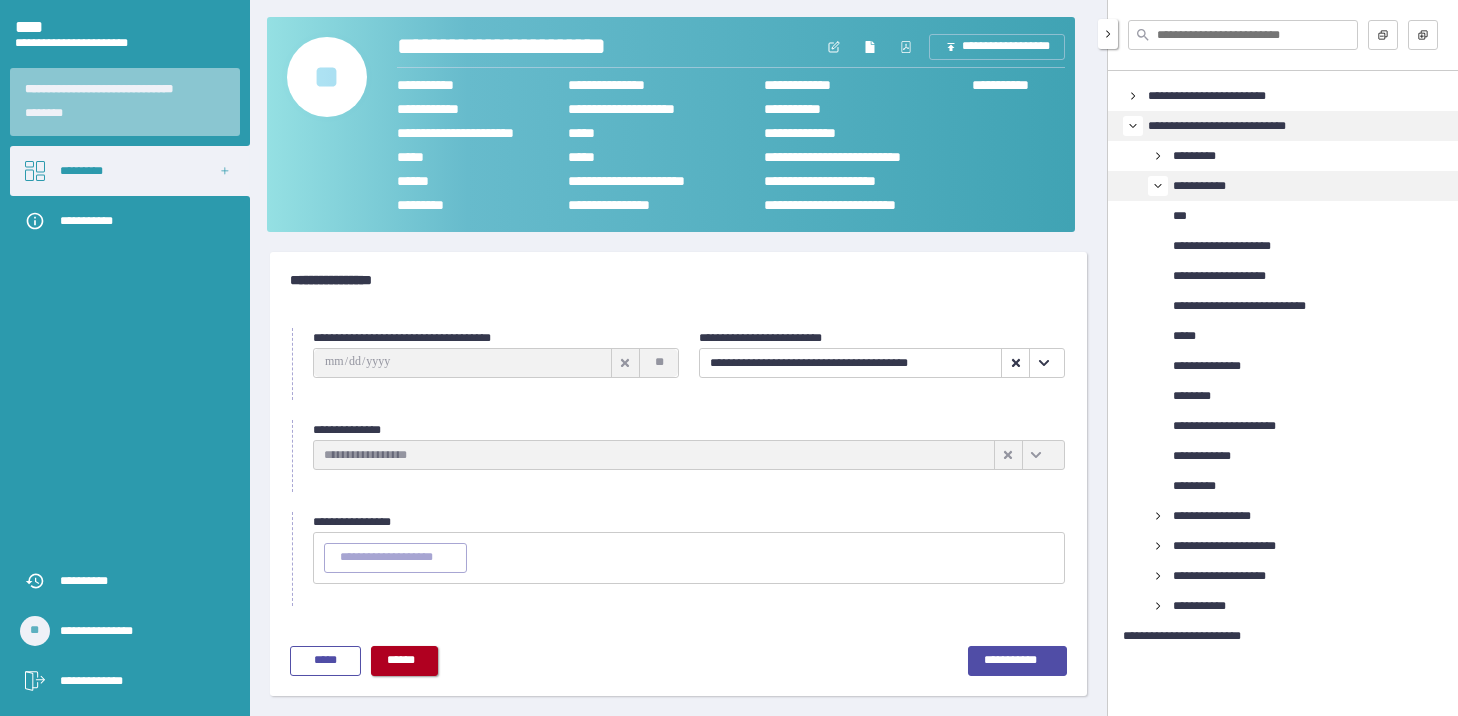 click on "******" at bounding box center [404, 661] 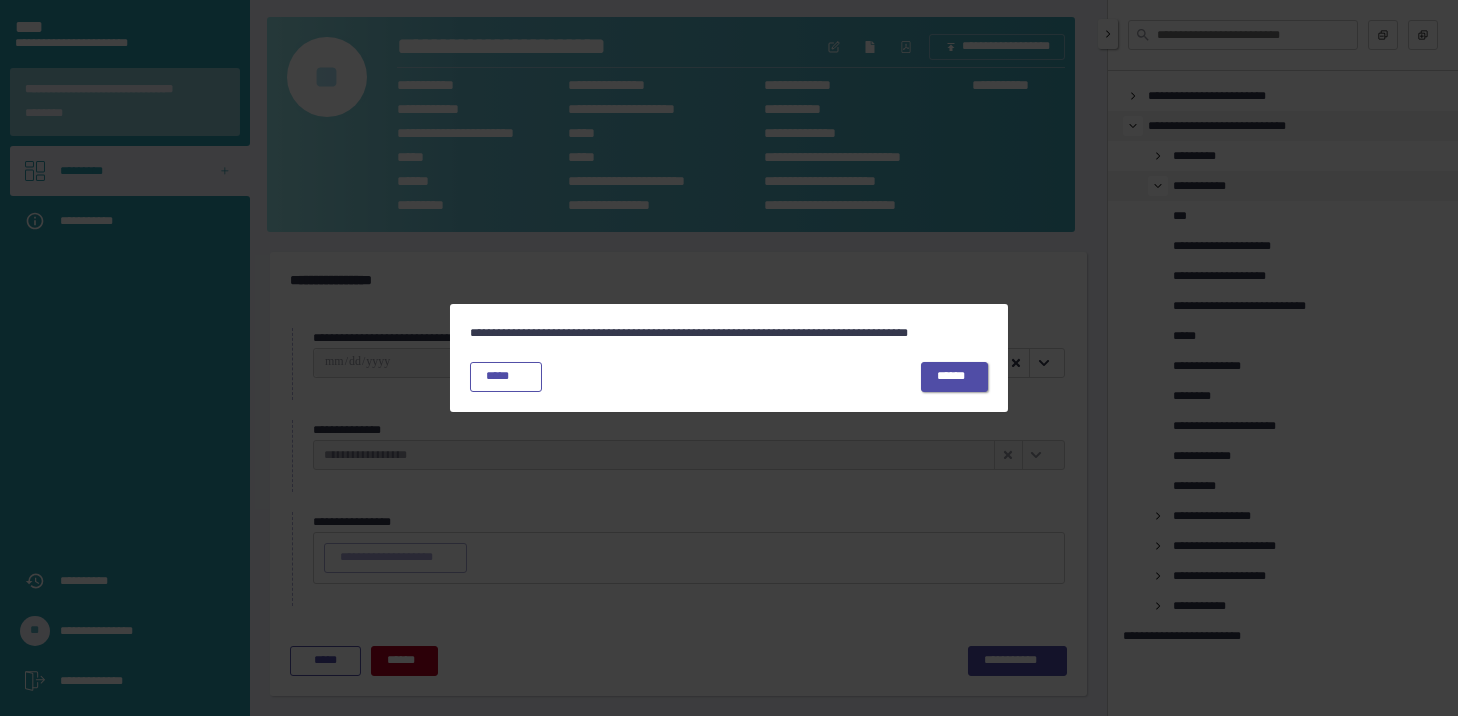 click on "******" at bounding box center [954, 377] 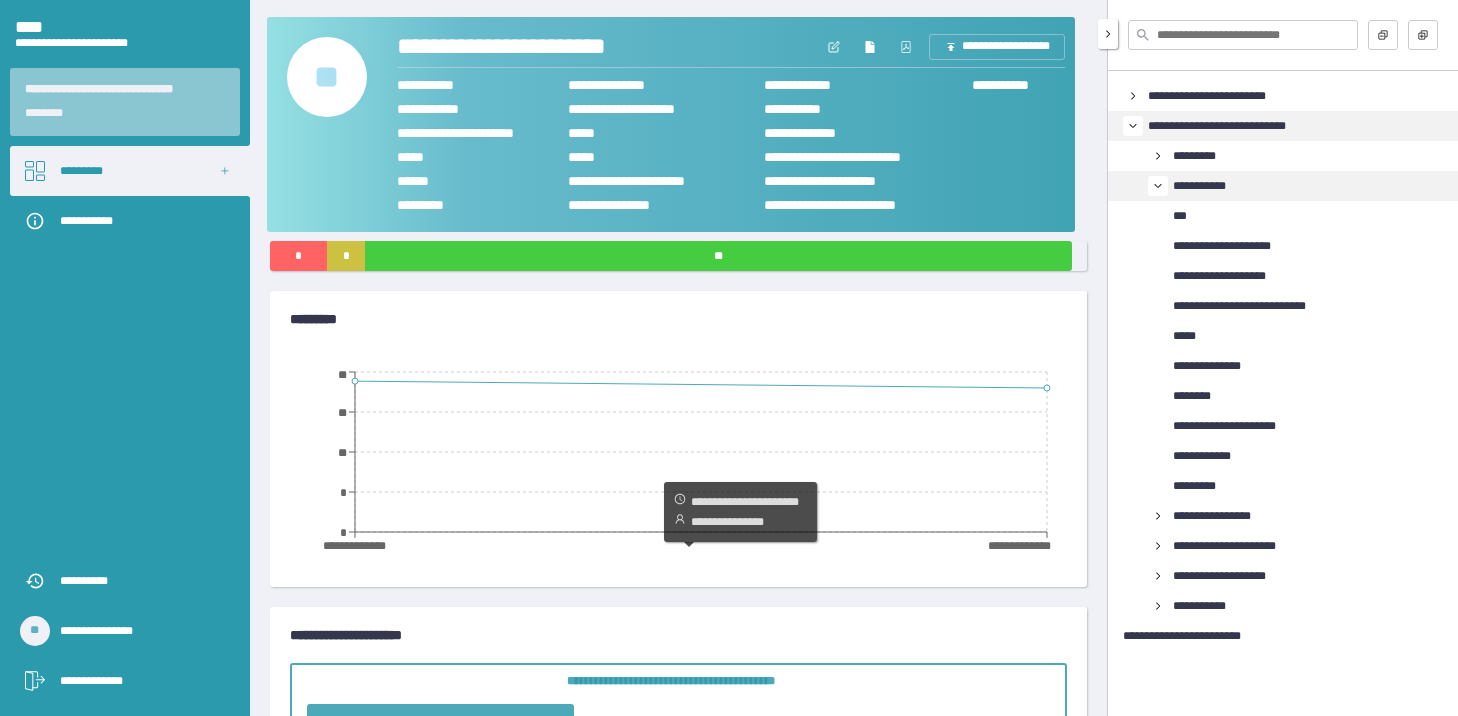 scroll, scrollTop: 18, scrollLeft: 0, axis: vertical 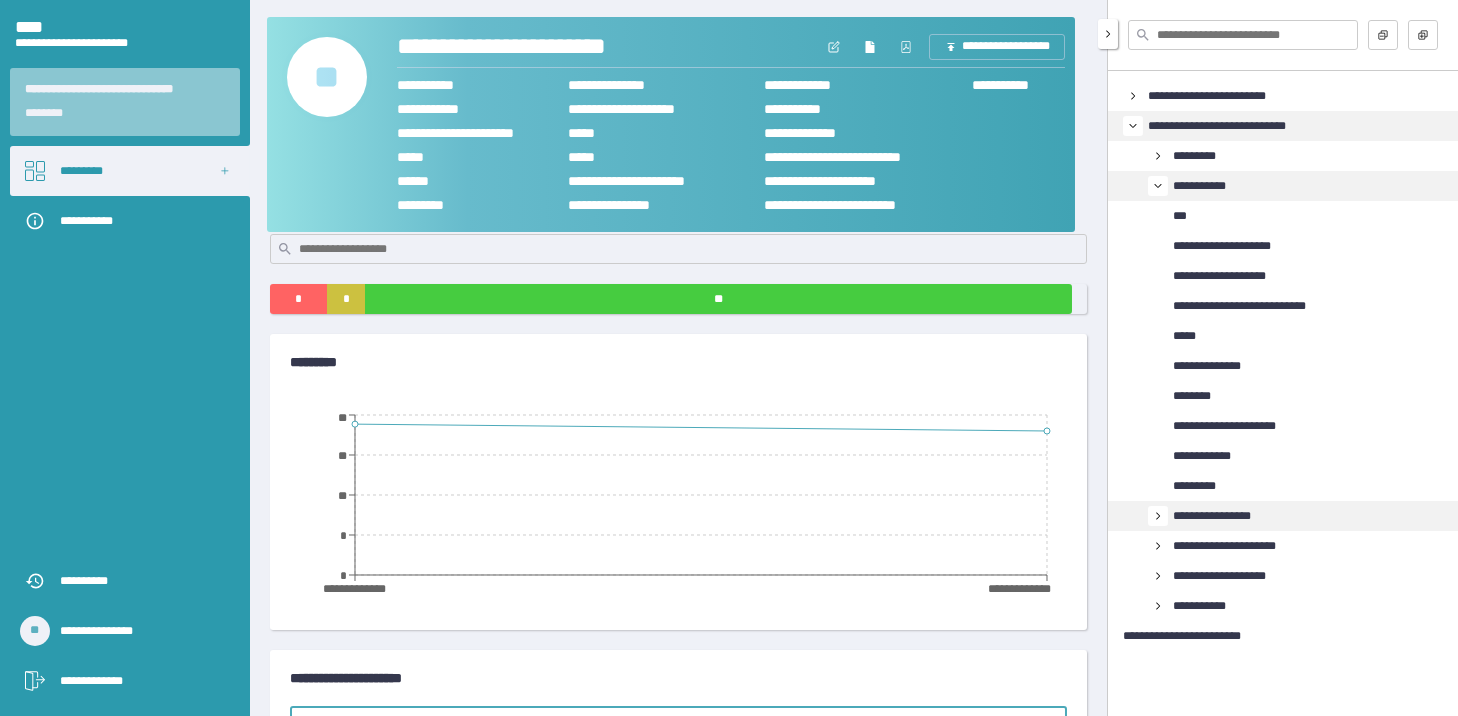 click 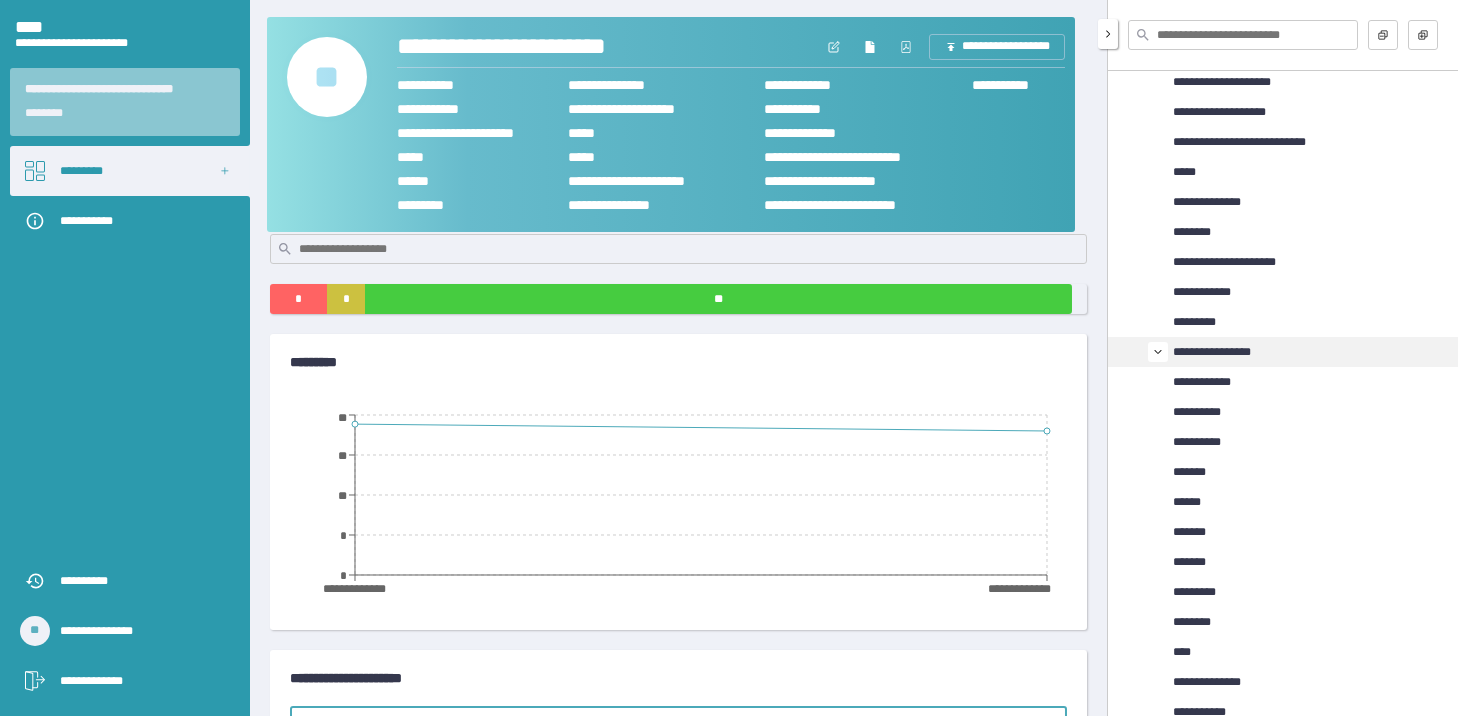 scroll, scrollTop: 0, scrollLeft: 0, axis: both 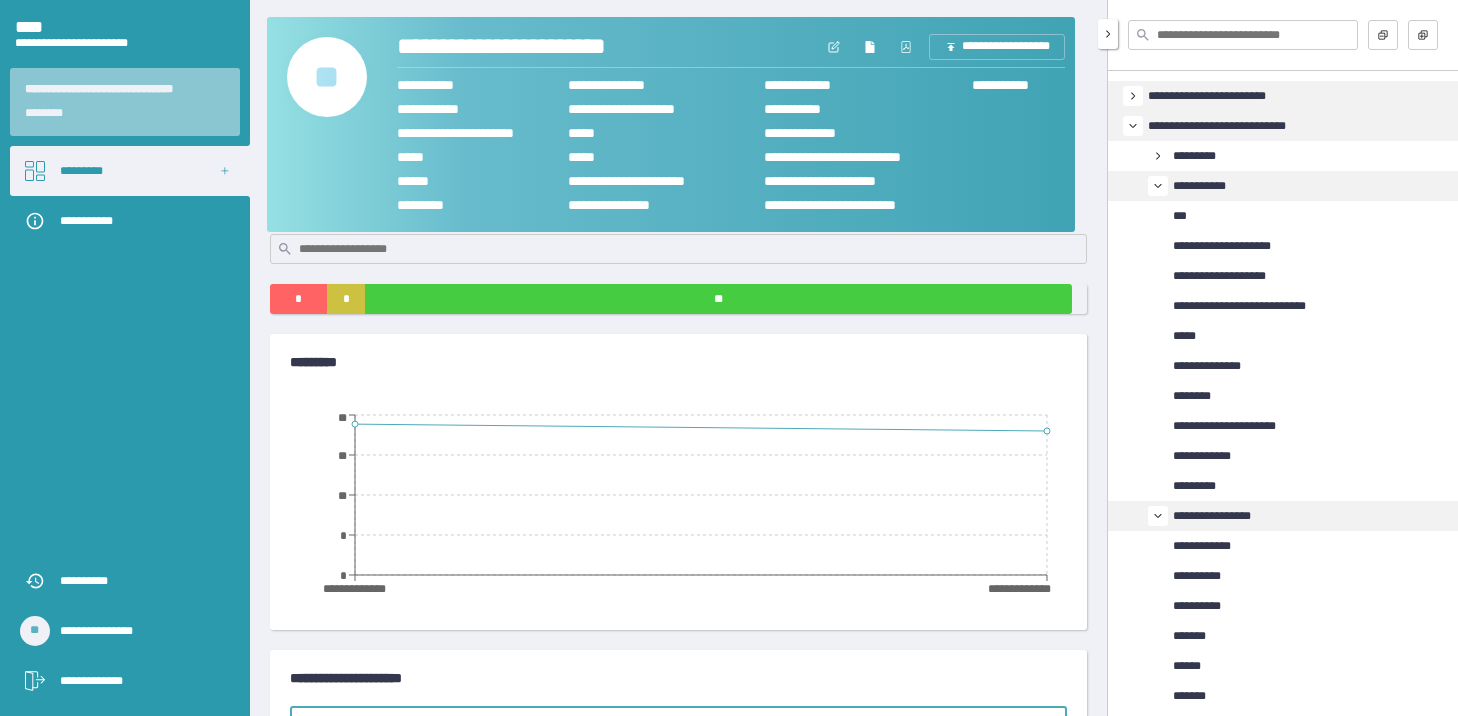 click 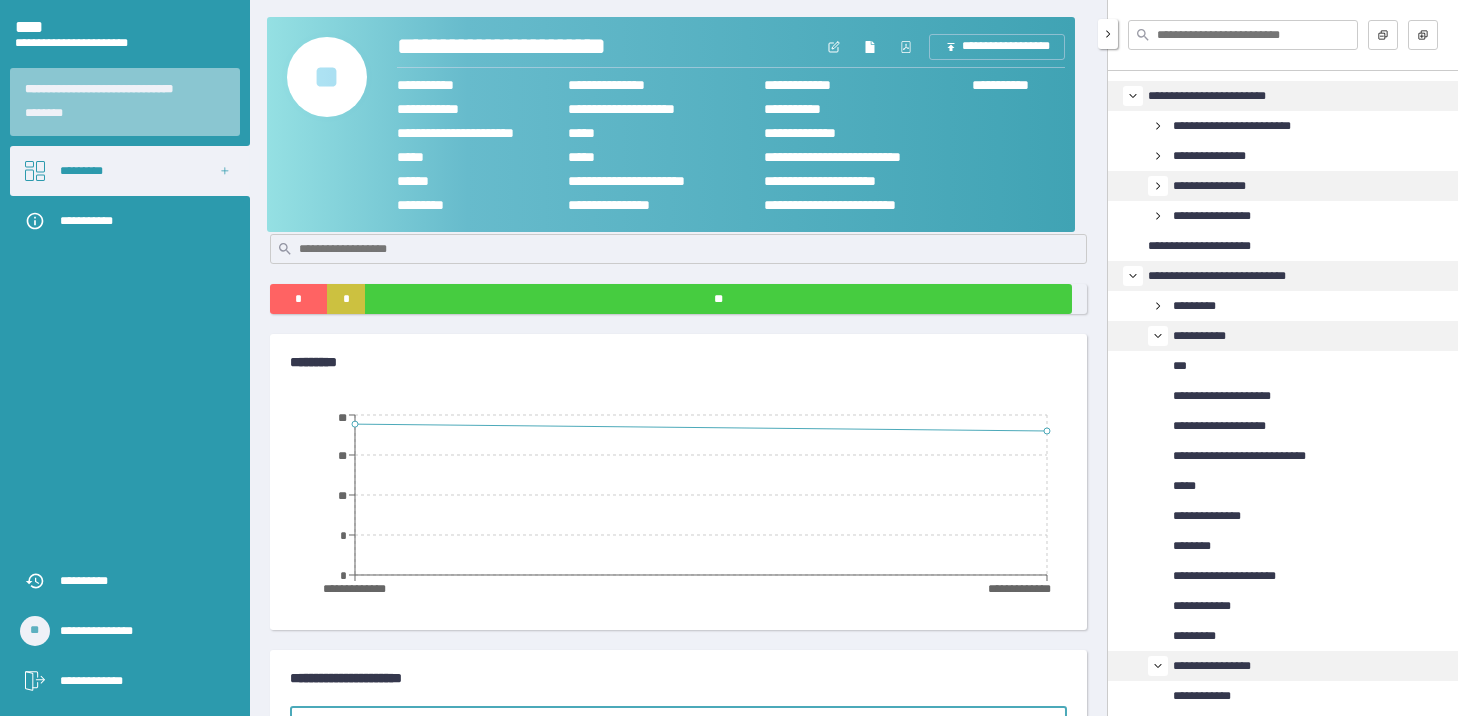 click 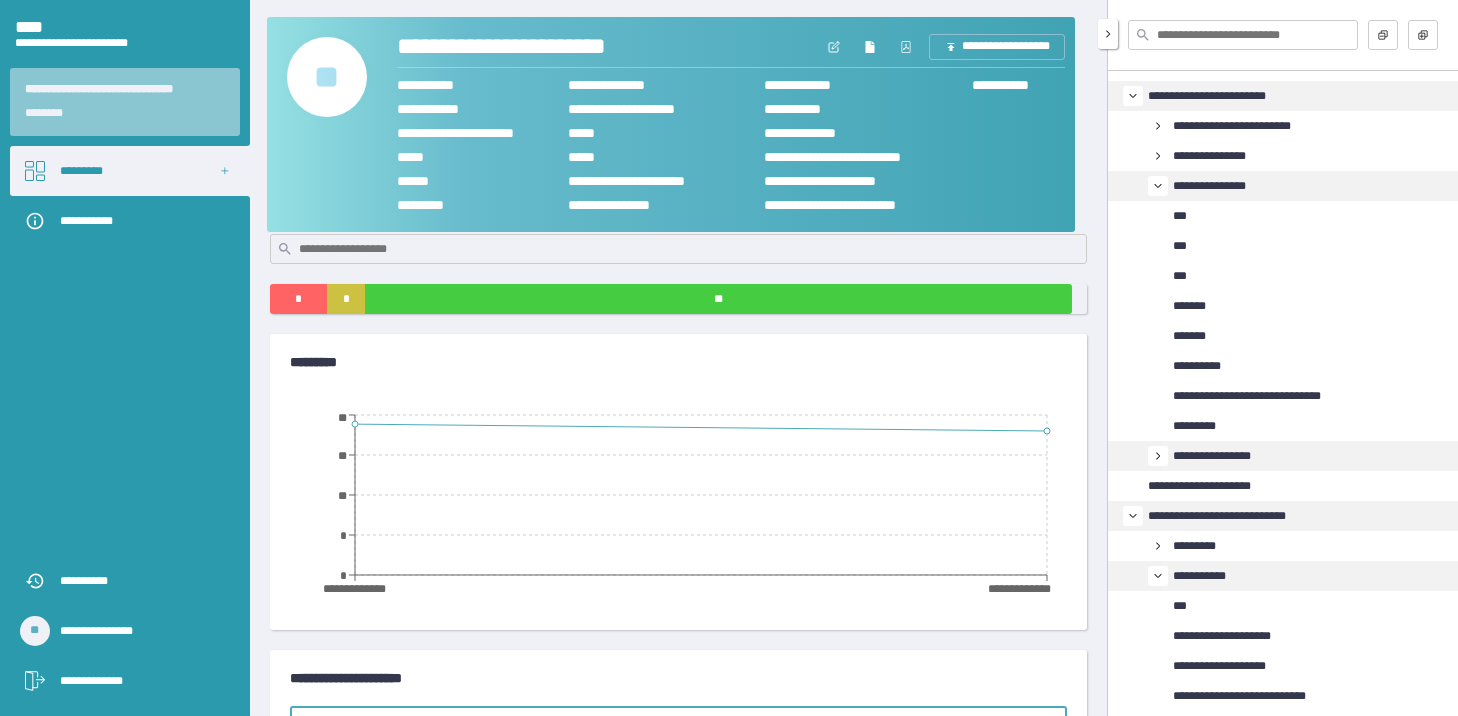 click 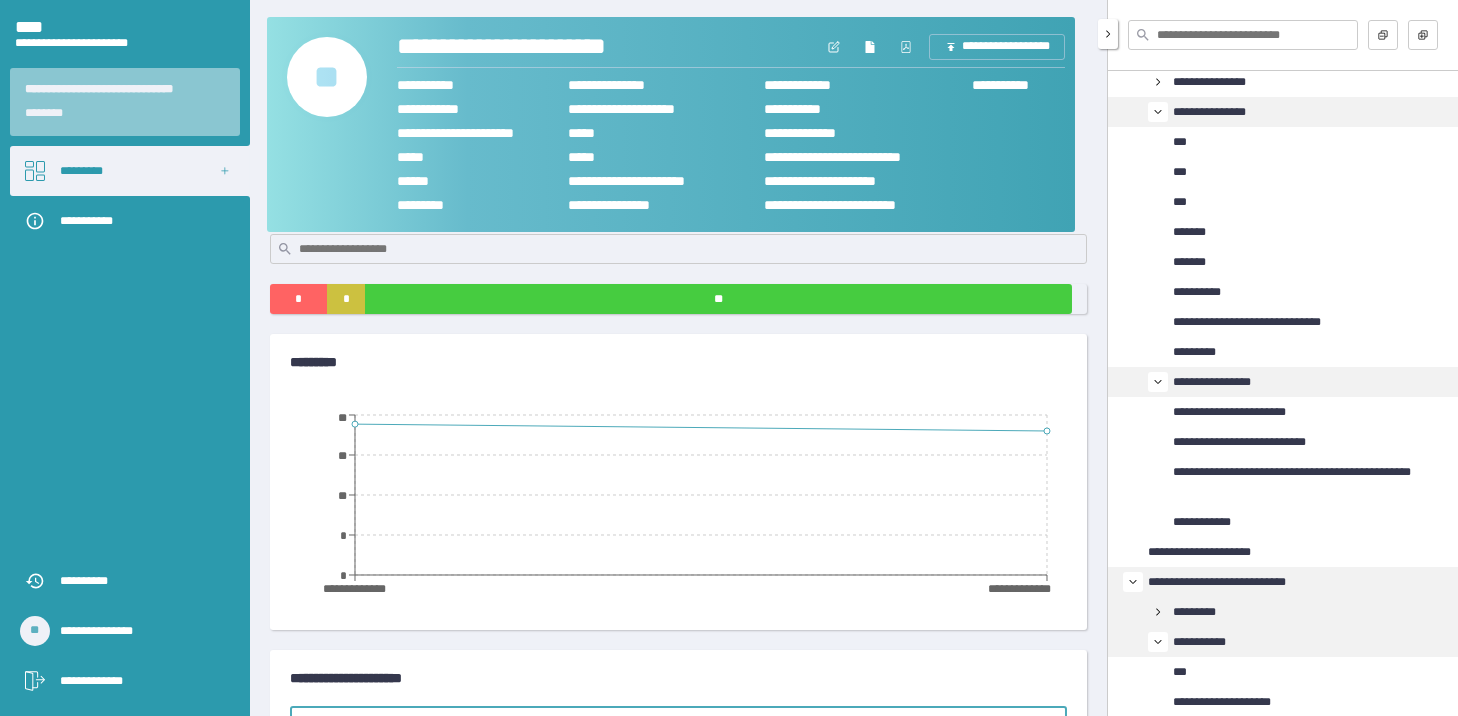scroll, scrollTop: 200, scrollLeft: 0, axis: vertical 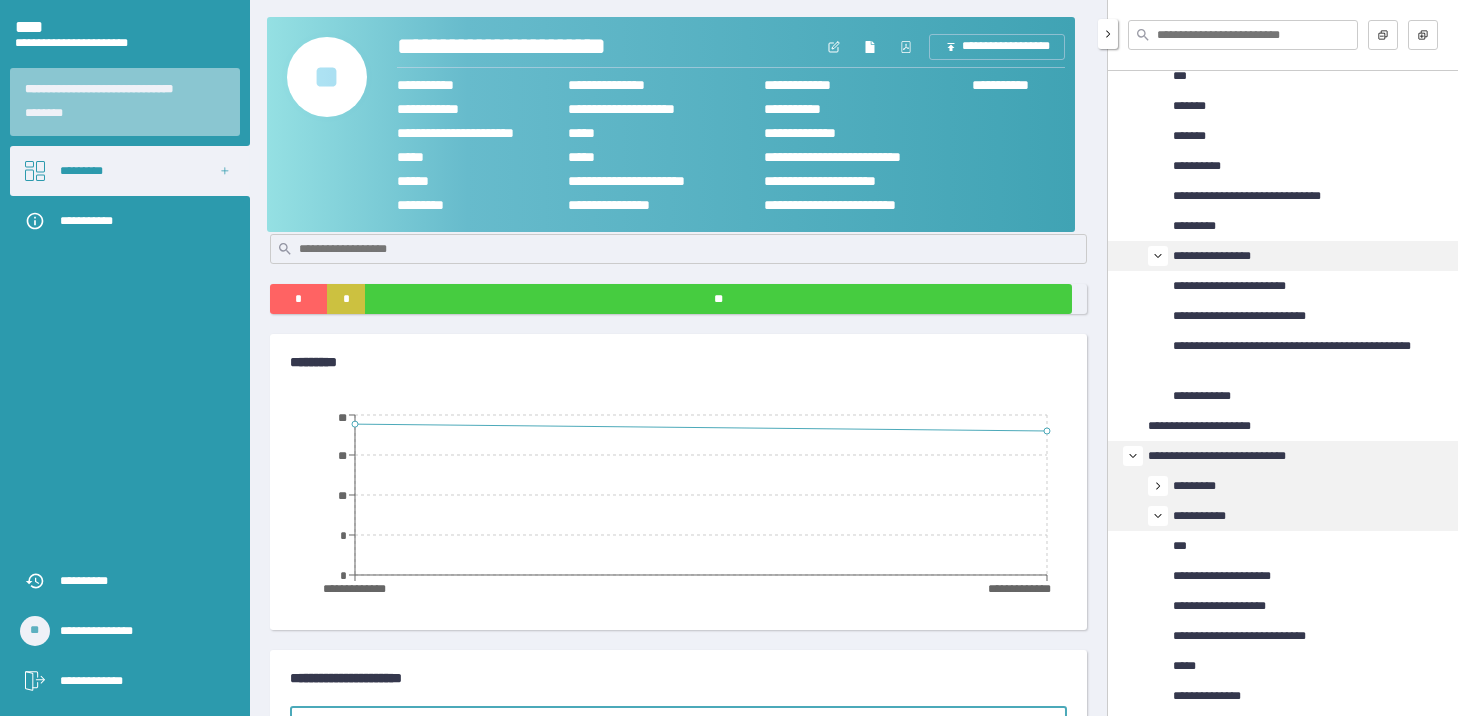 click 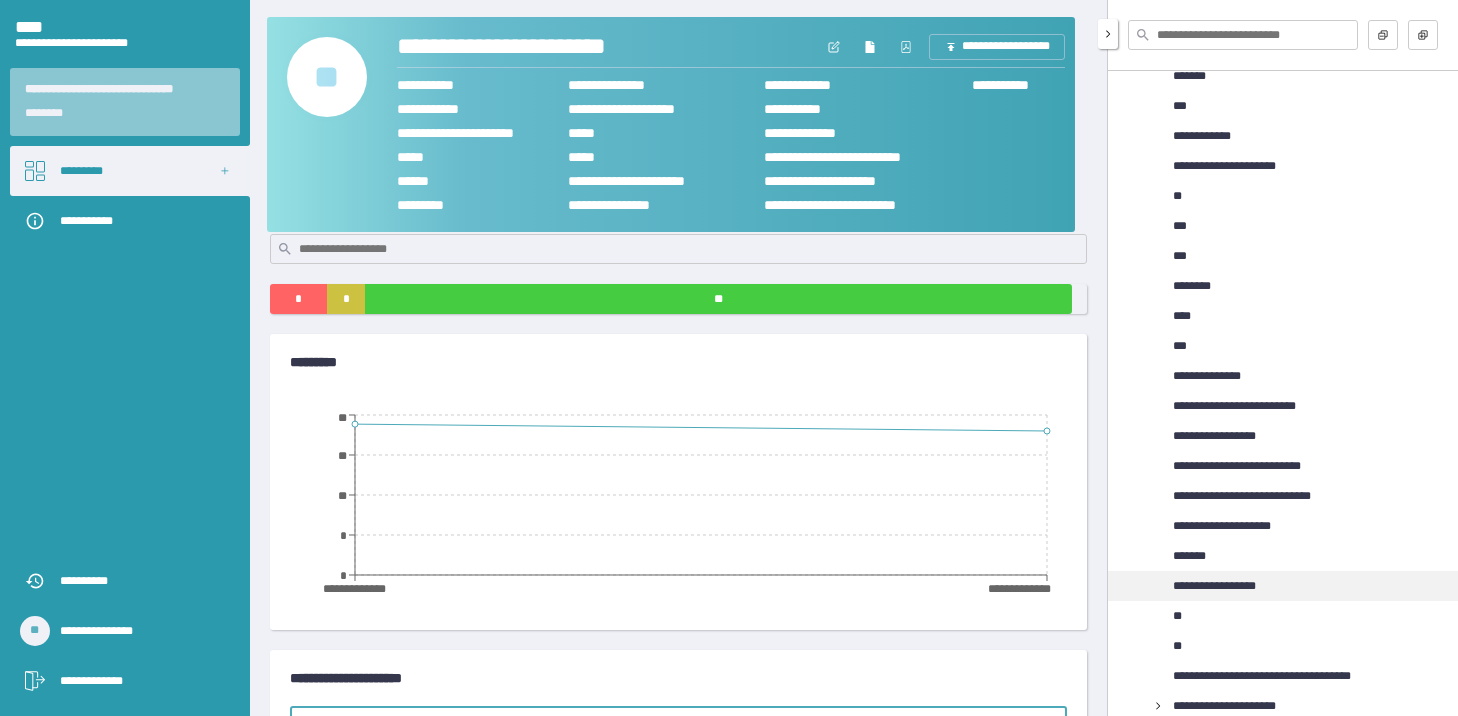 scroll, scrollTop: 2184, scrollLeft: 0, axis: vertical 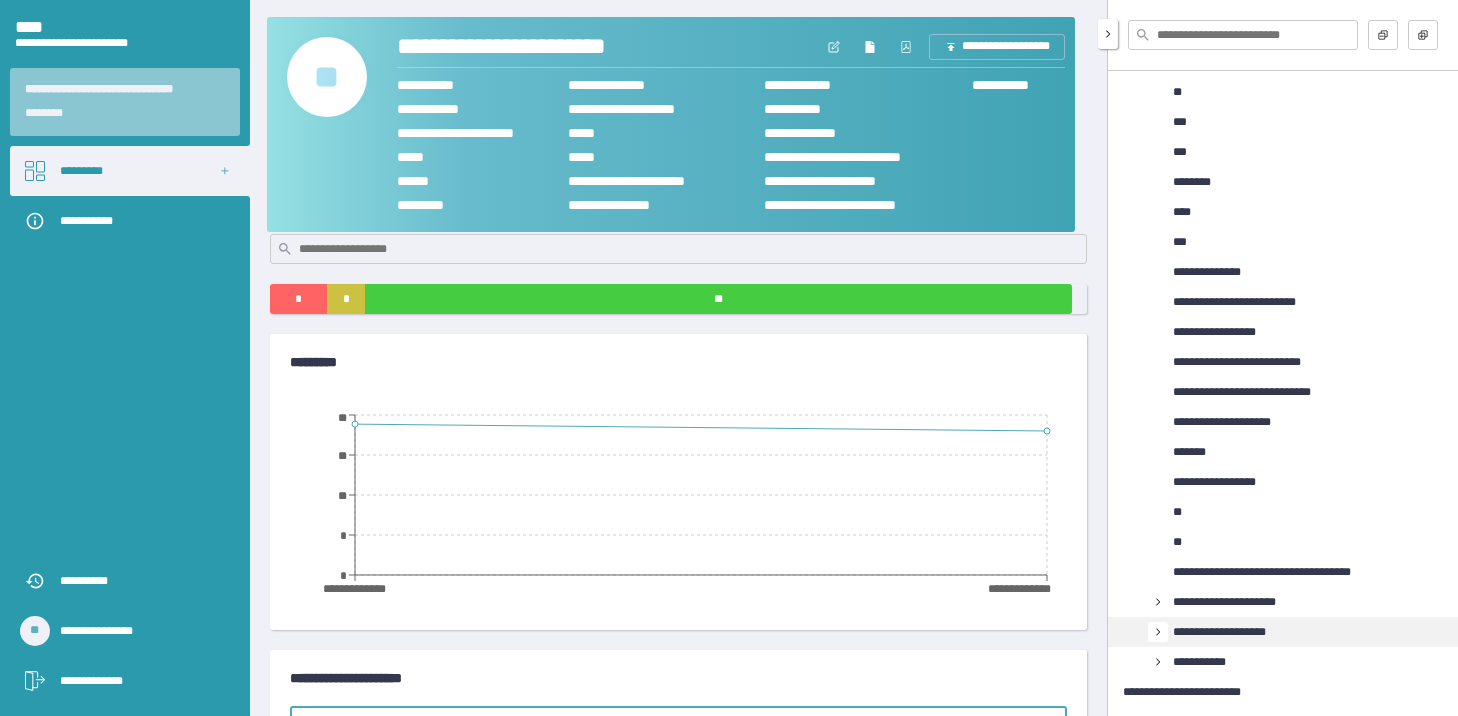 click 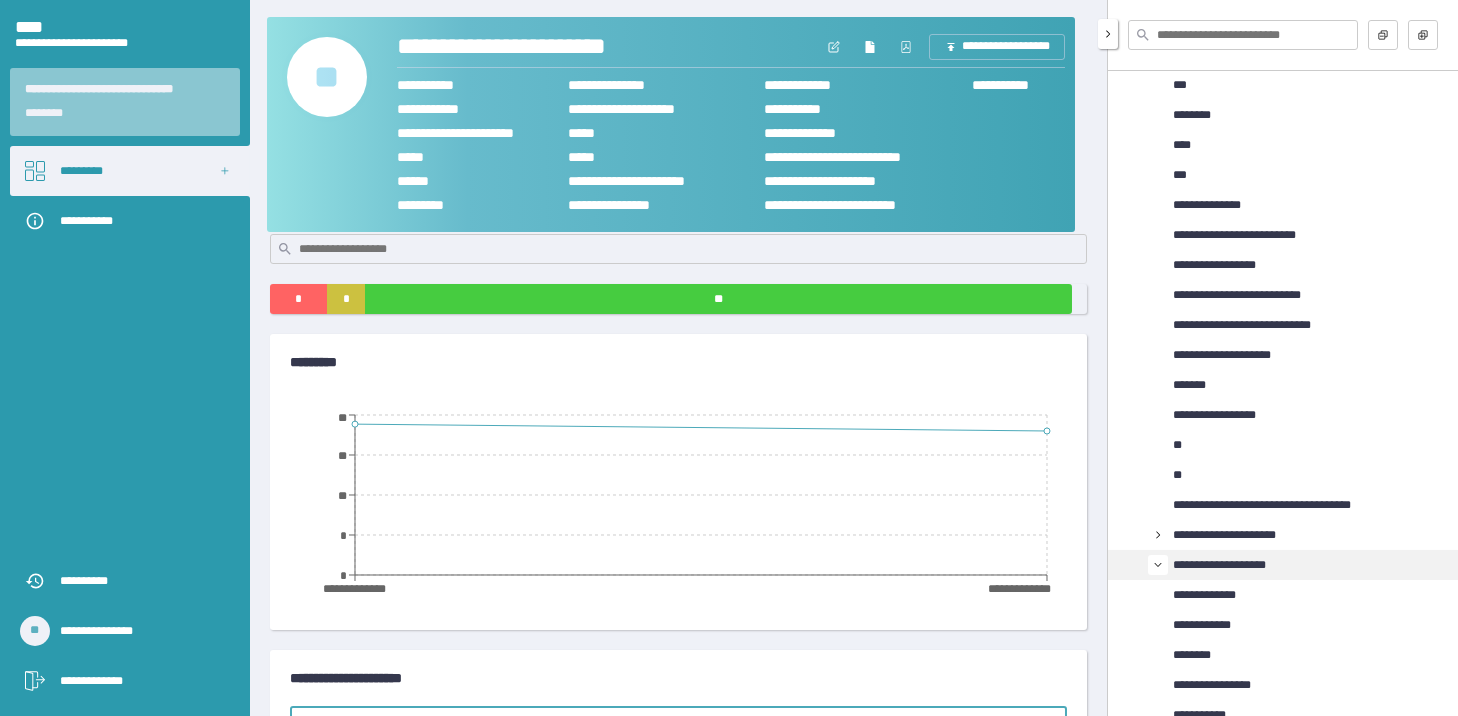 scroll, scrollTop: 2424, scrollLeft: 0, axis: vertical 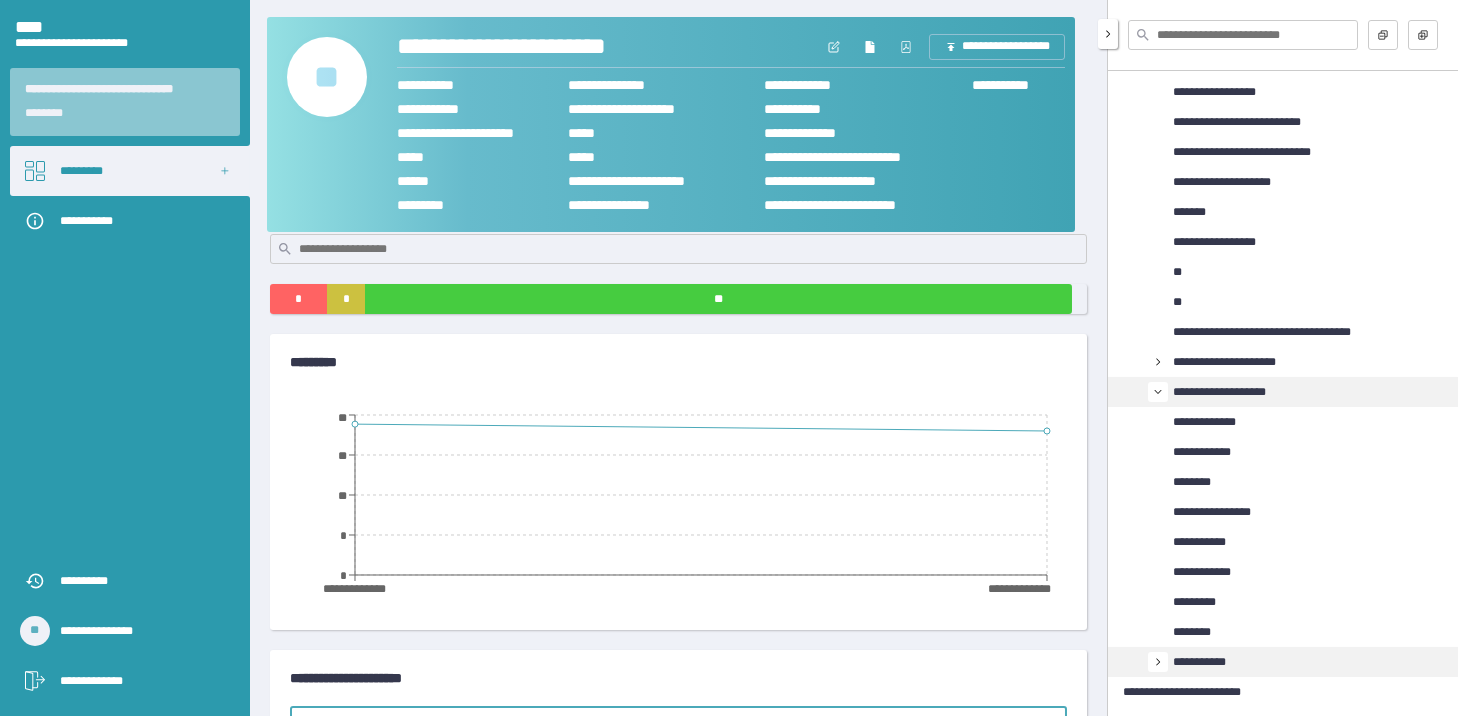 click at bounding box center (1158, 662) 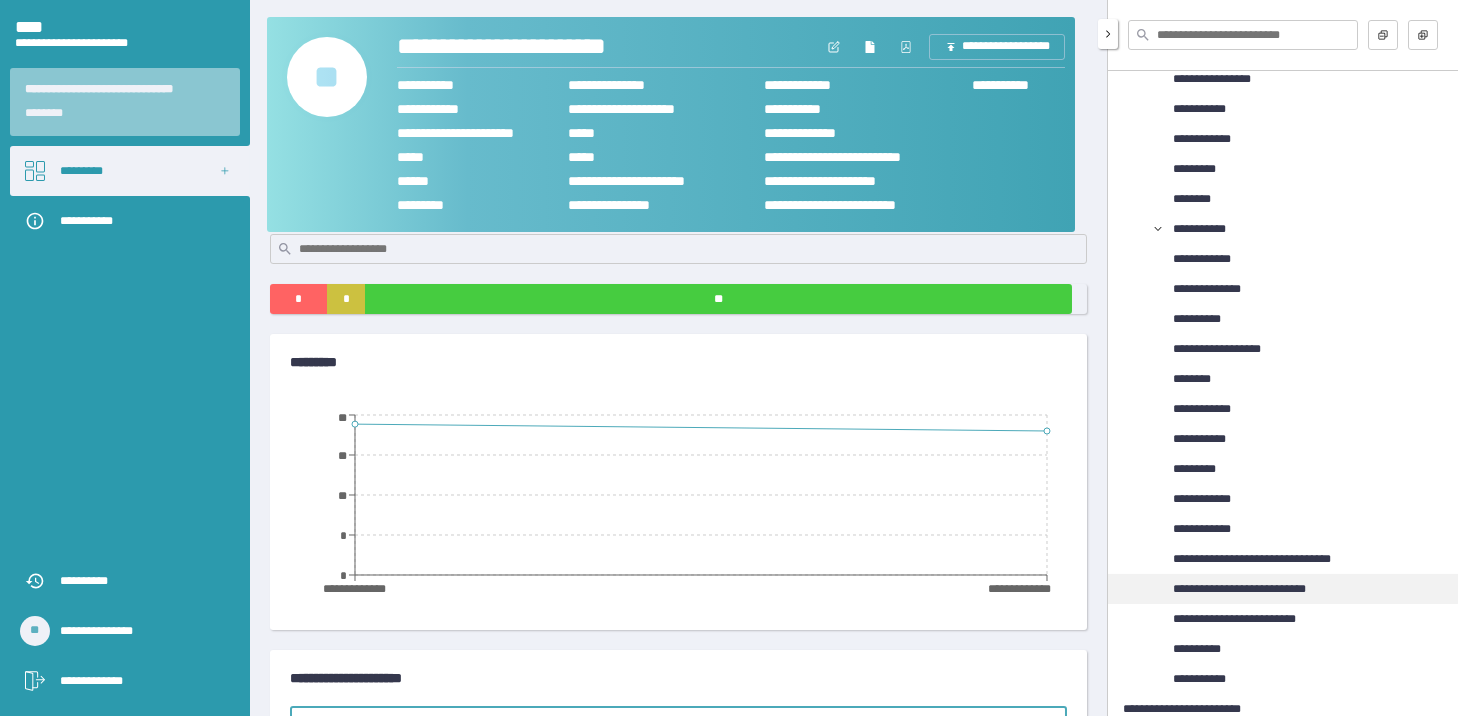 scroll, scrollTop: 2874, scrollLeft: 0, axis: vertical 